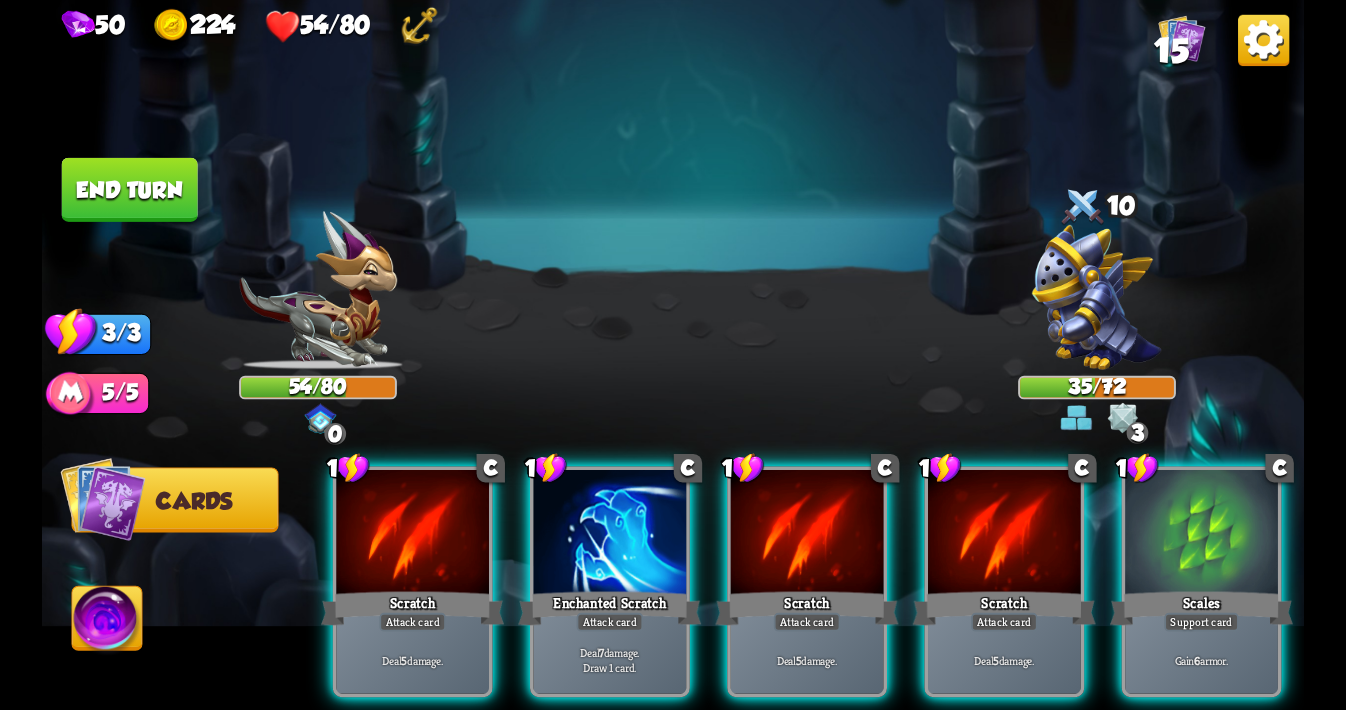 scroll, scrollTop: 0, scrollLeft: 0, axis: both 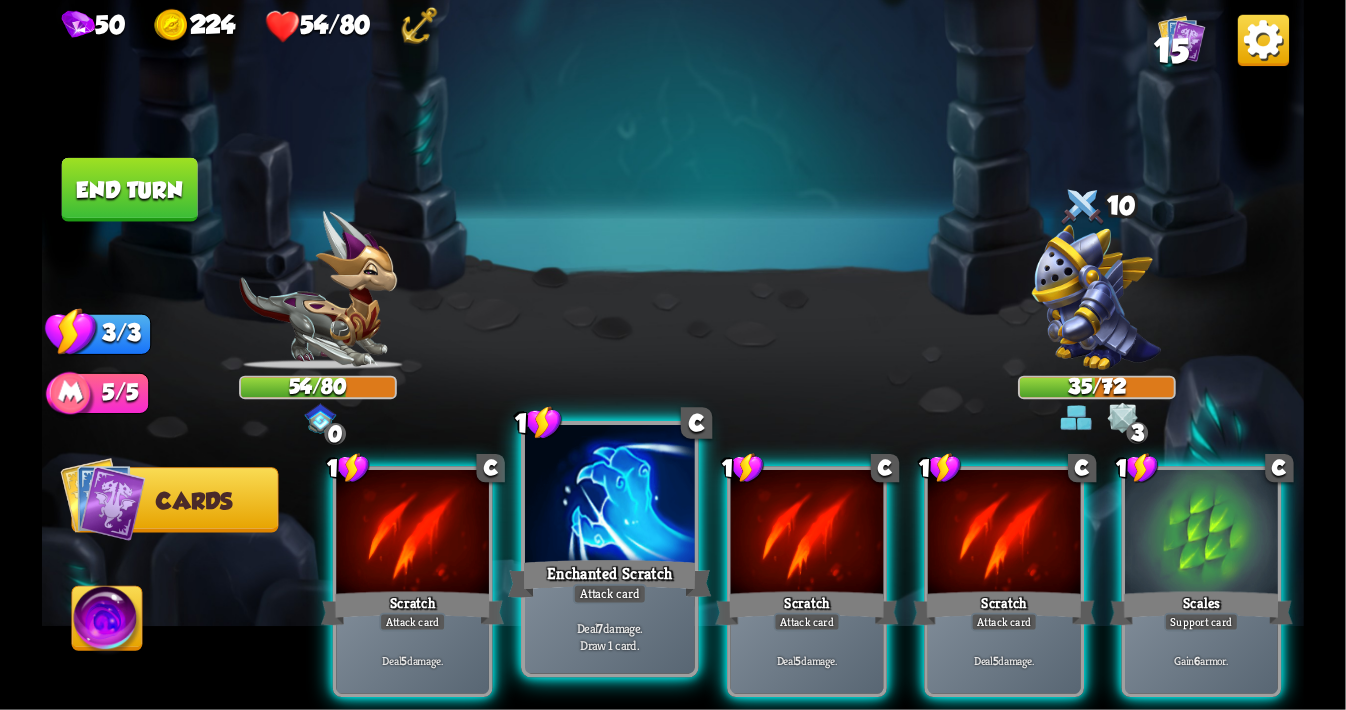 click at bounding box center [610, 496] 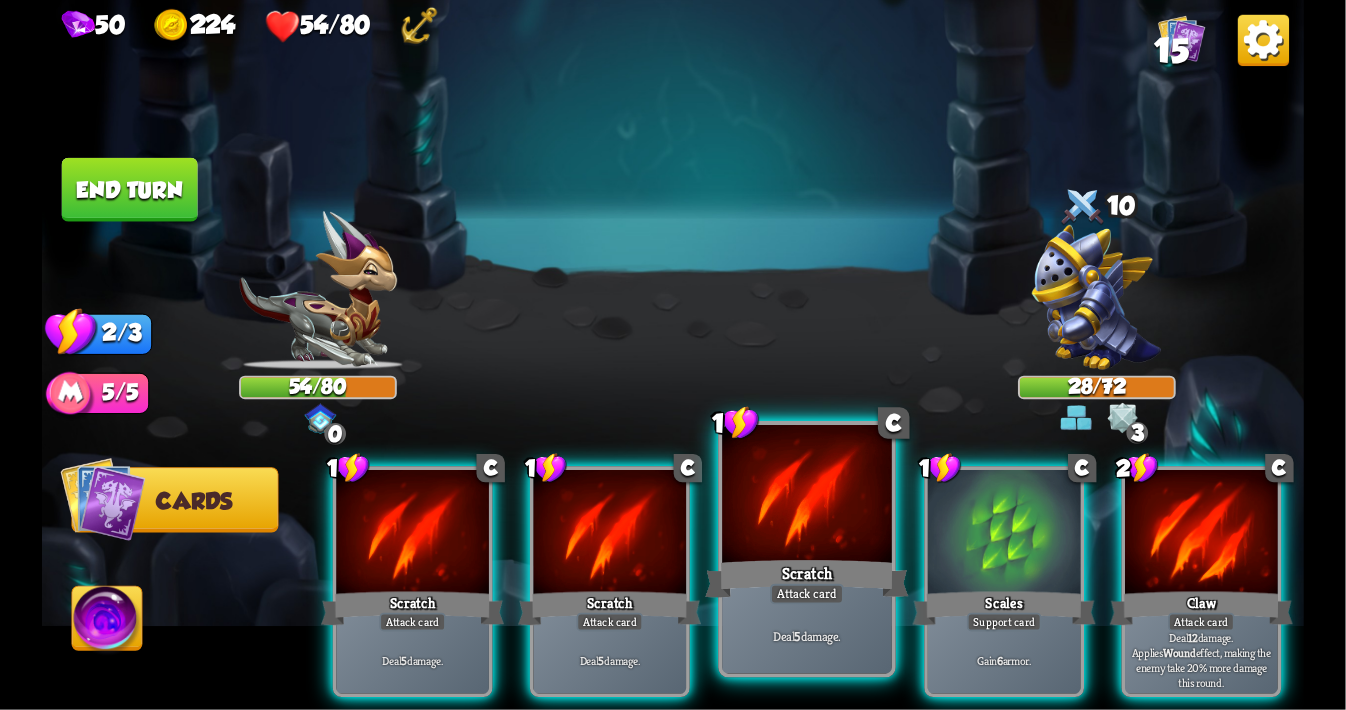 click at bounding box center (807, 496) 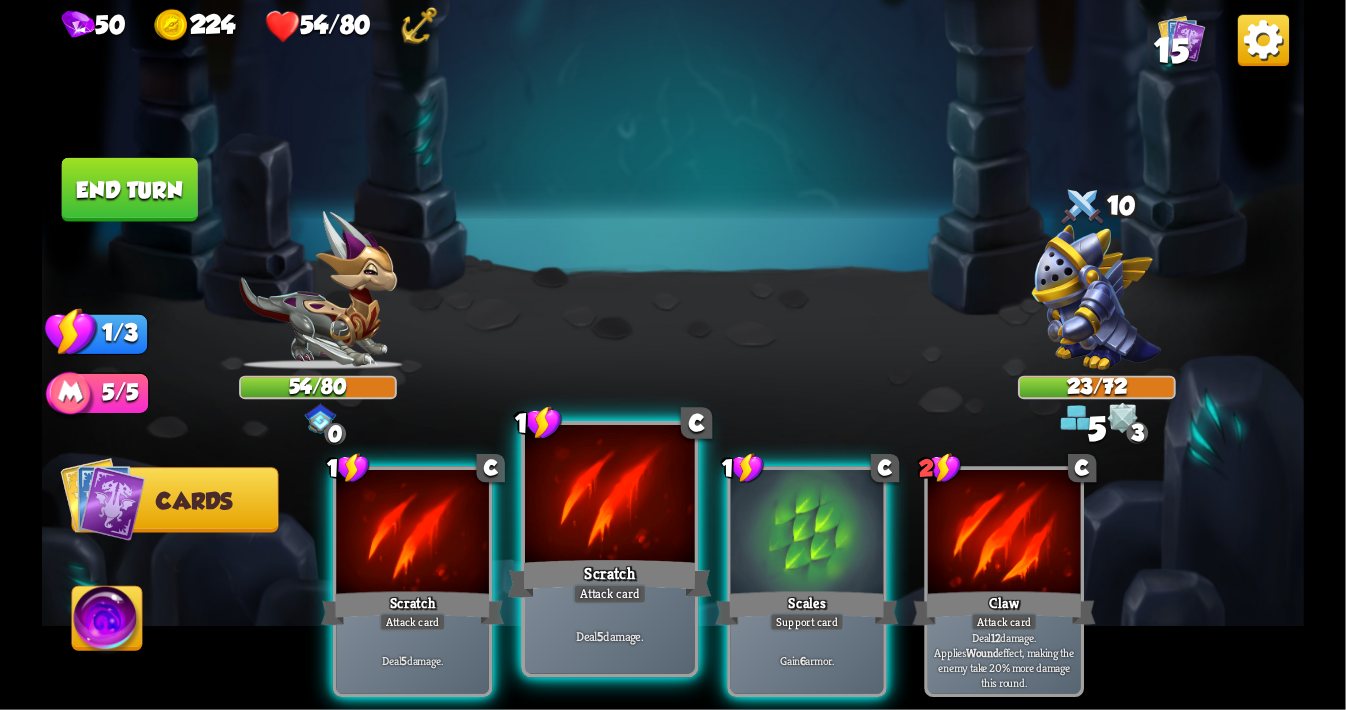 click at bounding box center (610, 496) 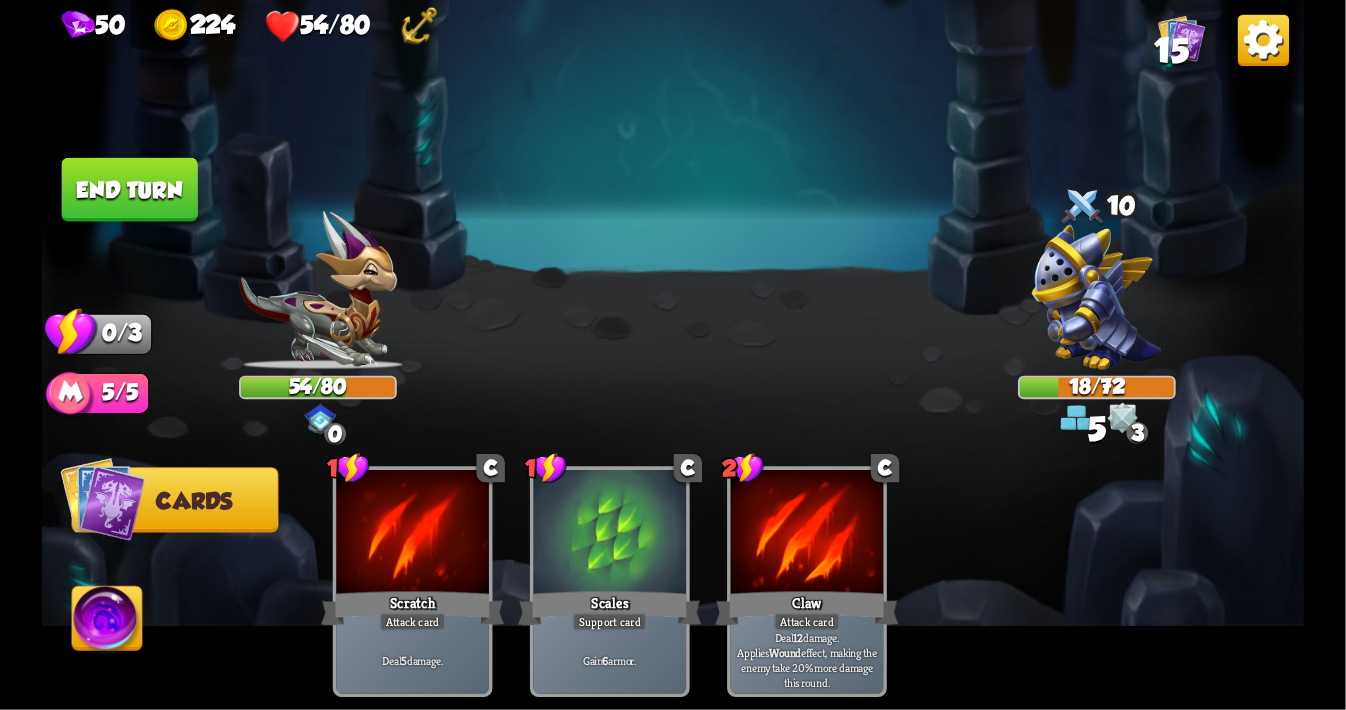click on "End turn" at bounding box center (129, 189) 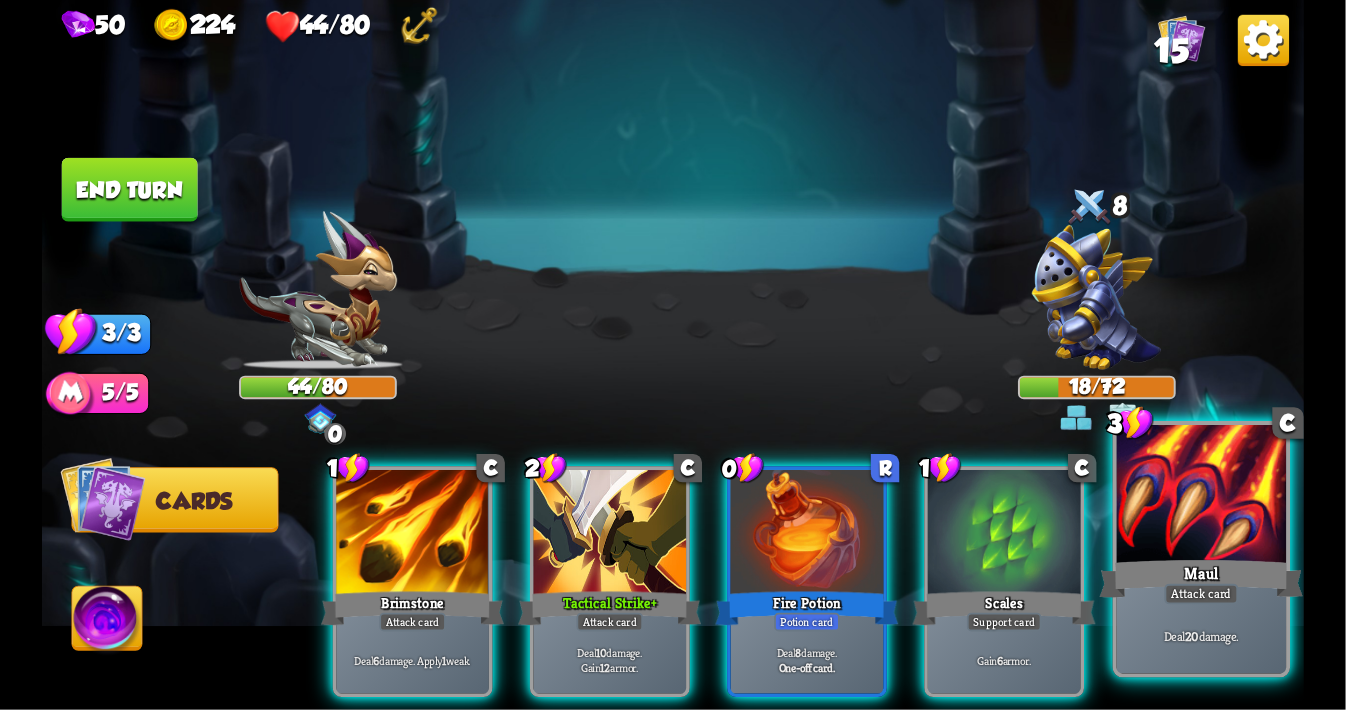 click at bounding box center (1202, 496) 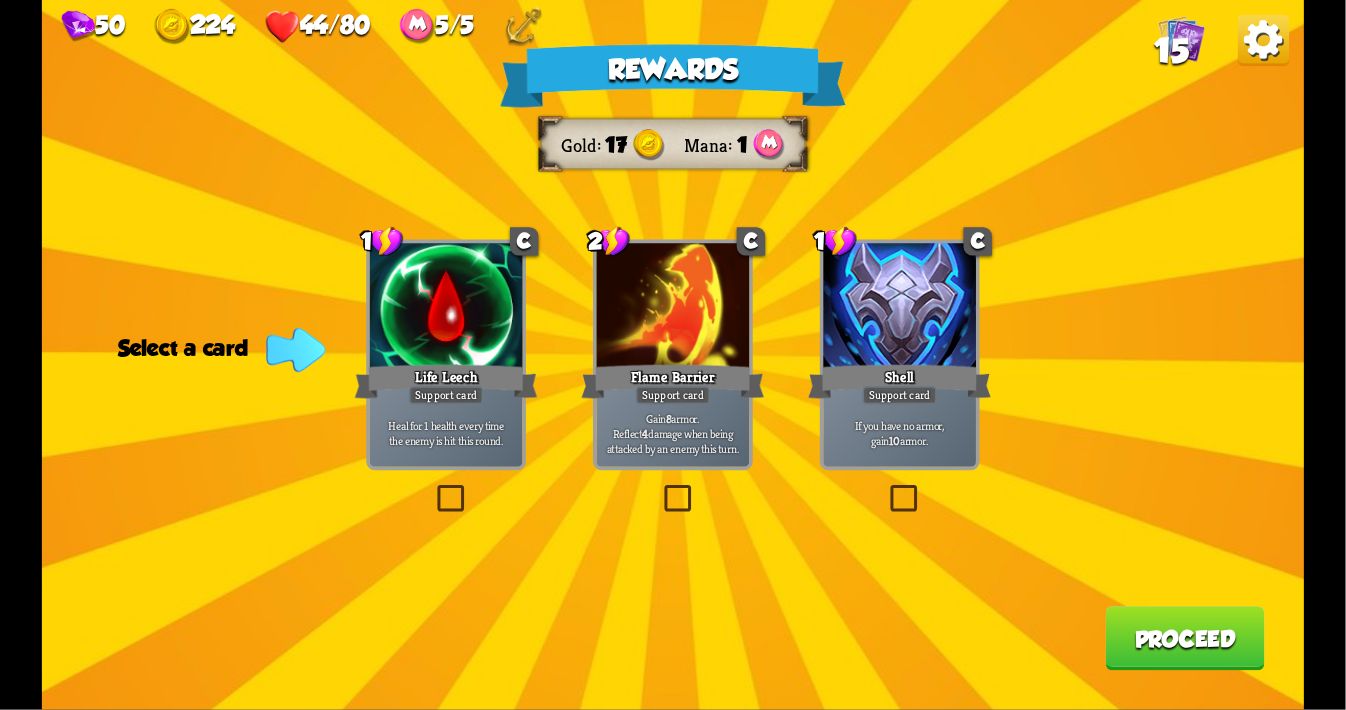 click at bounding box center [660, 488] 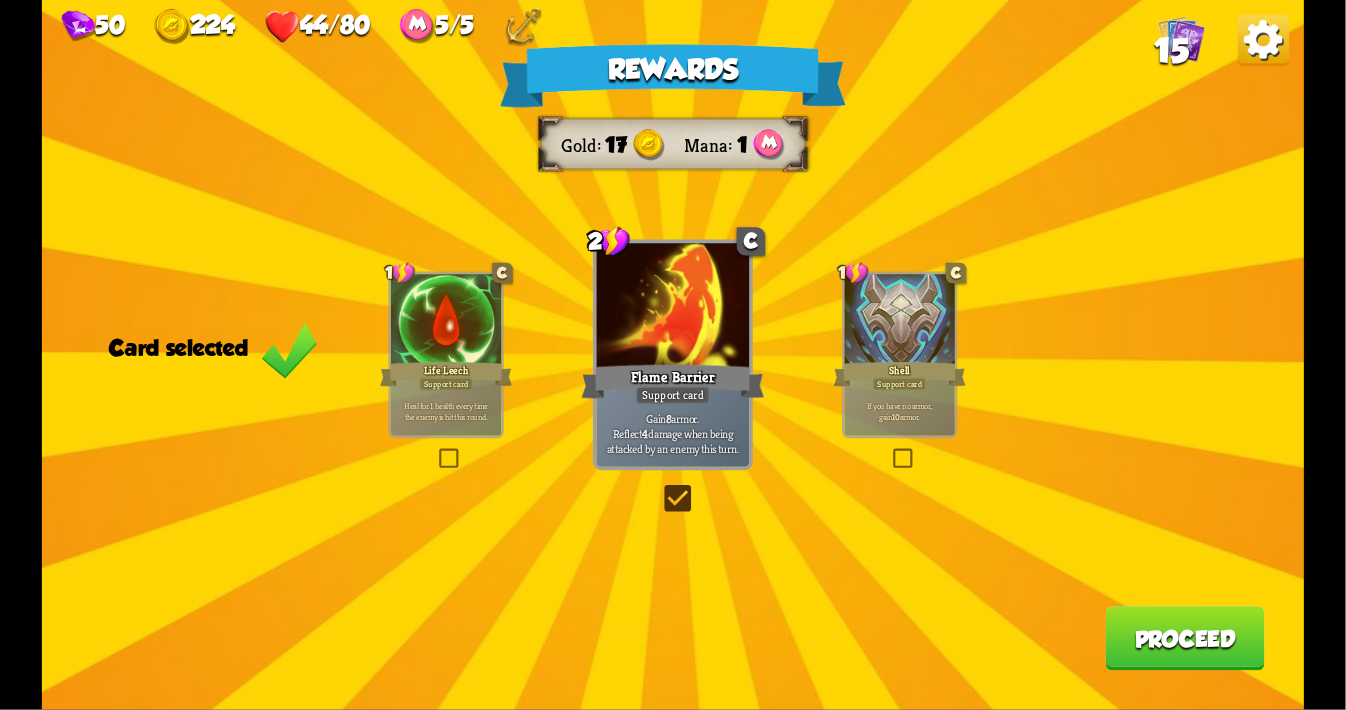 click on "Proceed" at bounding box center [1184, 638] 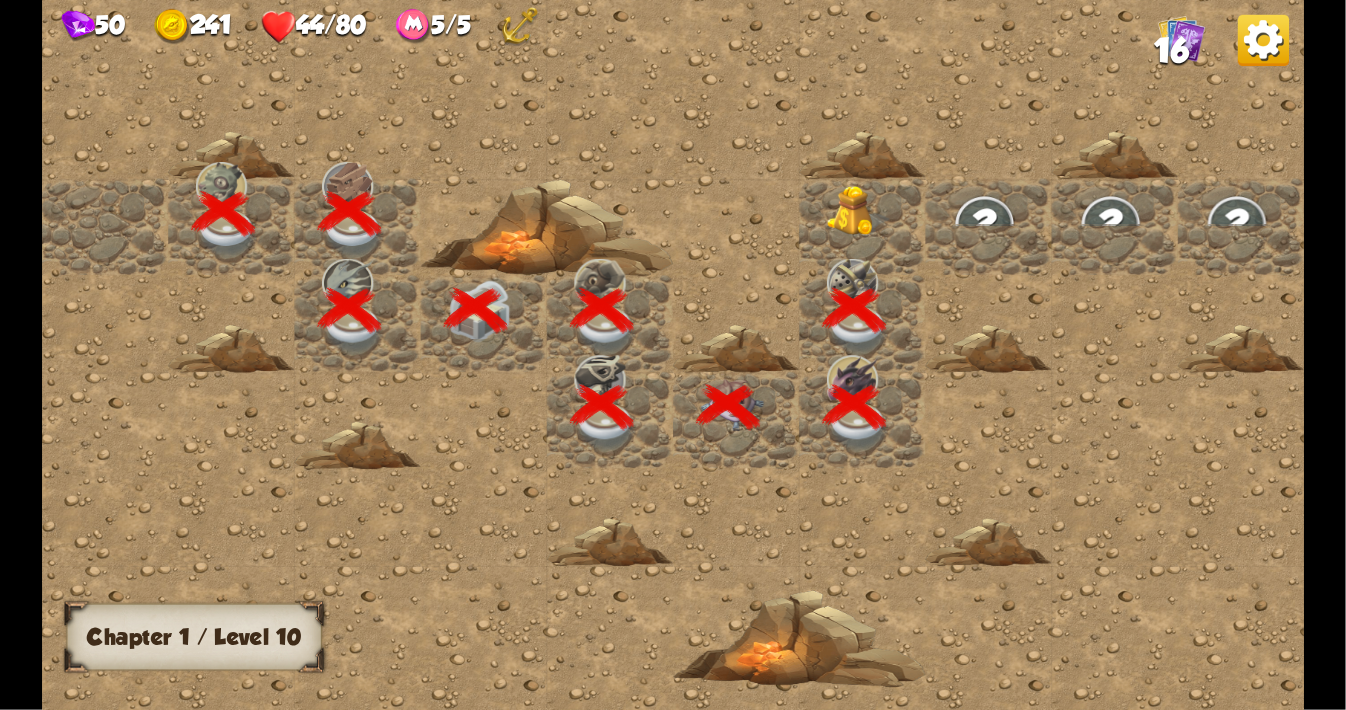 click at bounding box center (858, 211) 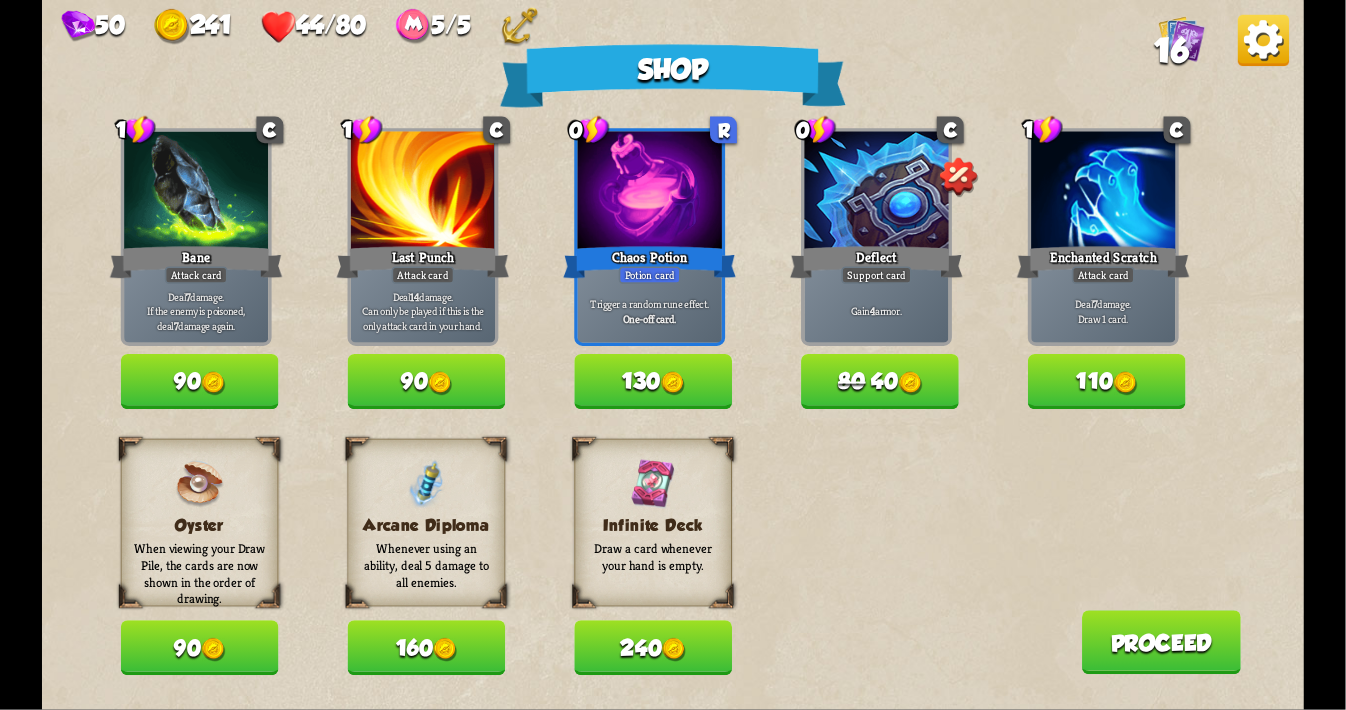 click on "90" at bounding box center (200, 648) 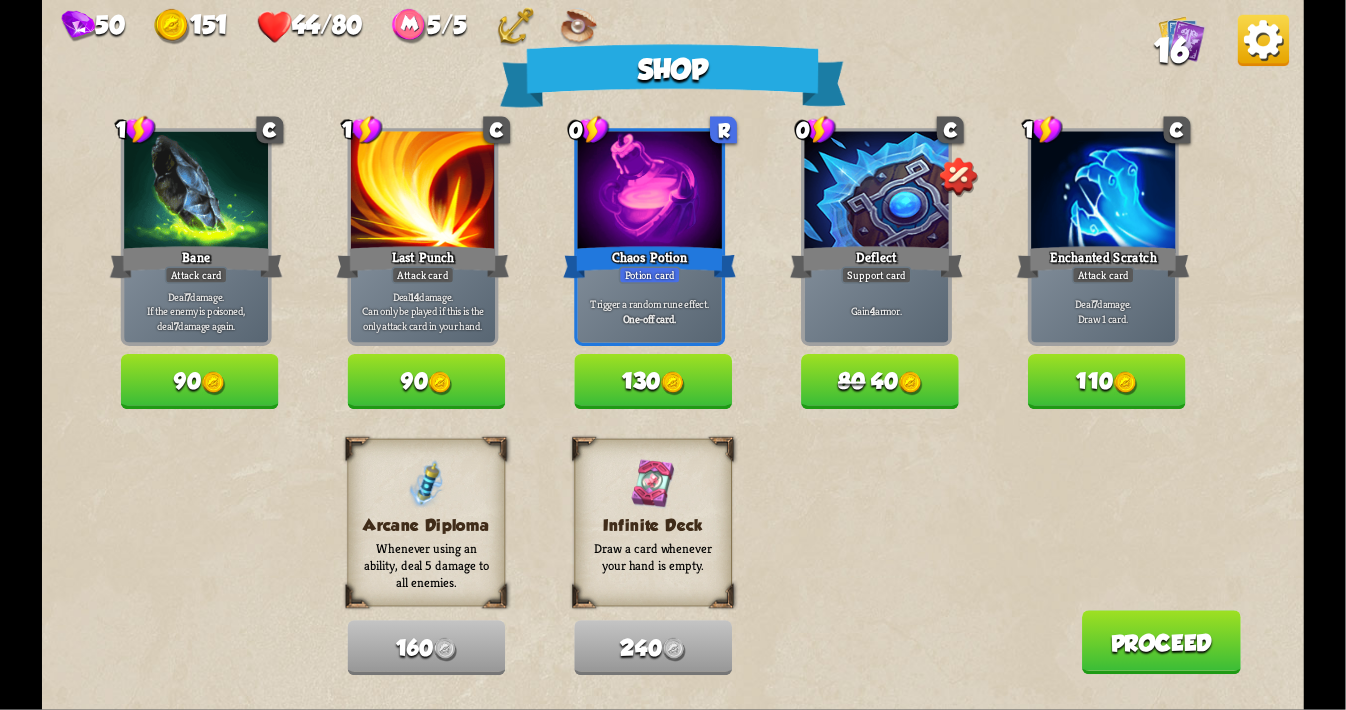 click on "90" at bounding box center [427, 381] 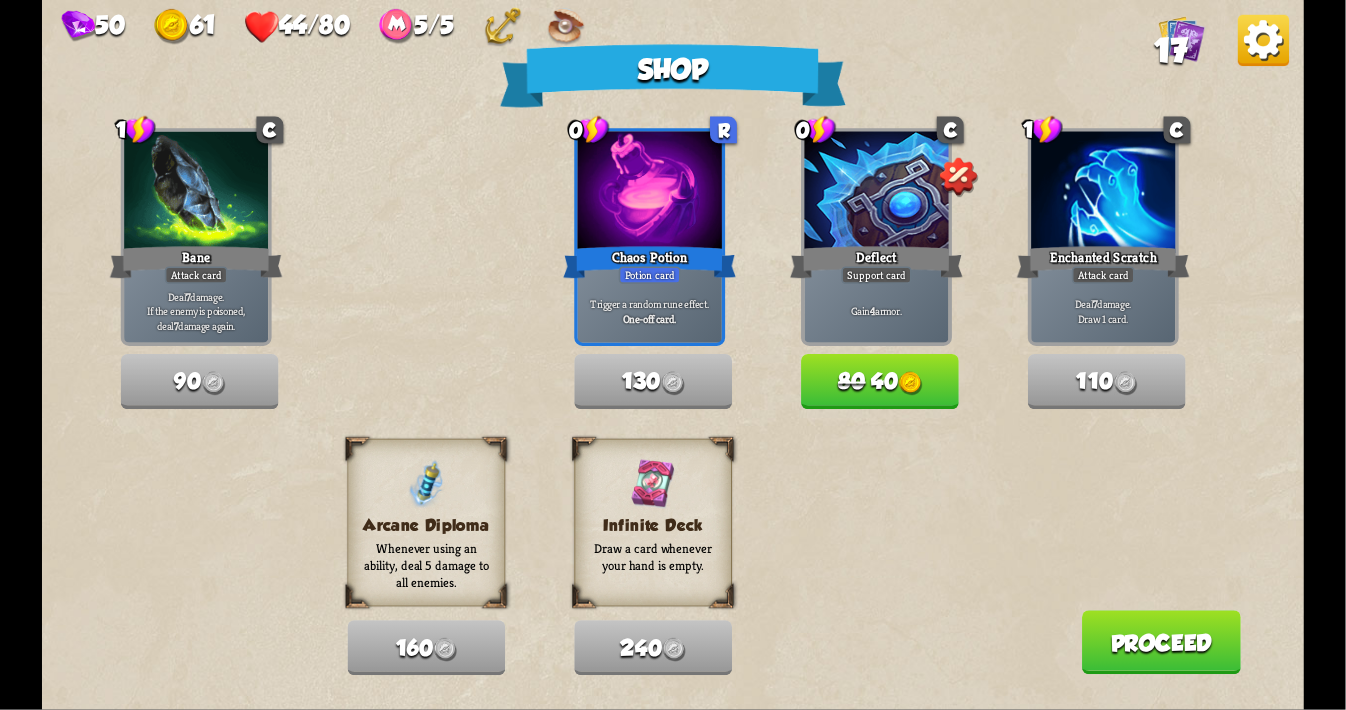 click on "80
40" at bounding box center (880, 381) 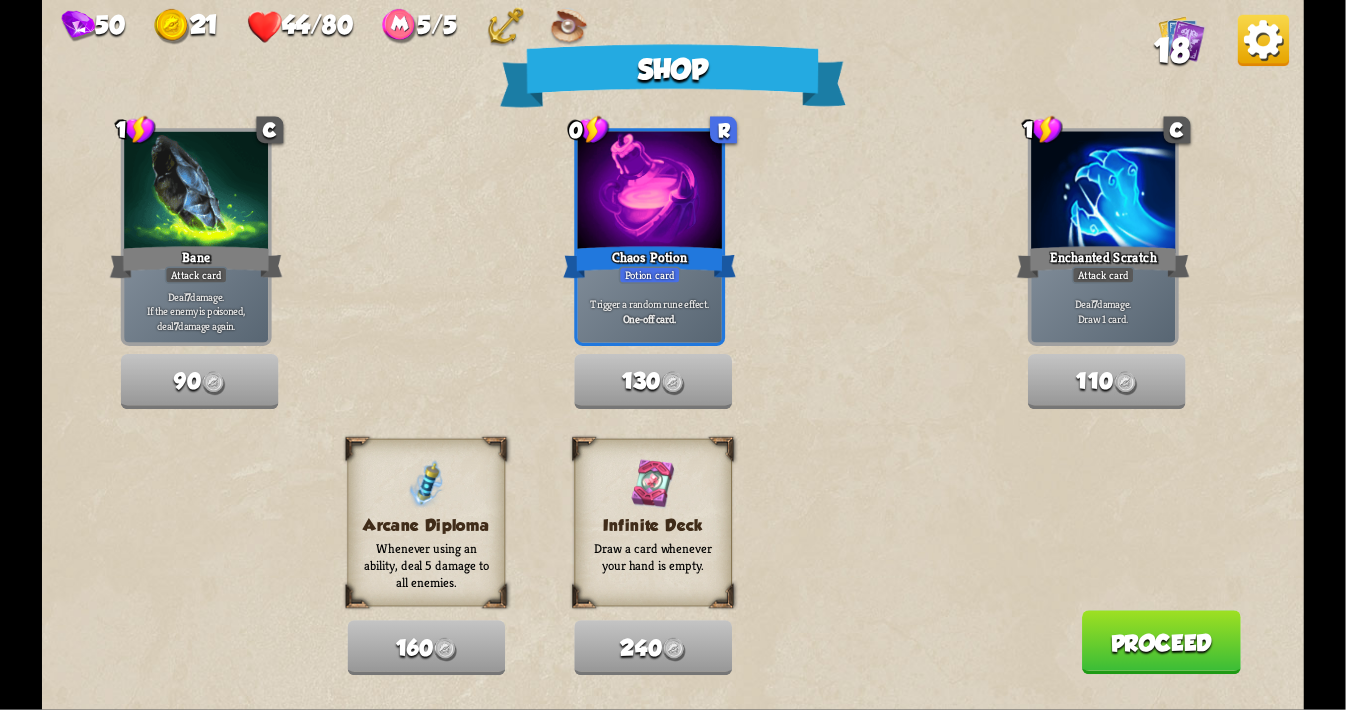 click on "Proceed" at bounding box center (1161, 642) 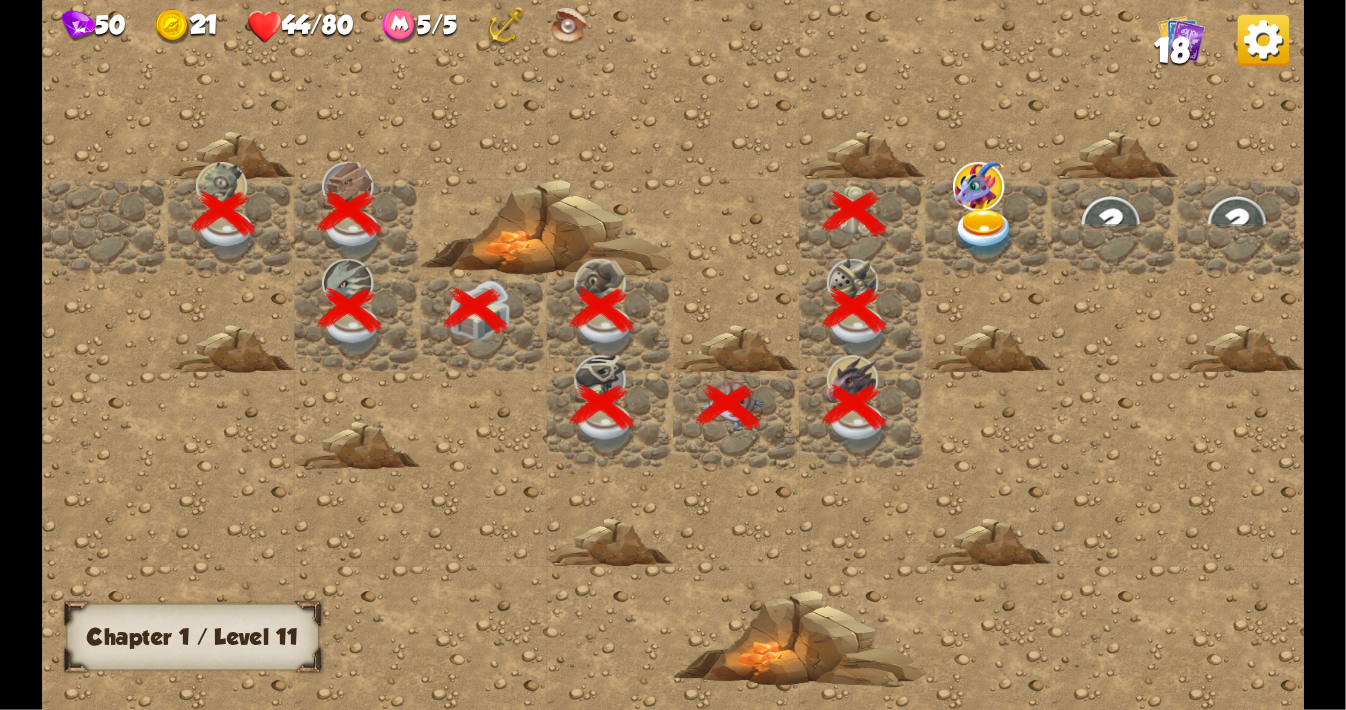 scroll, scrollTop: 0, scrollLeft: 384, axis: horizontal 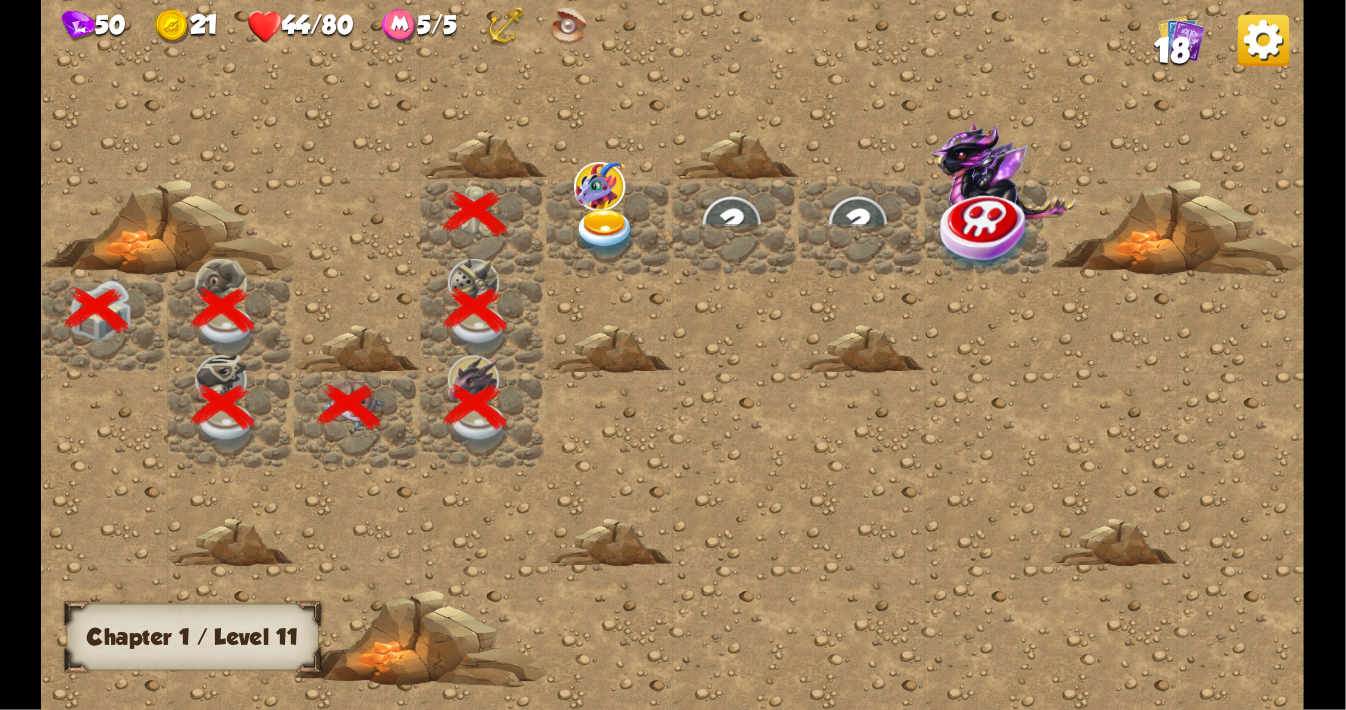 click at bounding box center (605, 233) 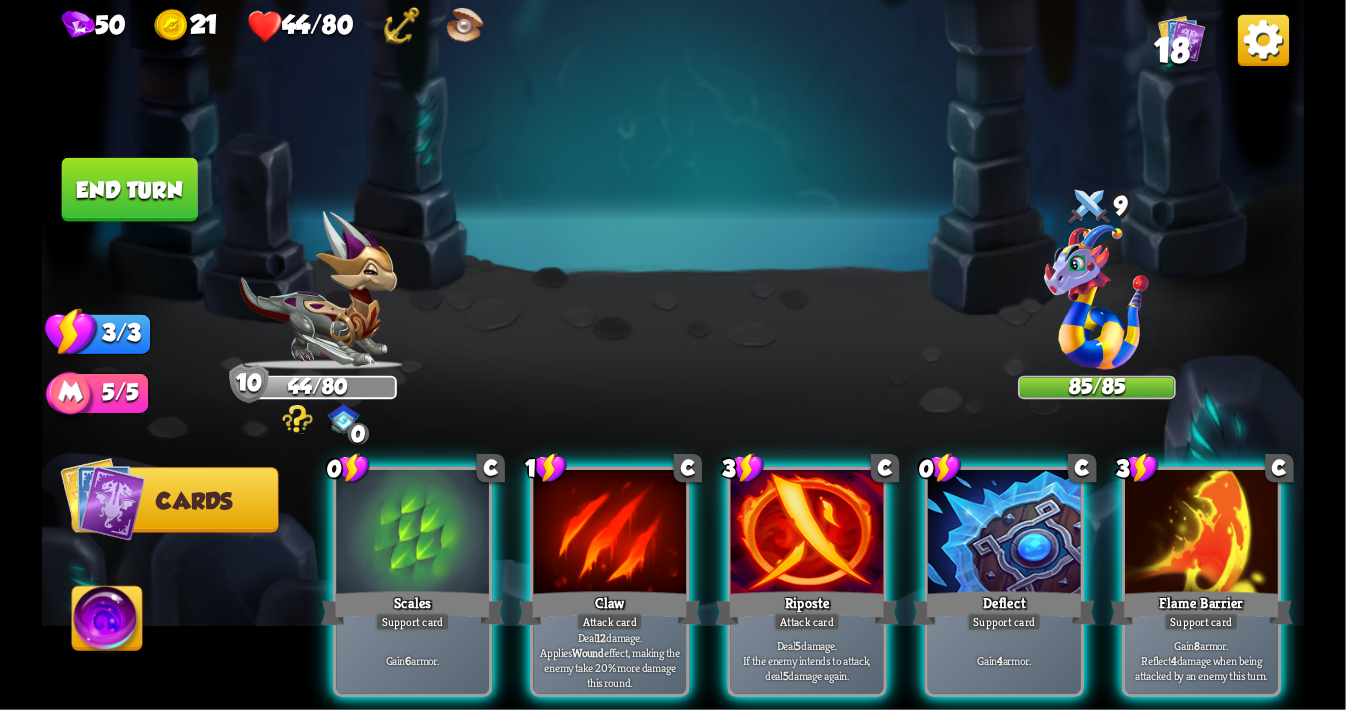 click on "Player turn" at bounding box center (673, 355) 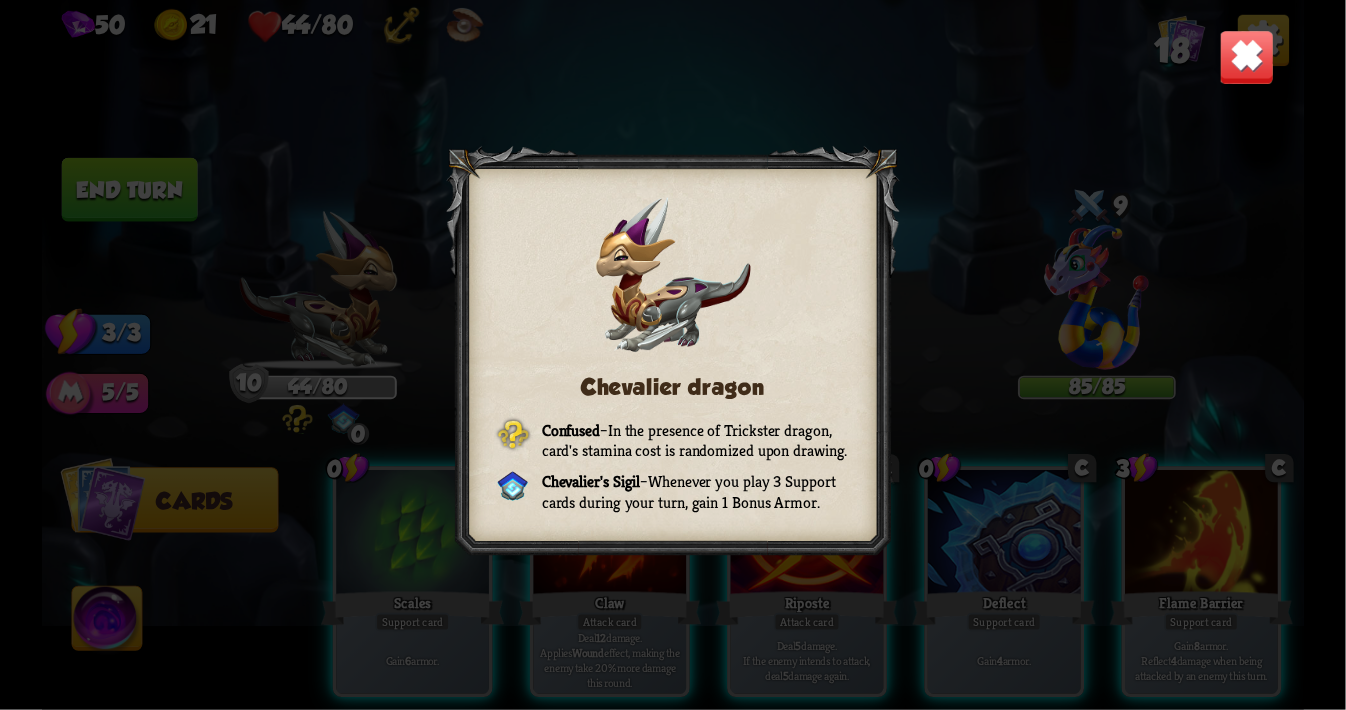 click at bounding box center [1246, 57] 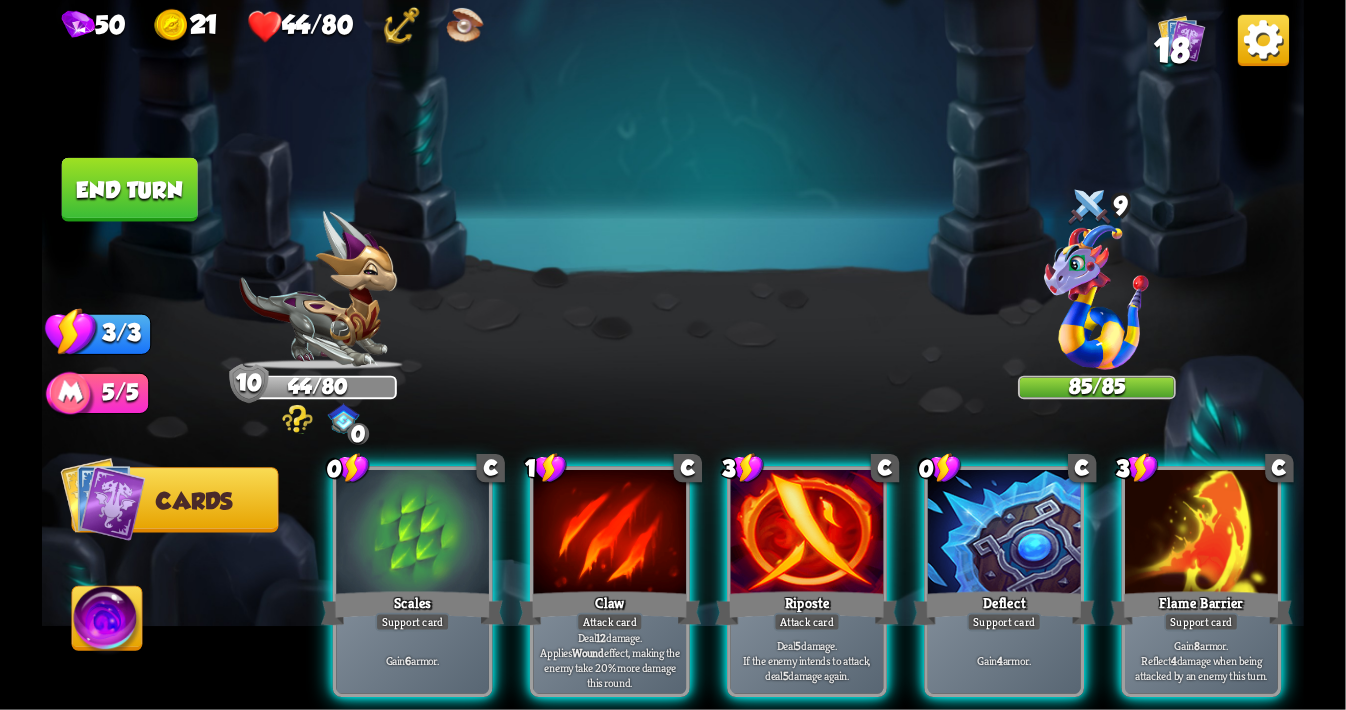 click at bounding box center [1097, 297] 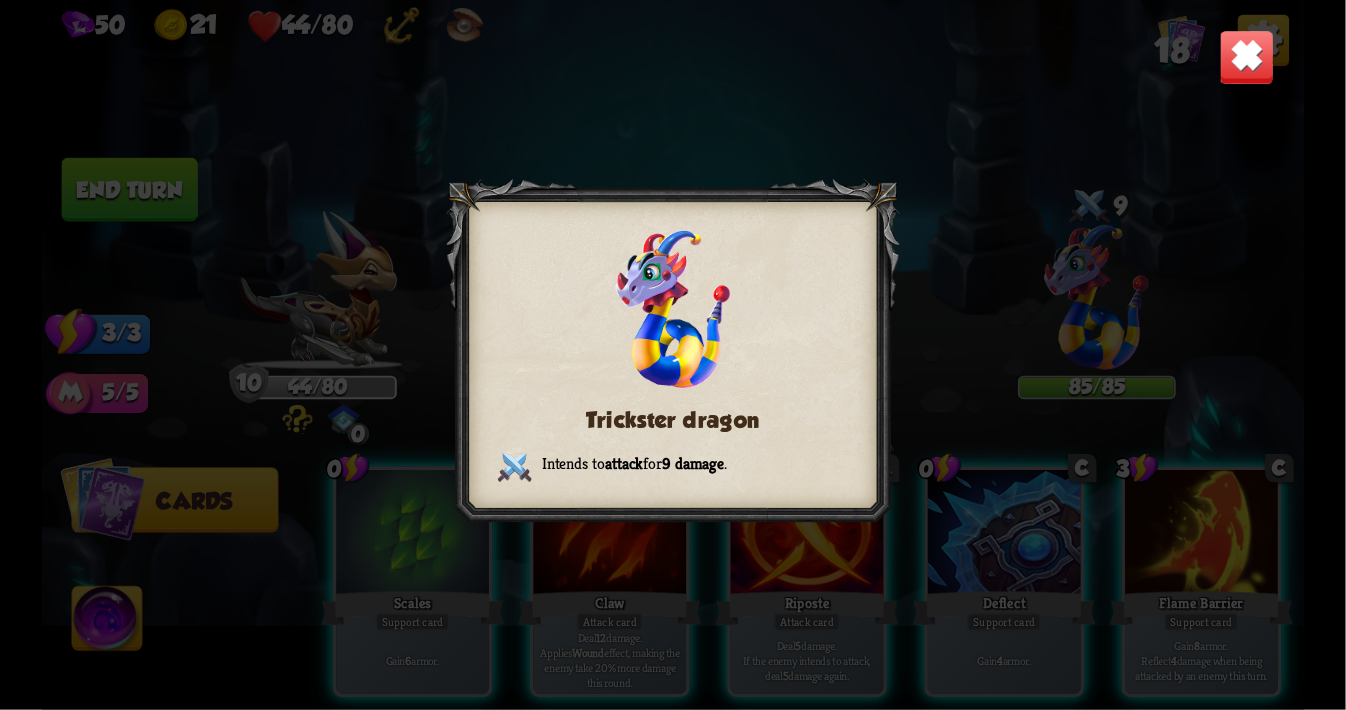 click at bounding box center (1246, 57) 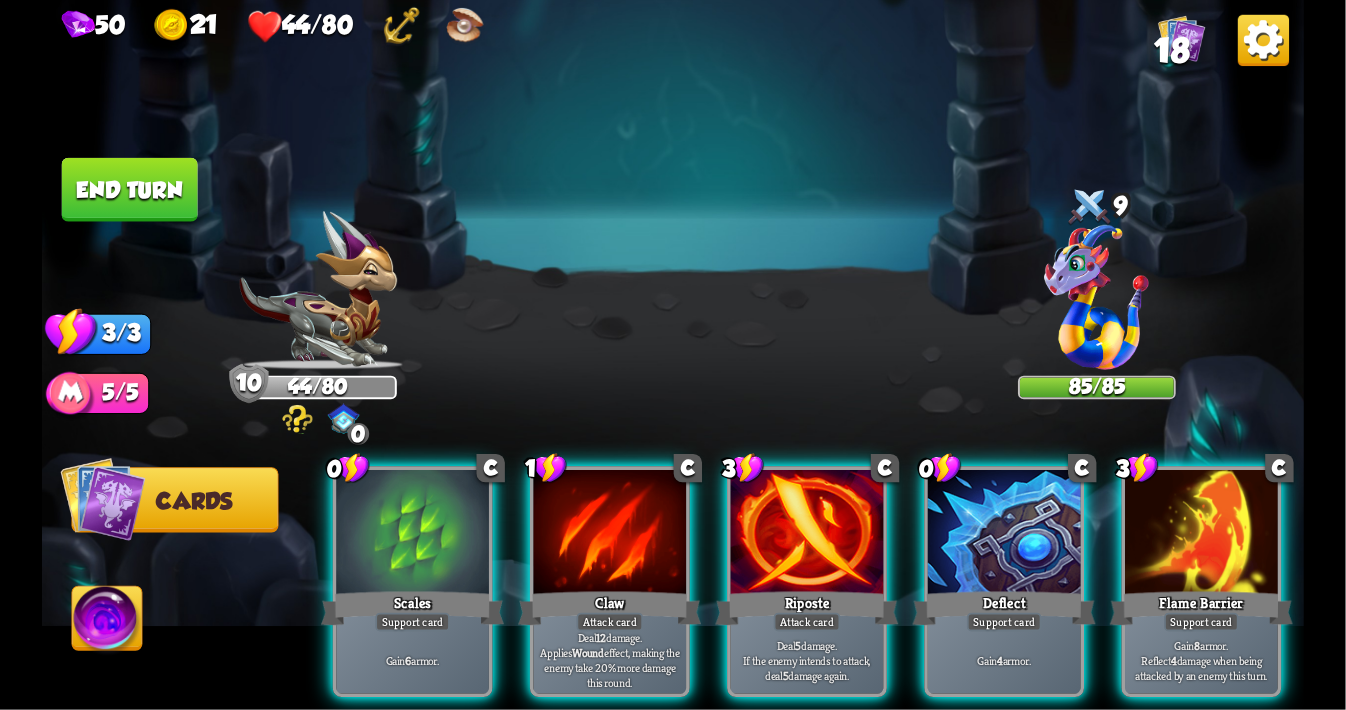 click at bounding box center (298, 419) 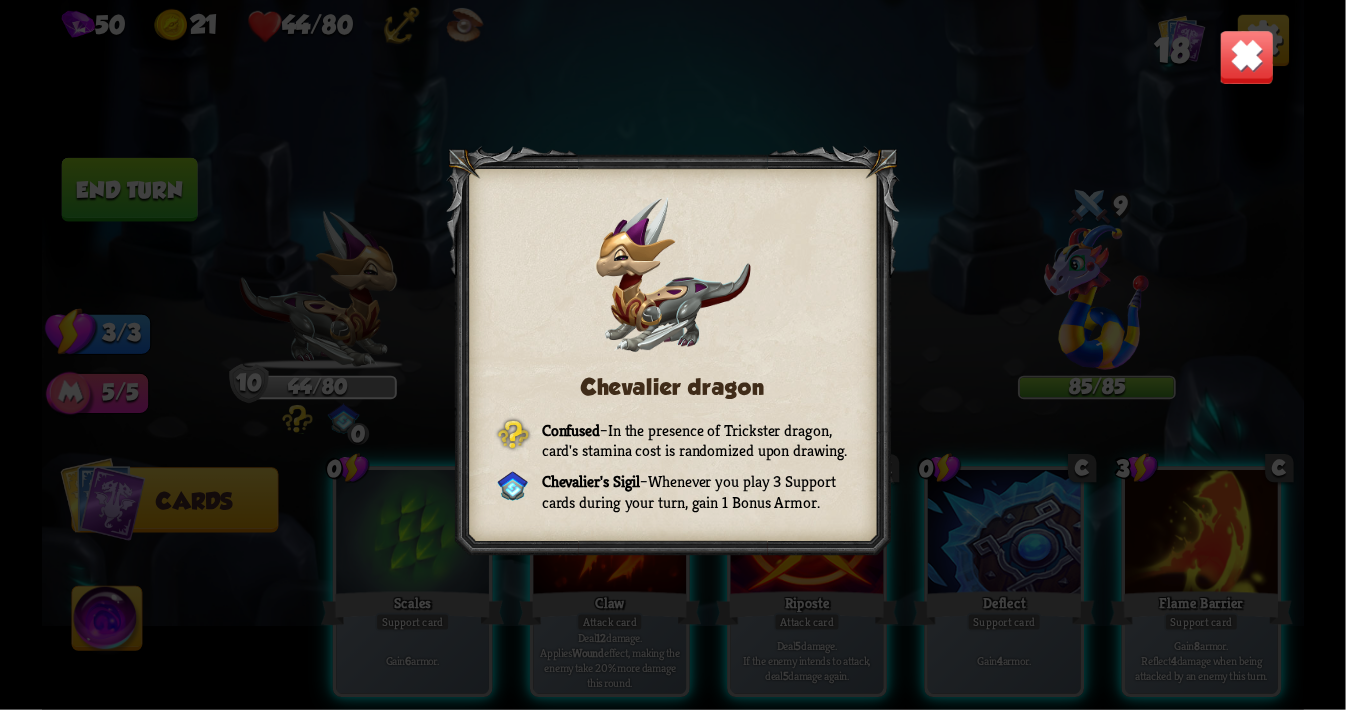 click at bounding box center (1246, 57) 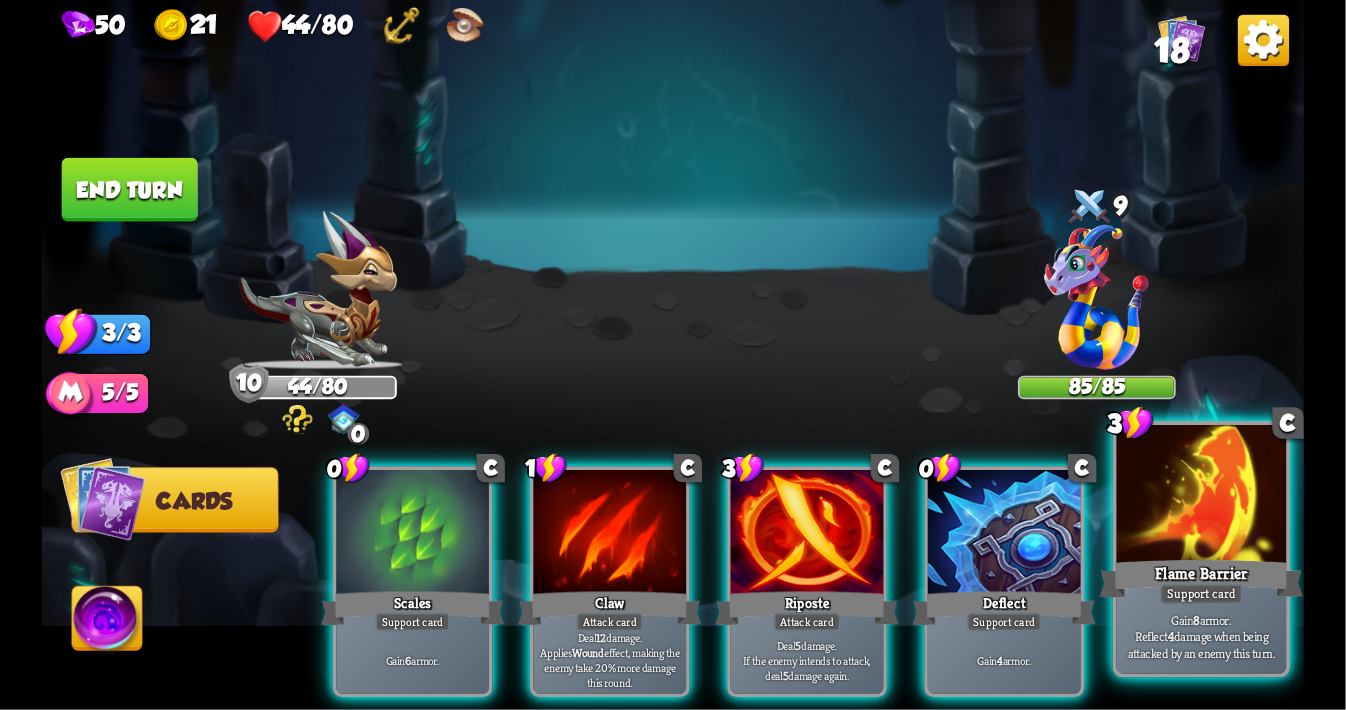 click at bounding box center (1202, 496) 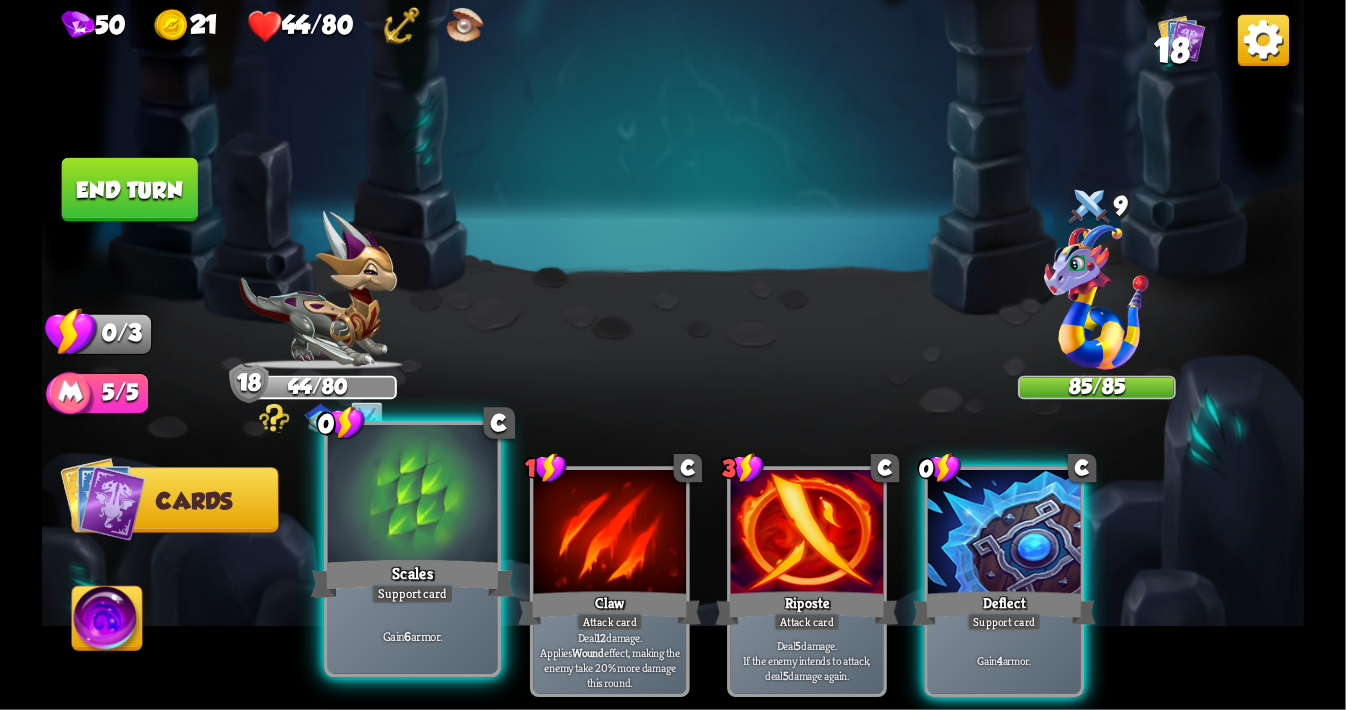 click at bounding box center [413, 496] 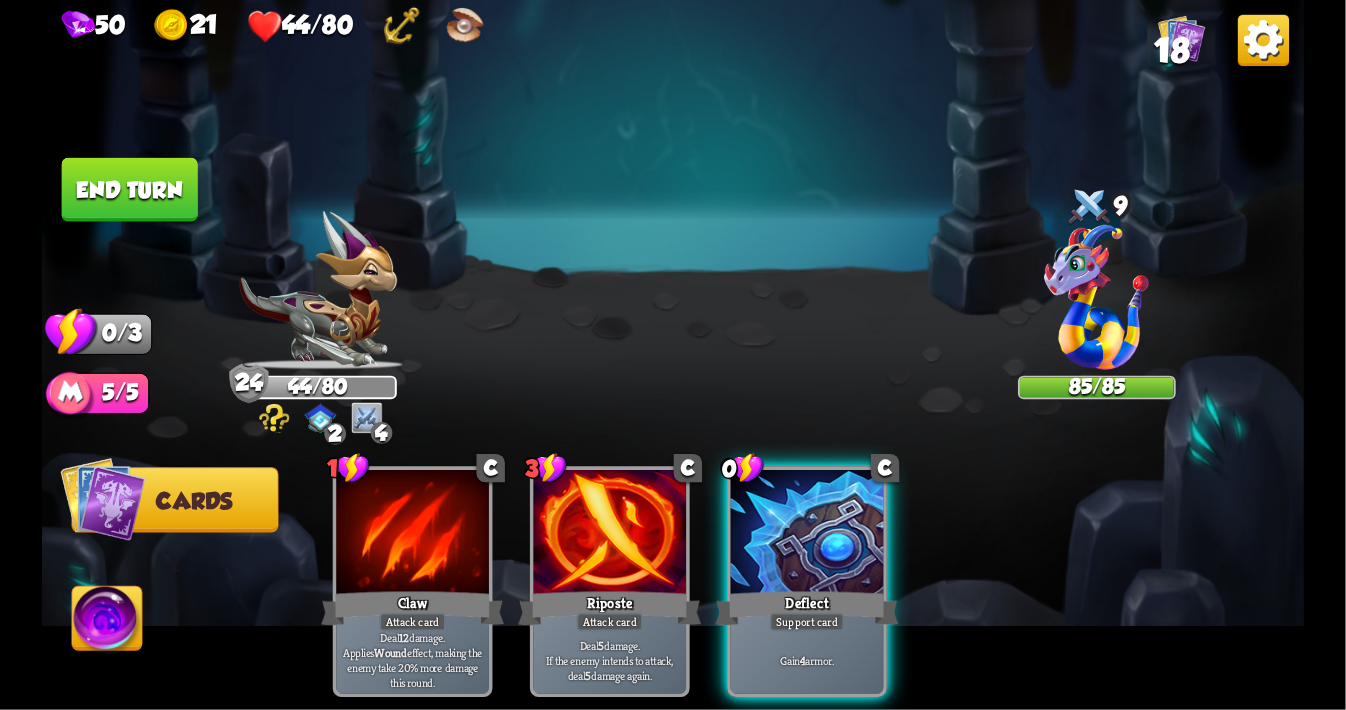 click on "End turn" at bounding box center [130, 190] 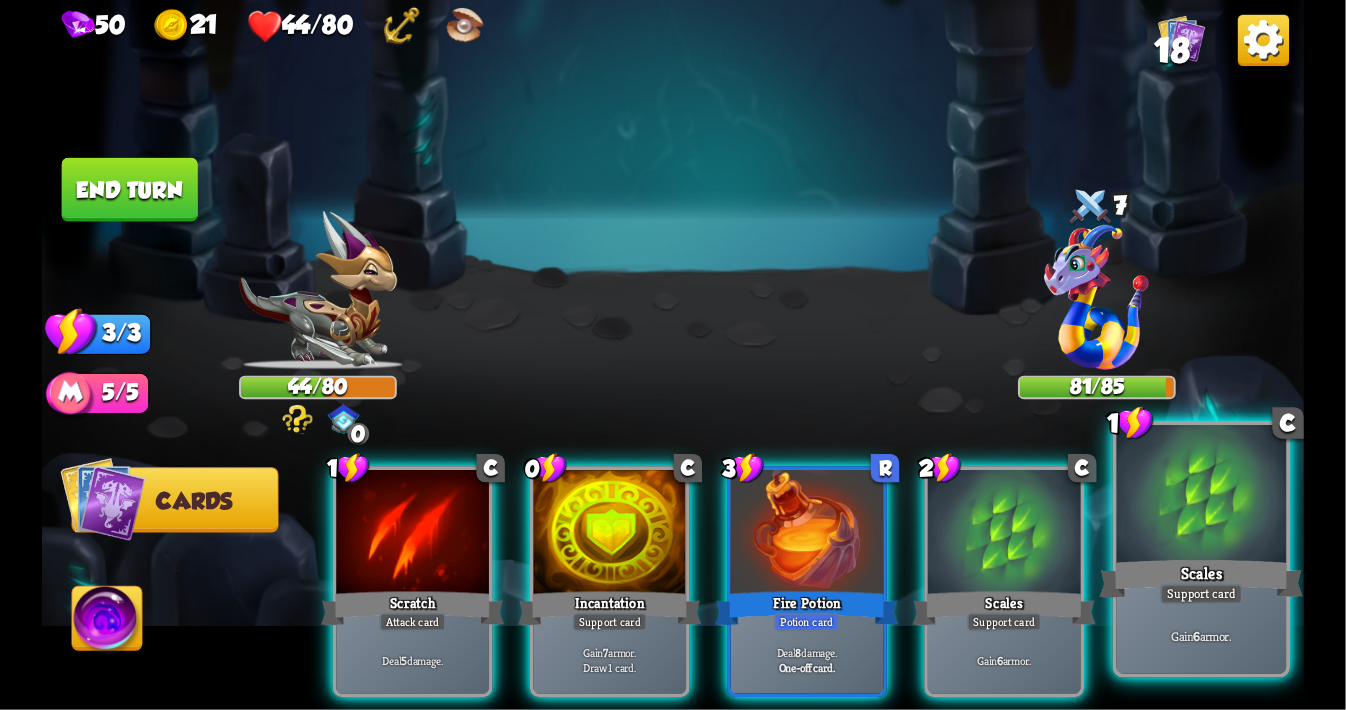 click at bounding box center [1202, 496] 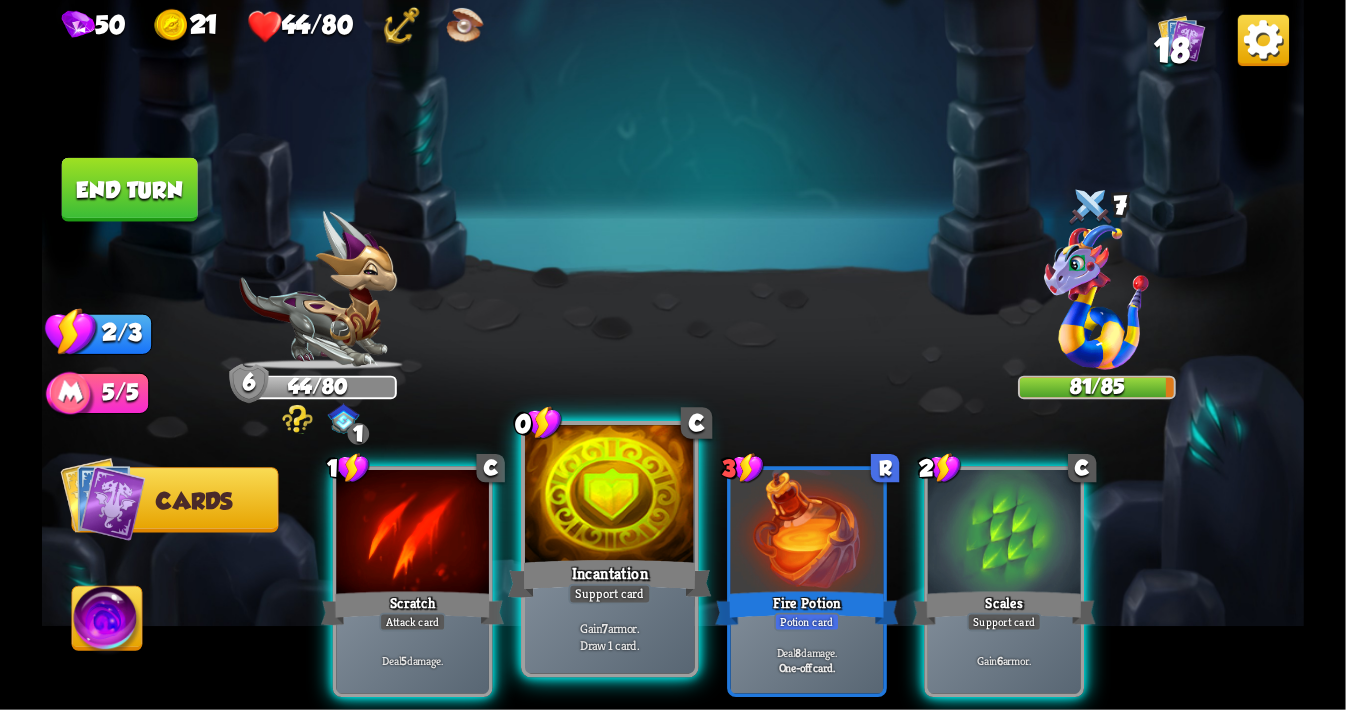 click at bounding box center (610, 496) 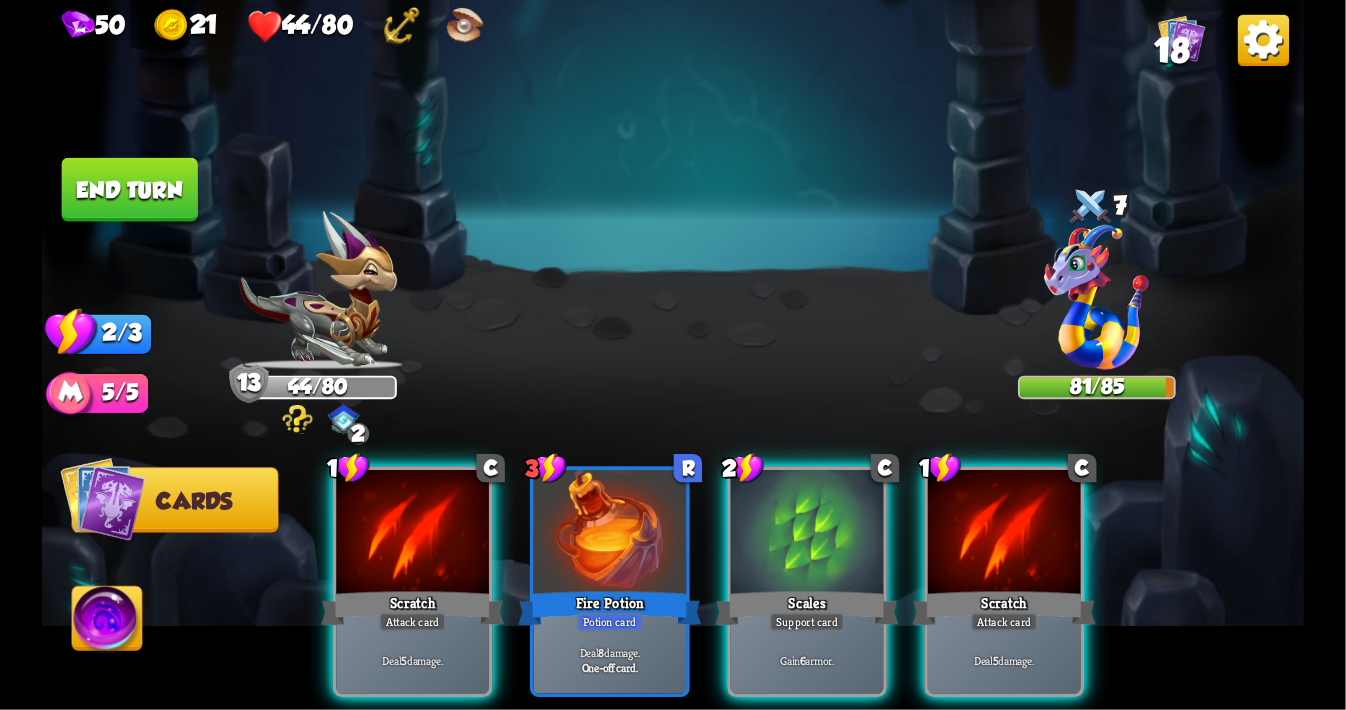 click at bounding box center (673, 355) 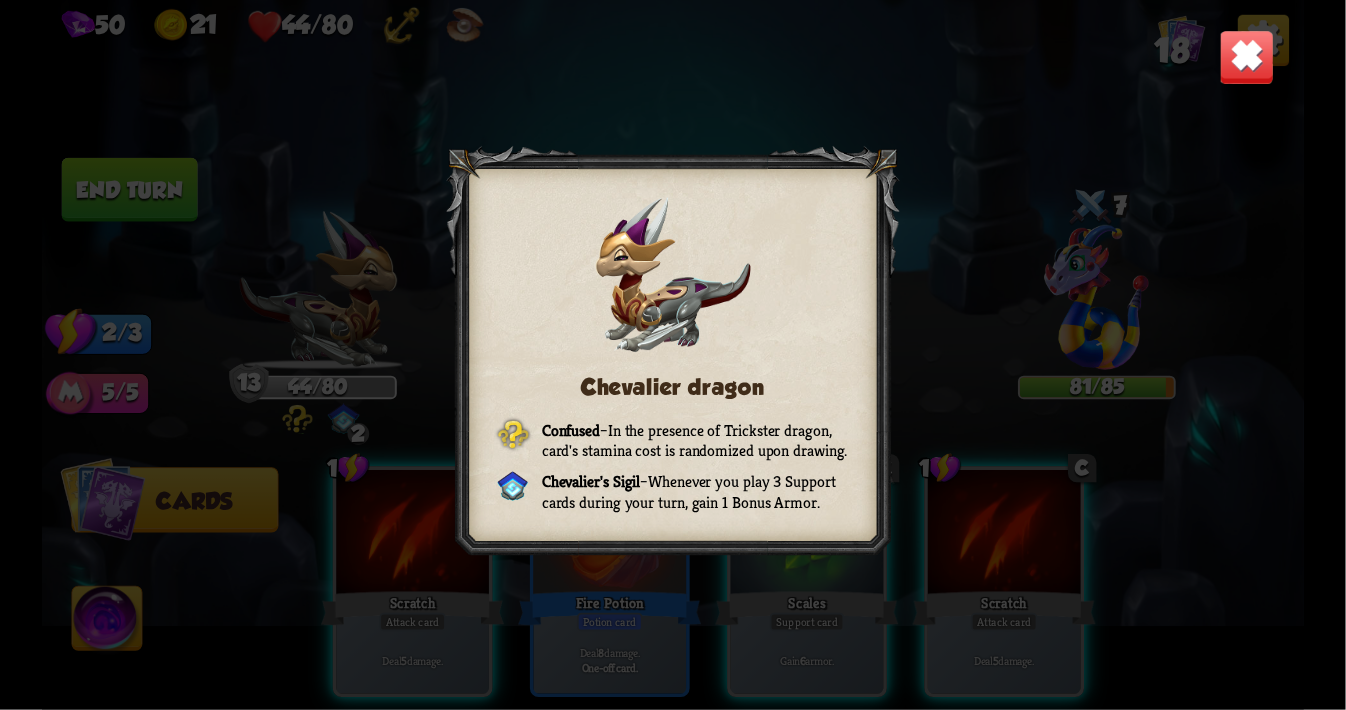 click at bounding box center [1246, 57] 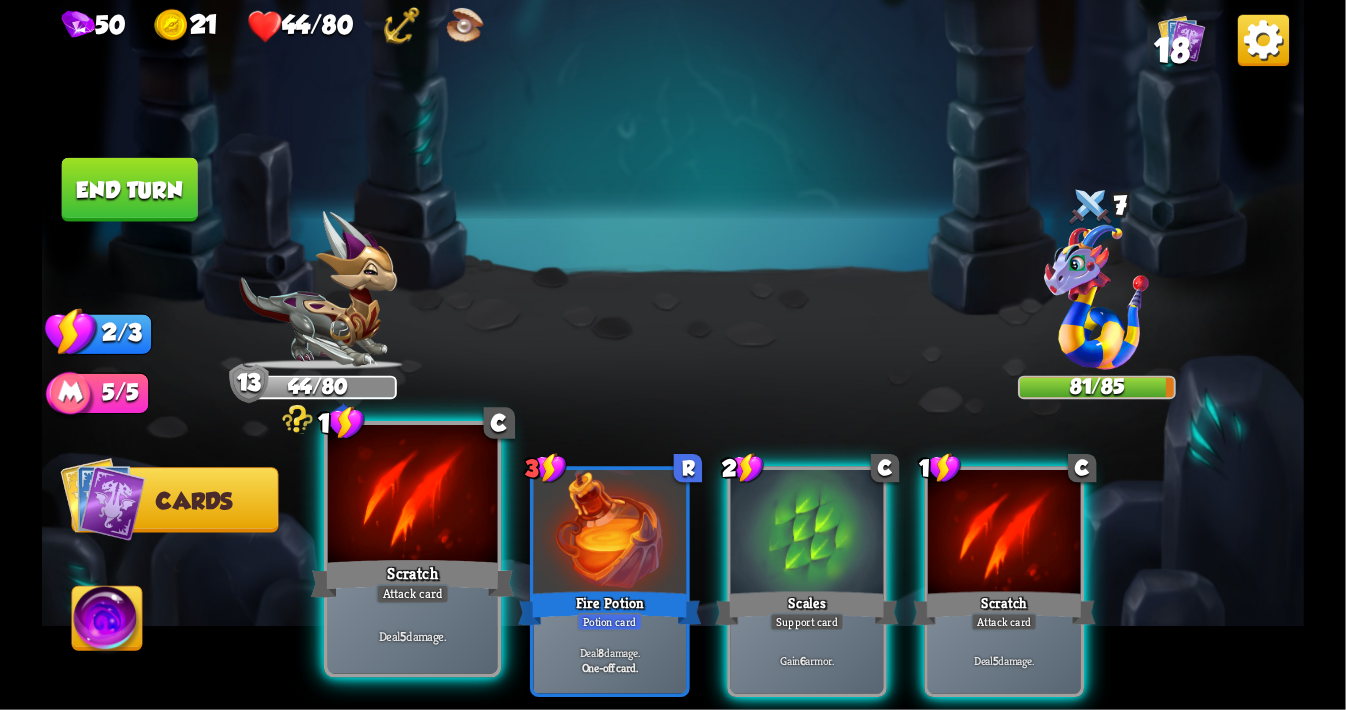 click at bounding box center [413, 496] 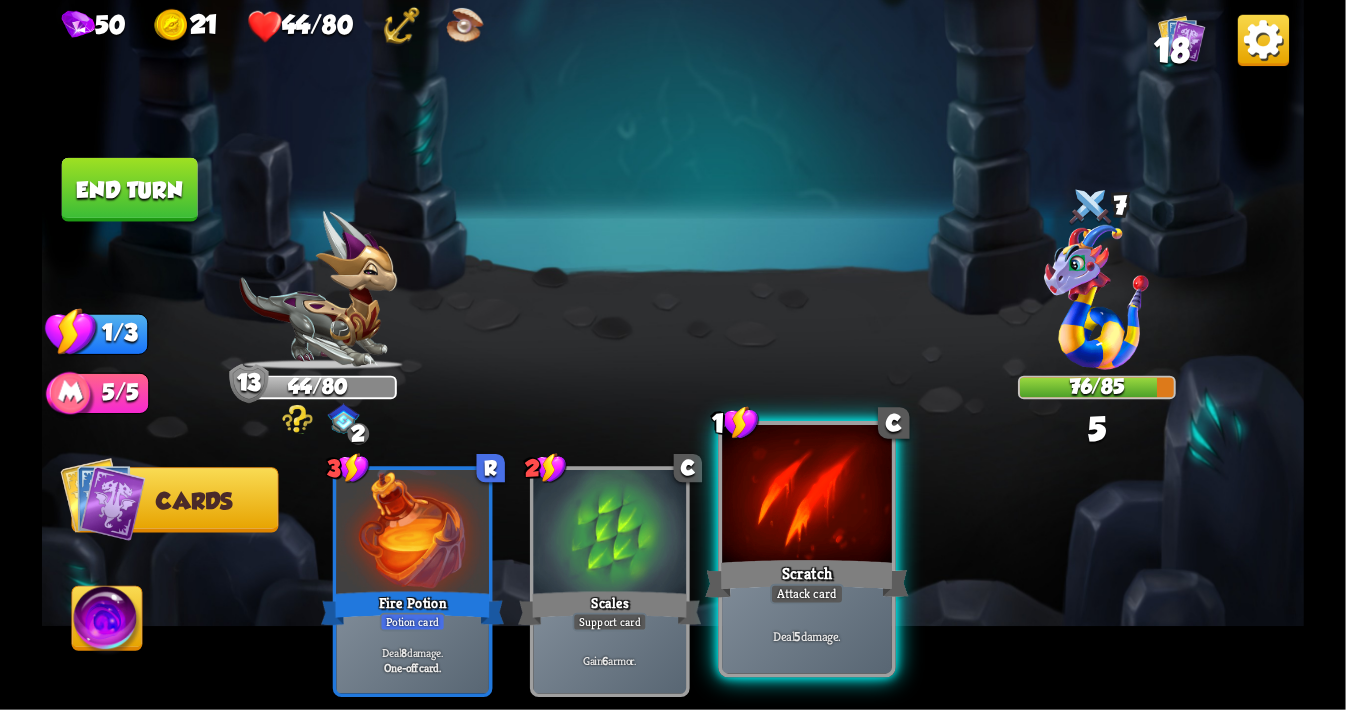 click at bounding box center [807, 496] 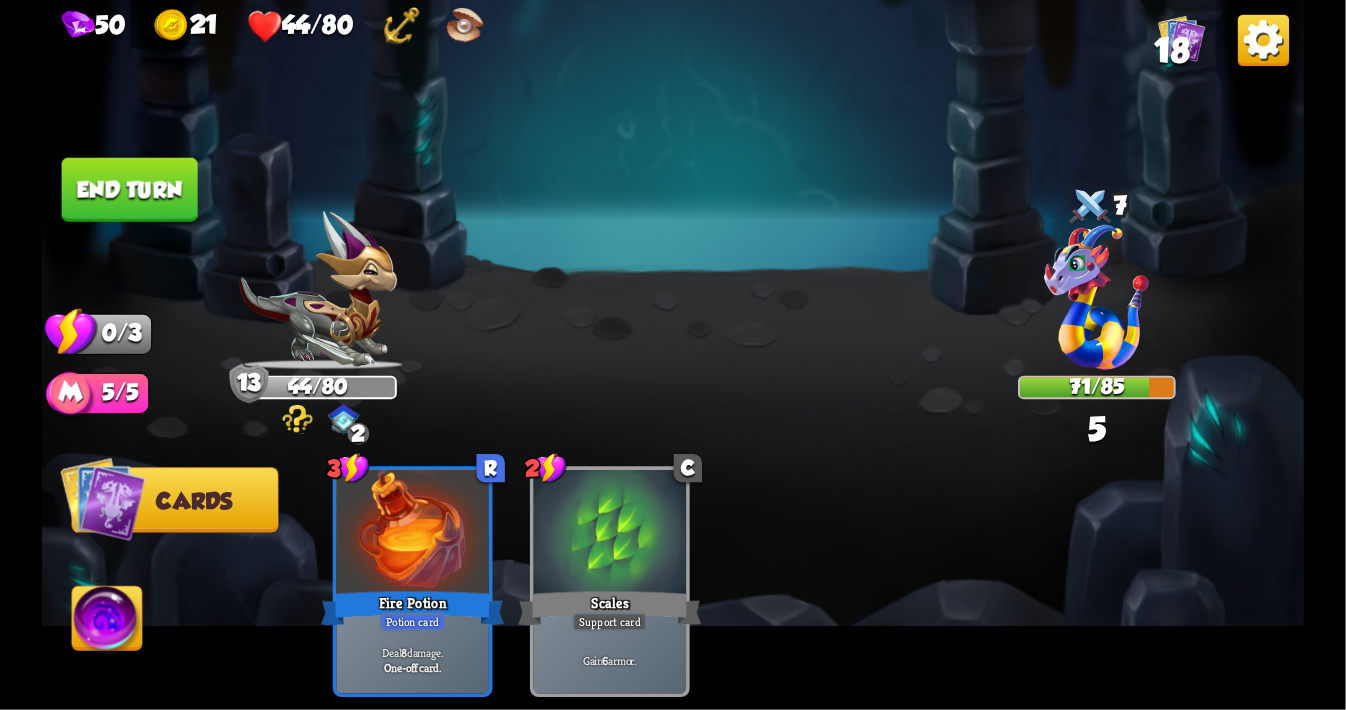 click on "End turn" at bounding box center [130, 190] 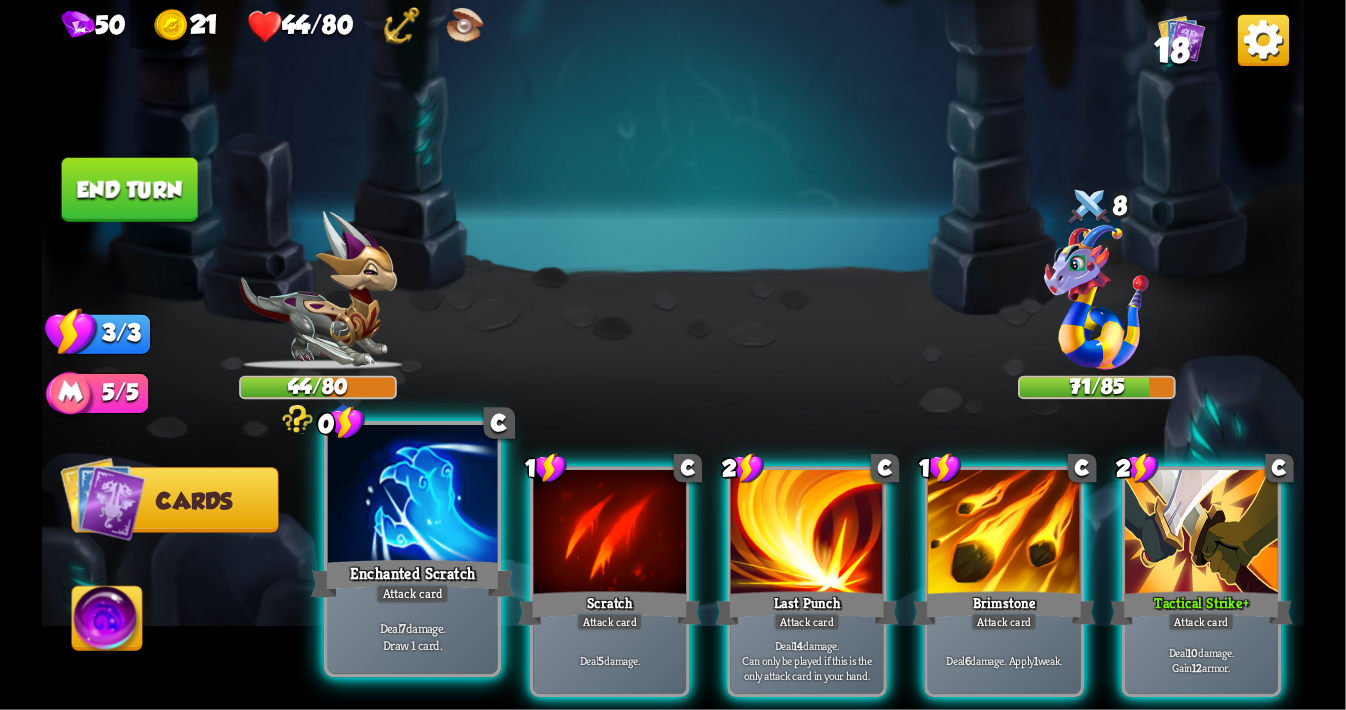 click at bounding box center (413, 496) 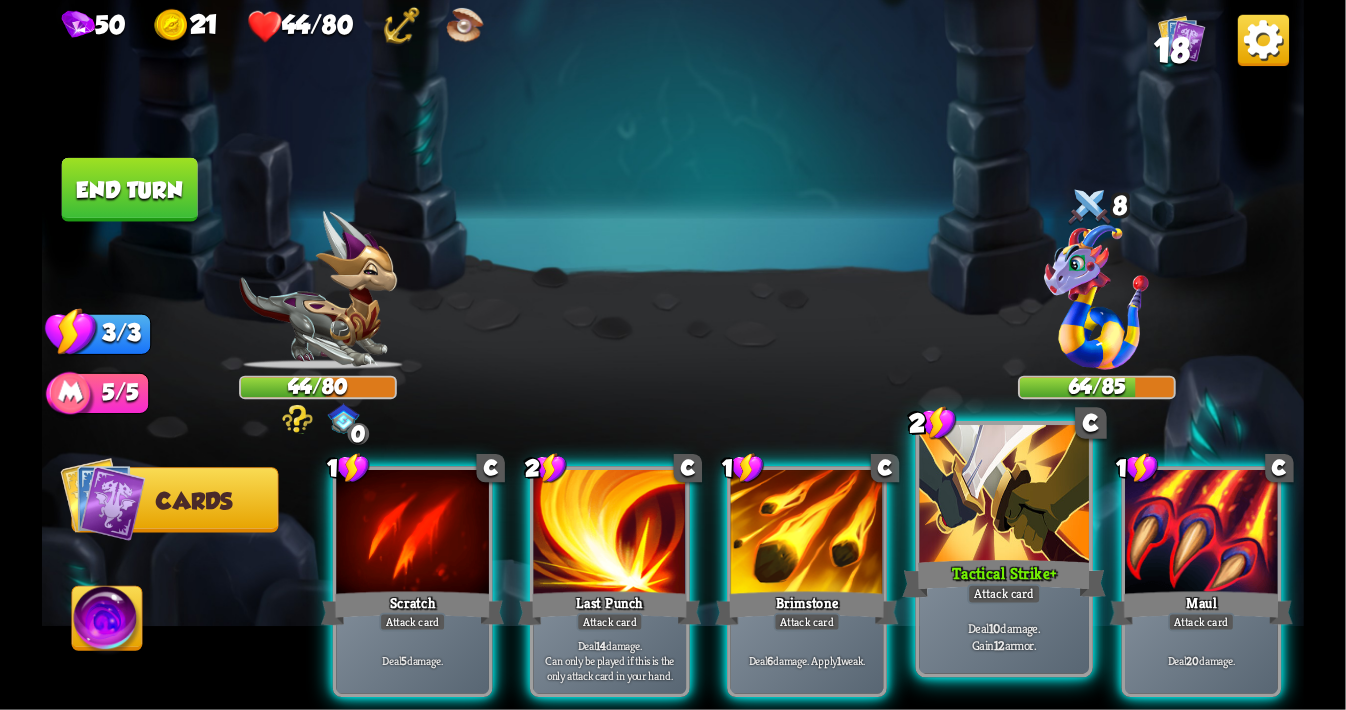 click at bounding box center [1005, 496] 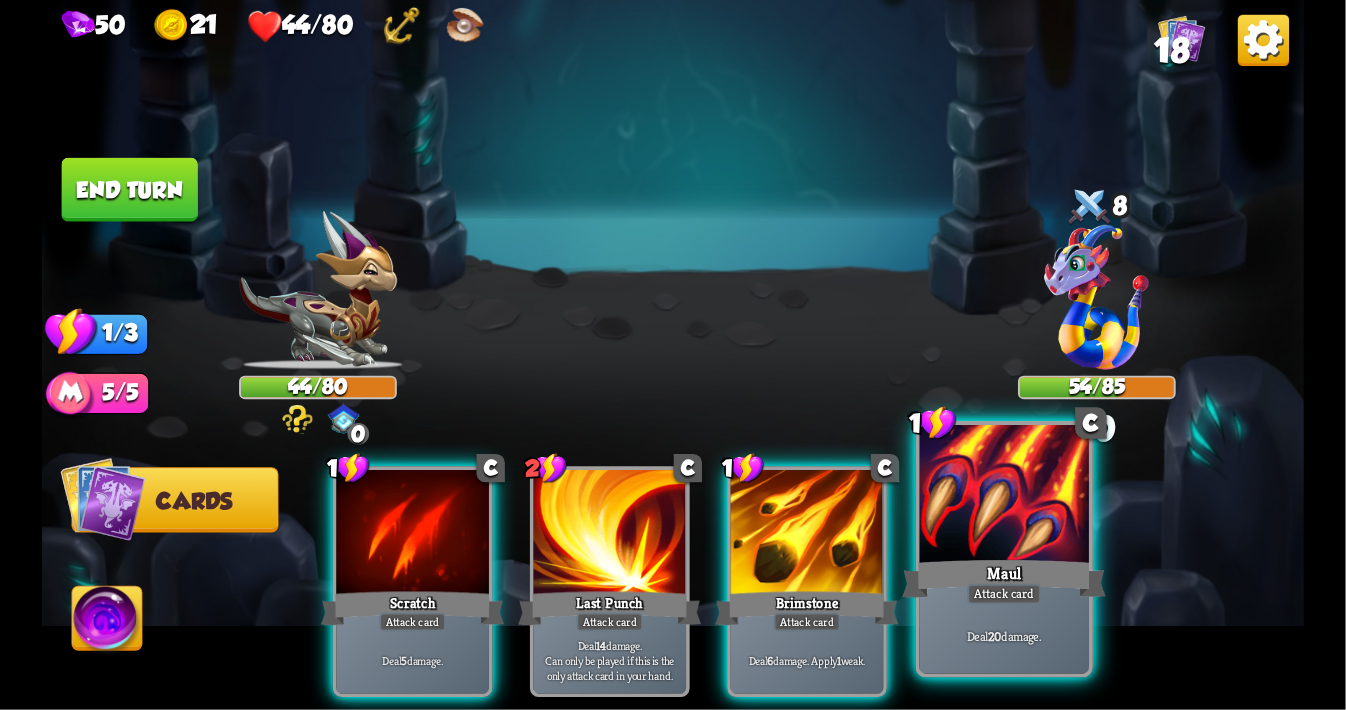 click at bounding box center [1005, 496] 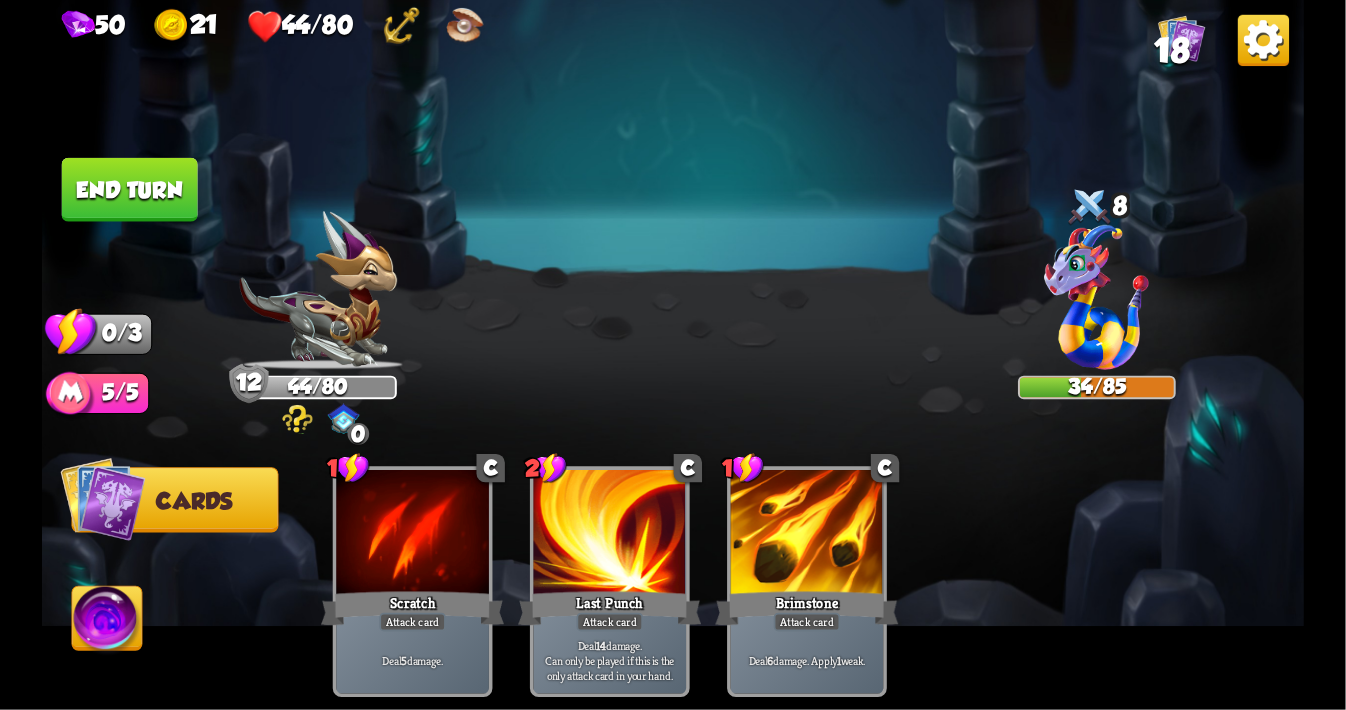 click on "End turn" at bounding box center [130, 190] 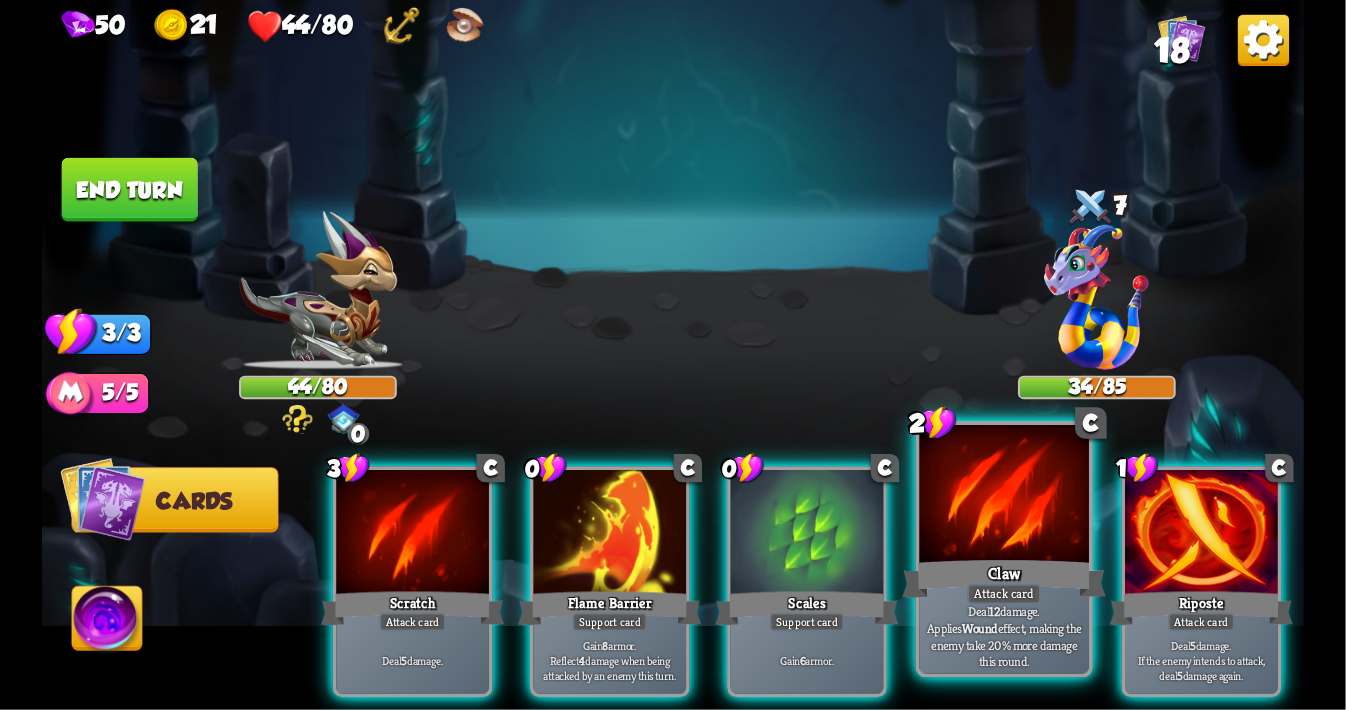 click at bounding box center (1005, 496) 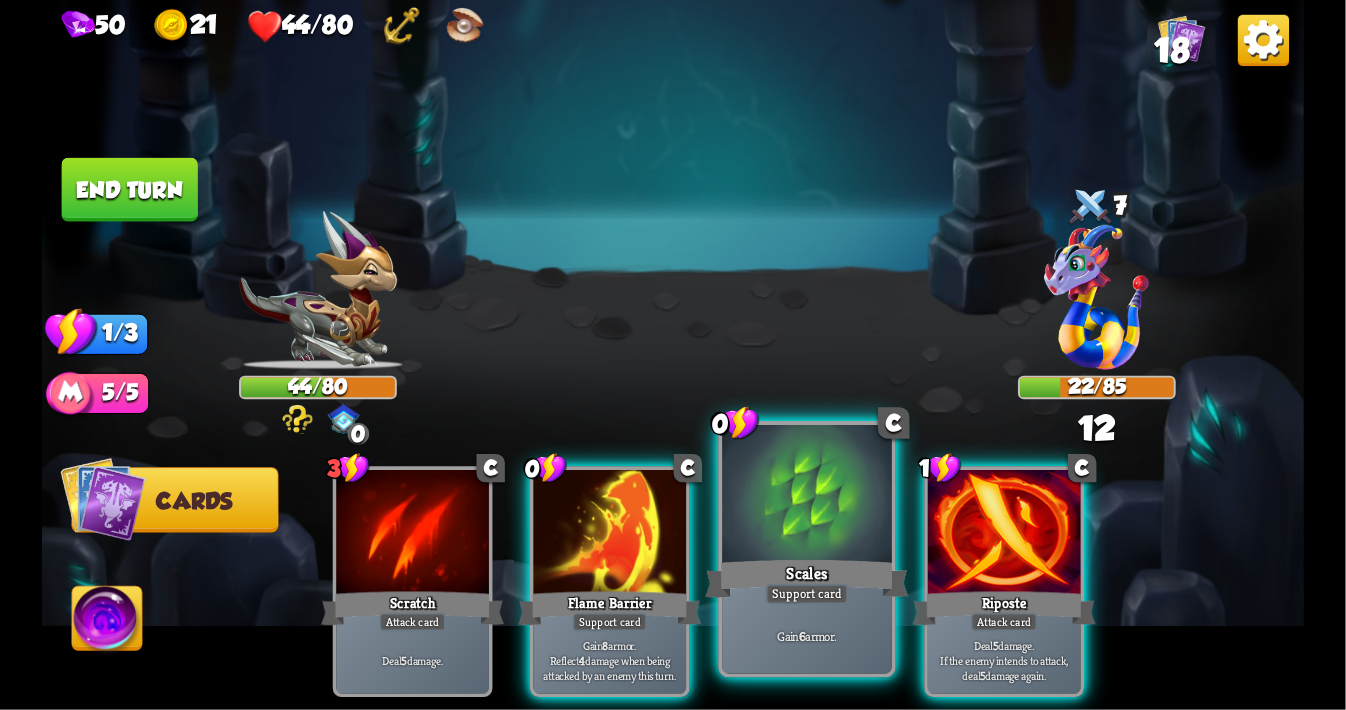 click at bounding box center [807, 496] 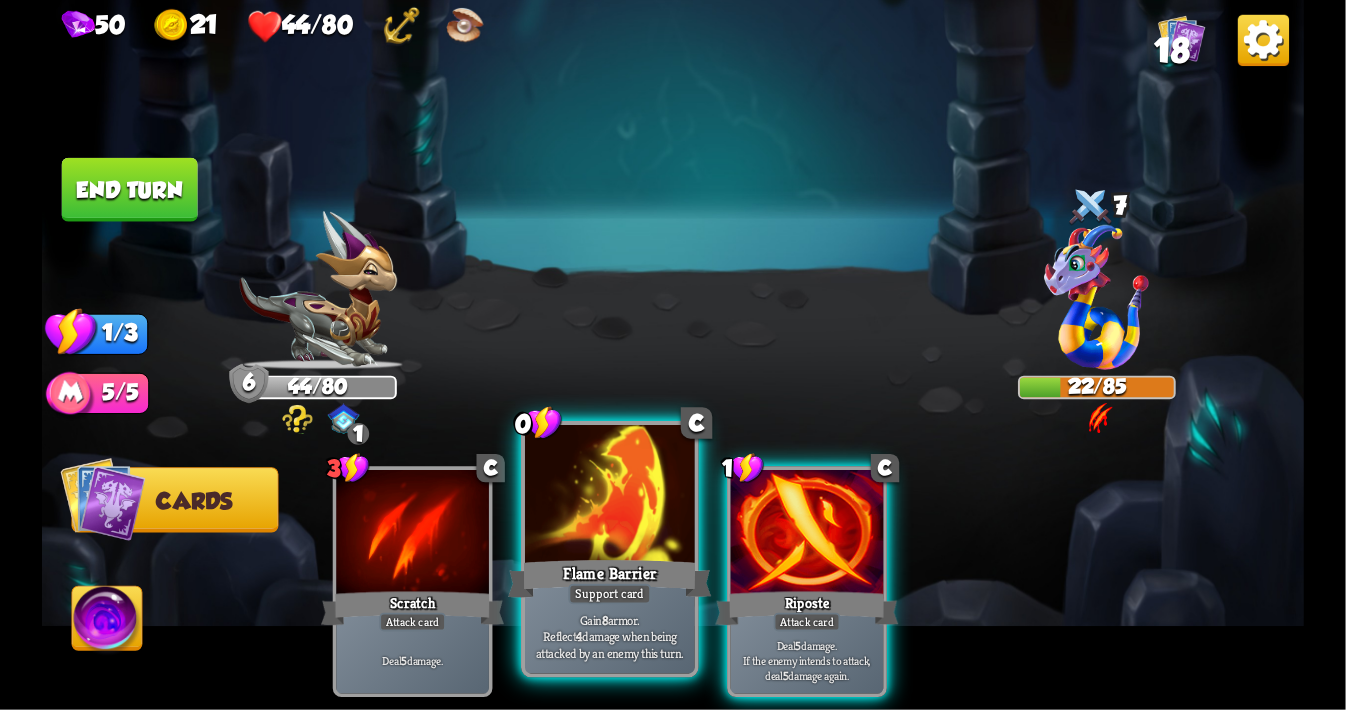 click at bounding box center (610, 496) 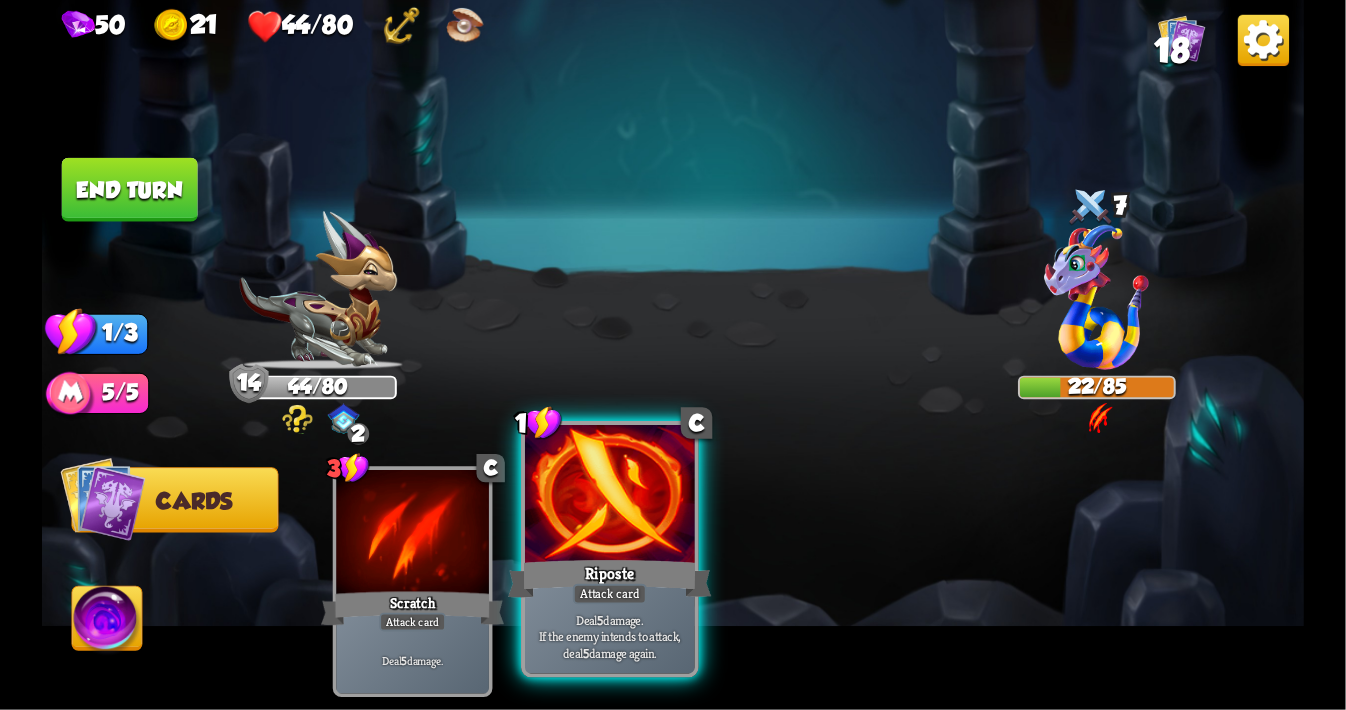click at bounding box center [610, 496] 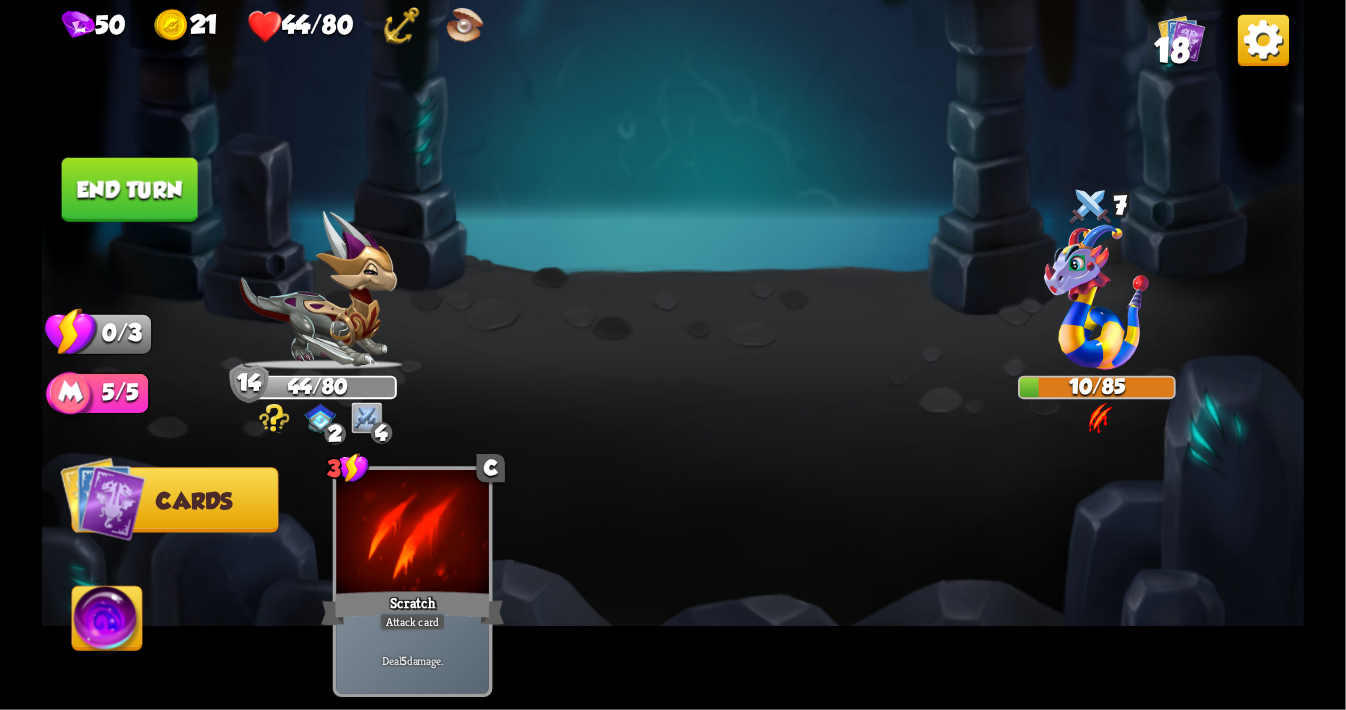 click on "End turn" at bounding box center (129, 190) 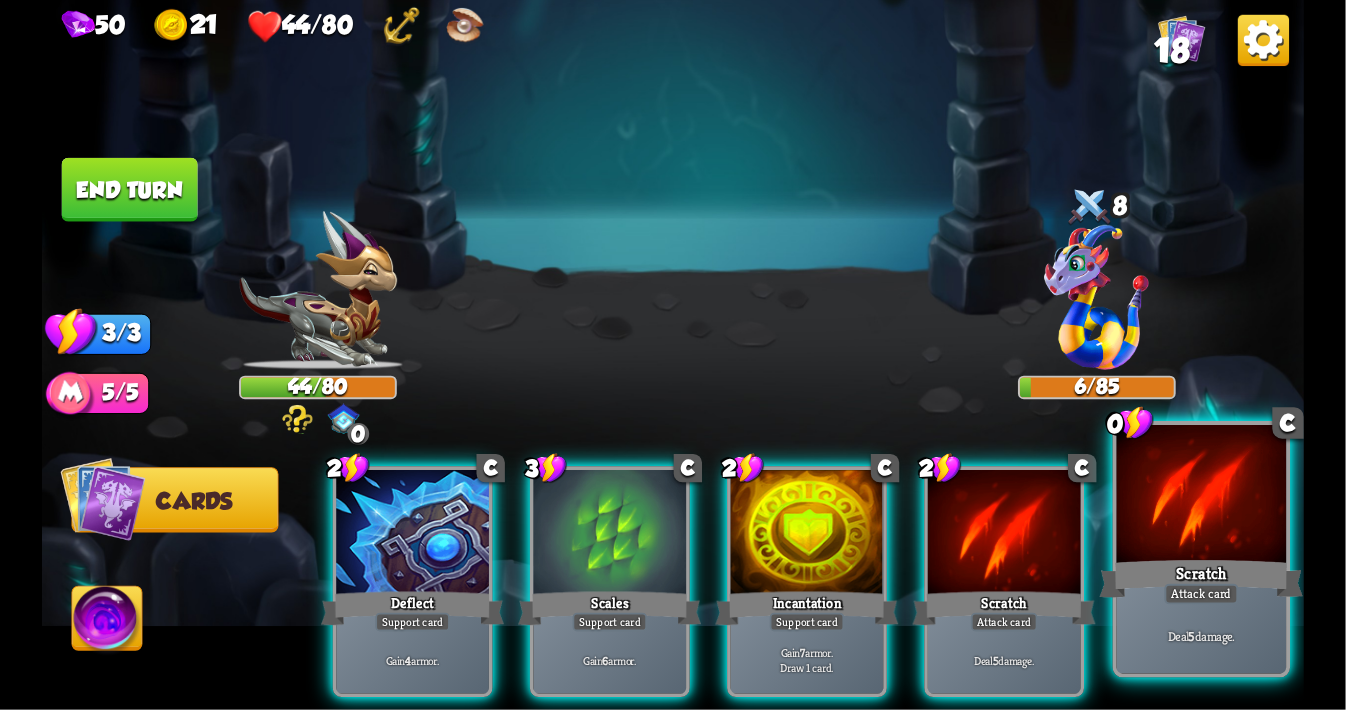 click at bounding box center [1202, 496] 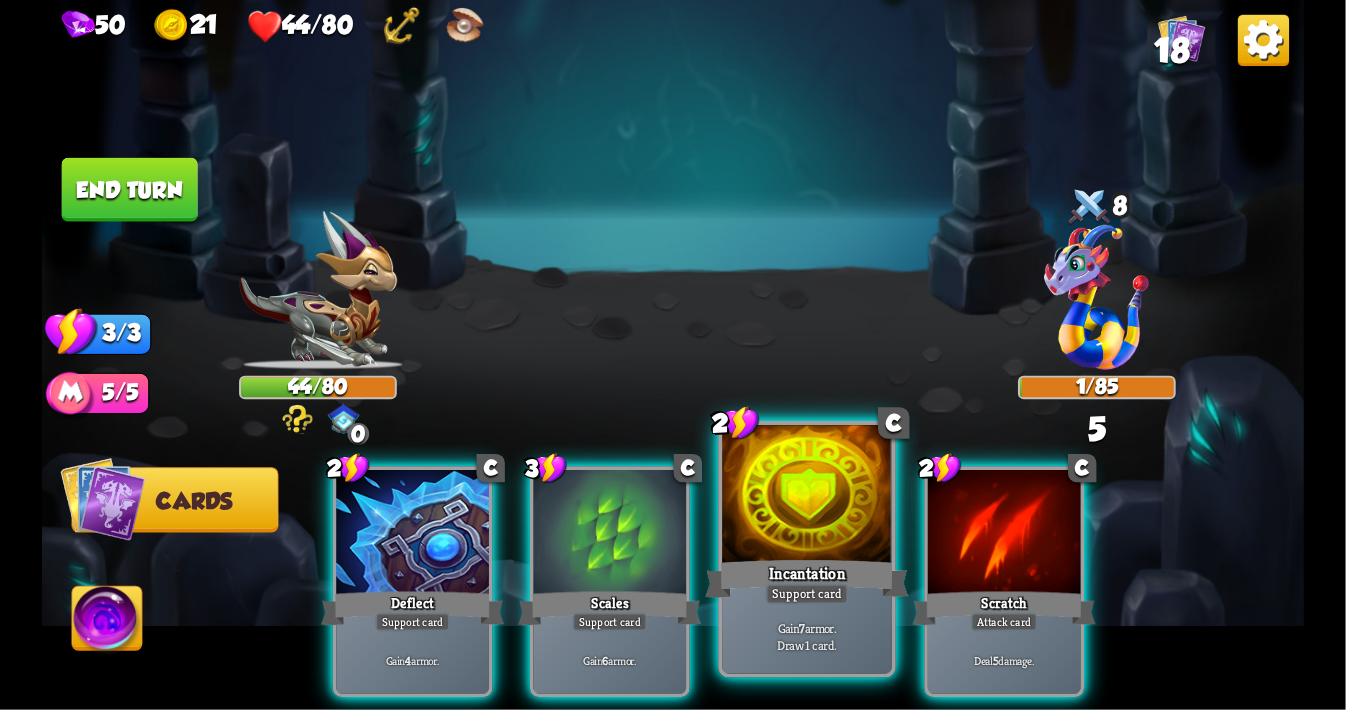 click at bounding box center [807, 496] 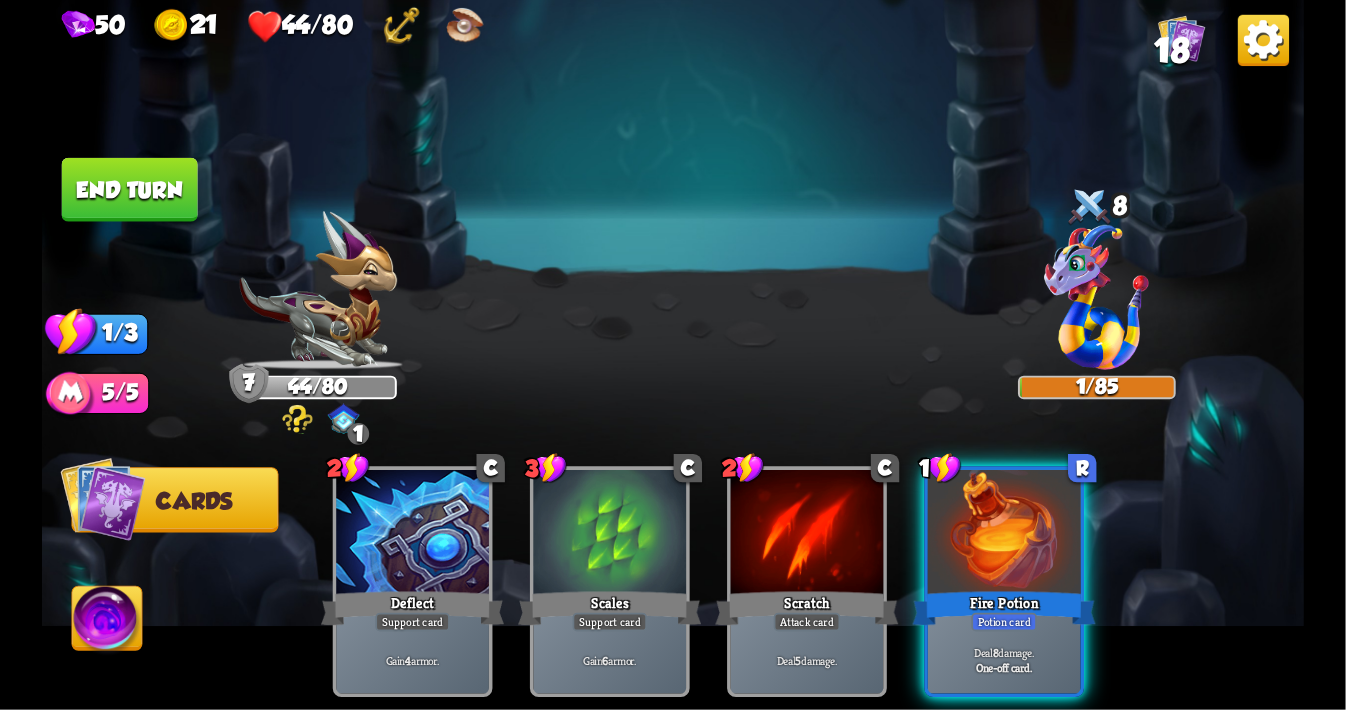 click on "End turn" at bounding box center (129, 190) 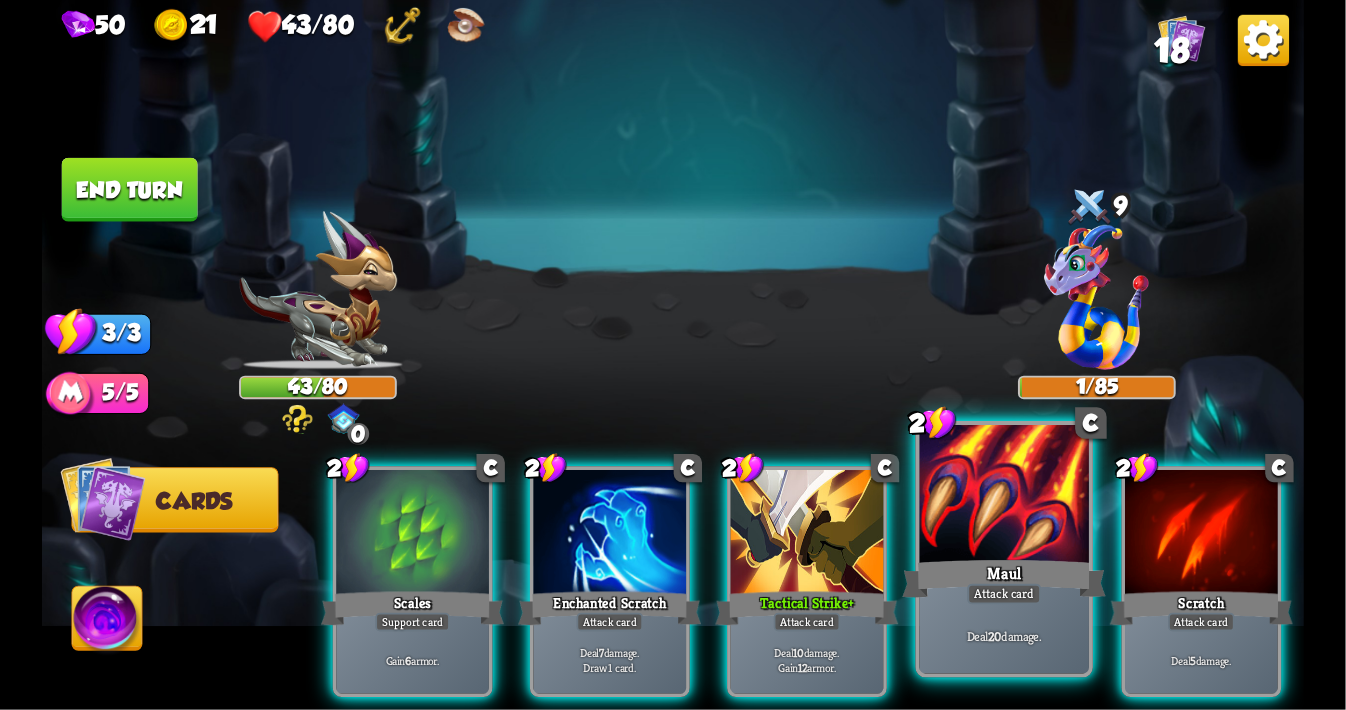 click at bounding box center (1005, 496) 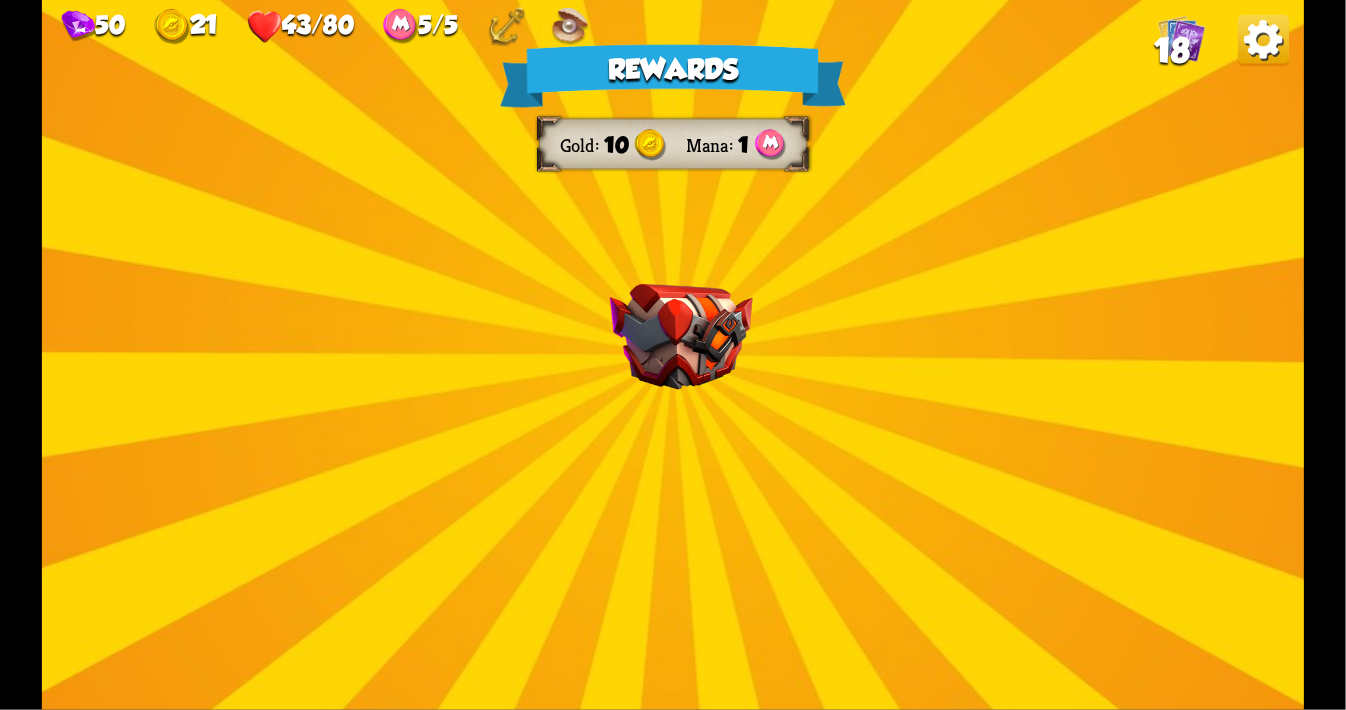 click on "Rewards           Gold   10     Mana   1
Select a card
0
C   Weak Potion     Potion card   The enemy will deal 25% less damage for the next  2  turns.   One-off card.
0
C   Growl     Attack card   Deal  4  damage.
1
C   [PERSON_NAME]     Attack card   Remove all armor from the enemy, then deal  4  damage.               Proceed" at bounding box center (673, 355) 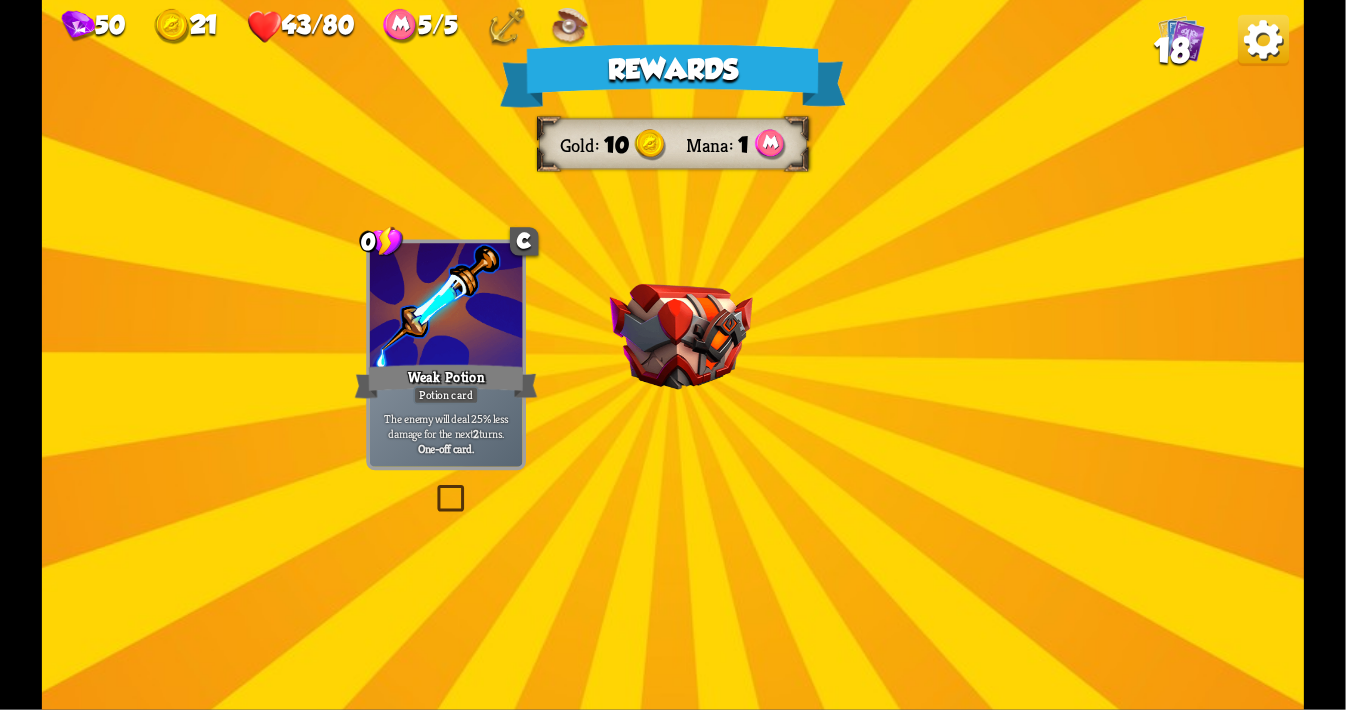 click on "0
C   Growl     Attack card   Deal  4  damage." at bounding box center [680, 362] 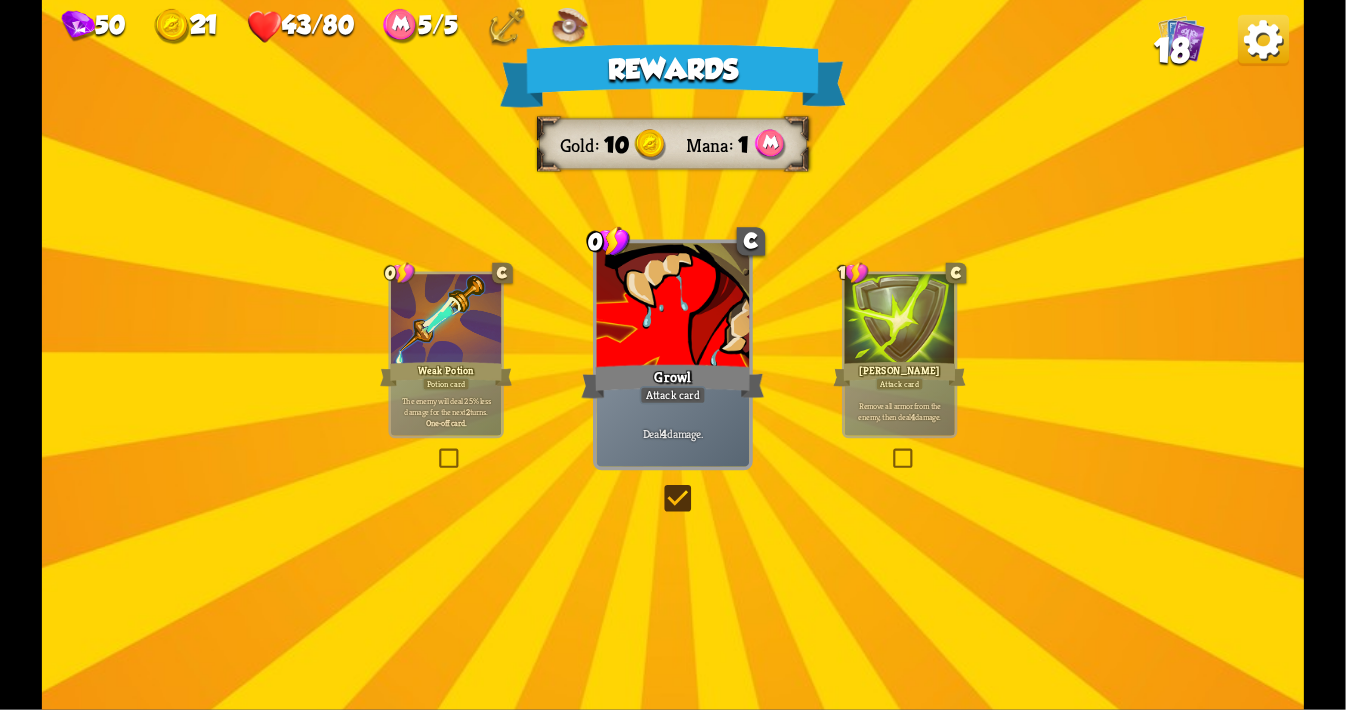 click at bounding box center (673, 307) 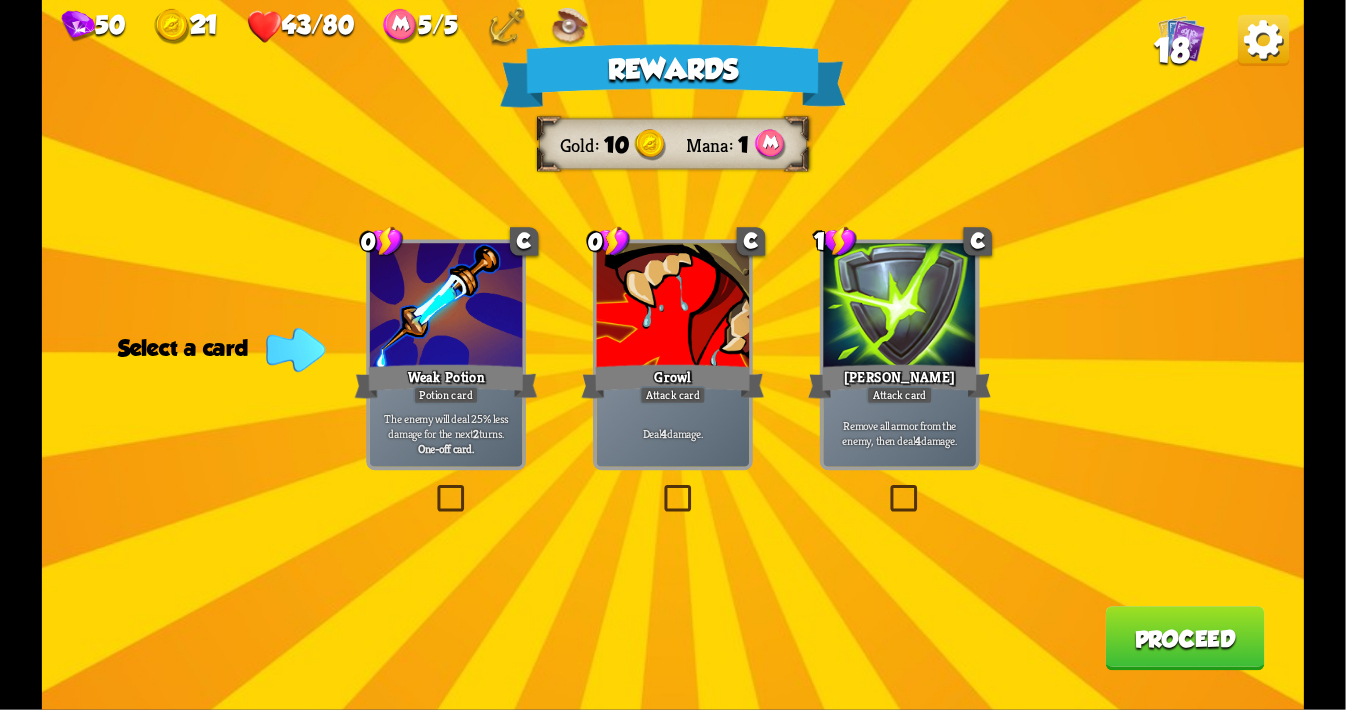 click at bounding box center [433, 488] 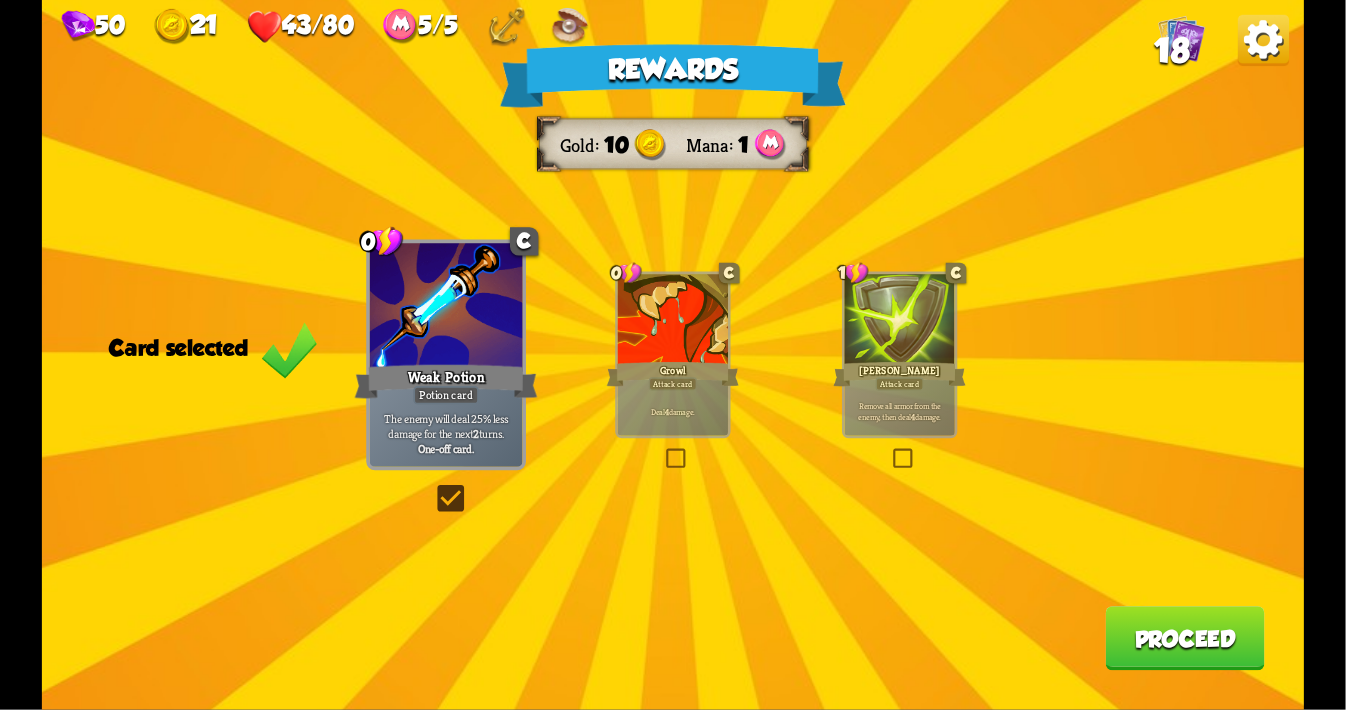 click on "Proceed" at bounding box center [1184, 638] 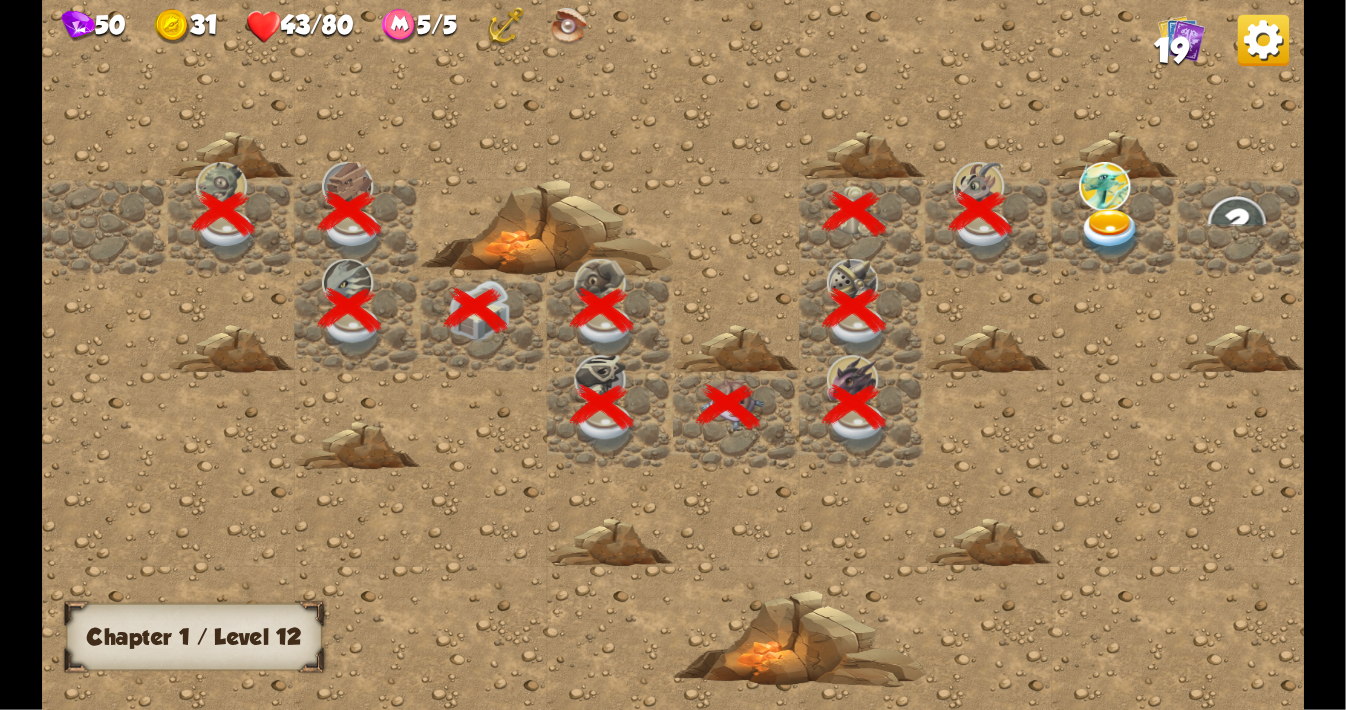 scroll, scrollTop: 0, scrollLeft: 384, axis: horizontal 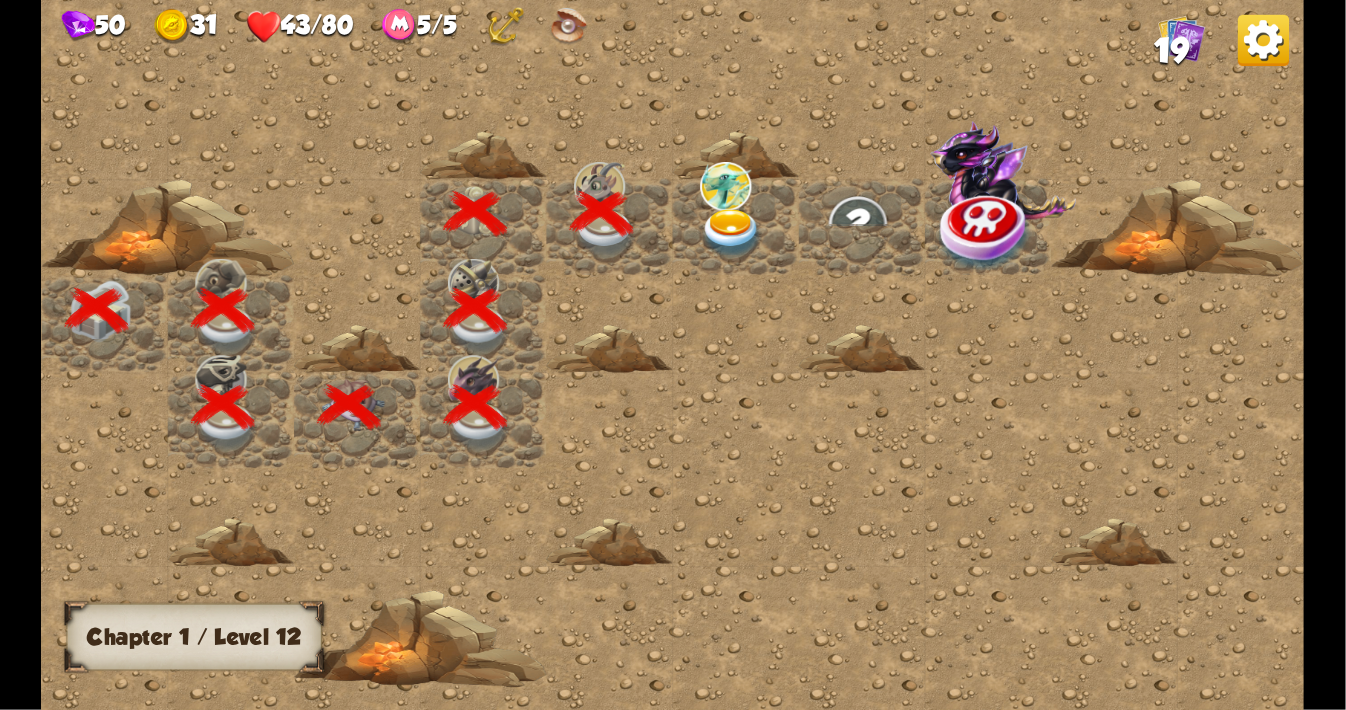 click at bounding box center [732, 233] 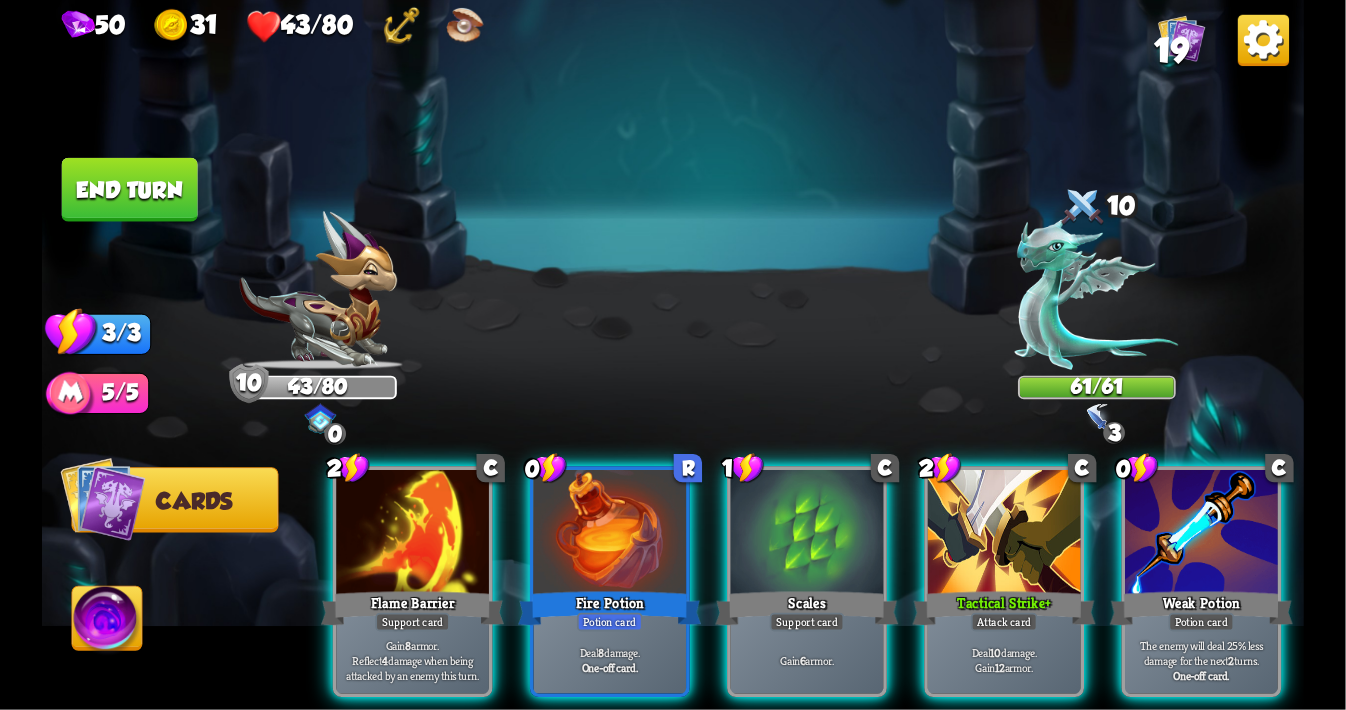 click on "Player turn" at bounding box center (673, 355) 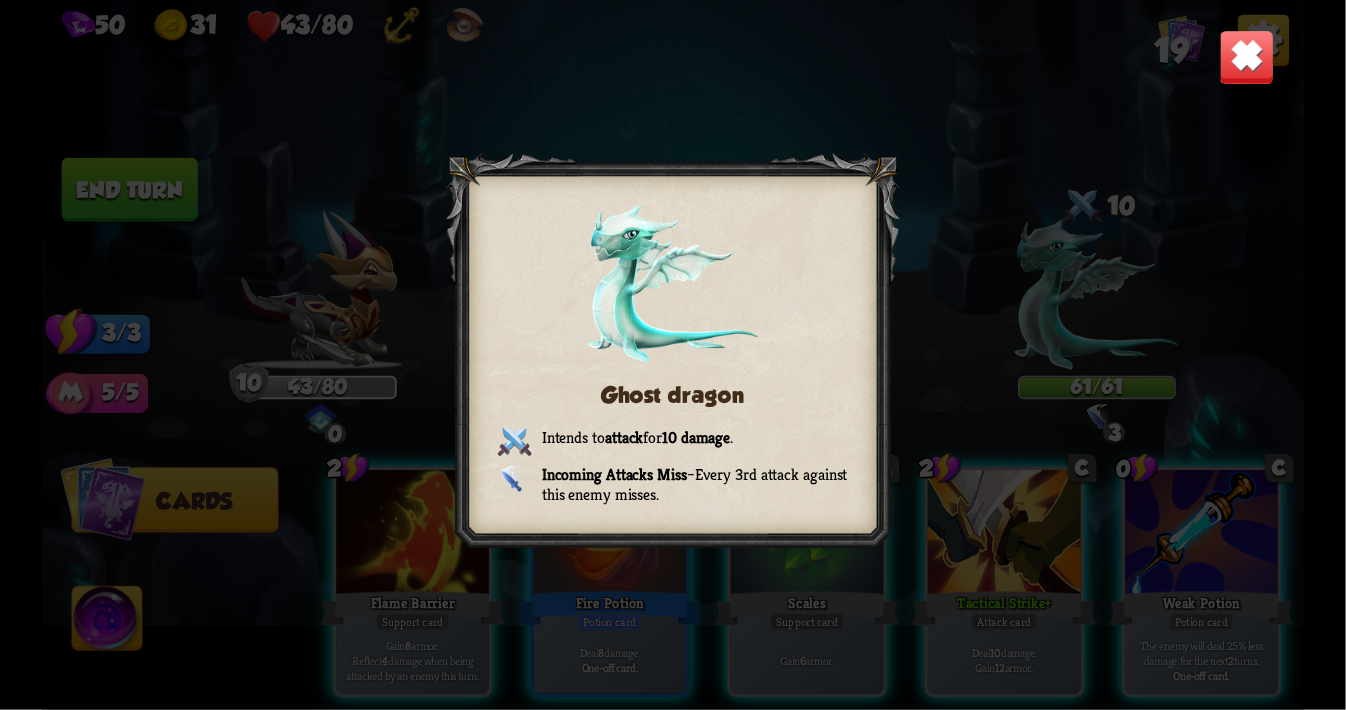 click at bounding box center (1246, 57) 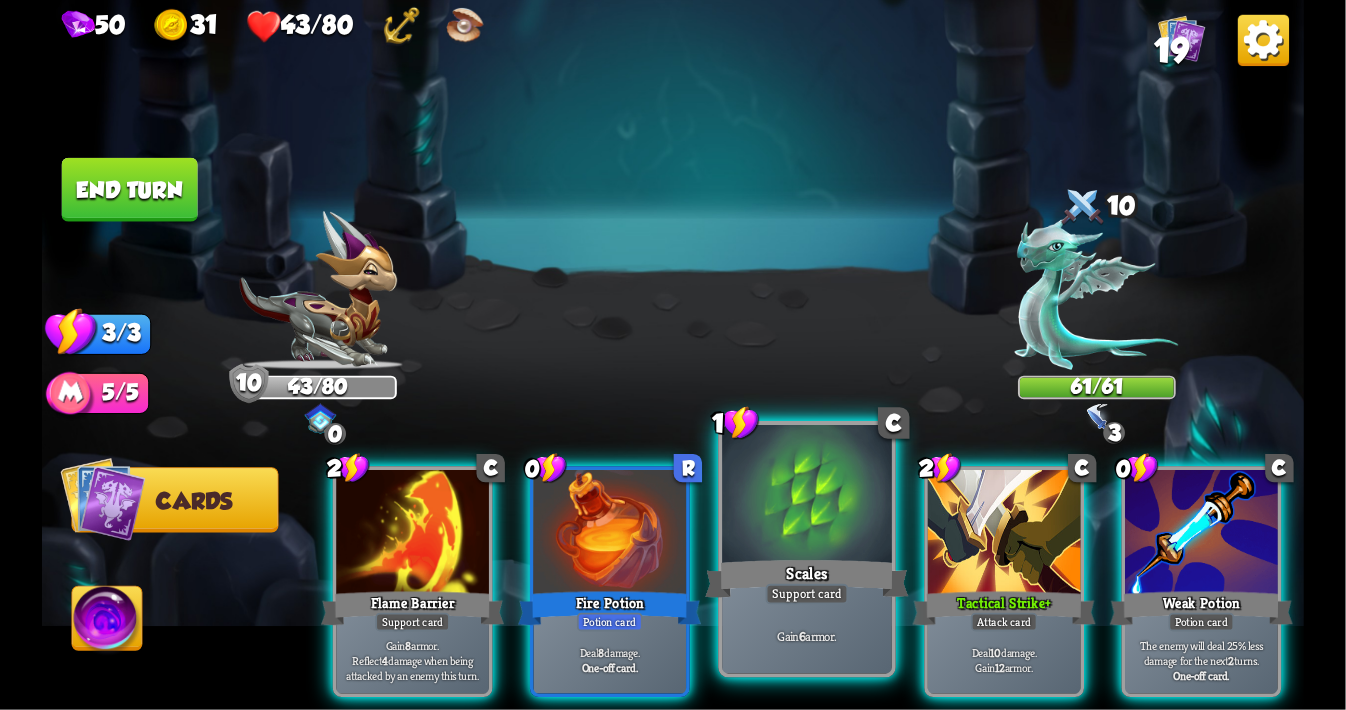 click at bounding box center (807, 496) 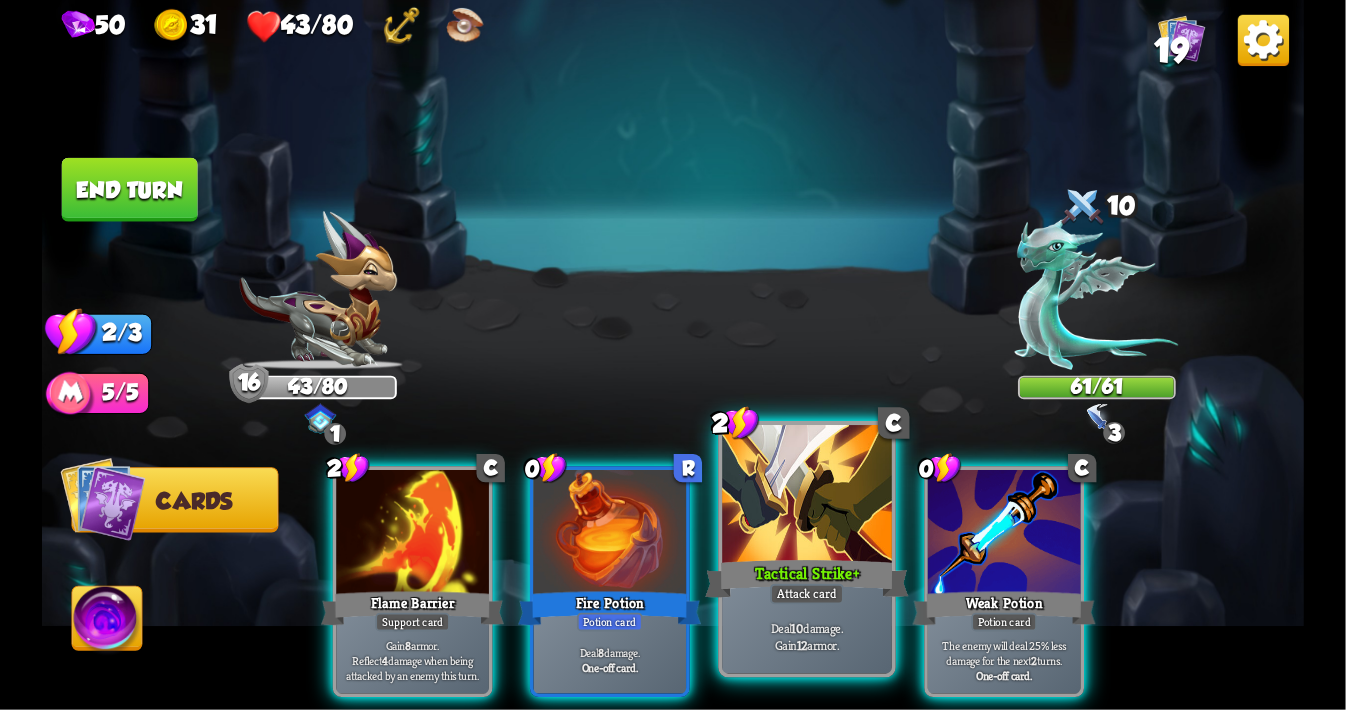 click at bounding box center [807, 496] 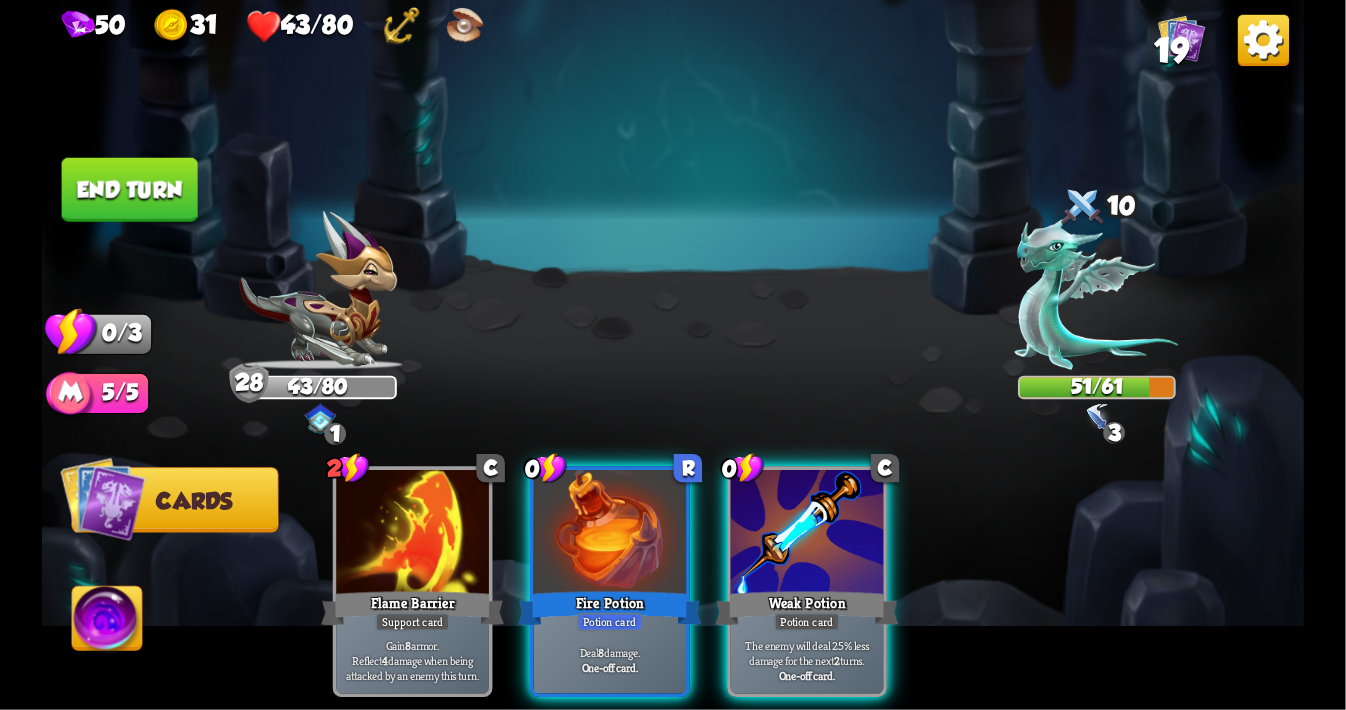 click on "End turn" at bounding box center (130, 190) 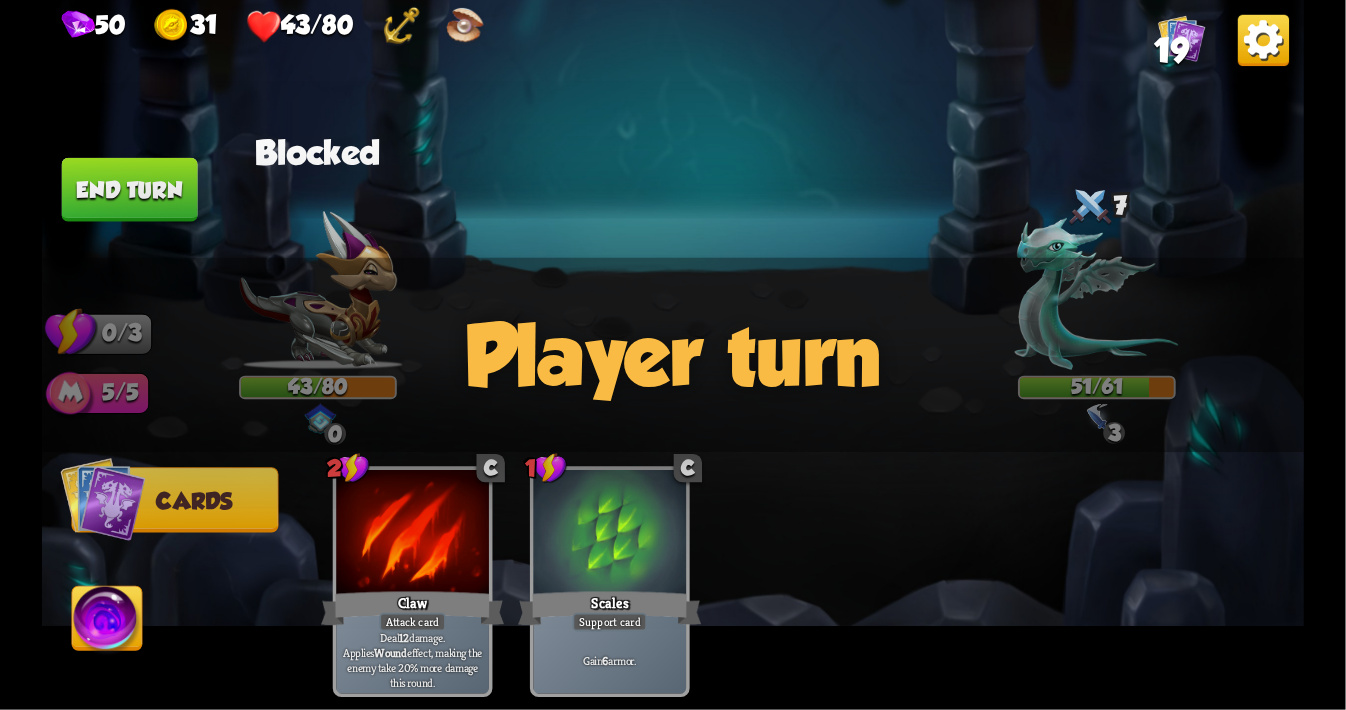 click on "Player turn" at bounding box center [673, 355] 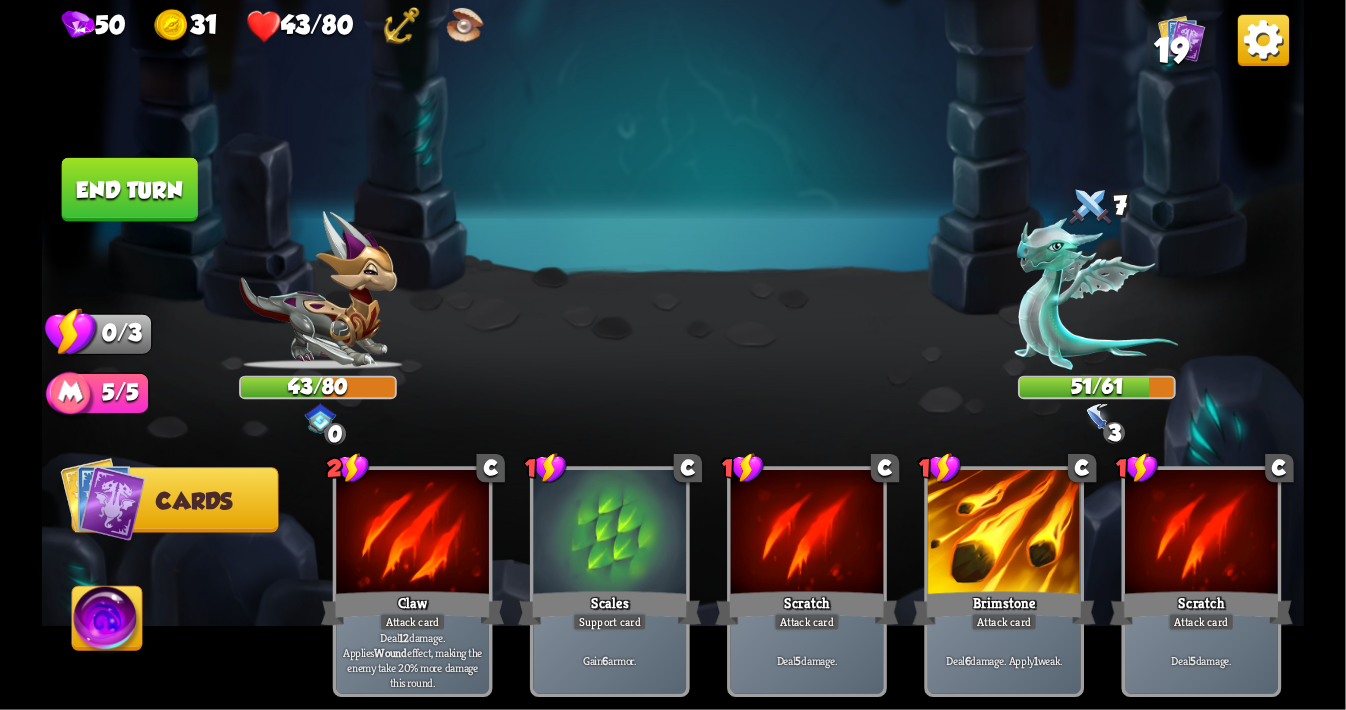click on "Player turn" at bounding box center [673, 355] 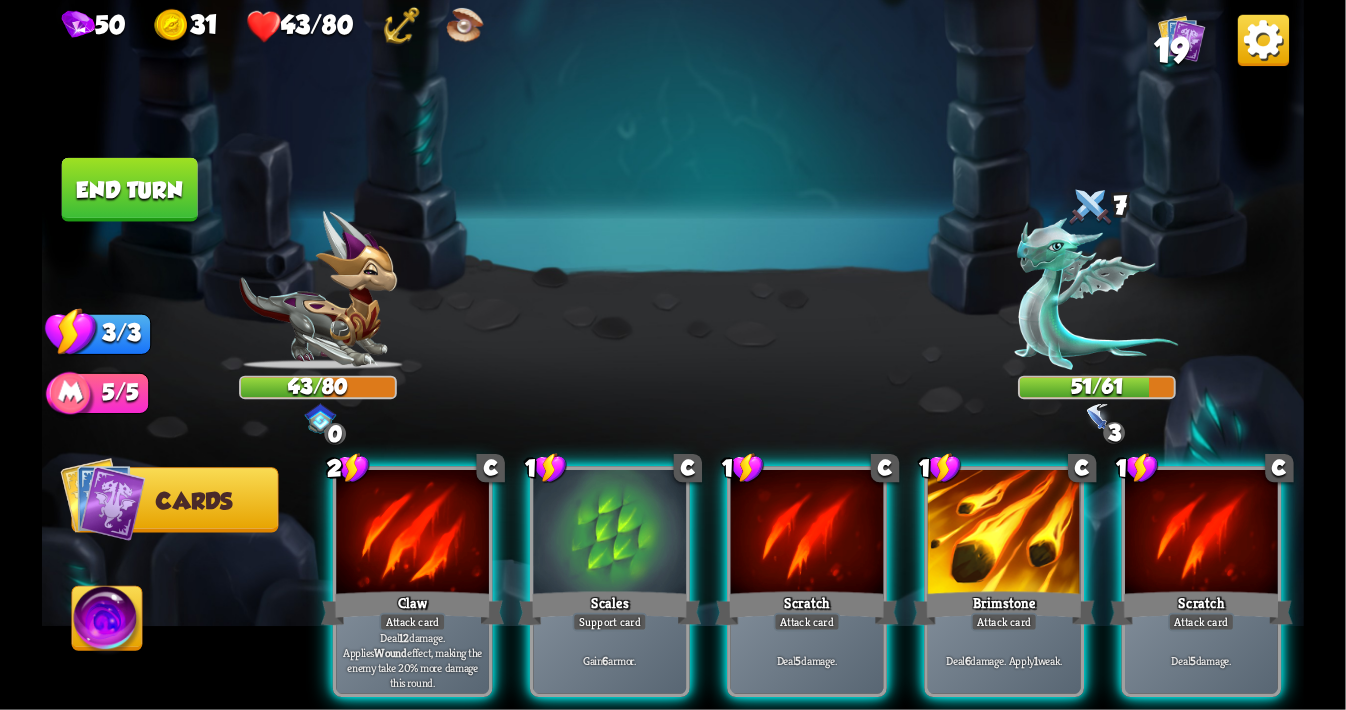 click at bounding box center (1100, 418) 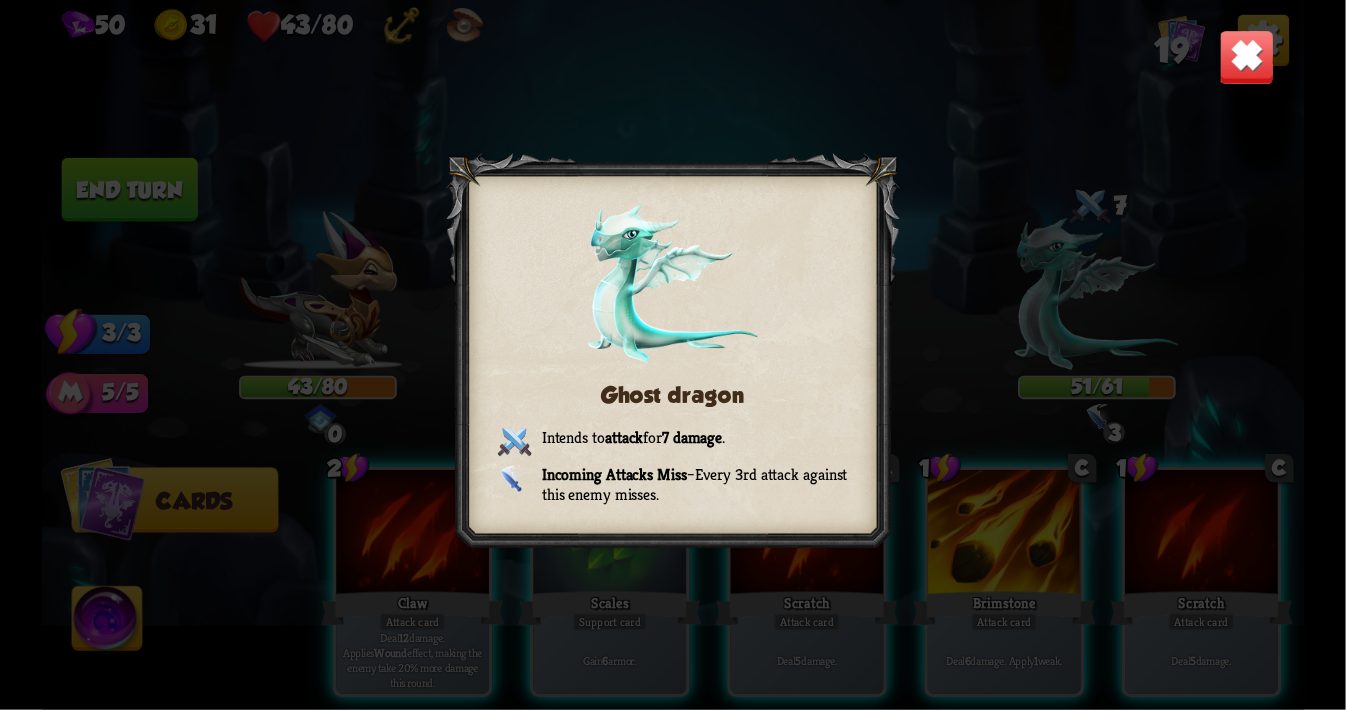 click at bounding box center (1246, 57) 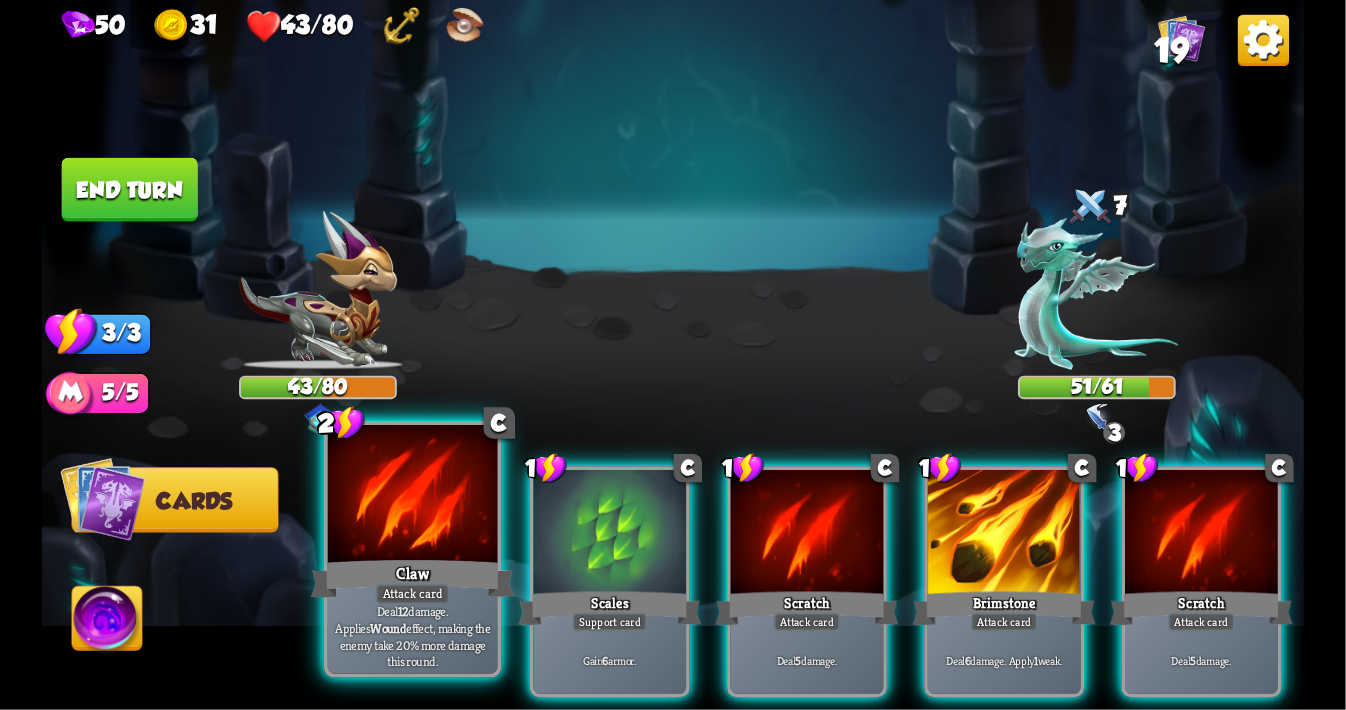 click at bounding box center [413, 496] 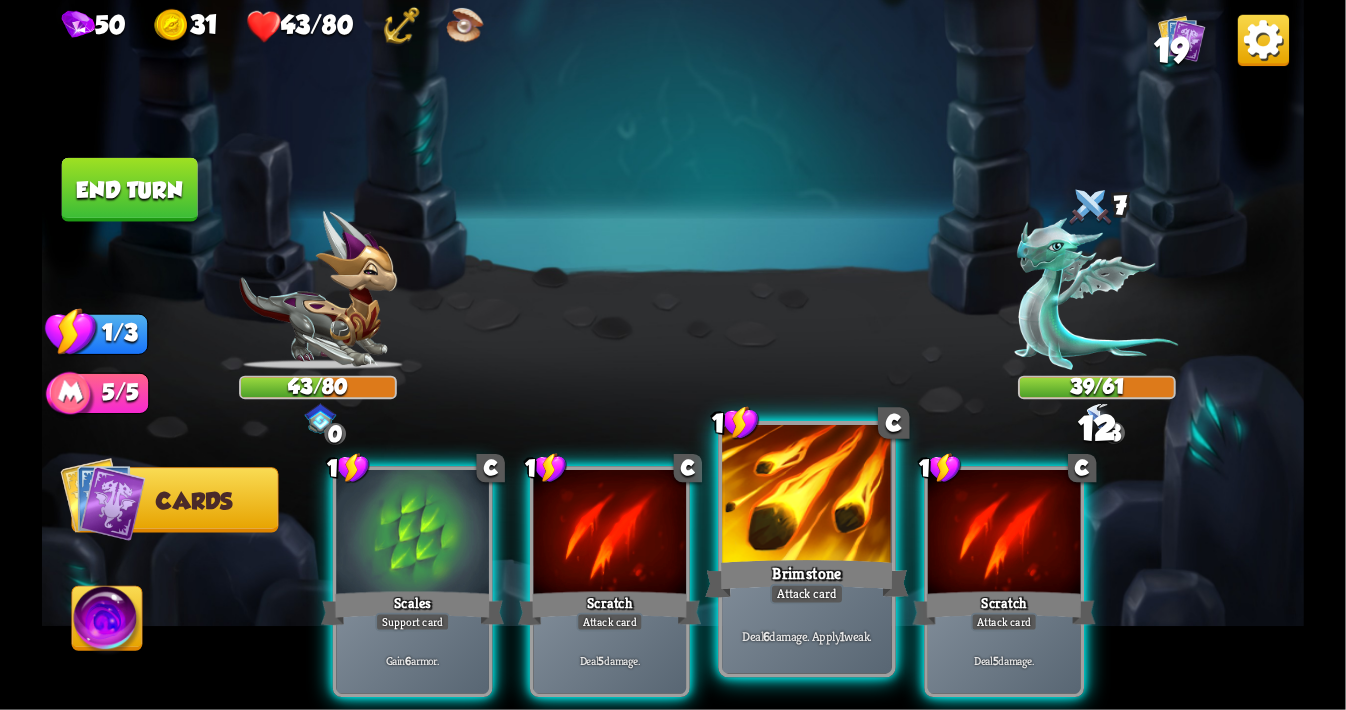 click at bounding box center (807, 496) 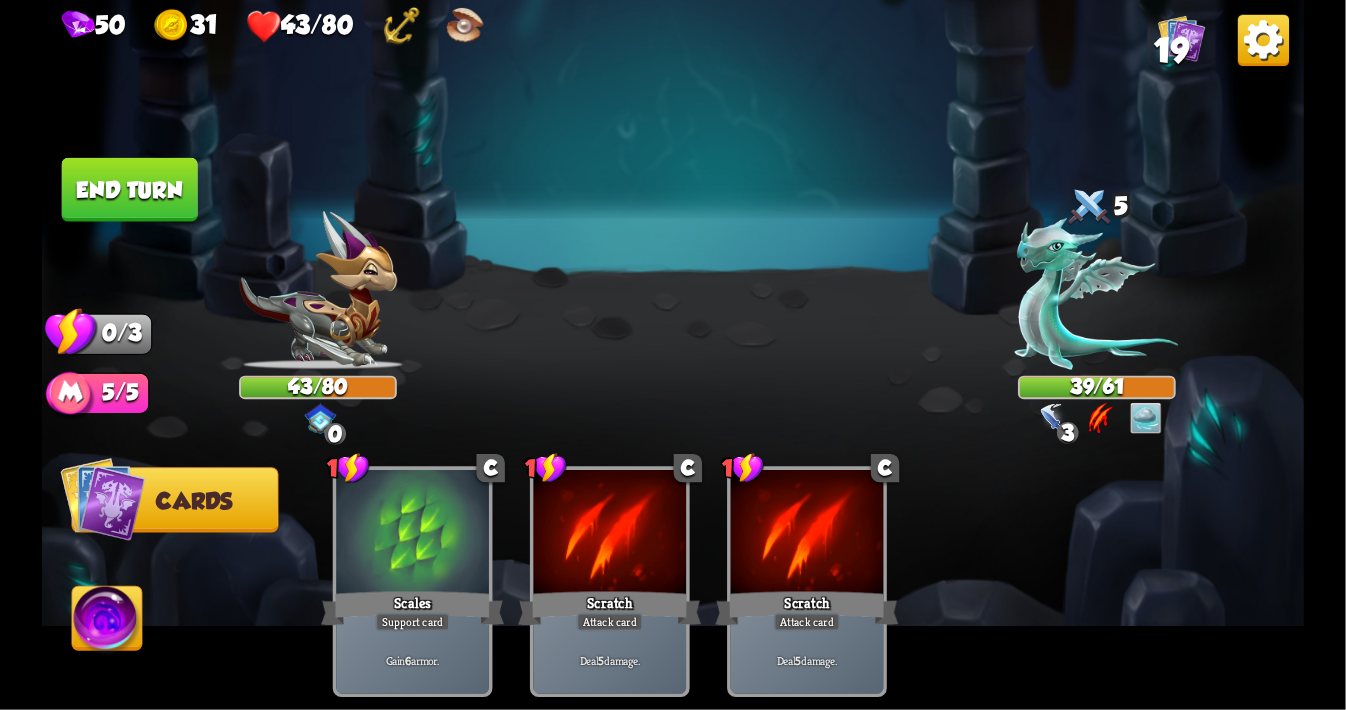 click at bounding box center (1053, 418) 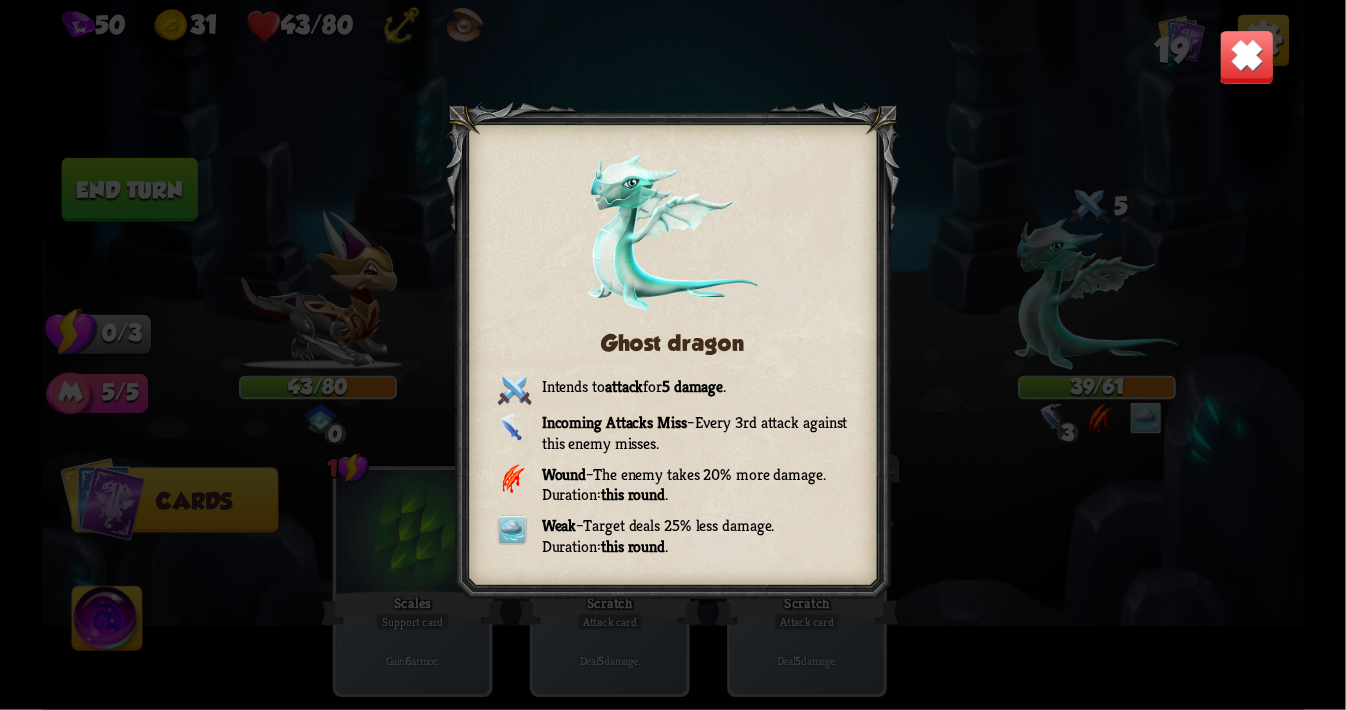 click at bounding box center (1246, 57) 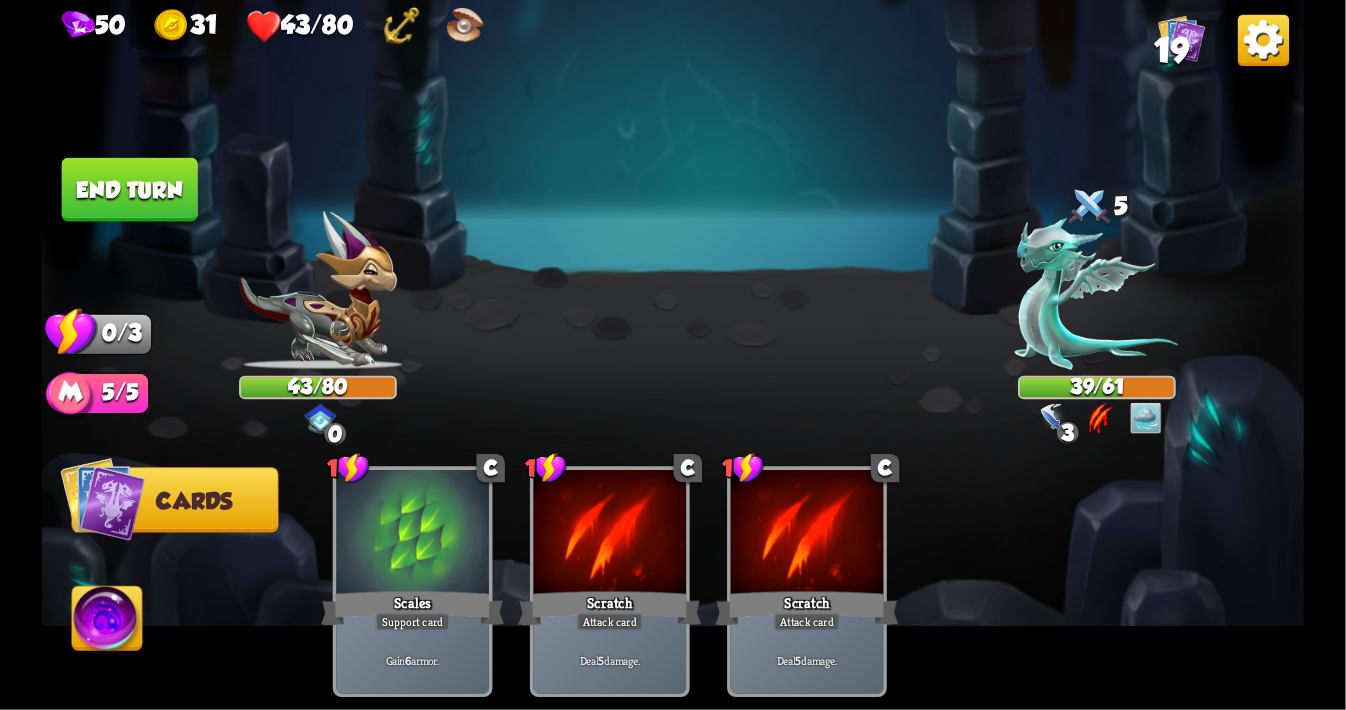 click on "End turn" at bounding box center (130, 190) 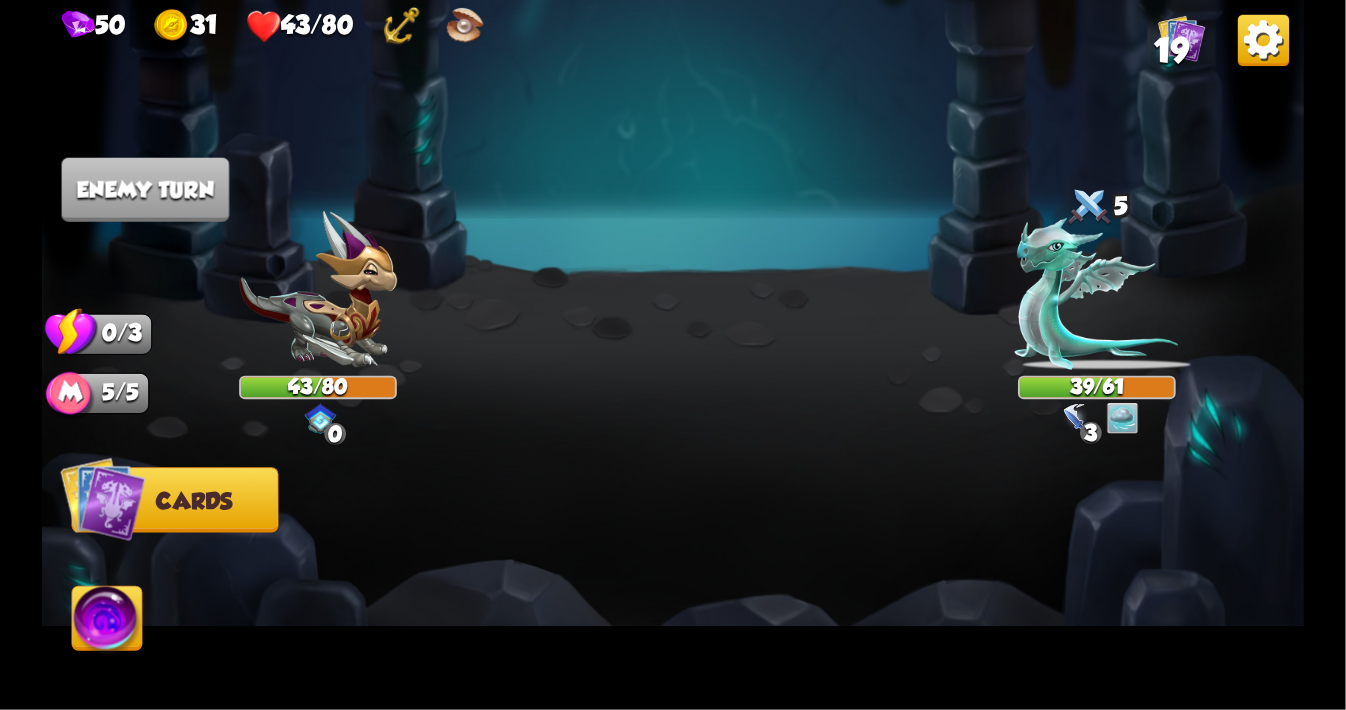 click at bounding box center (1123, 418) 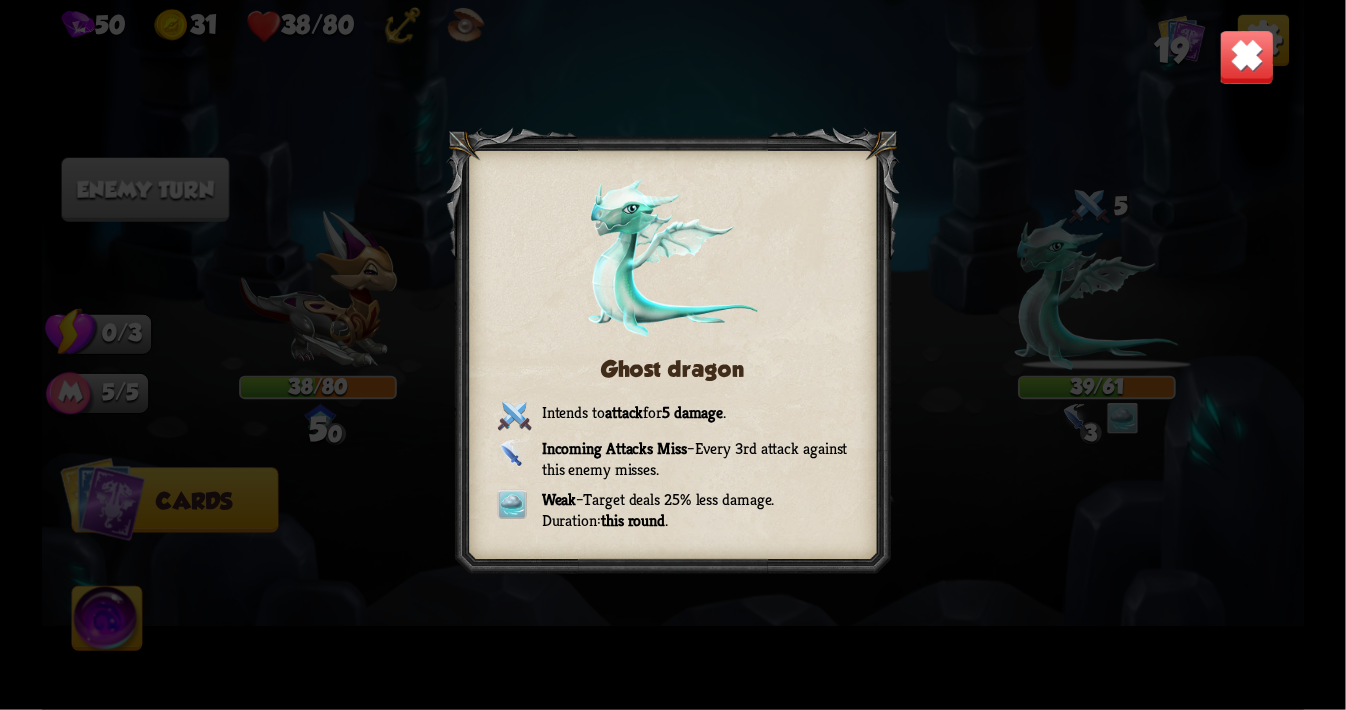 click on "Ghost dragon
Intends to  attack  for  5 damage .
Incoming Attacks Miss
–
Every 3rd attack against this enemy misses.     Weak
–
Target deals 25% less damage.
Duration:
this round ." at bounding box center (673, 355) 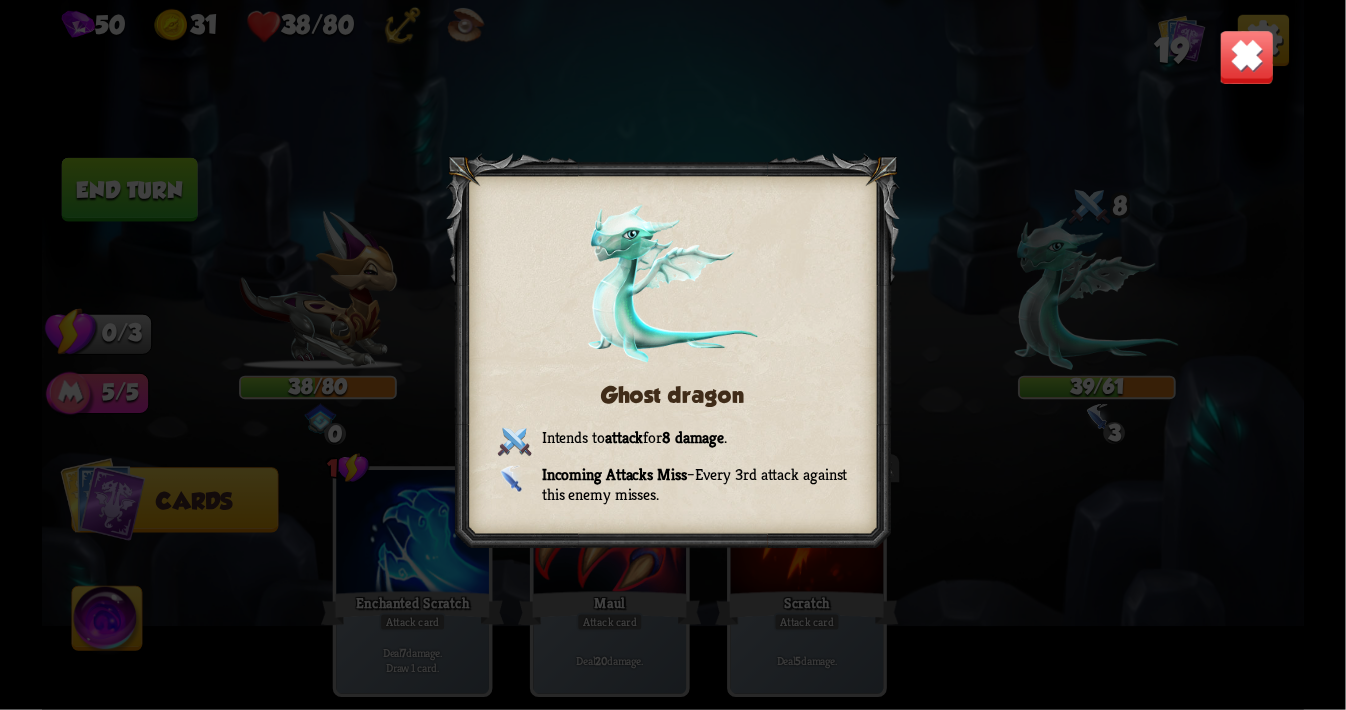 click at bounding box center (1246, 57) 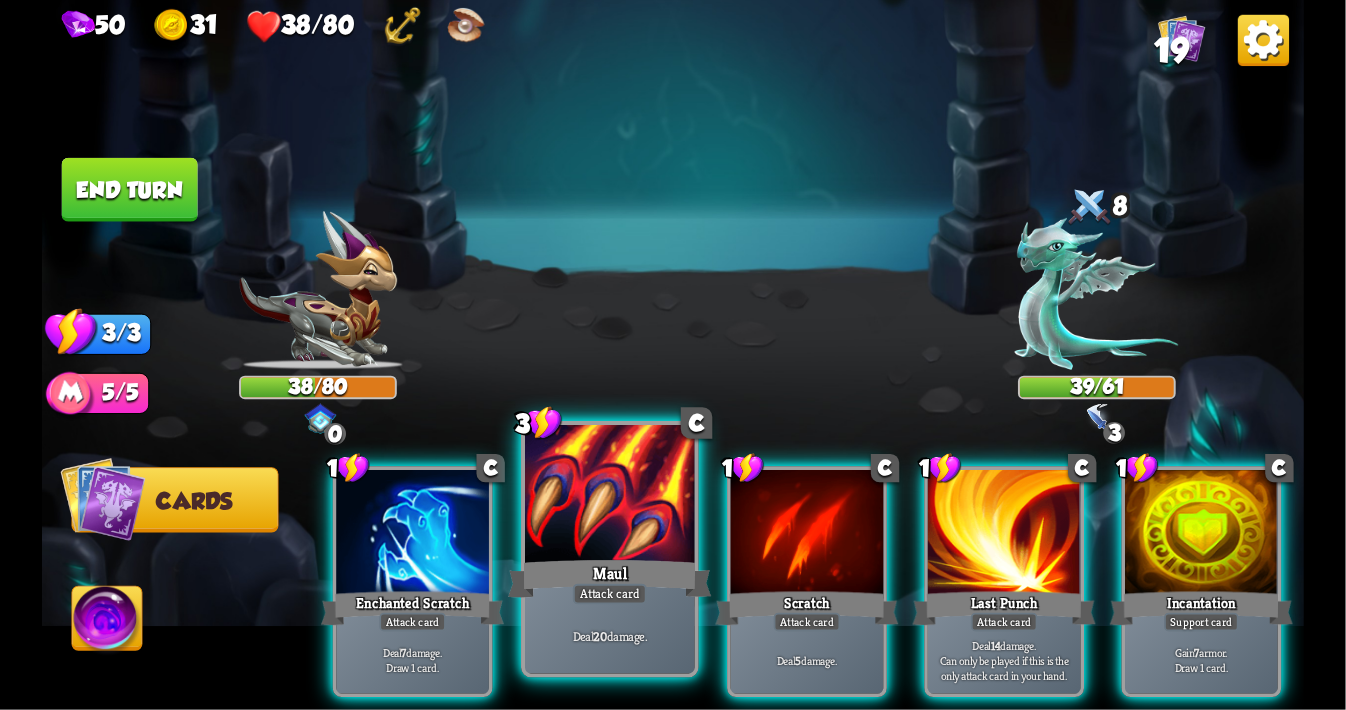 click at bounding box center (610, 496) 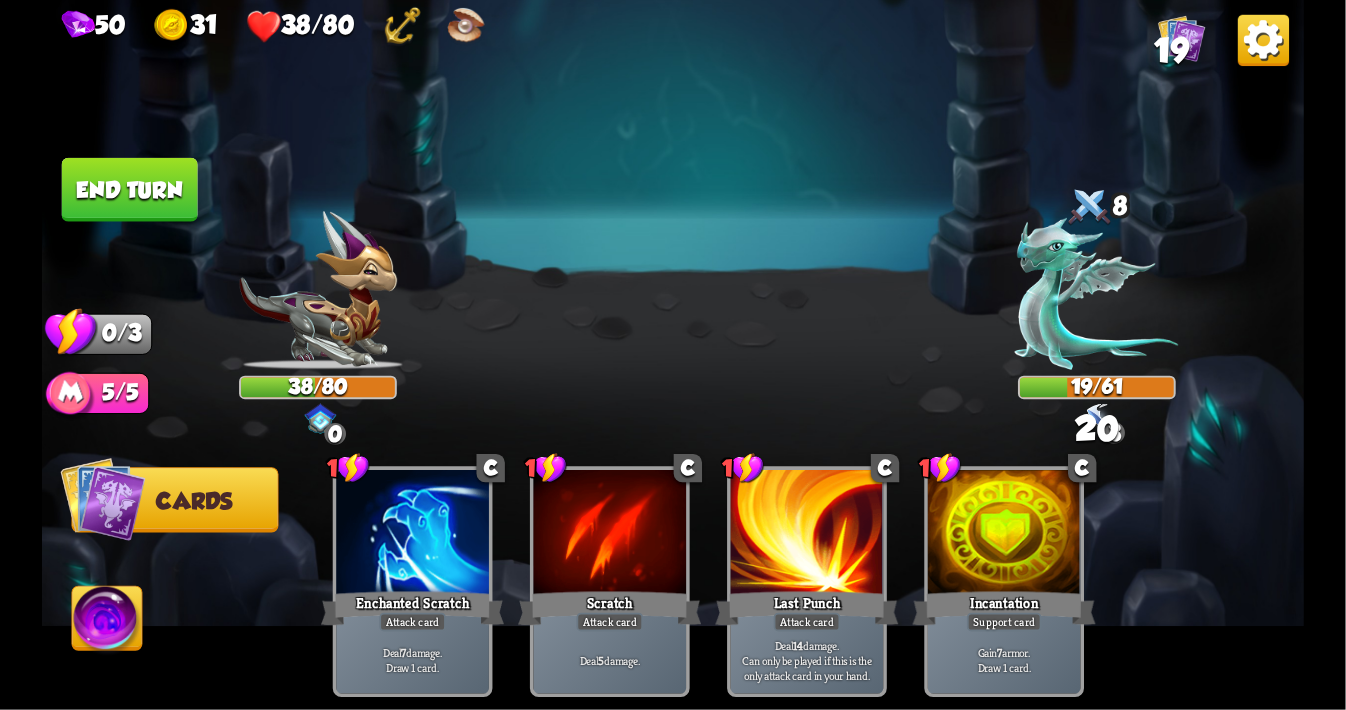 click on "End turn" at bounding box center (130, 190) 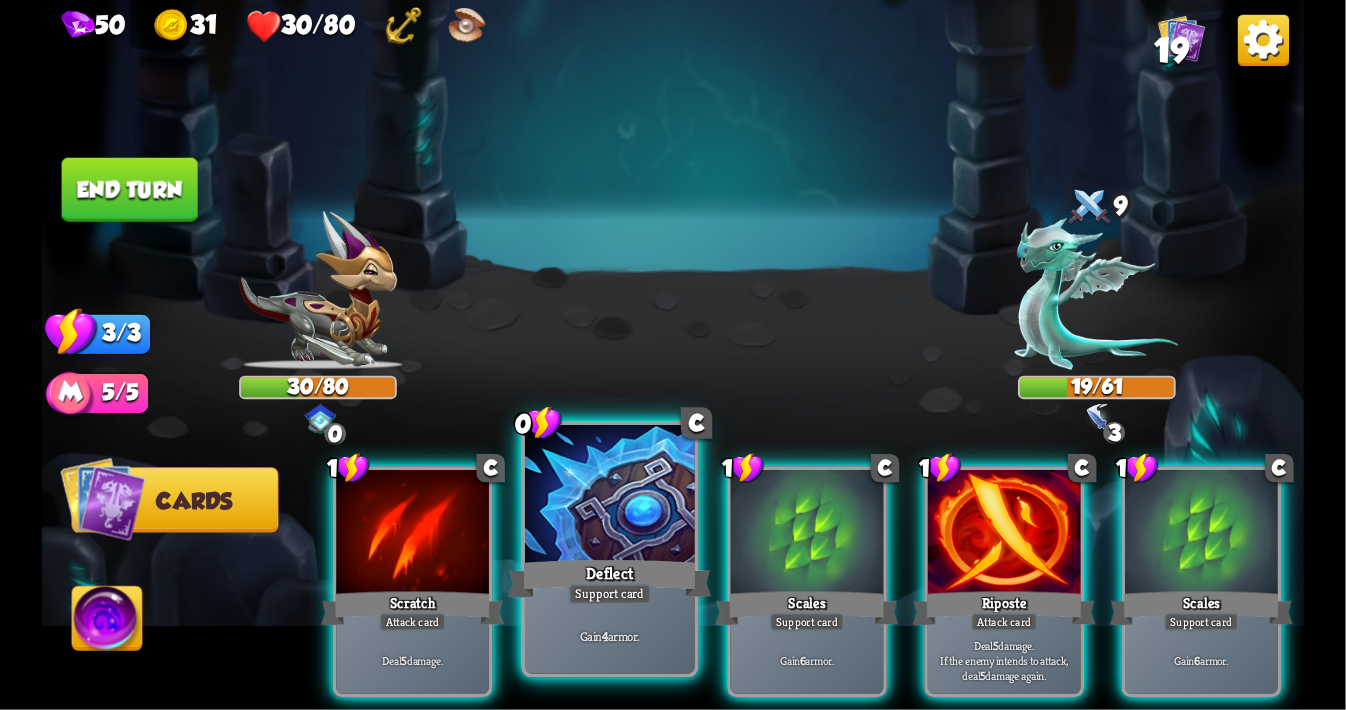 click at bounding box center [610, 496] 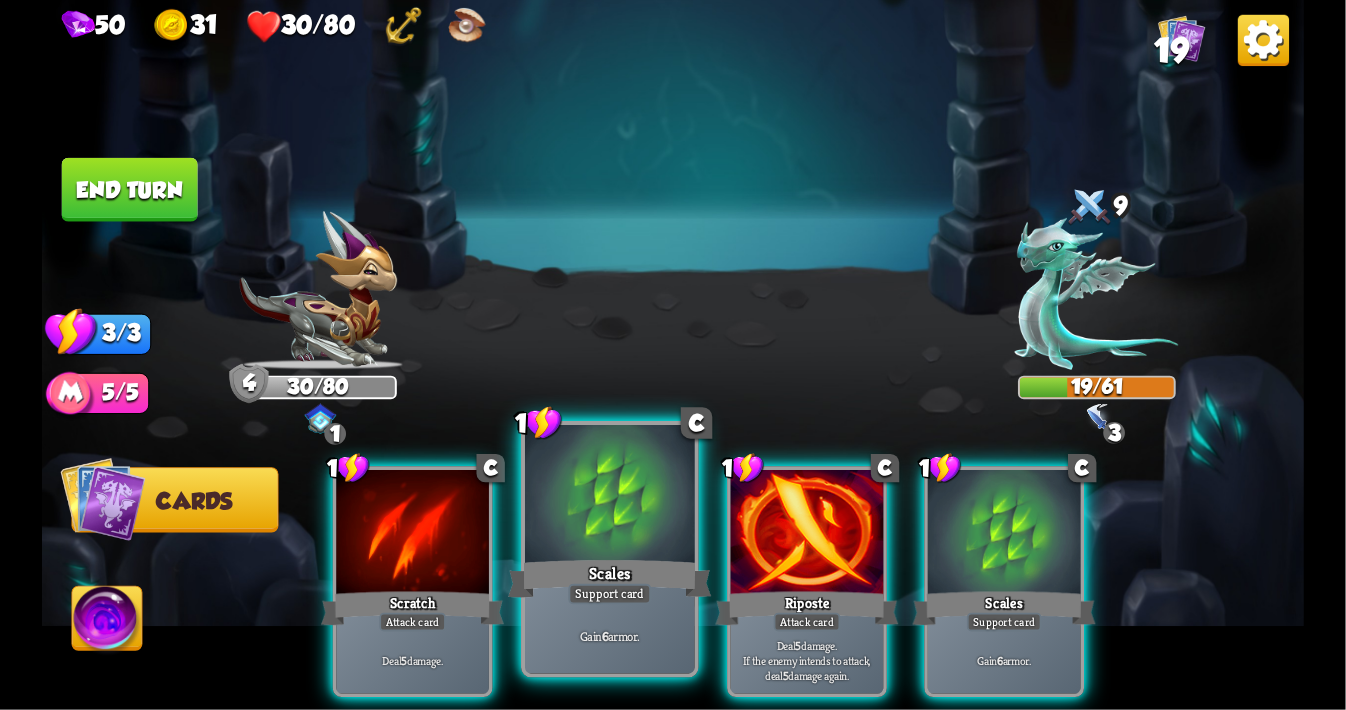 click at bounding box center (610, 496) 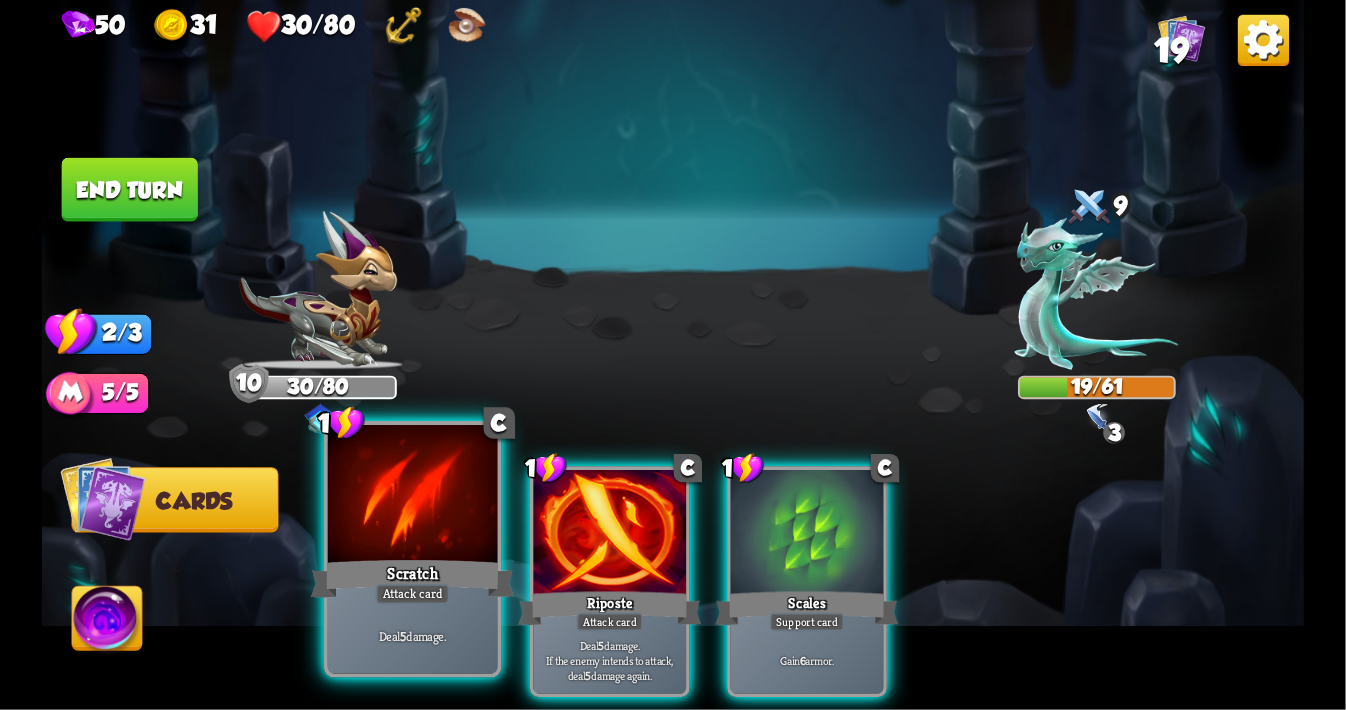 click at bounding box center [413, 496] 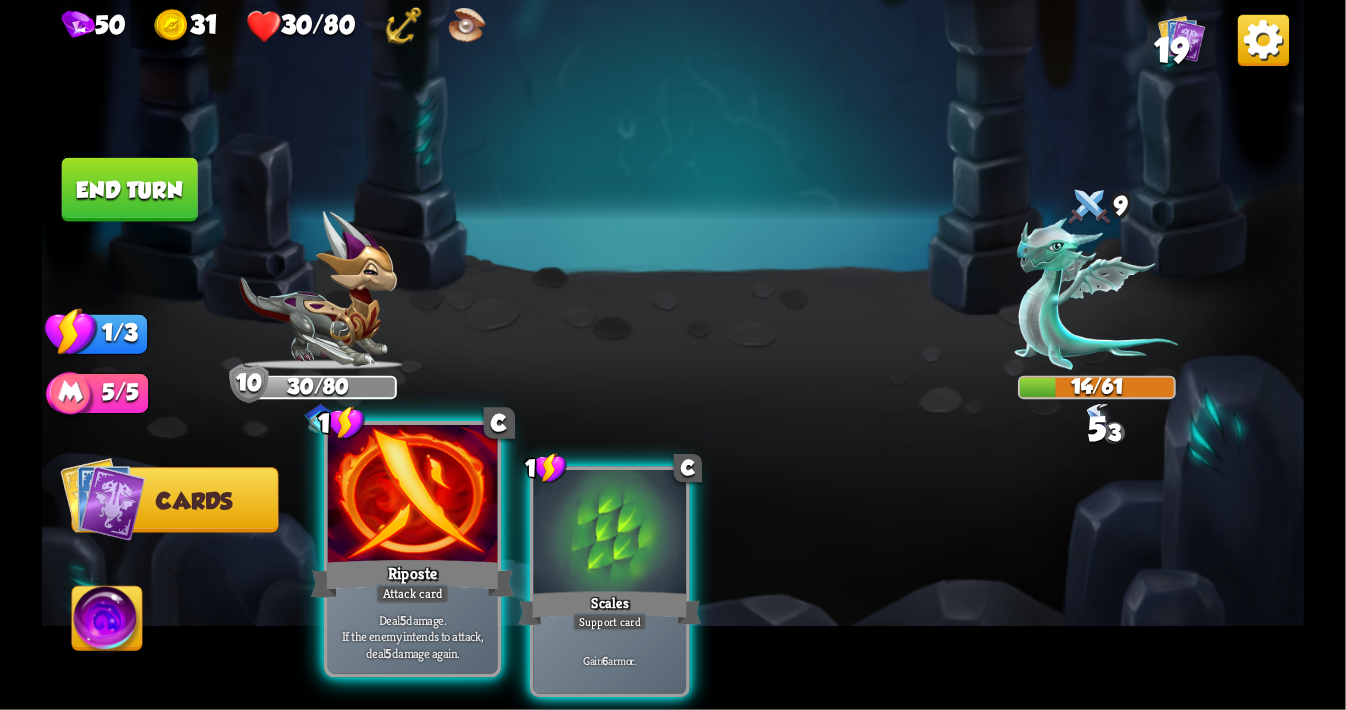 click at bounding box center [413, 496] 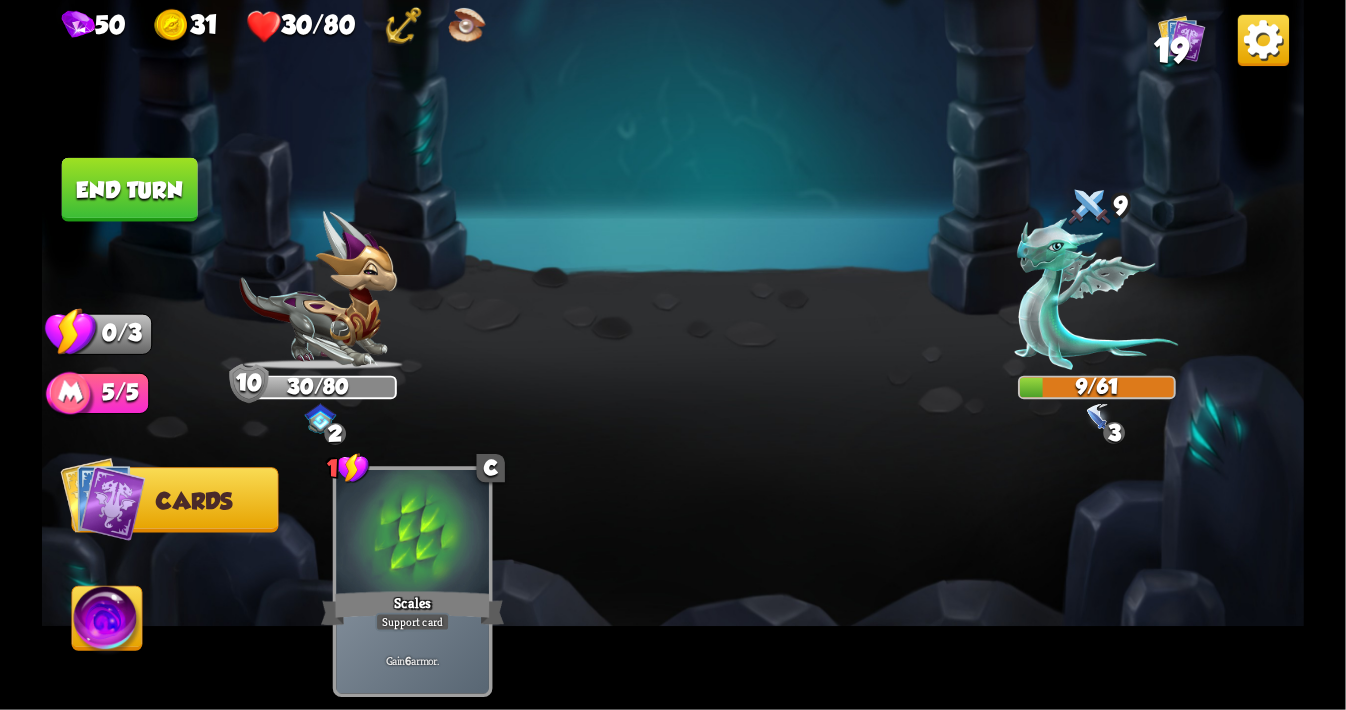 click on "End turn" at bounding box center [130, 190] 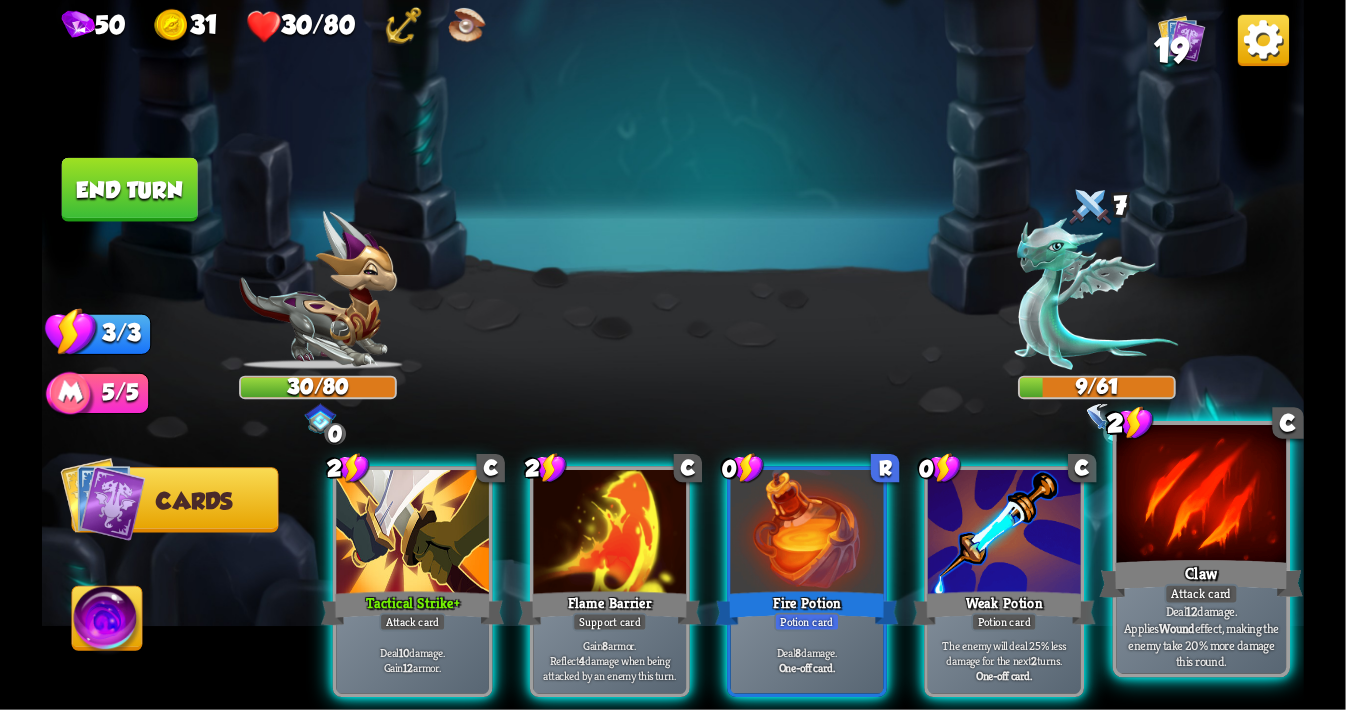 click at bounding box center (1202, 496) 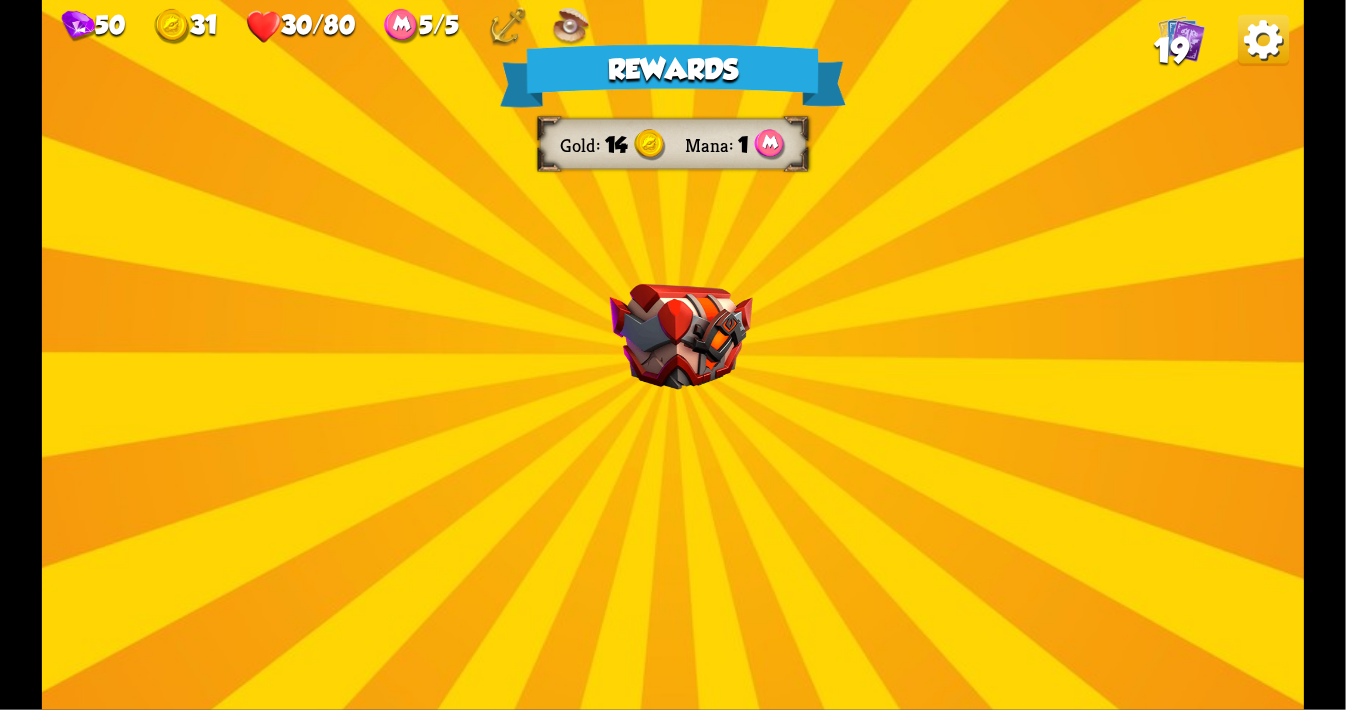 click on "Rewards           Gold   14     Mana   1
Select a card
1
C   Incantation     Support card   Gain  7  armor. Draw 1 card.
1
C   Shell     Support card   If you have no armor, gain  10  armor.
1
C   [PERSON_NAME]     Attack card   Remove all armor from the enemy, then deal  4  damage.               Proceed" at bounding box center (673, 355) 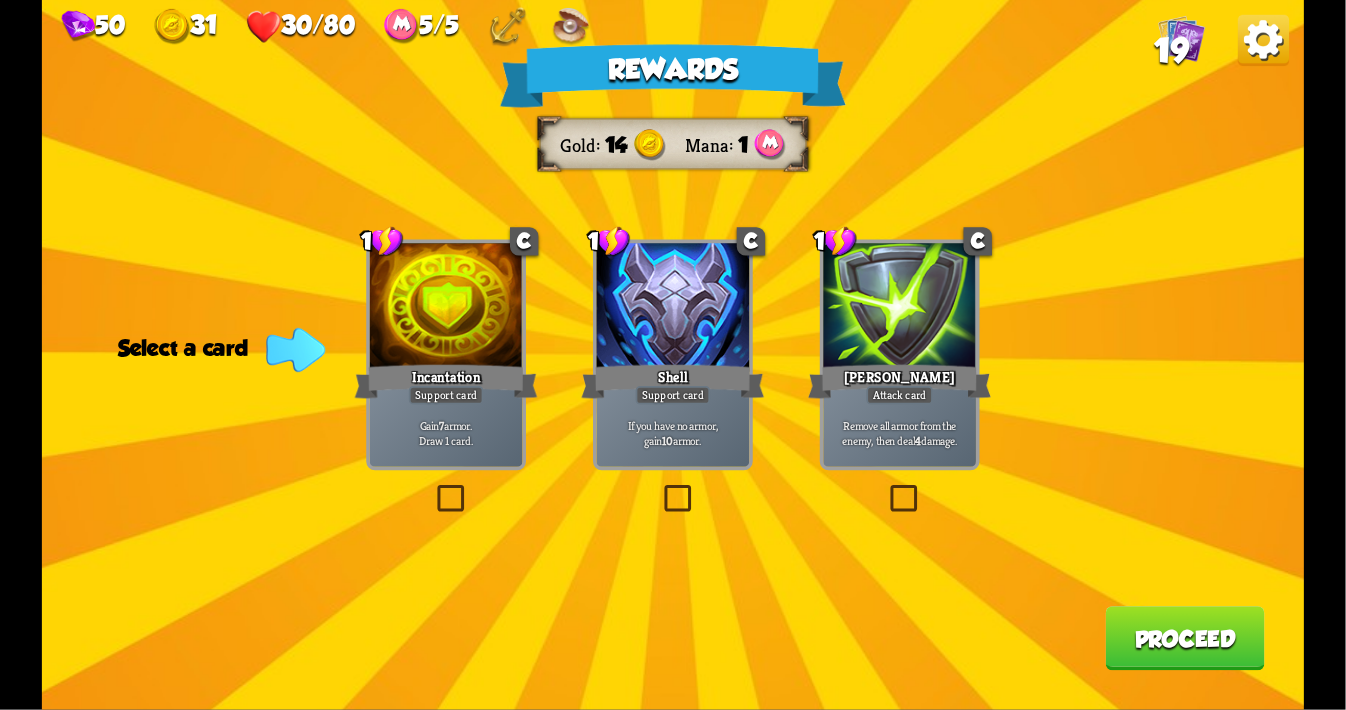 click on "Shell" at bounding box center (672, 381) 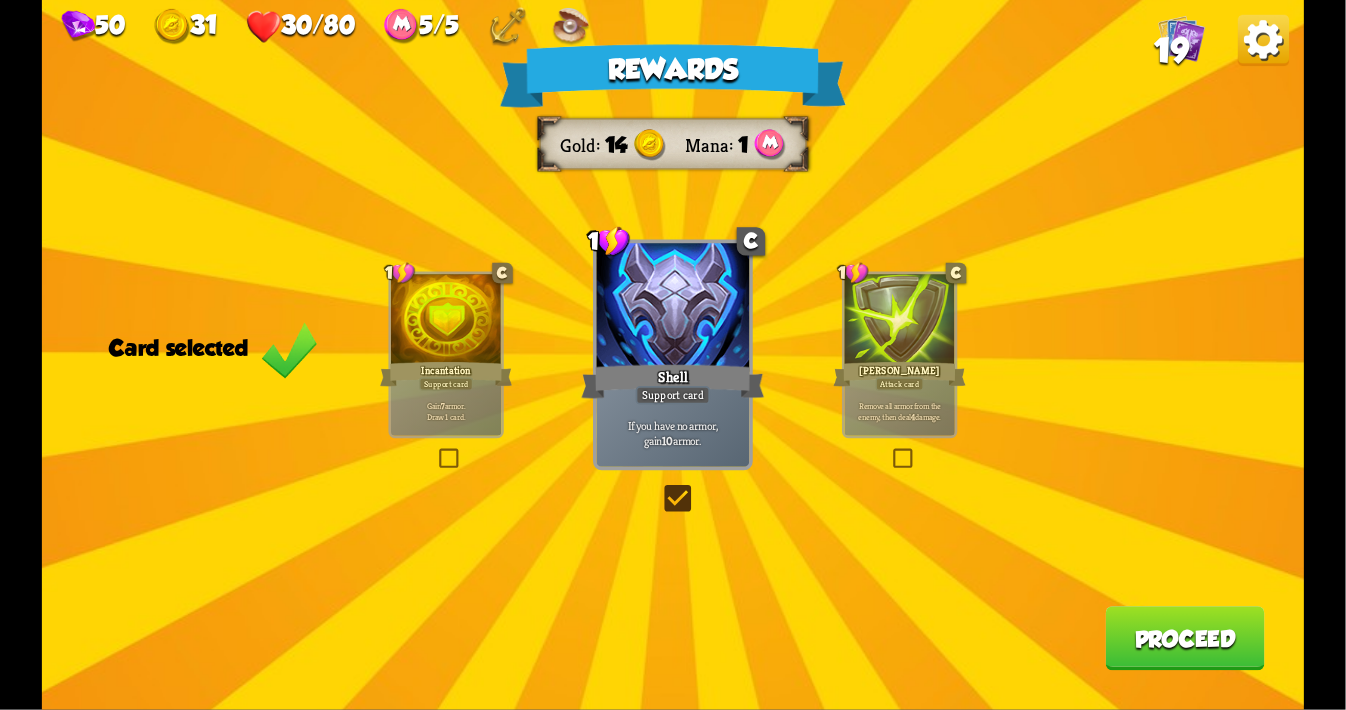 click on "Proceed" at bounding box center (1184, 638) 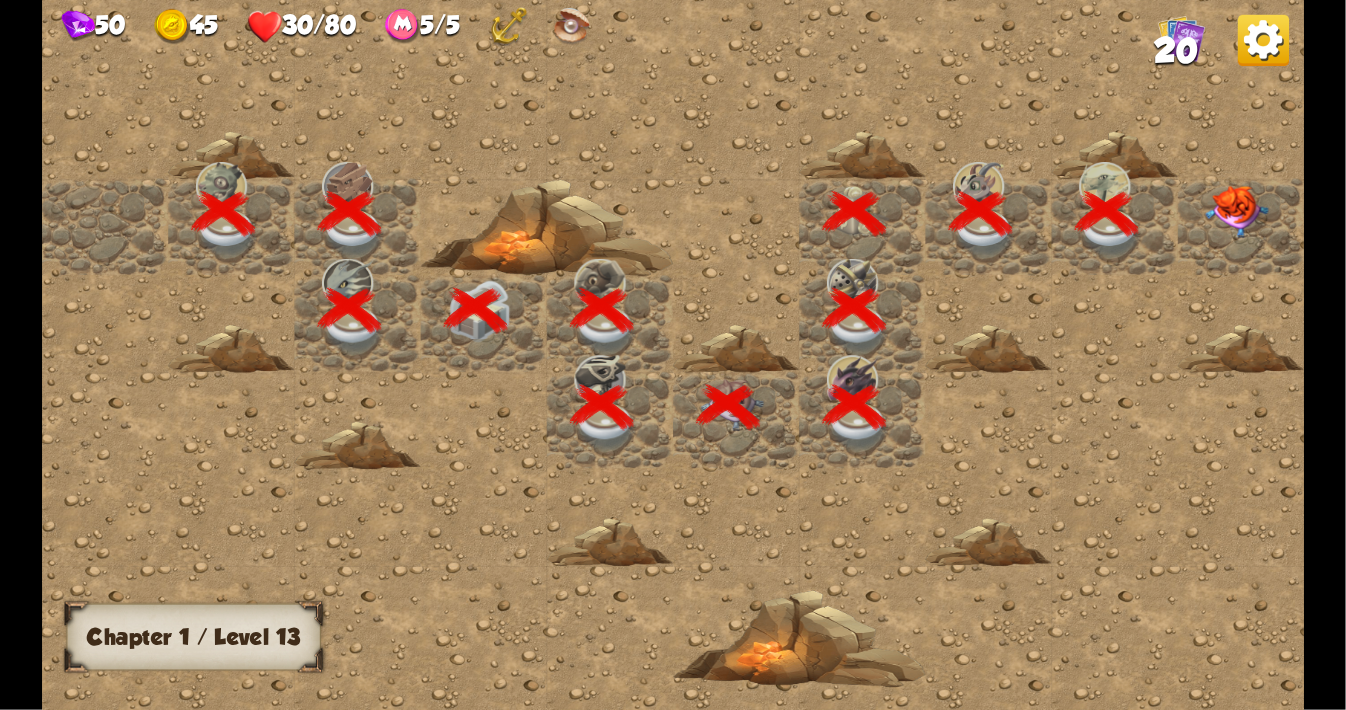 scroll, scrollTop: 0, scrollLeft: 384, axis: horizontal 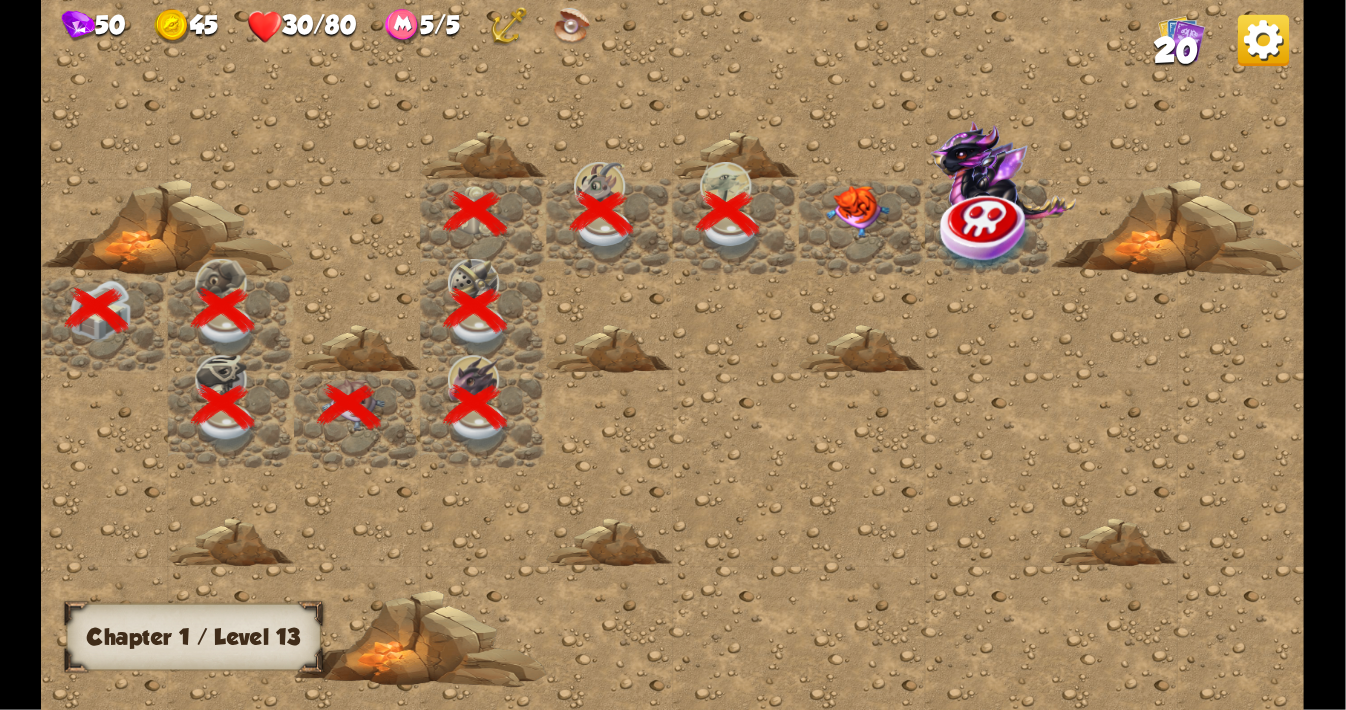 click at bounding box center [858, 212] 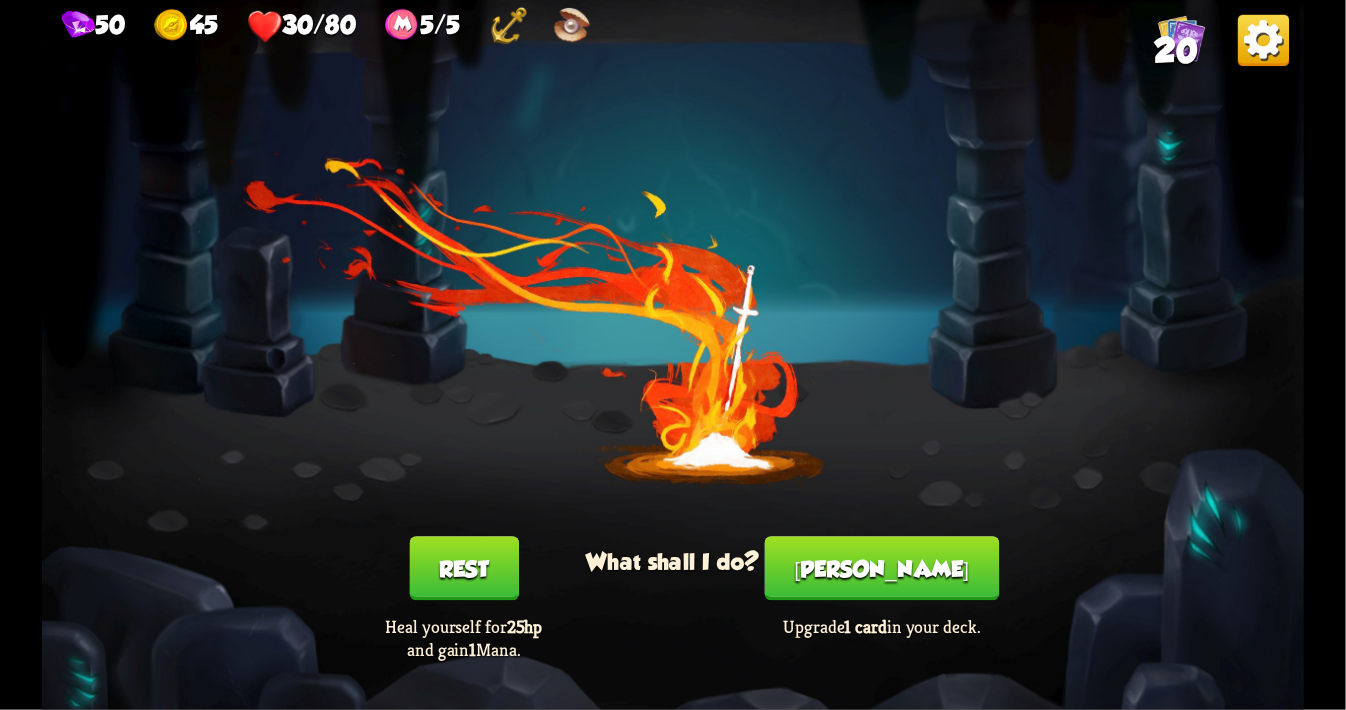 click on "Rest" at bounding box center (463, 568) 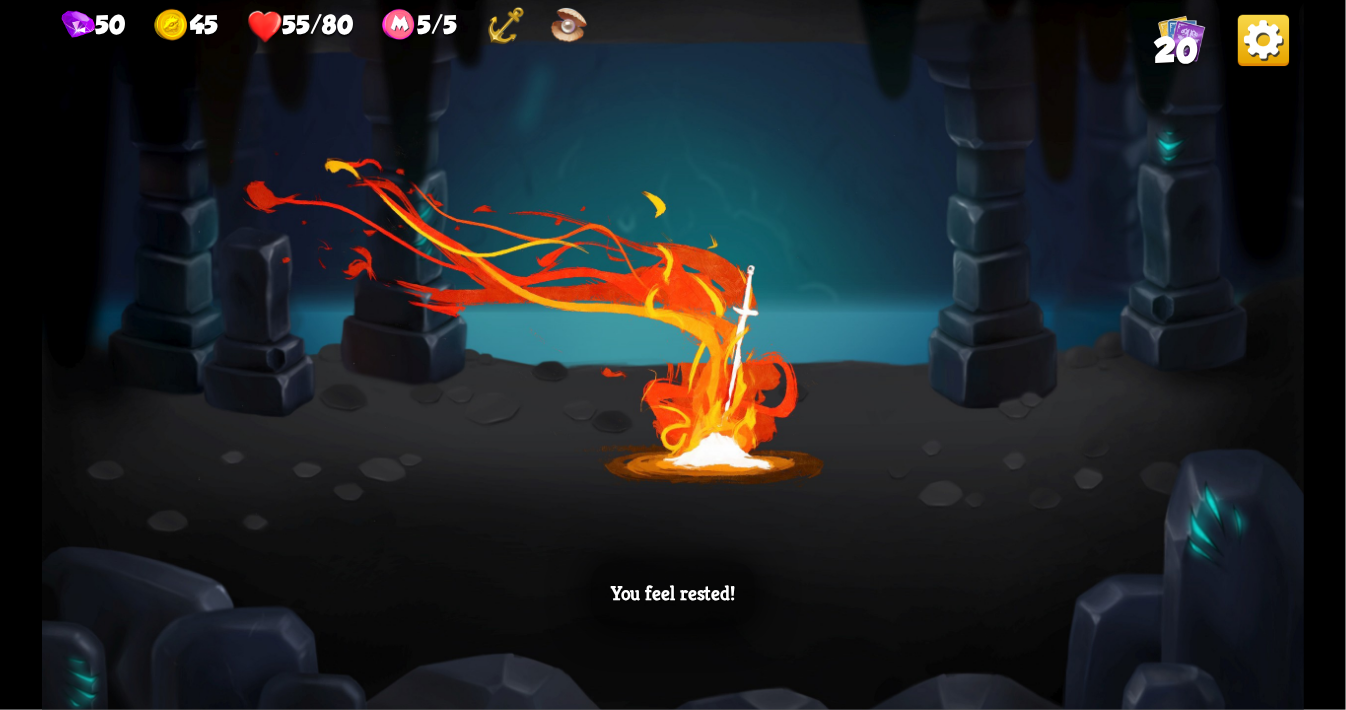 click on "You feel rested!" at bounding box center (673, 355) 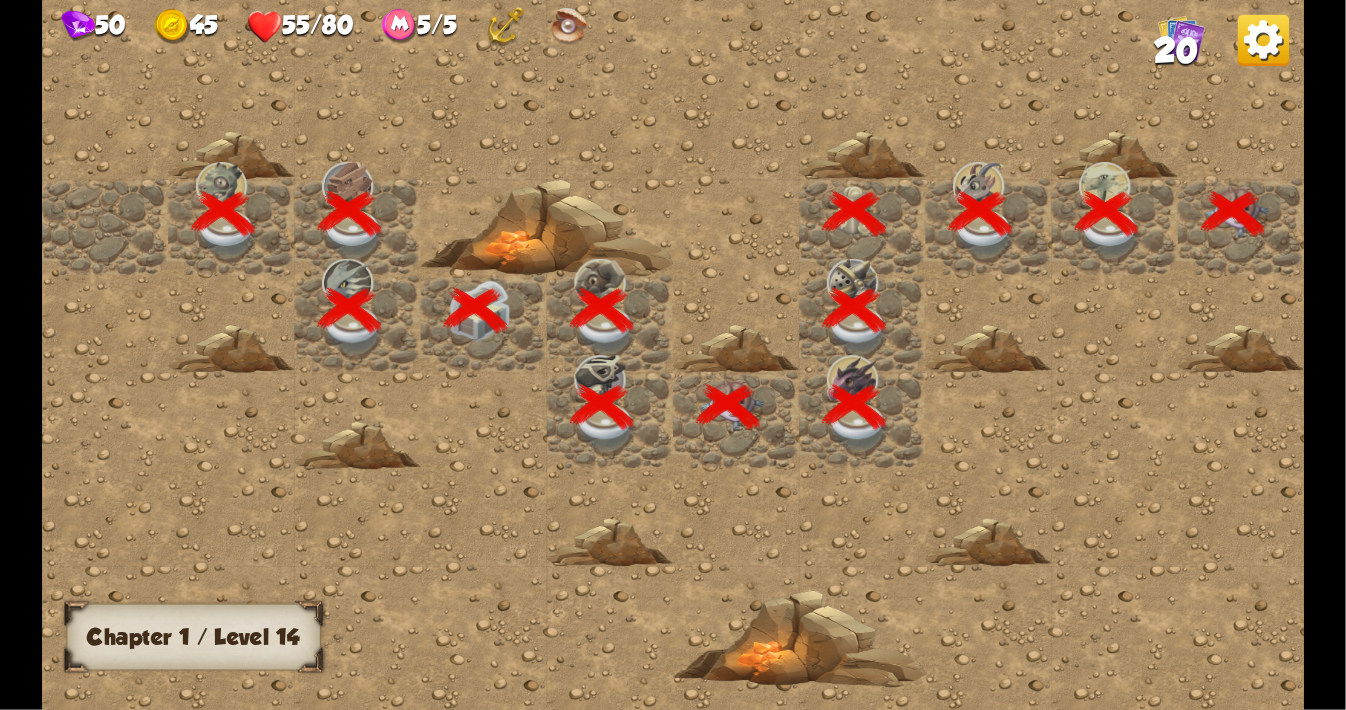 scroll, scrollTop: 0, scrollLeft: 384, axis: horizontal 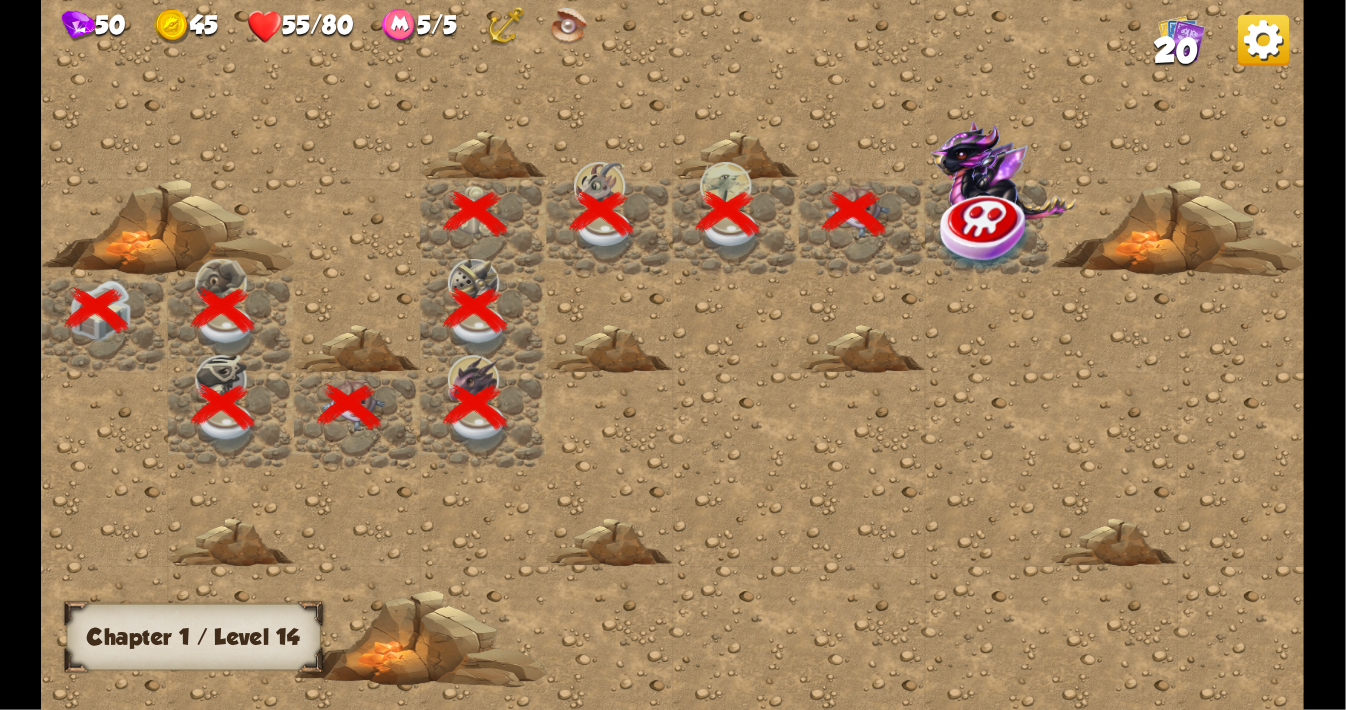 click at bounding box center (986, 232) 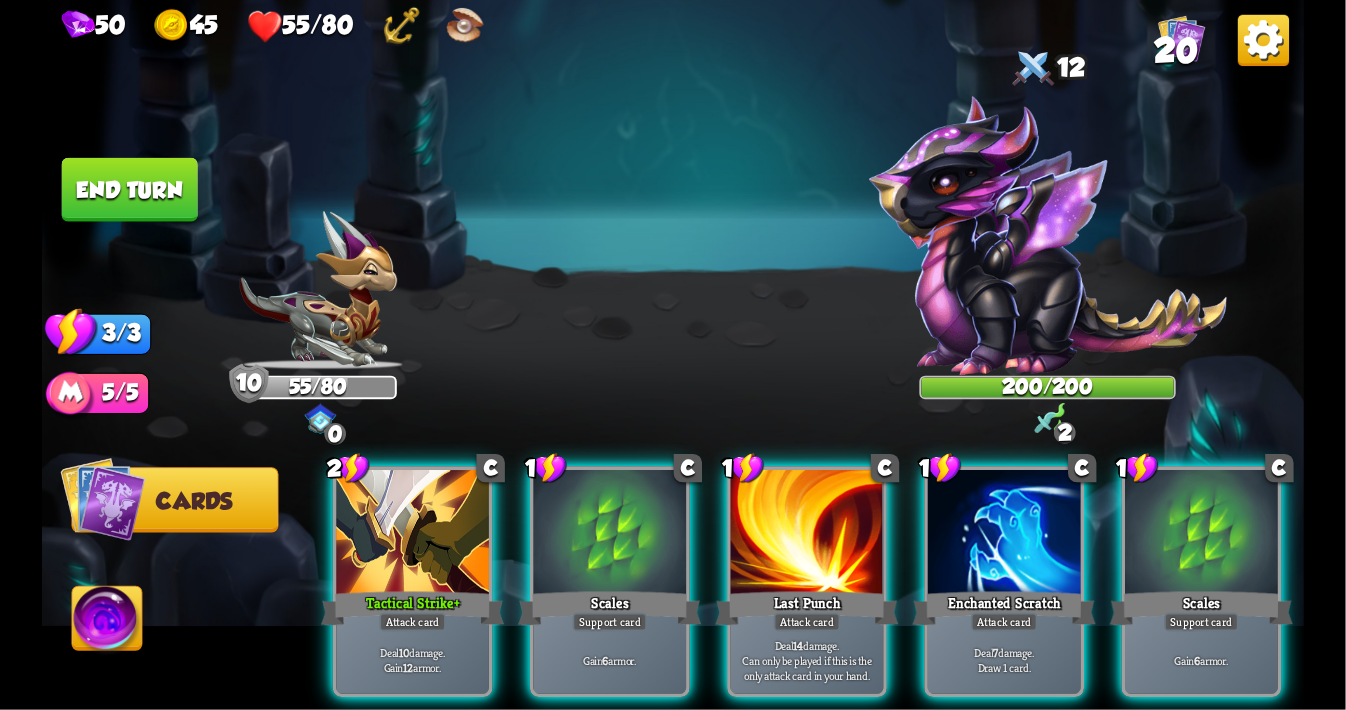 click at bounding box center (1050, 418) 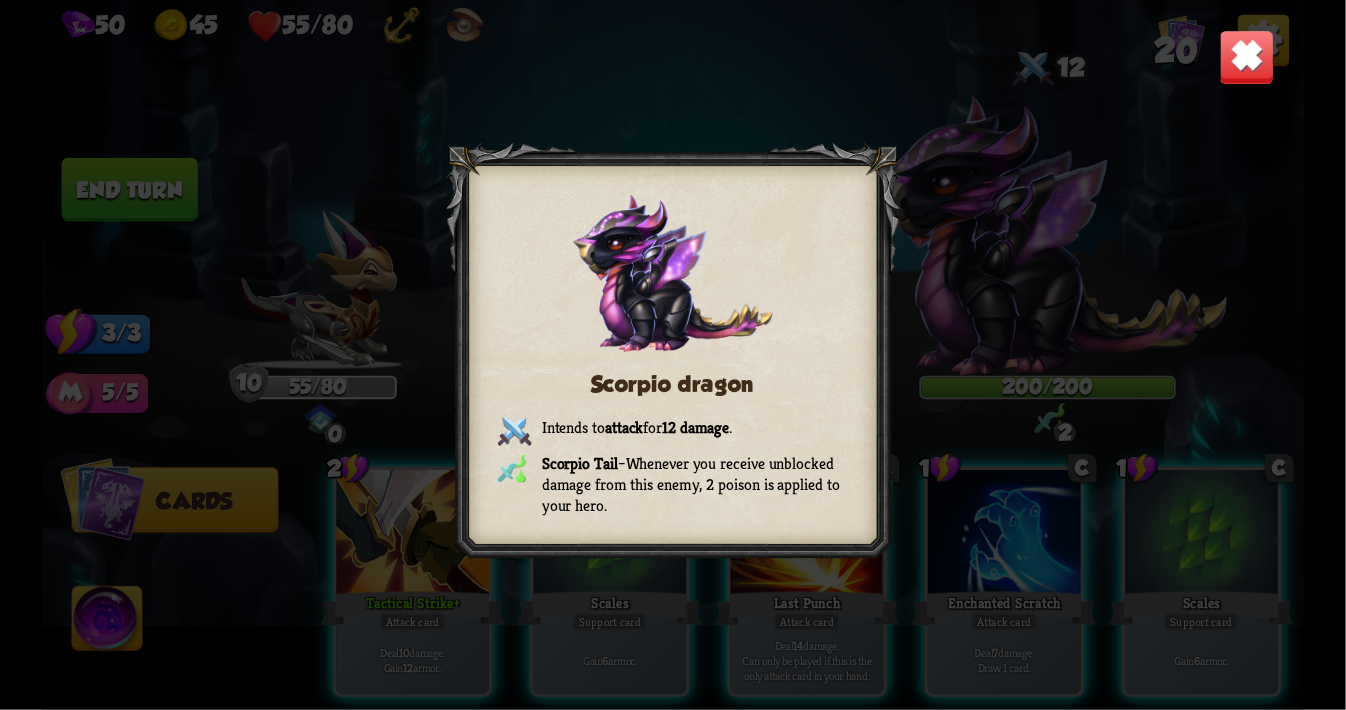 click at bounding box center (1246, 57) 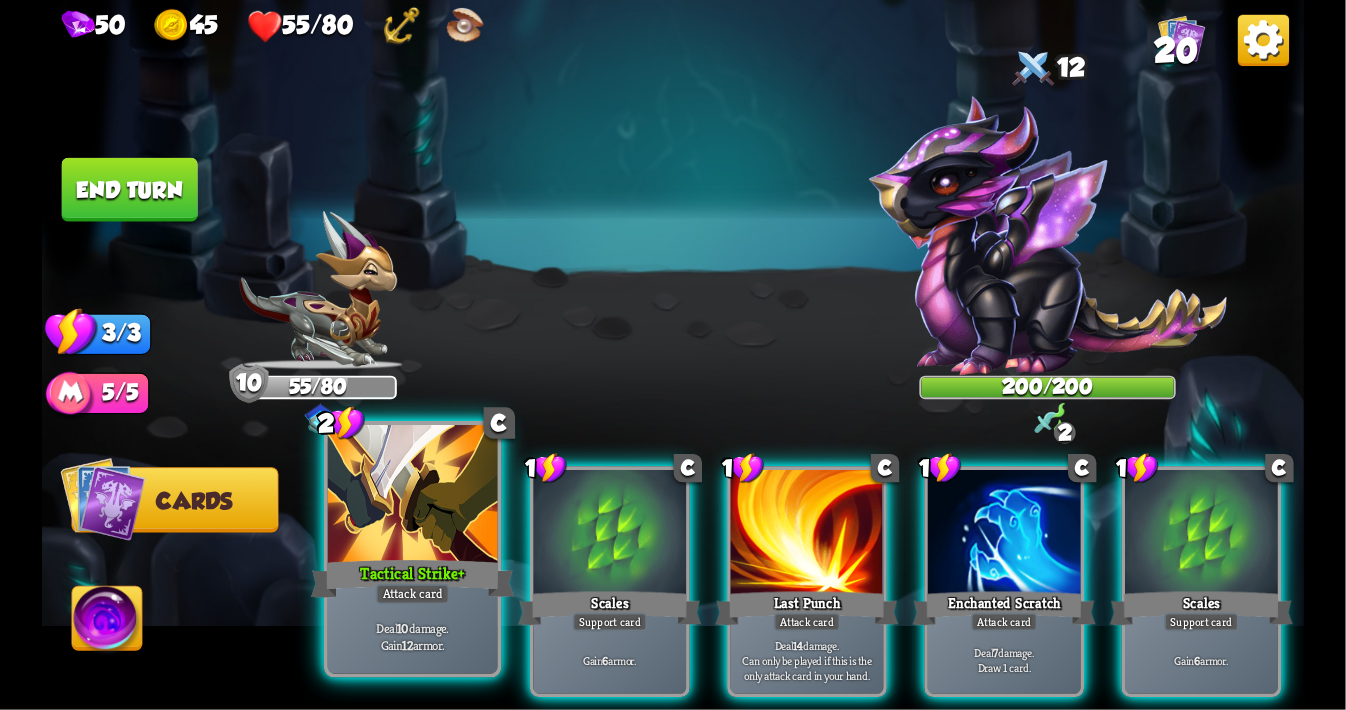 click at bounding box center (413, 496) 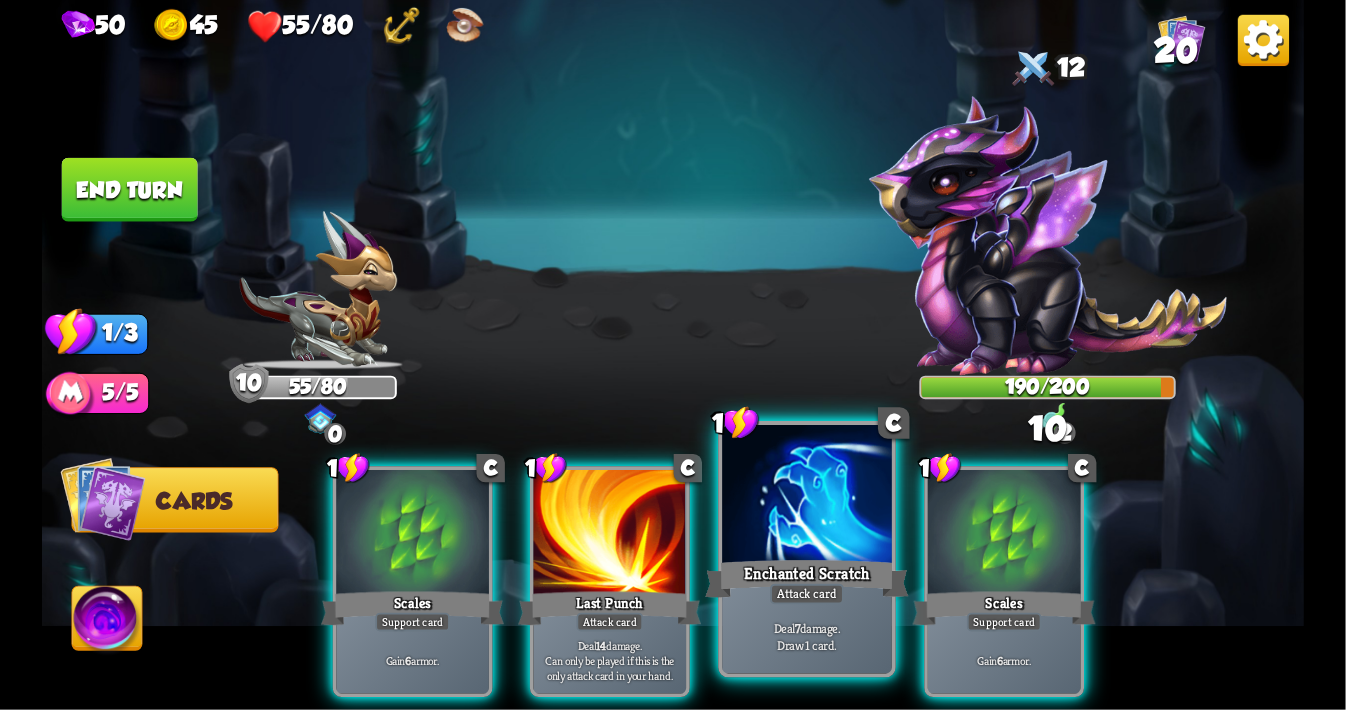 click at bounding box center (807, 496) 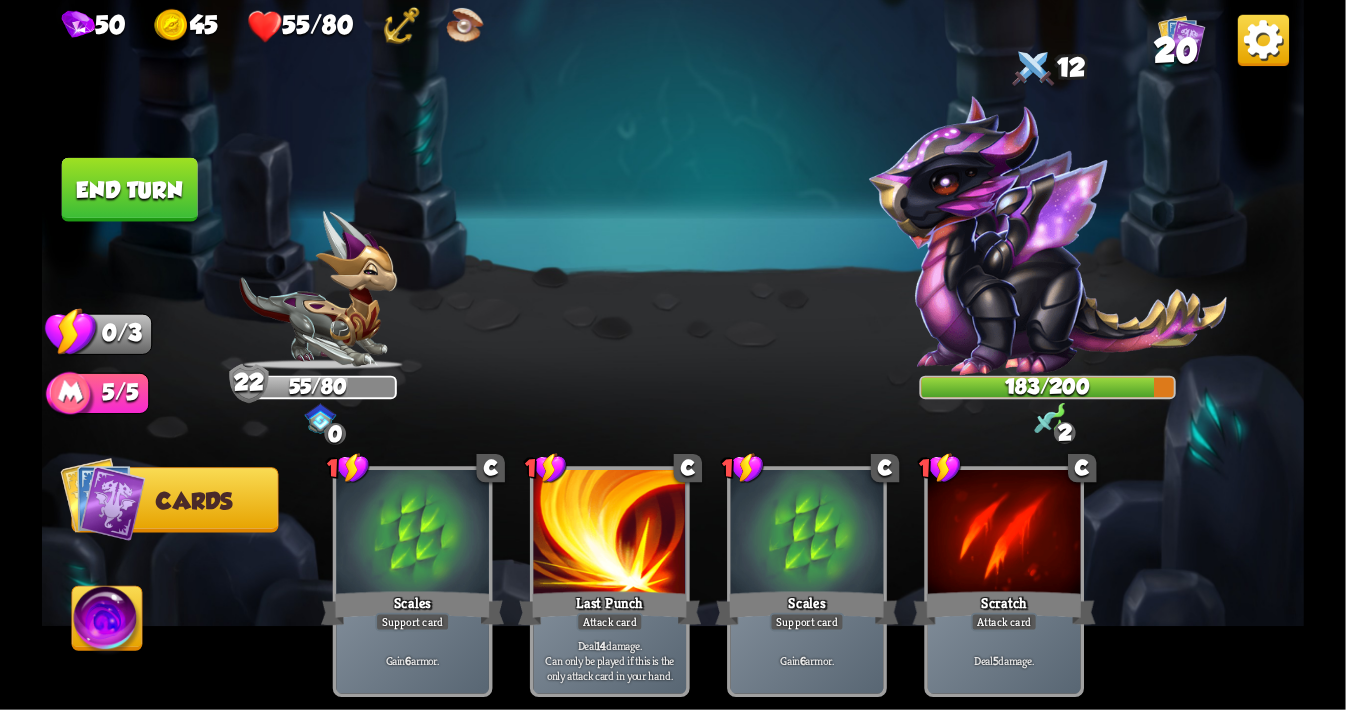 click on "End turn" at bounding box center (130, 190) 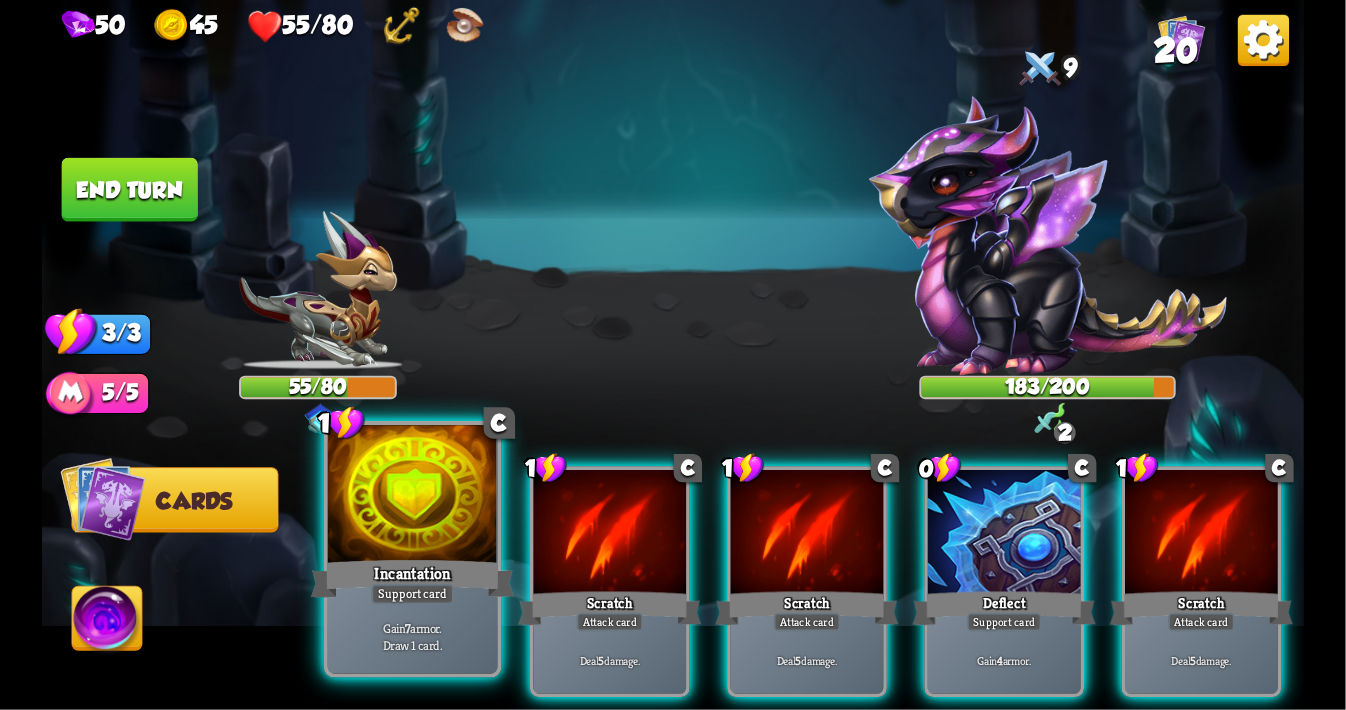 click at bounding box center (413, 496) 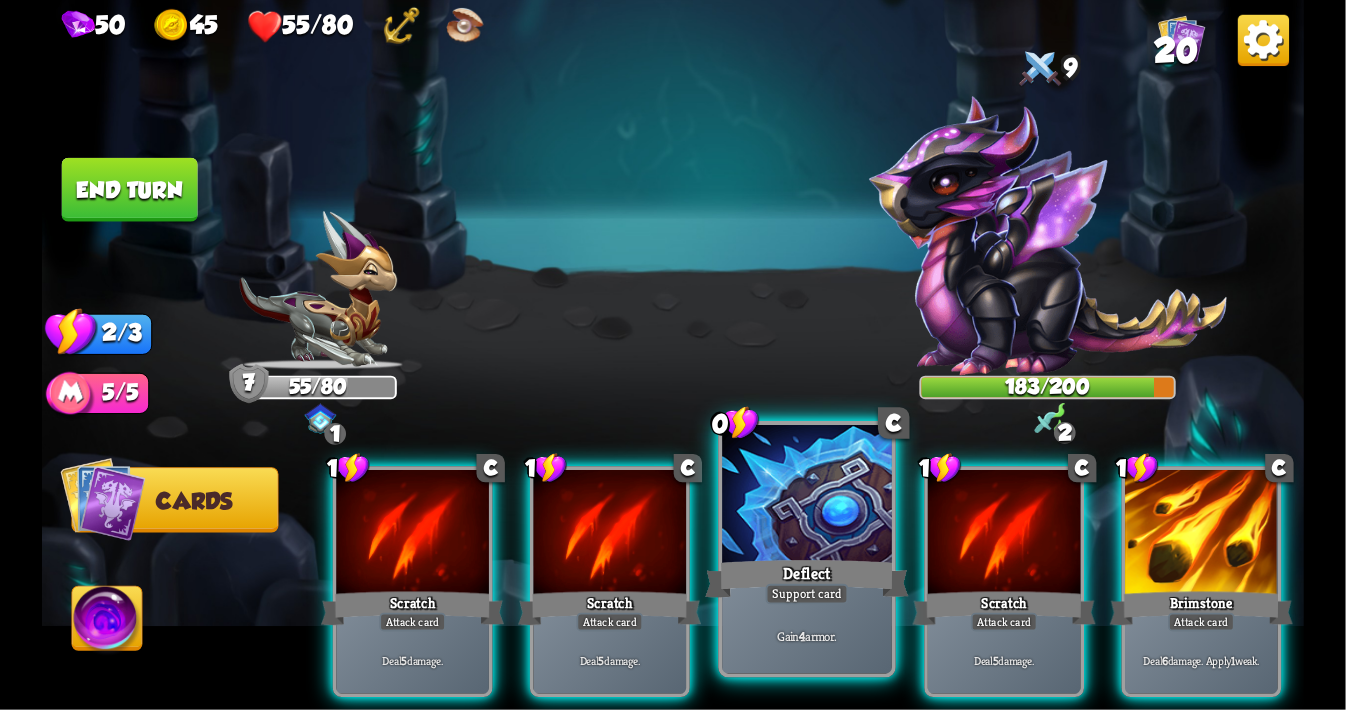 click at bounding box center (807, 496) 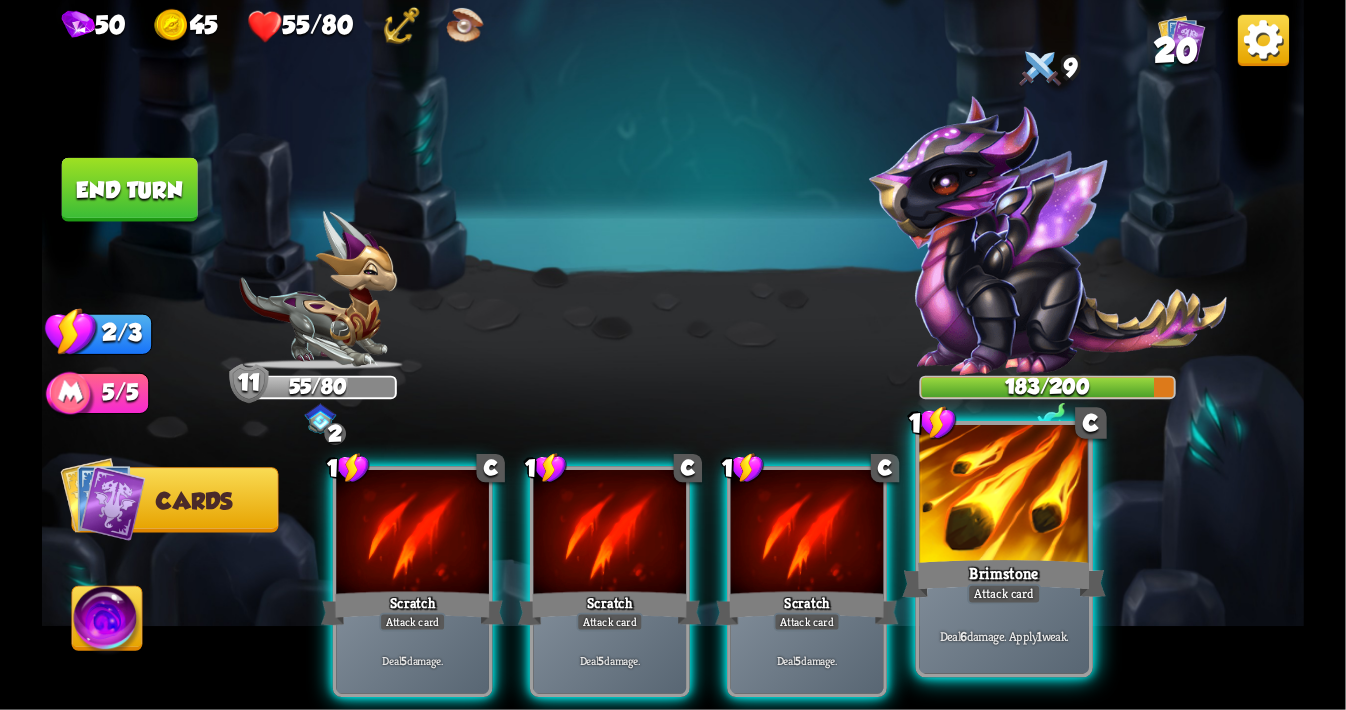 click at bounding box center [1005, 496] 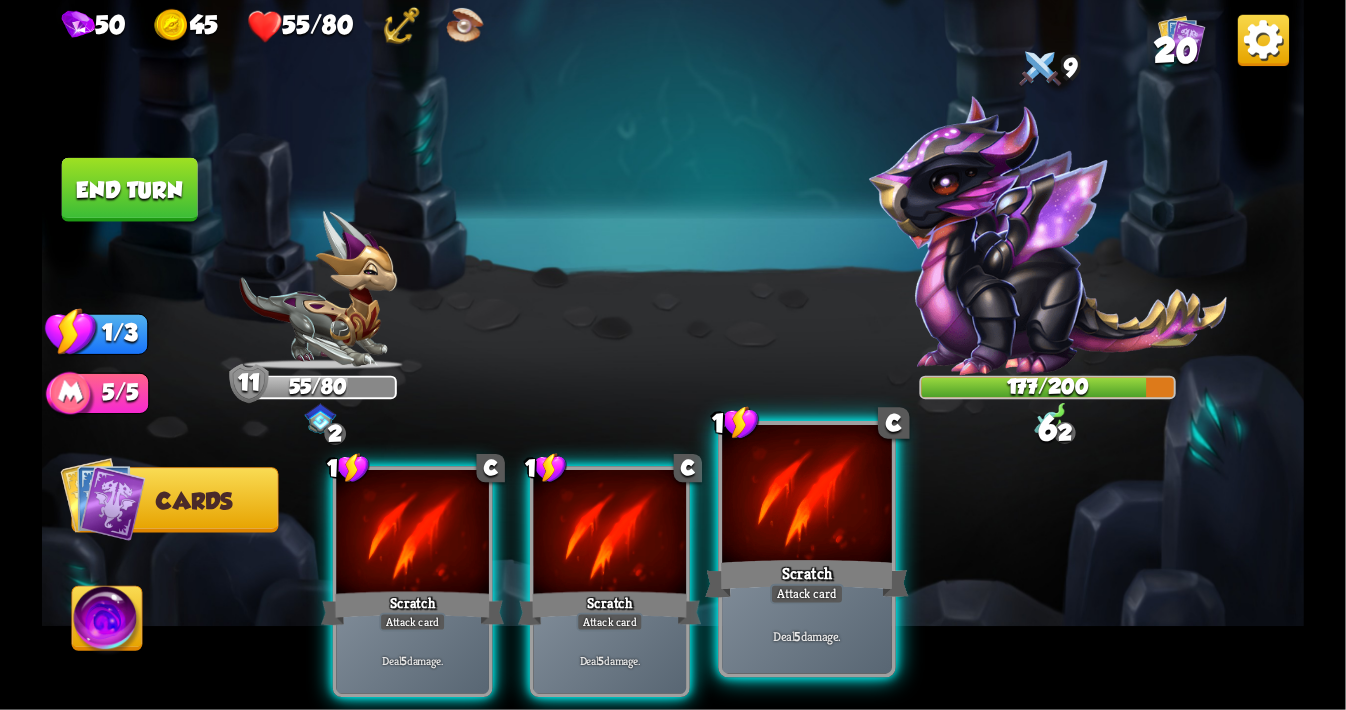 click at bounding box center (807, 496) 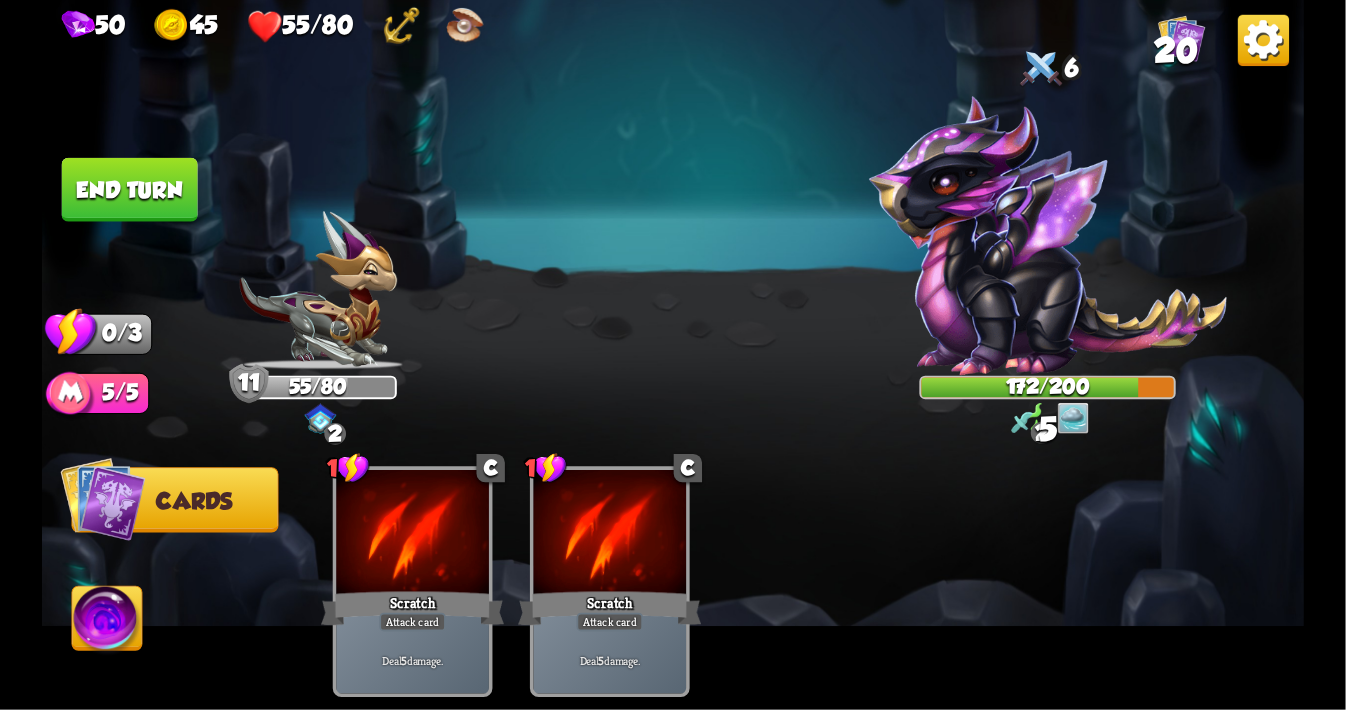 click on "End turn" at bounding box center [130, 190] 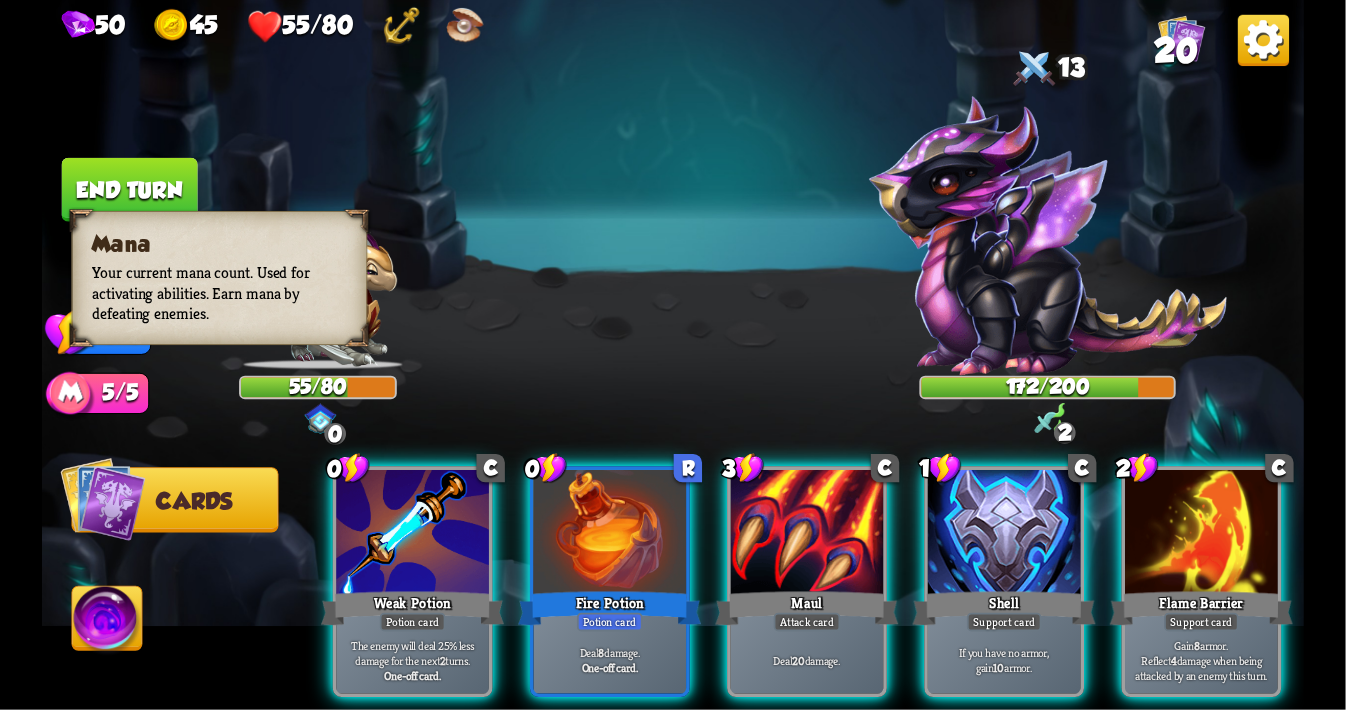 click on "Select an enemy to attack...   You don't have enough   stamina to play that card...
Player turn
0
55/80
0     0     0       Blocked      13      0
172/200
0     0     2       Blocked
3/3
Stamina   Your current stamina count. Cards require stamina to play.
5/5
Mana   Your current mana count. Used for activating abilities. Earn mana by defeating enemies.       Cards     Abilities
0
C   Weak Potion     Potion card   The enemy will deal 25% less damage for the next  2  turns.   One-off card.
0
R   Fire Potion     Potion card   Deal  8  damage.   One-off card.
3
C   Maul     Attack card   Deal  20  damage.
1
C   Shell     Support card   If you have no armor, gain  10  armor.
2
C   Flame Barrier     Support card   Gain  8  armor.  Reflect  4" at bounding box center [673, 355] 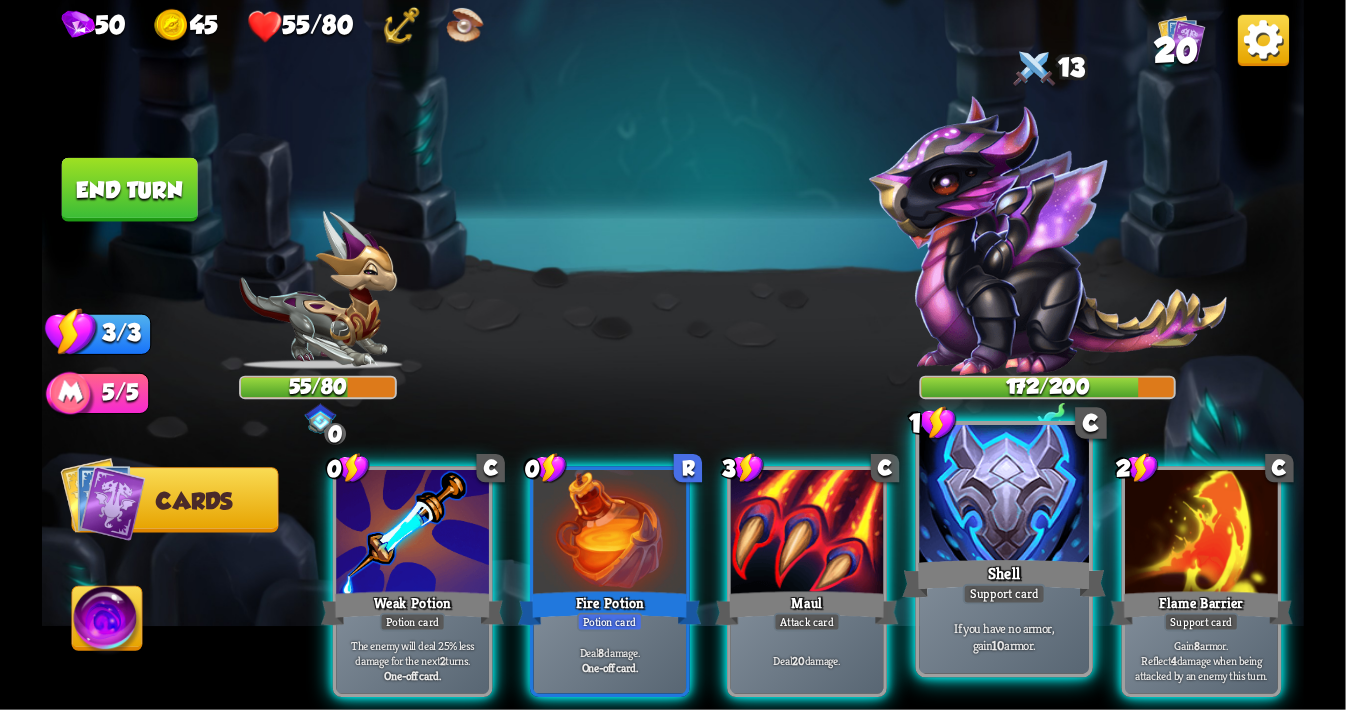 click at bounding box center (1005, 496) 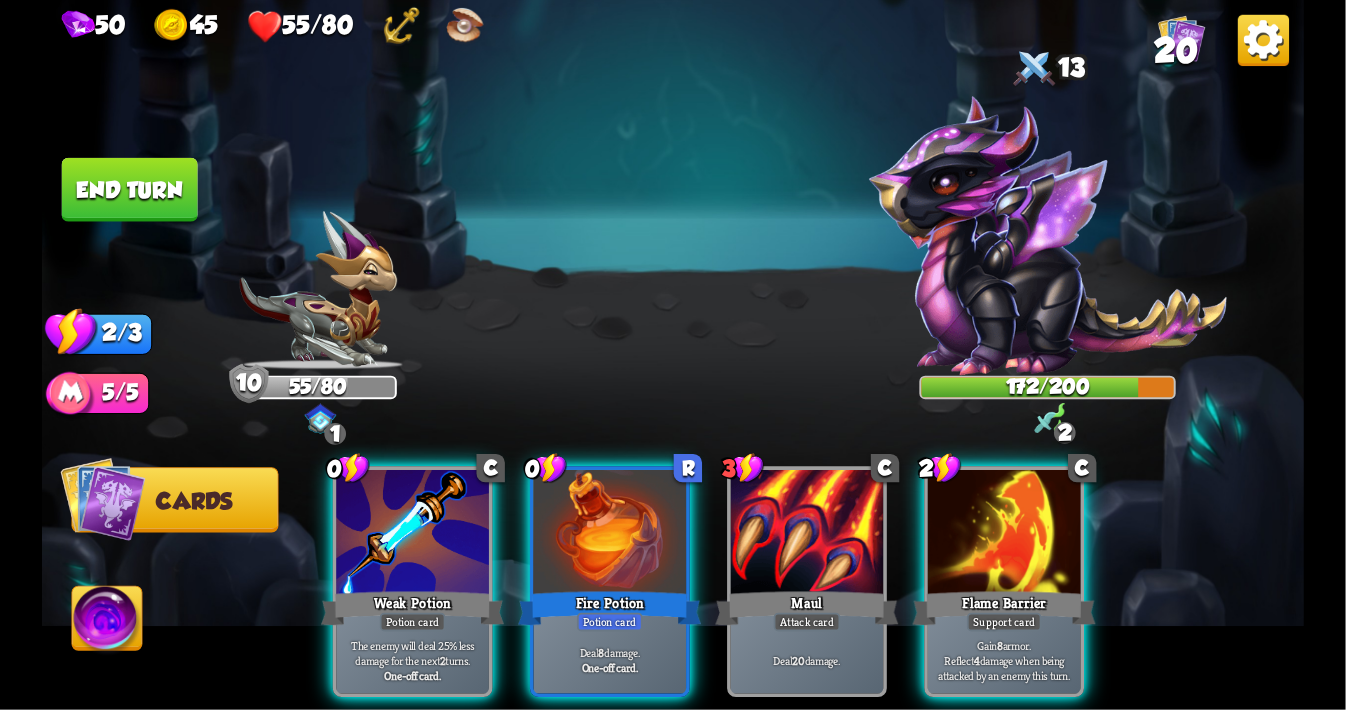 click at bounding box center [1004, 534] 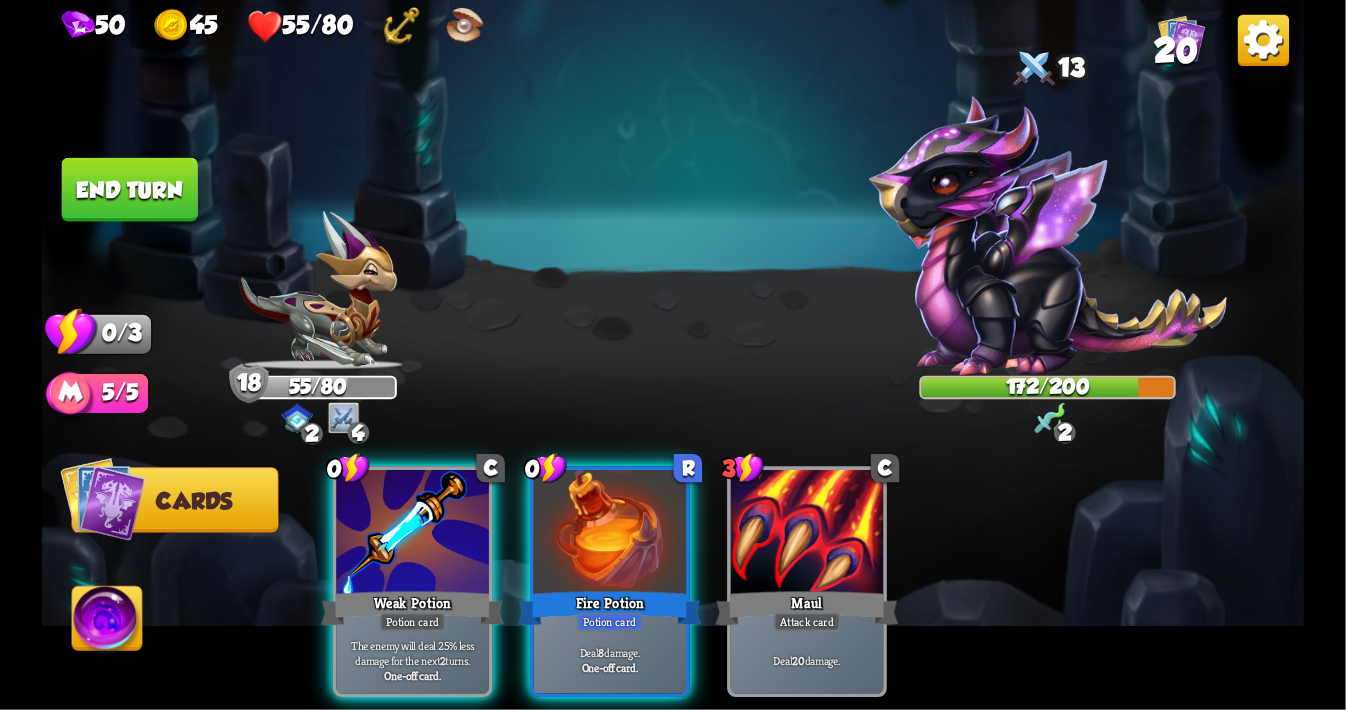 click on "End turn" at bounding box center [129, 189] 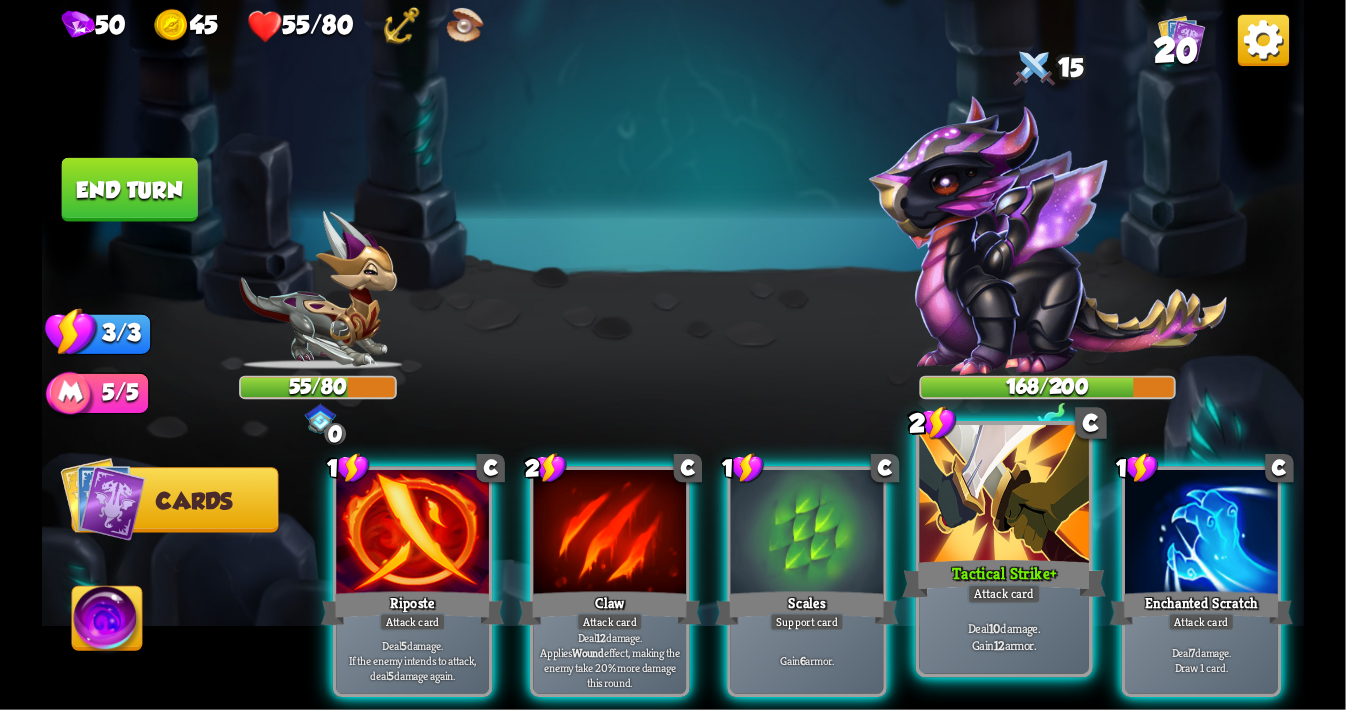 click at bounding box center [1005, 496] 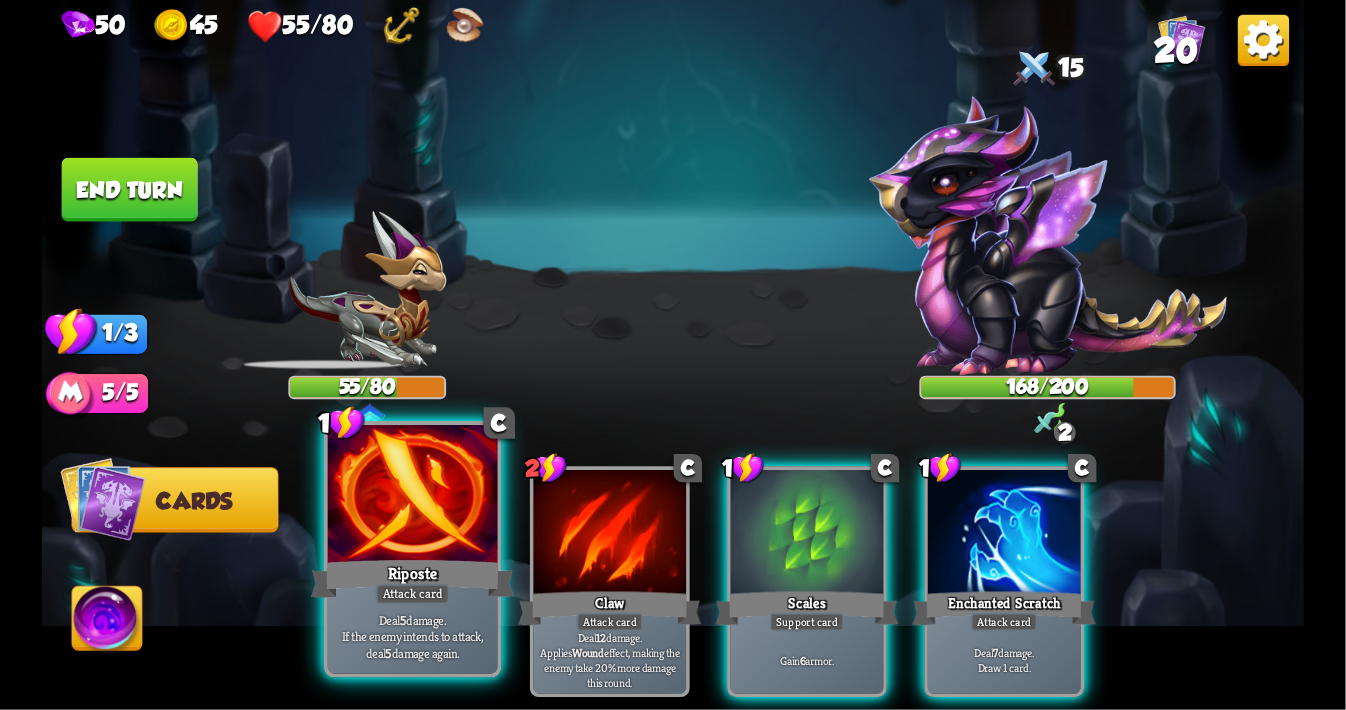 click at bounding box center (413, 496) 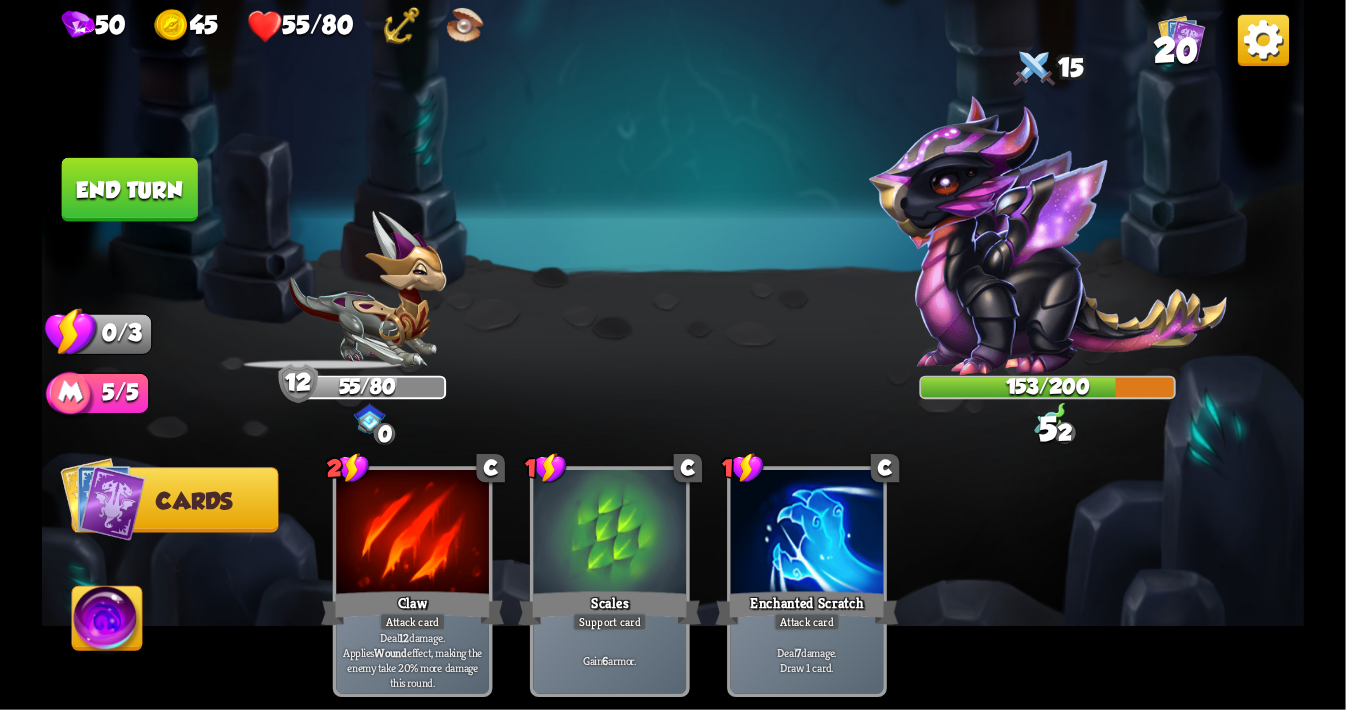 click on "End turn" at bounding box center [130, 190] 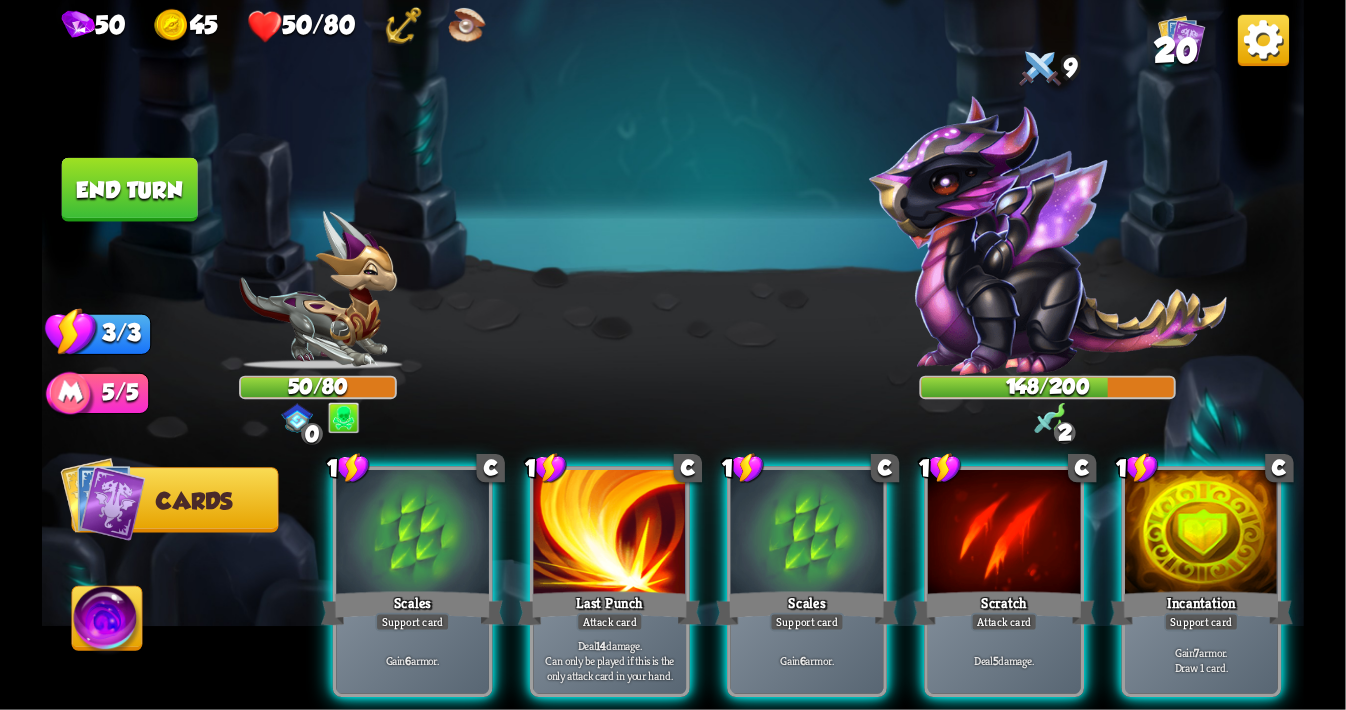click at bounding box center [344, 418] 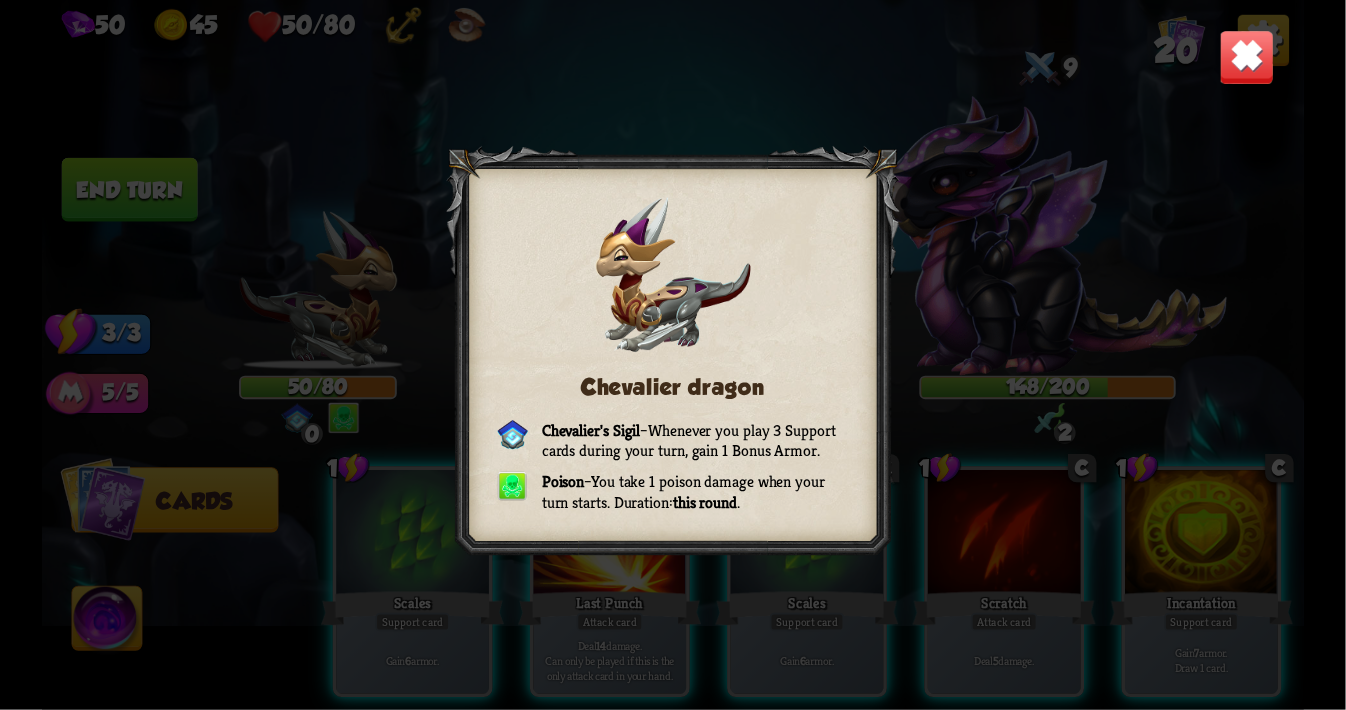 click at bounding box center (1246, 57) 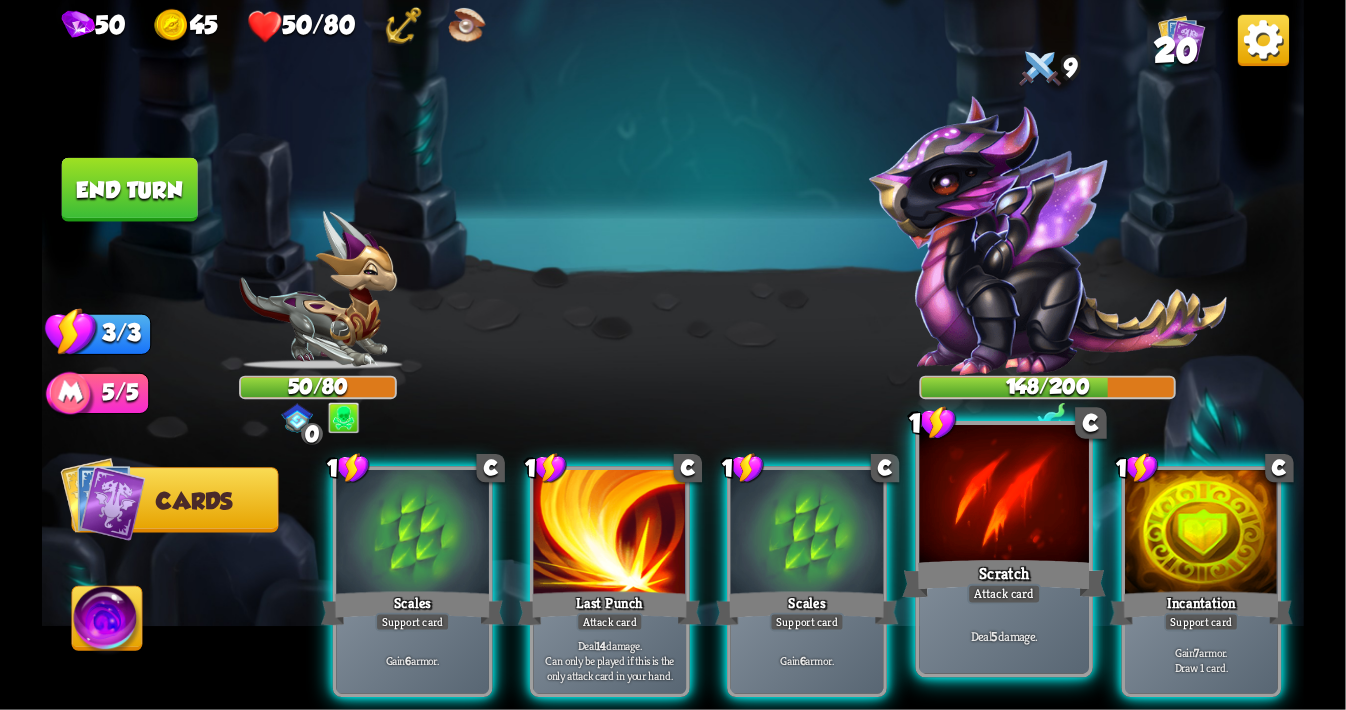 click at bounding box center (1005, 496) 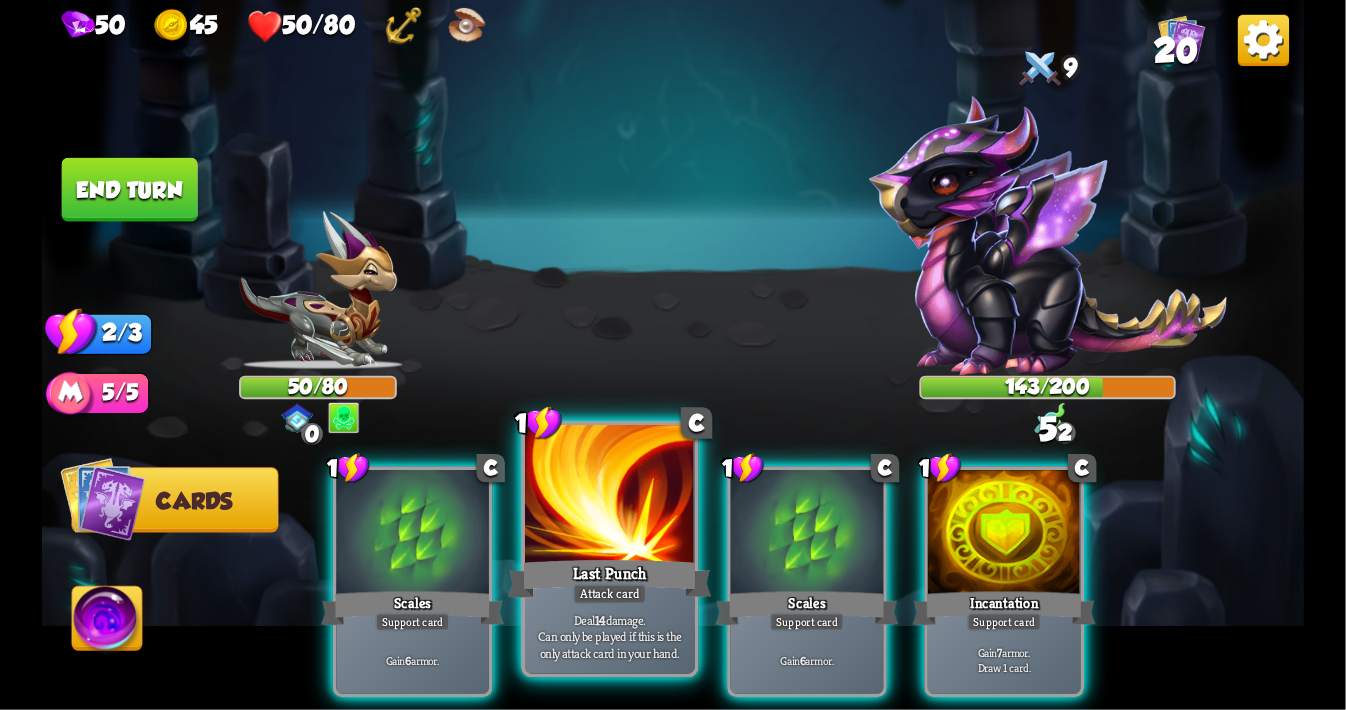 click at bounding box center [610, 496] 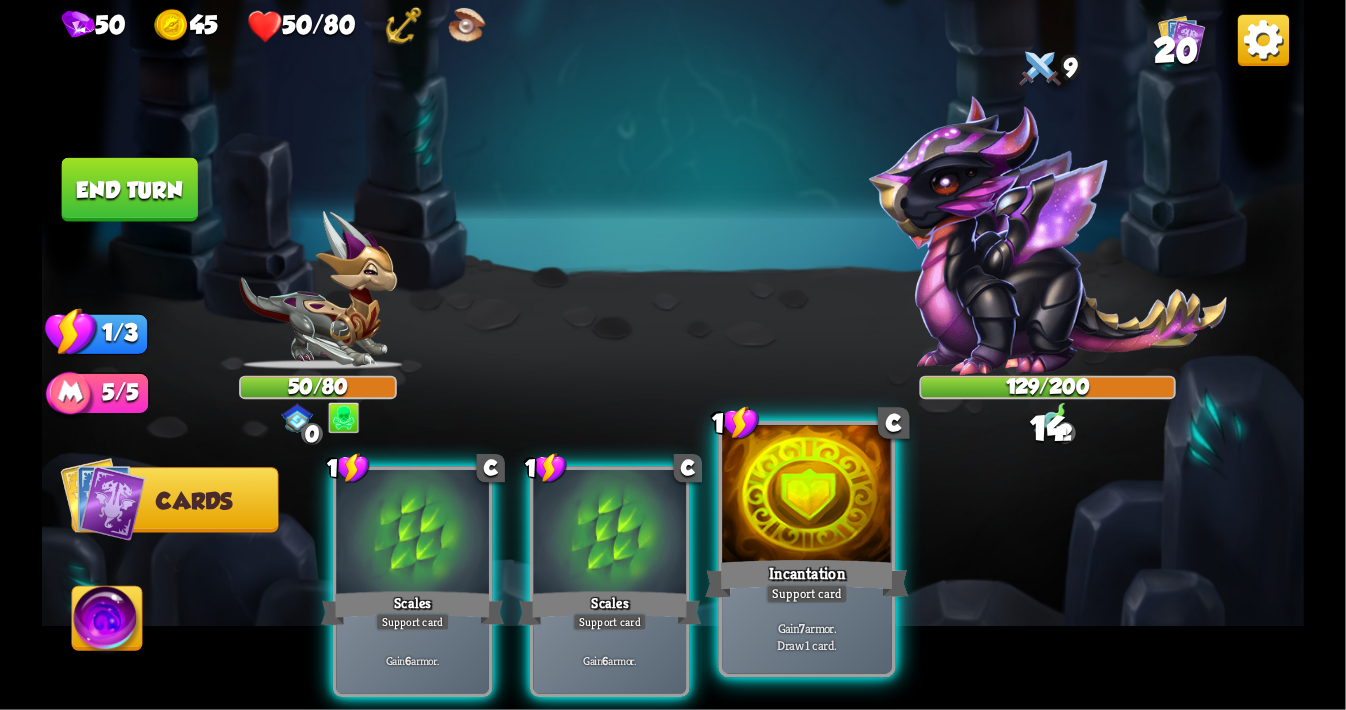 click at bounding box center (807, 496) 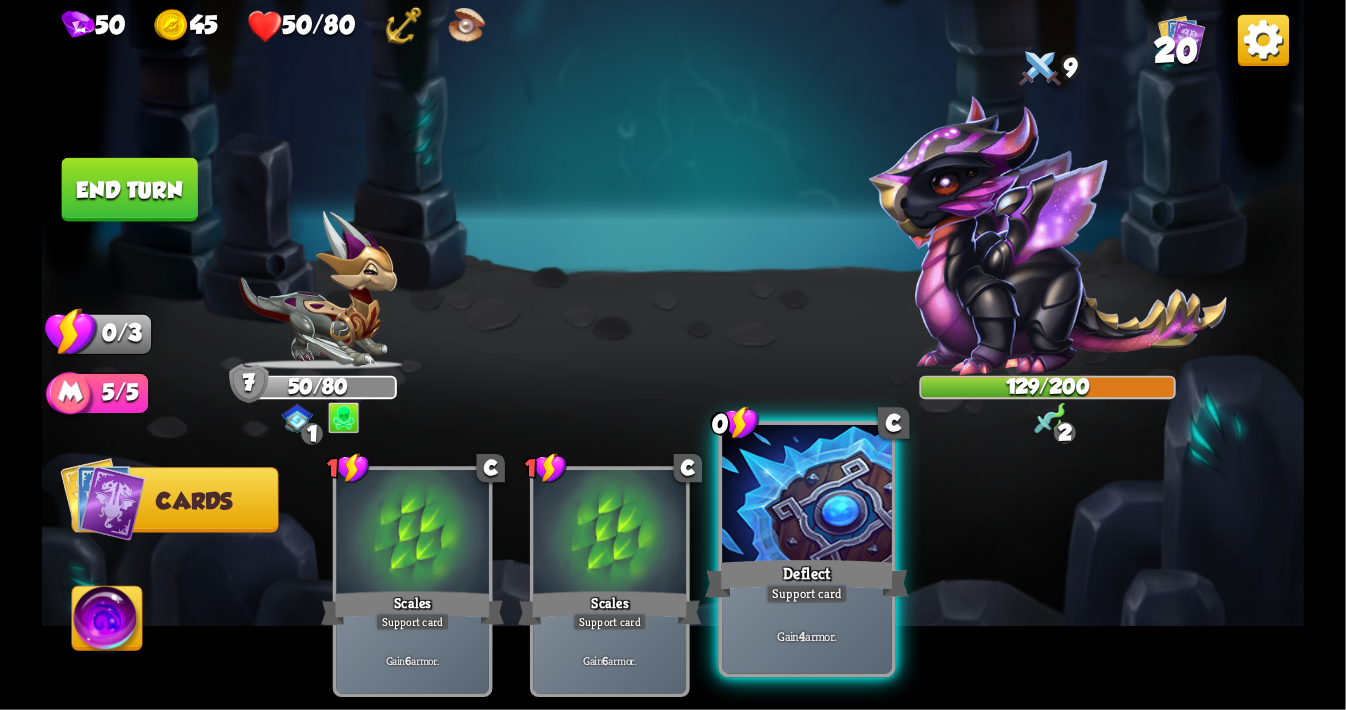 click at bounding box center (807, 496) 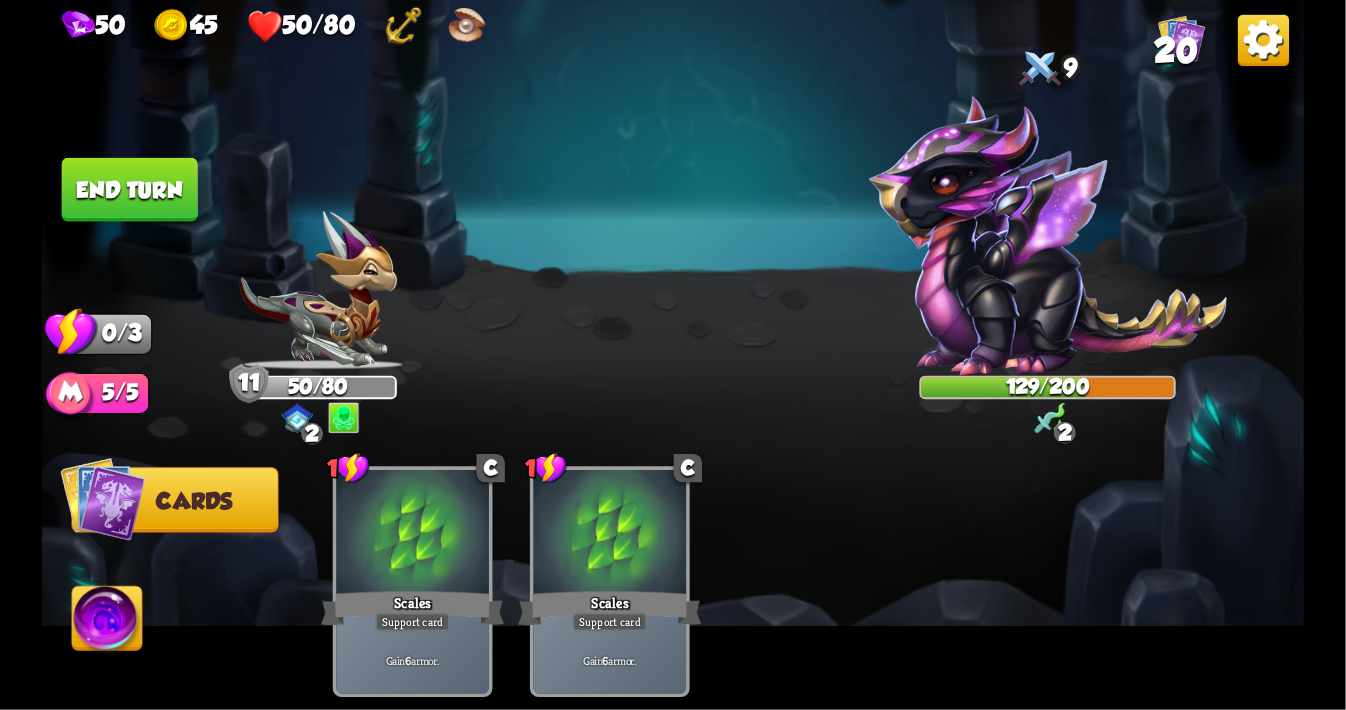 click on "End turn" at bounding box center [130, 190] 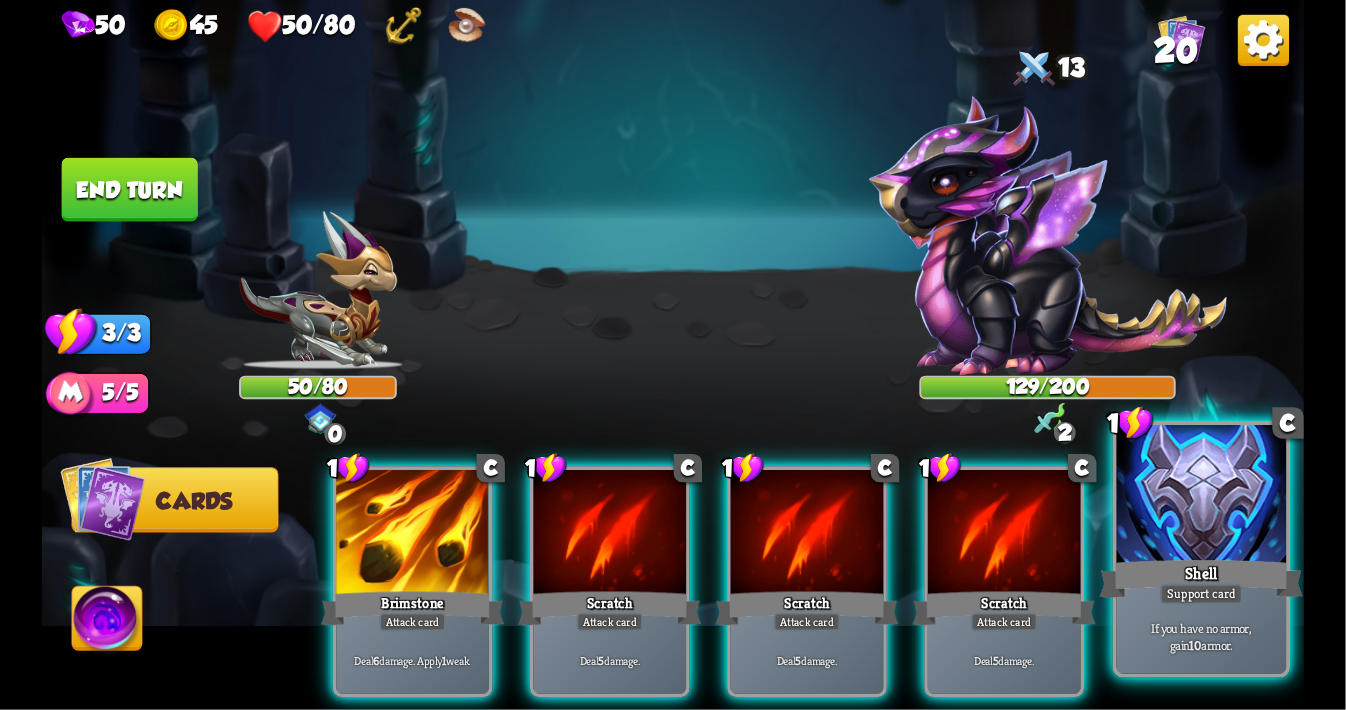 click at bounding box center (1202, 496) 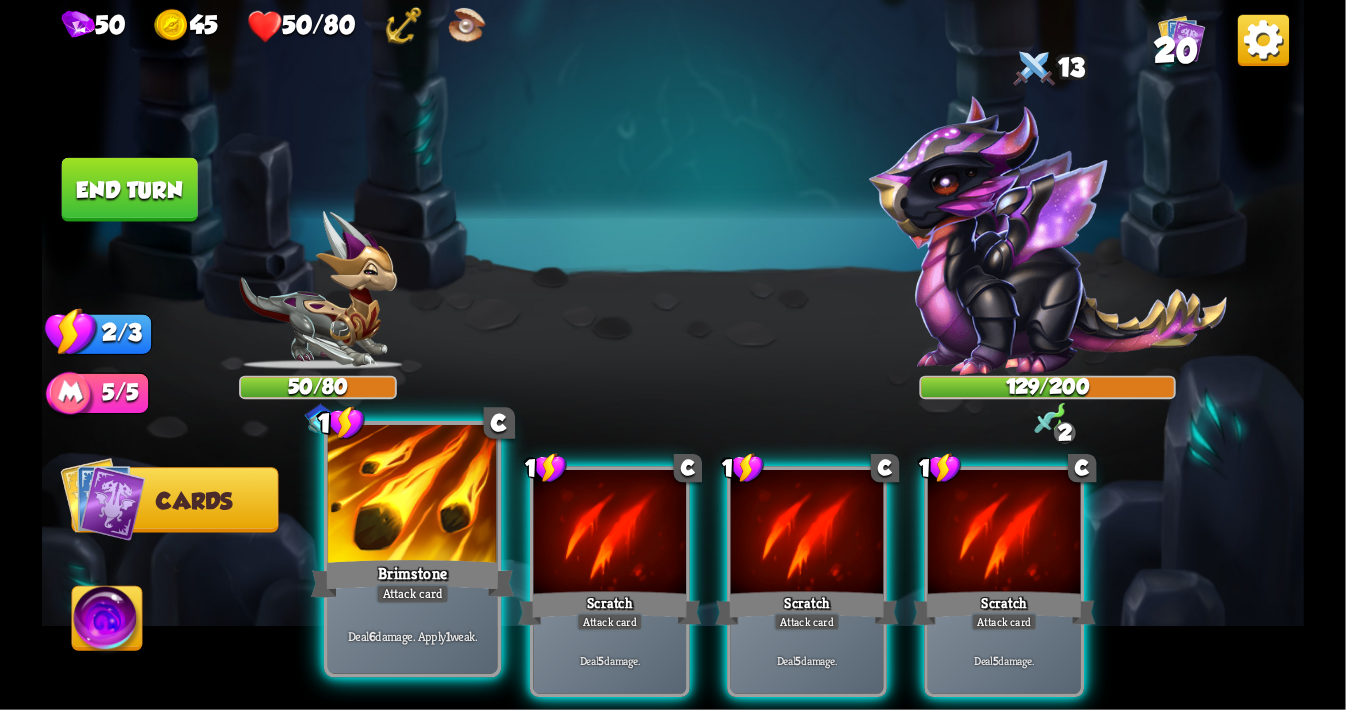 click at bounding box center (413, 496) 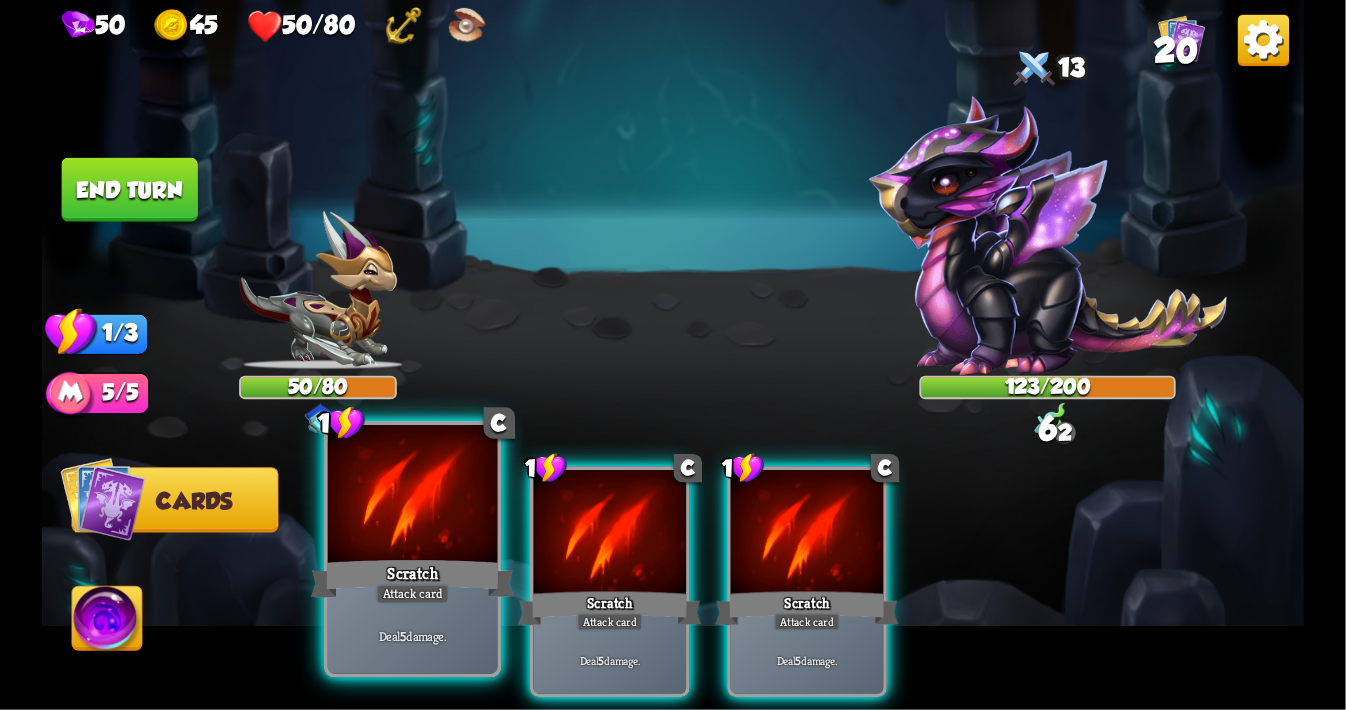 click at bounding box center (413, 496) 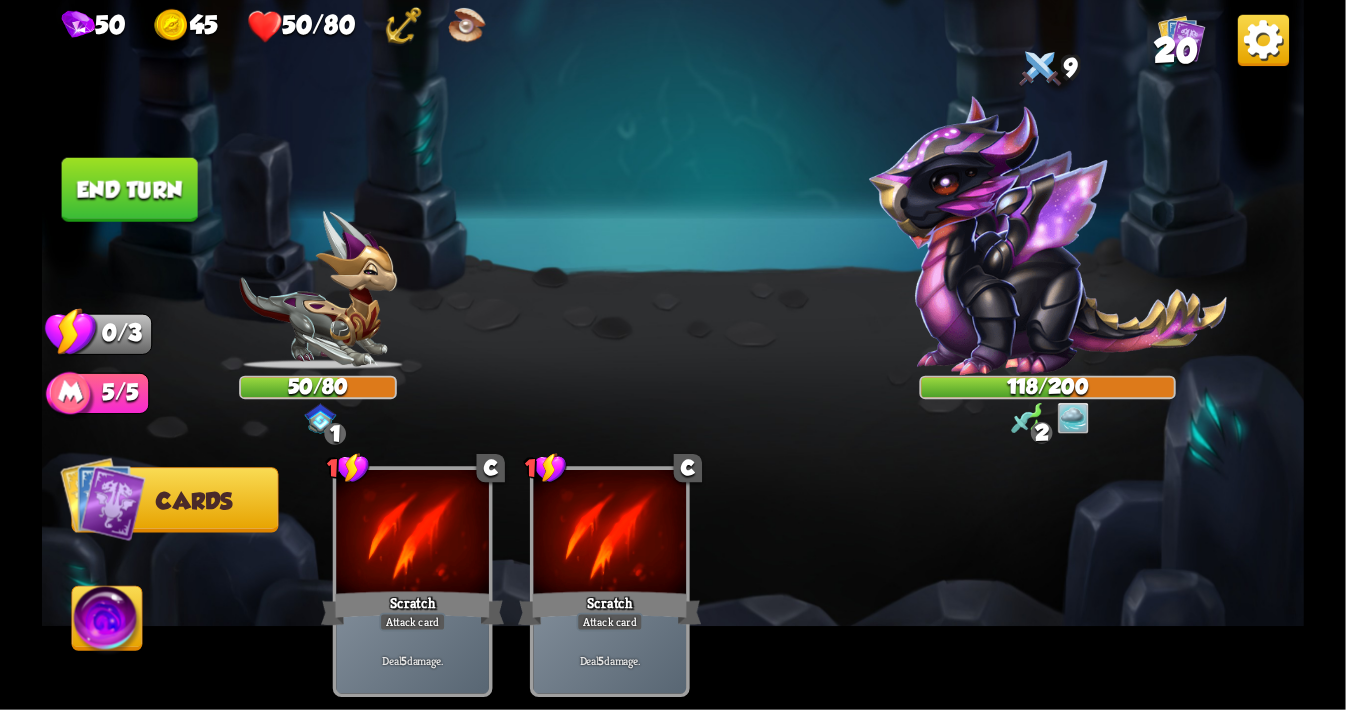 click at bounding box center (318, 290) 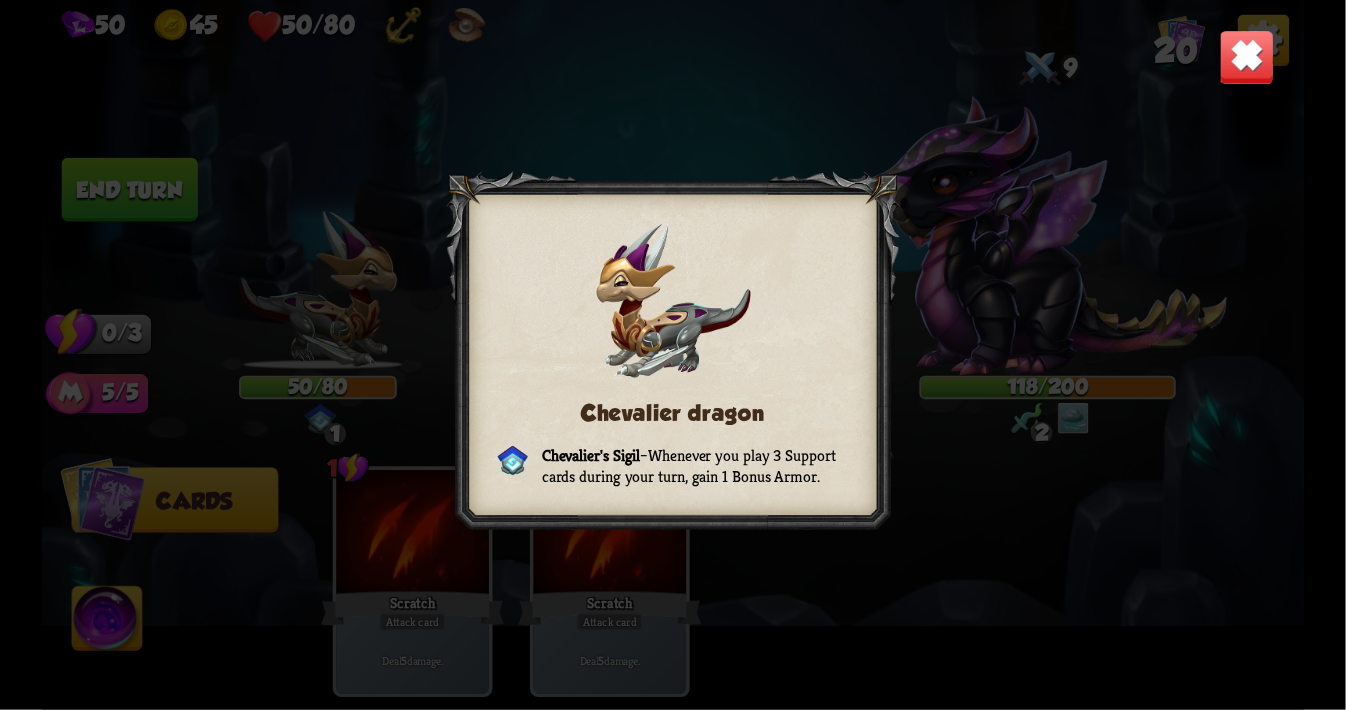 click at bounding box center (1246, 57) 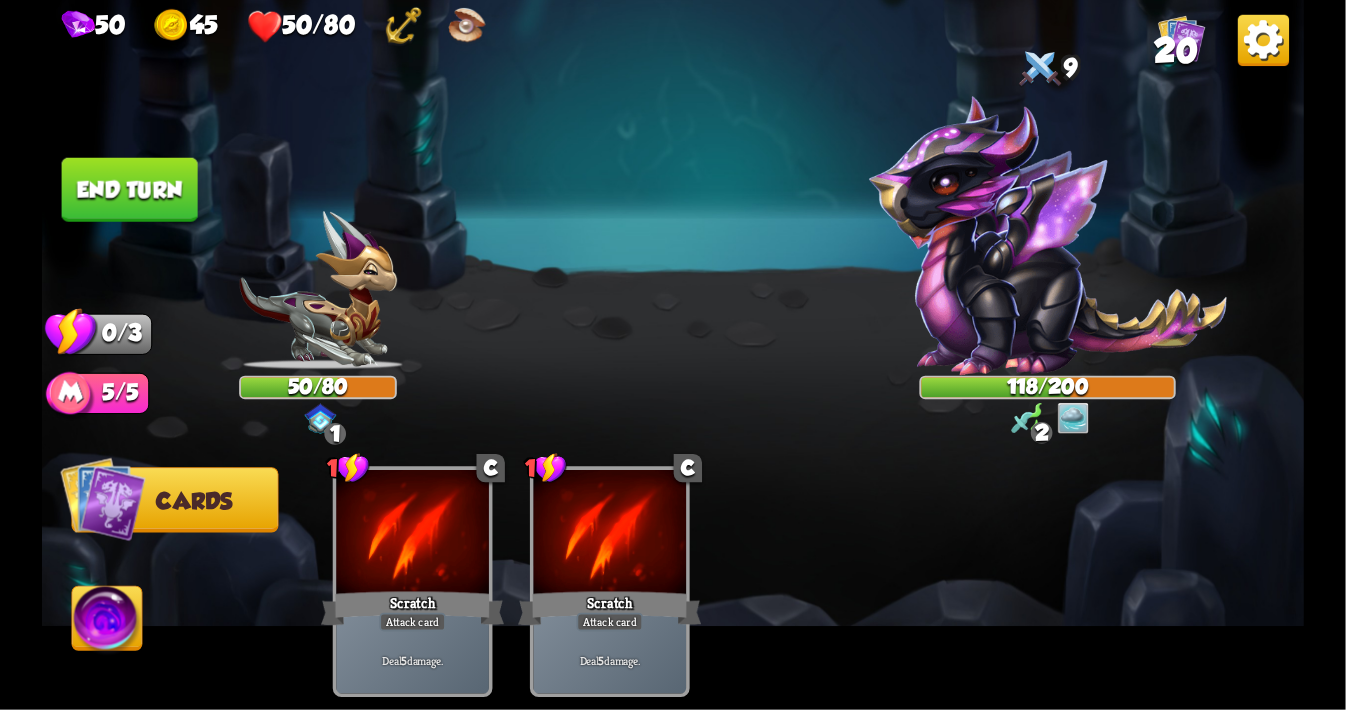 click on "End turn" at bounding box center (130, 190) 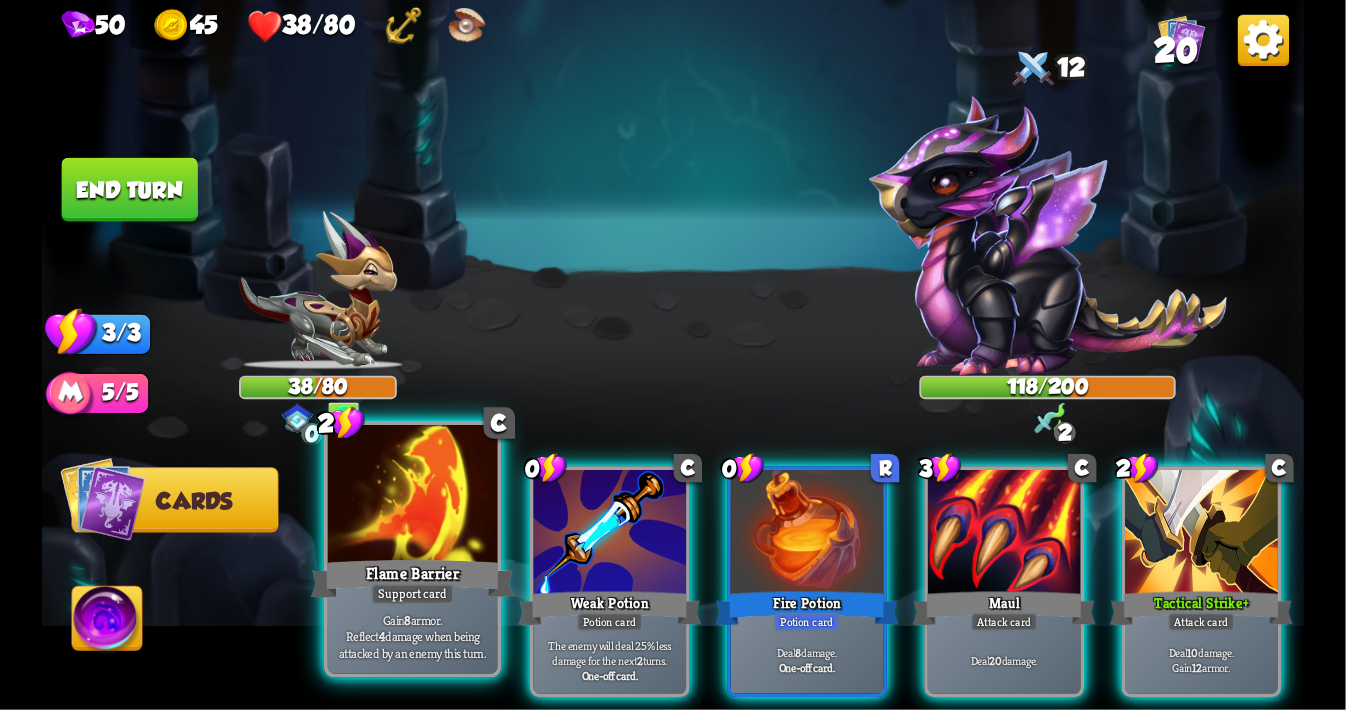 click at bounding box center [413, 496] 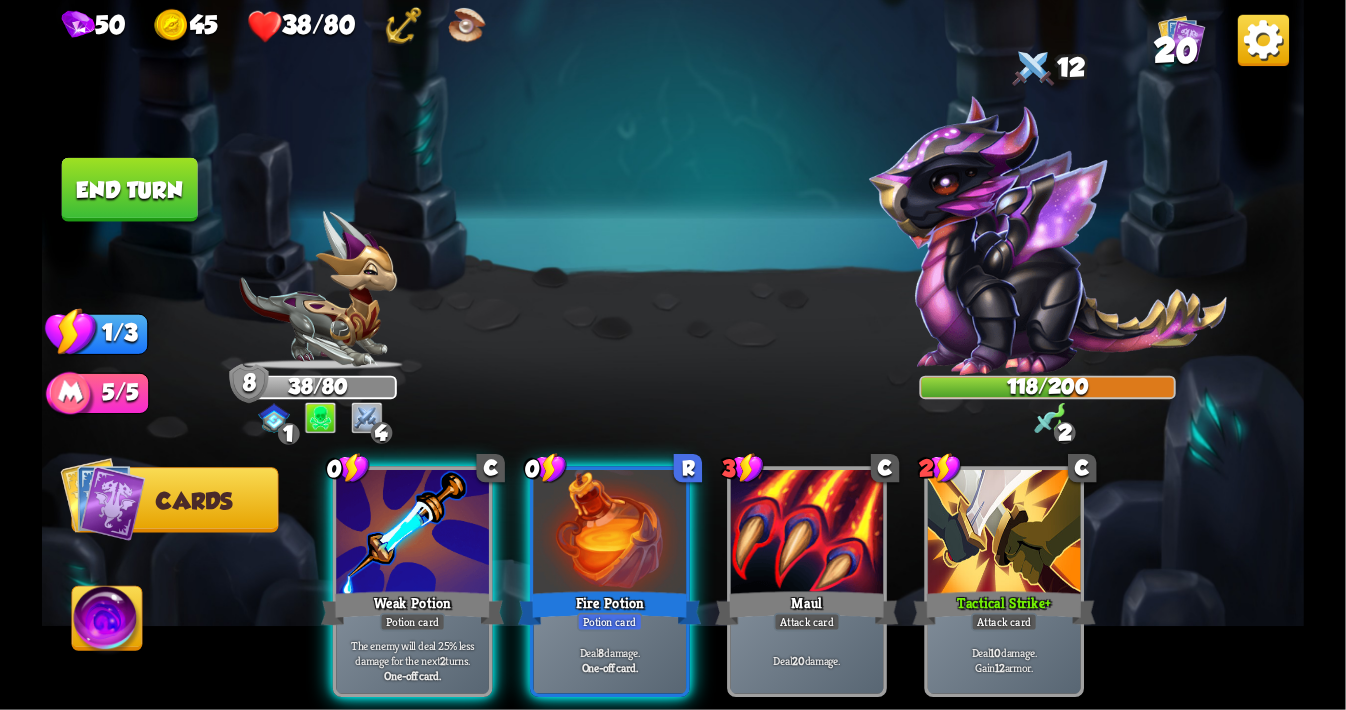 click on "End turn" at bounding box center [130, 190] 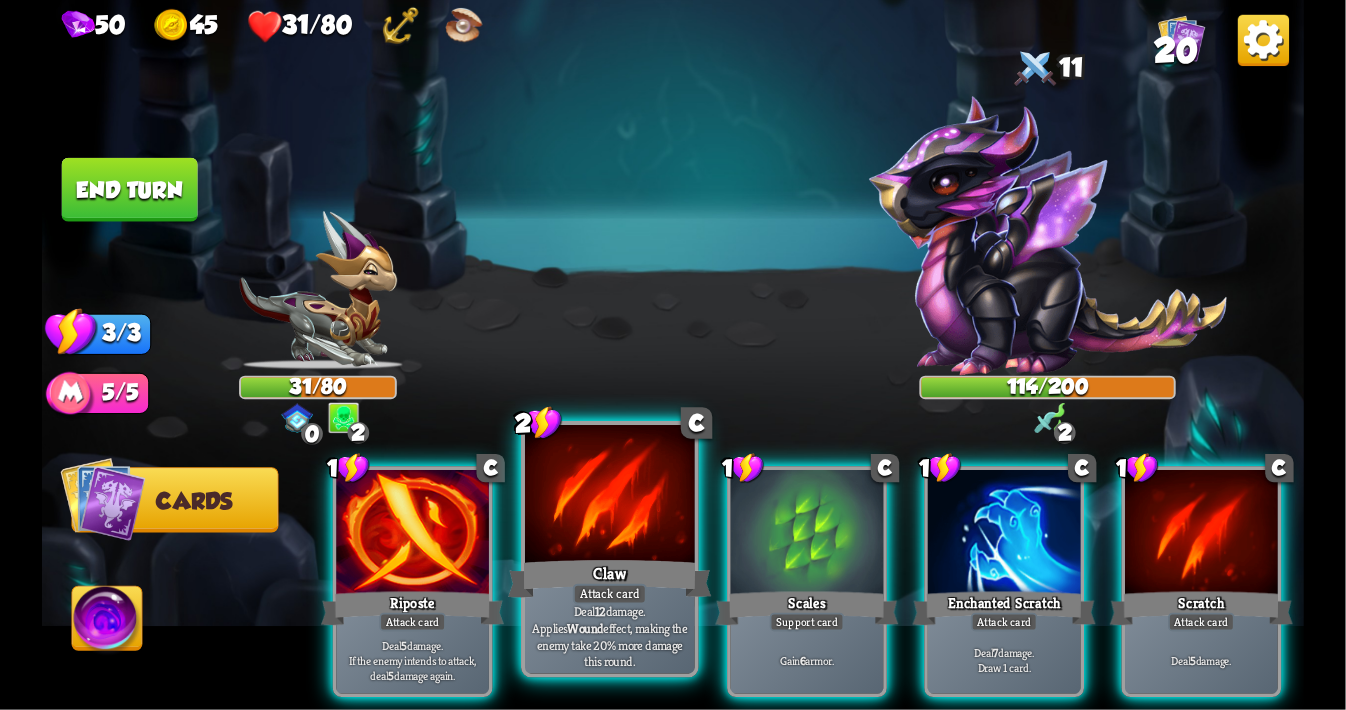 click at bounding box center (610, 496) 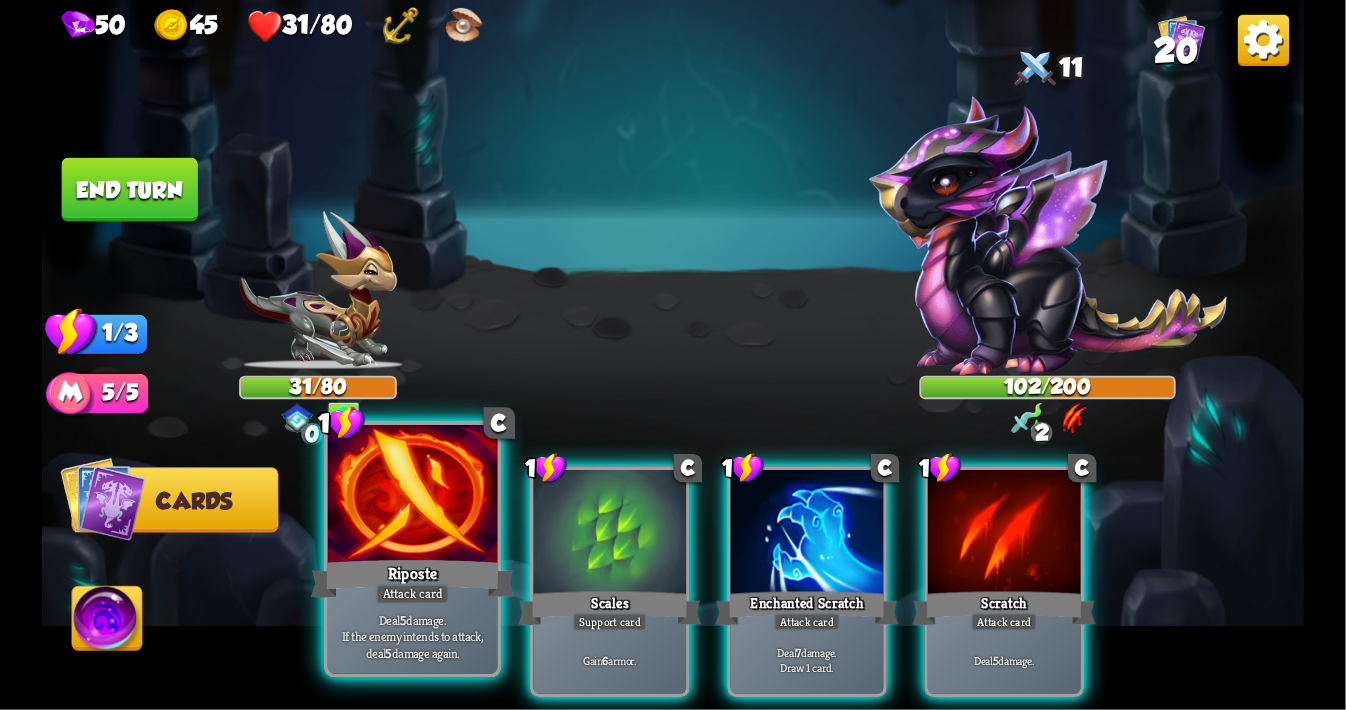 click at bounding box center [413, 496] 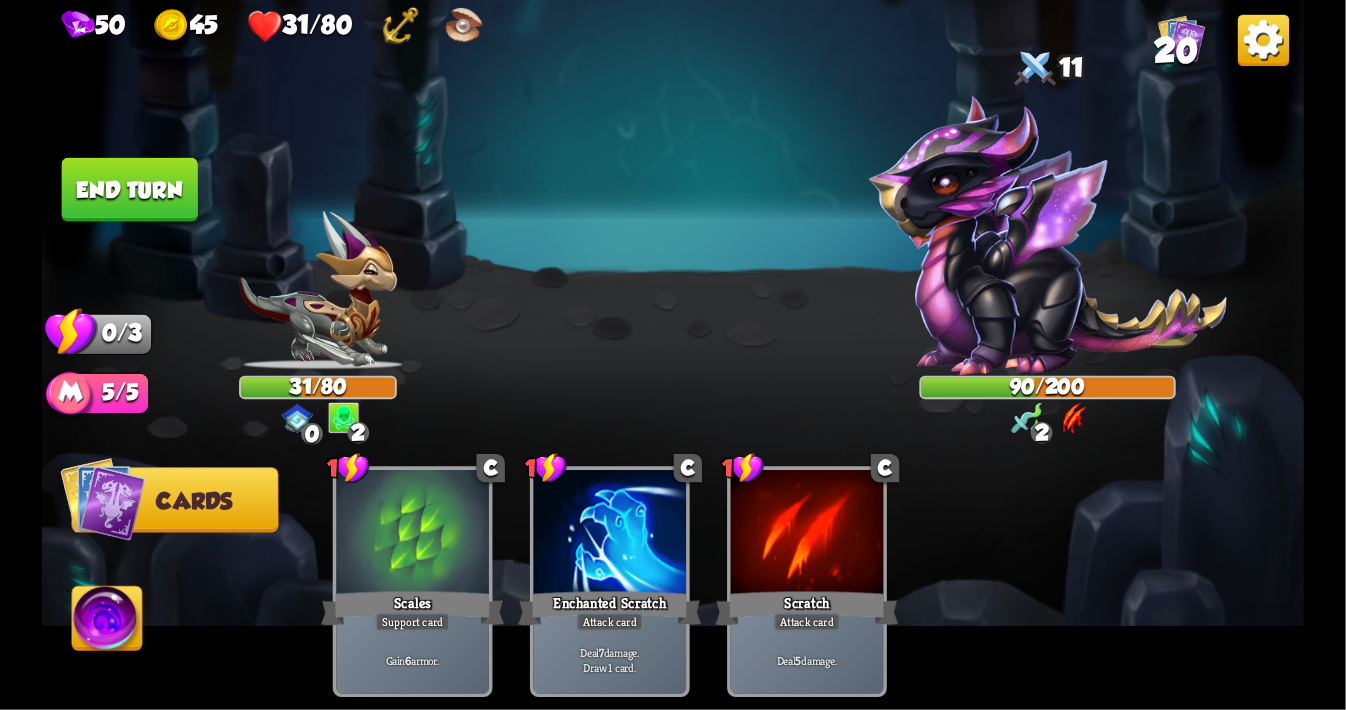 click on "End turn" at bounding box center [130, 190] 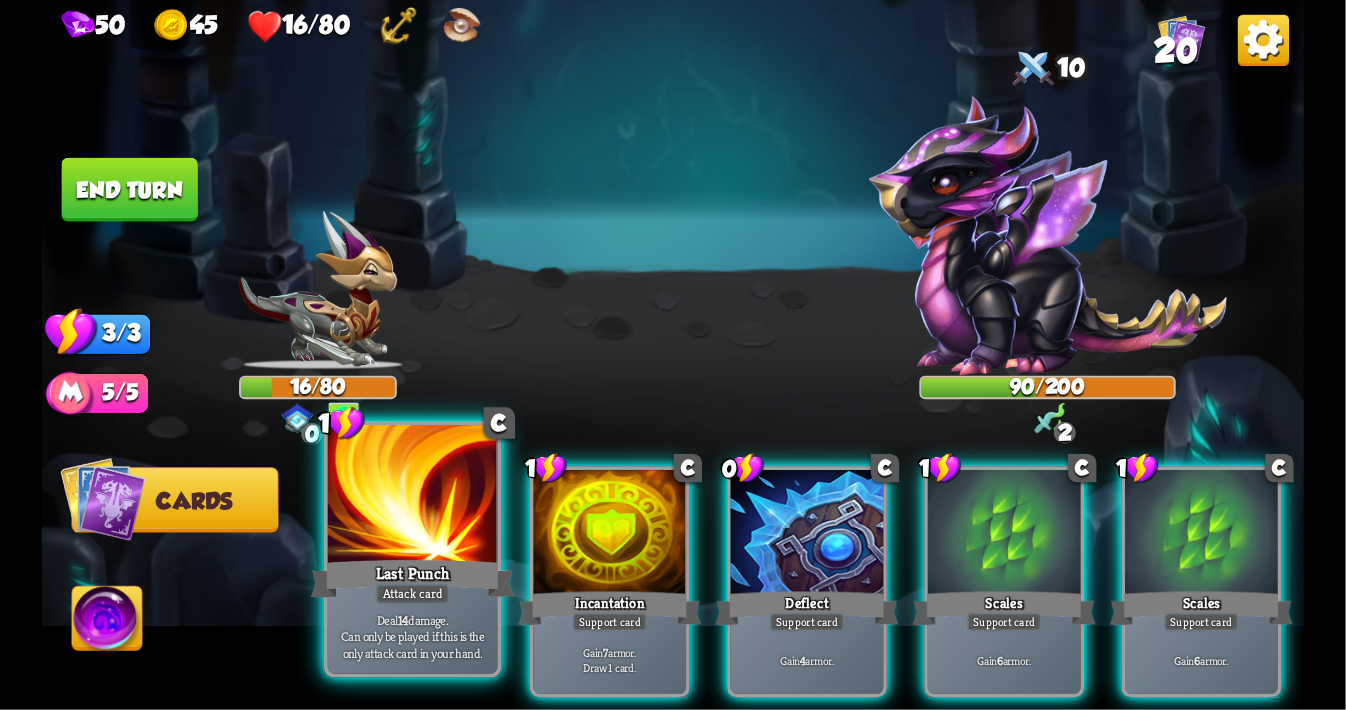 click at bounding box center (413, 496) 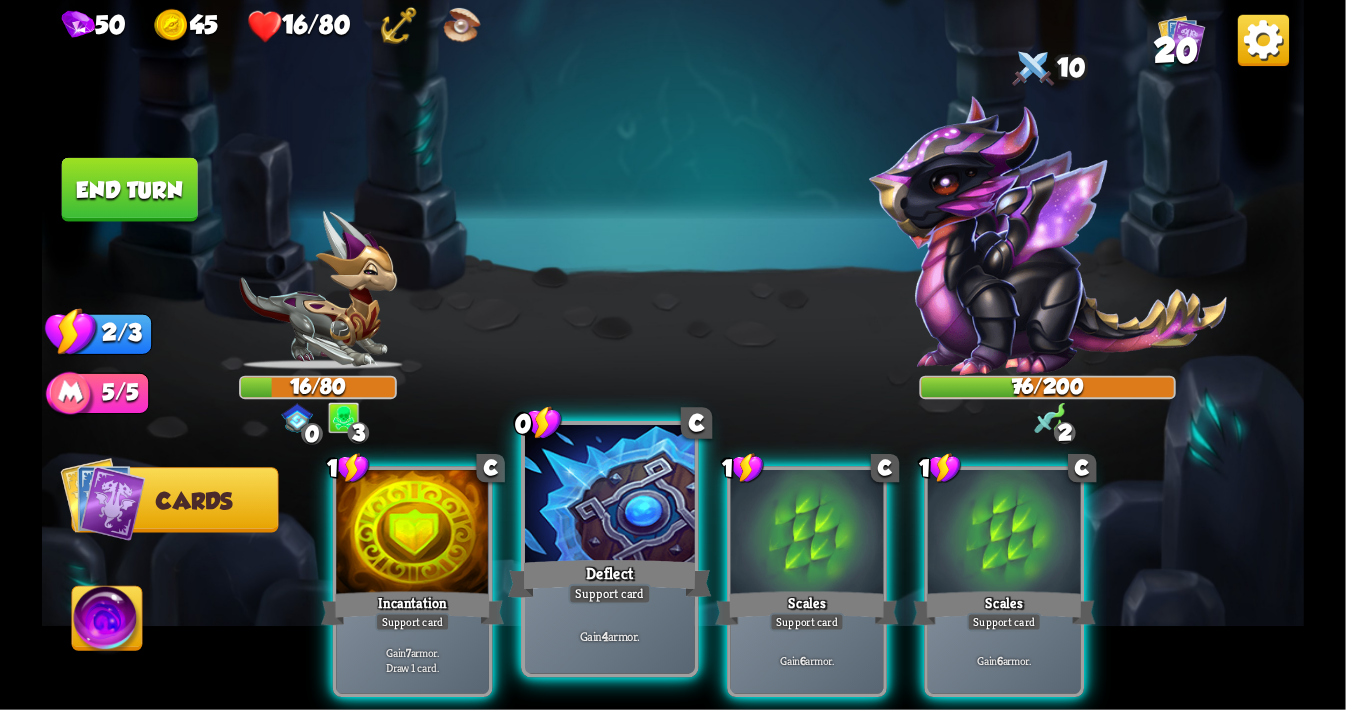 click at bounding box center [610, 496] 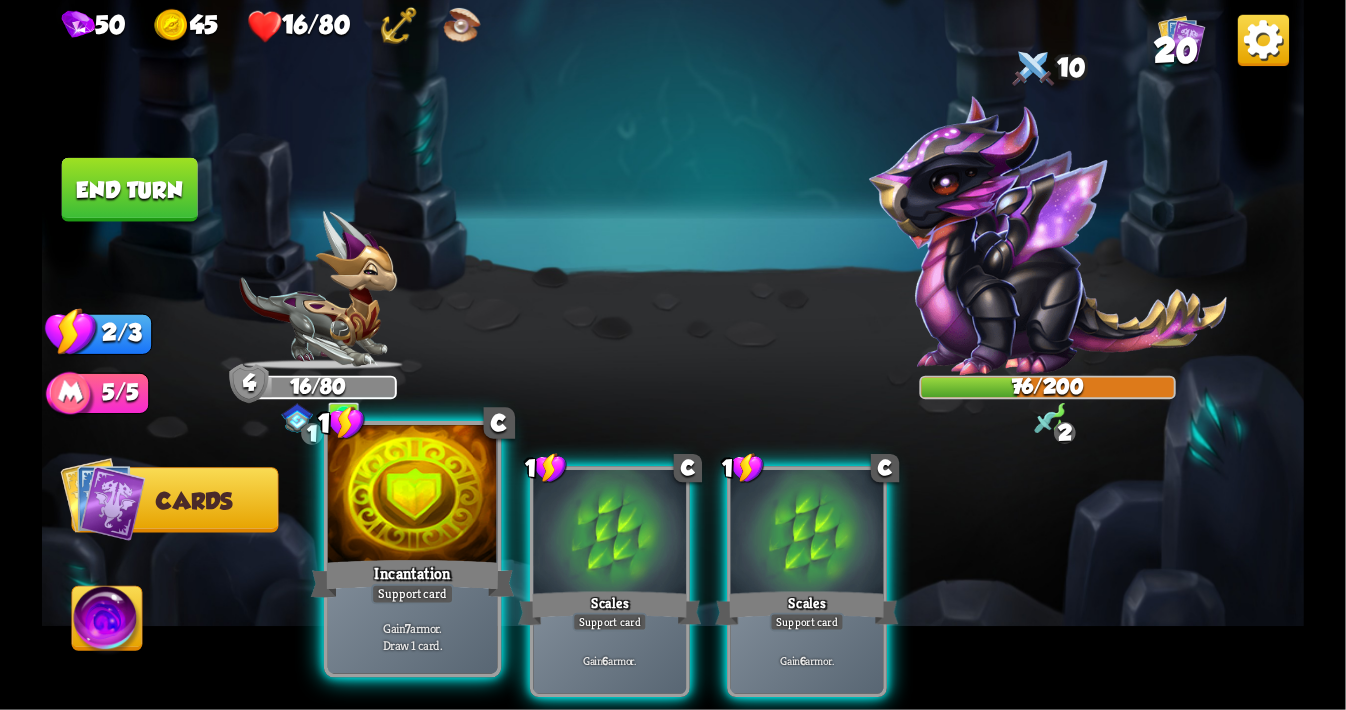 click at bounding box center [413, 496] 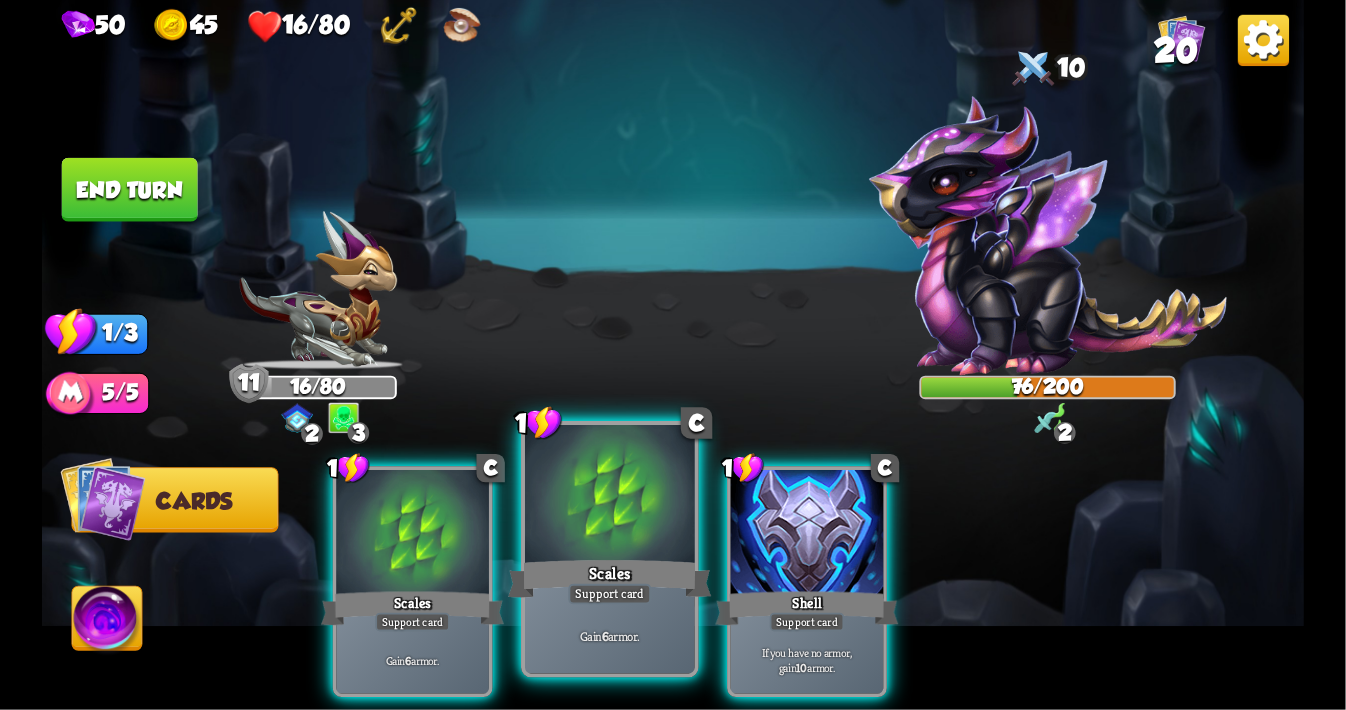 click at bounding box center [610, 496] 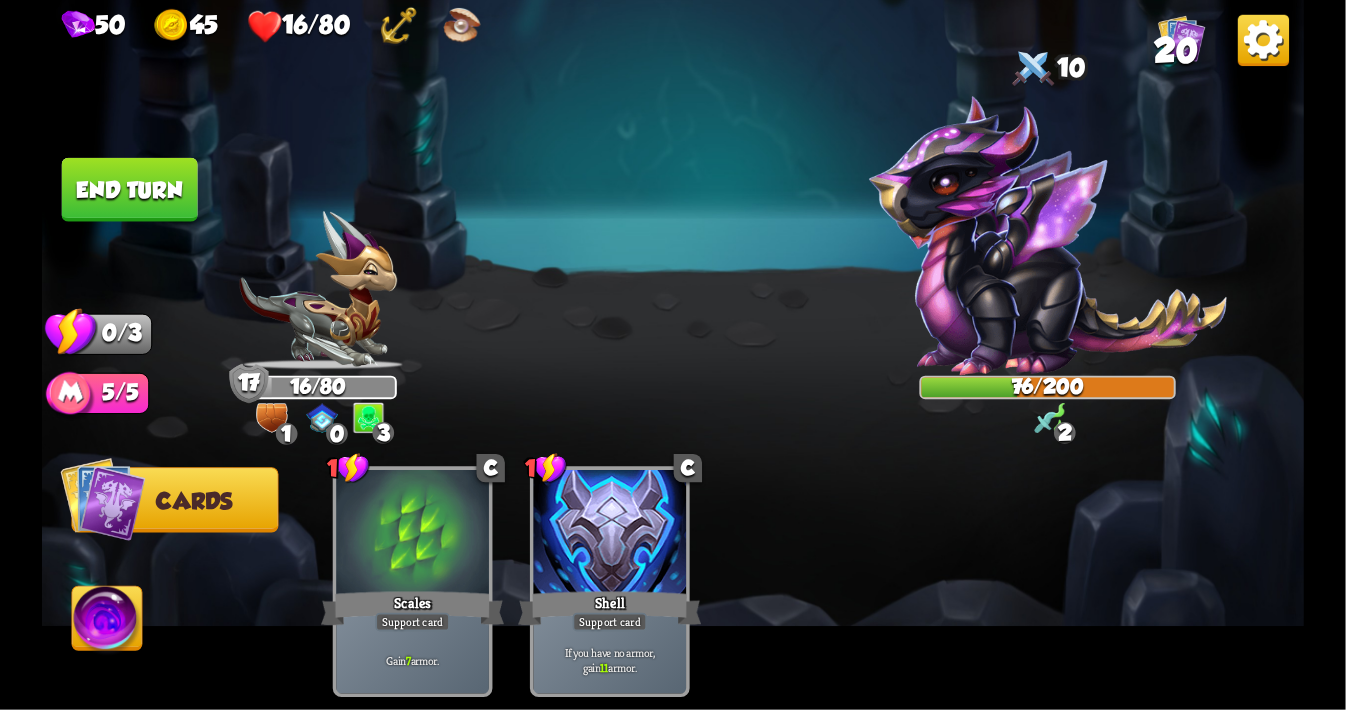 click on "0     1     0     3" at bounding box center [317, 418] 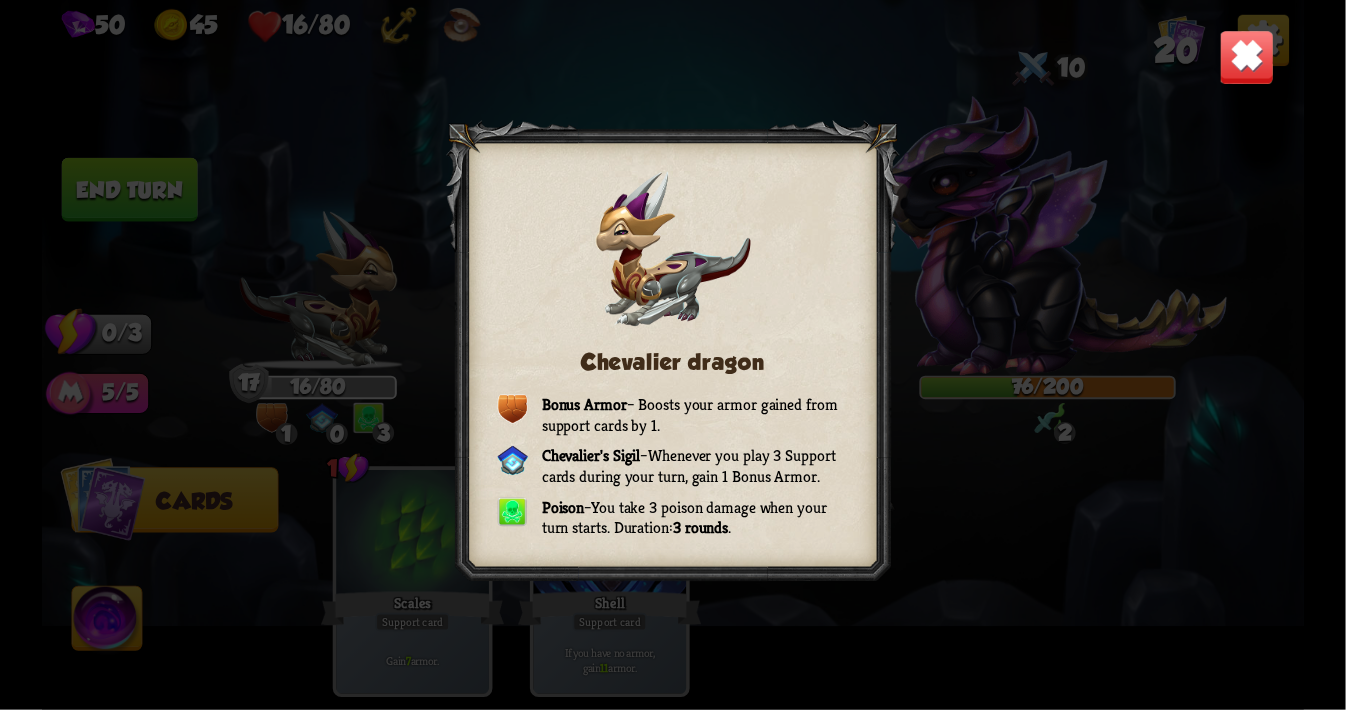 click at bounding box center [1246, 57] 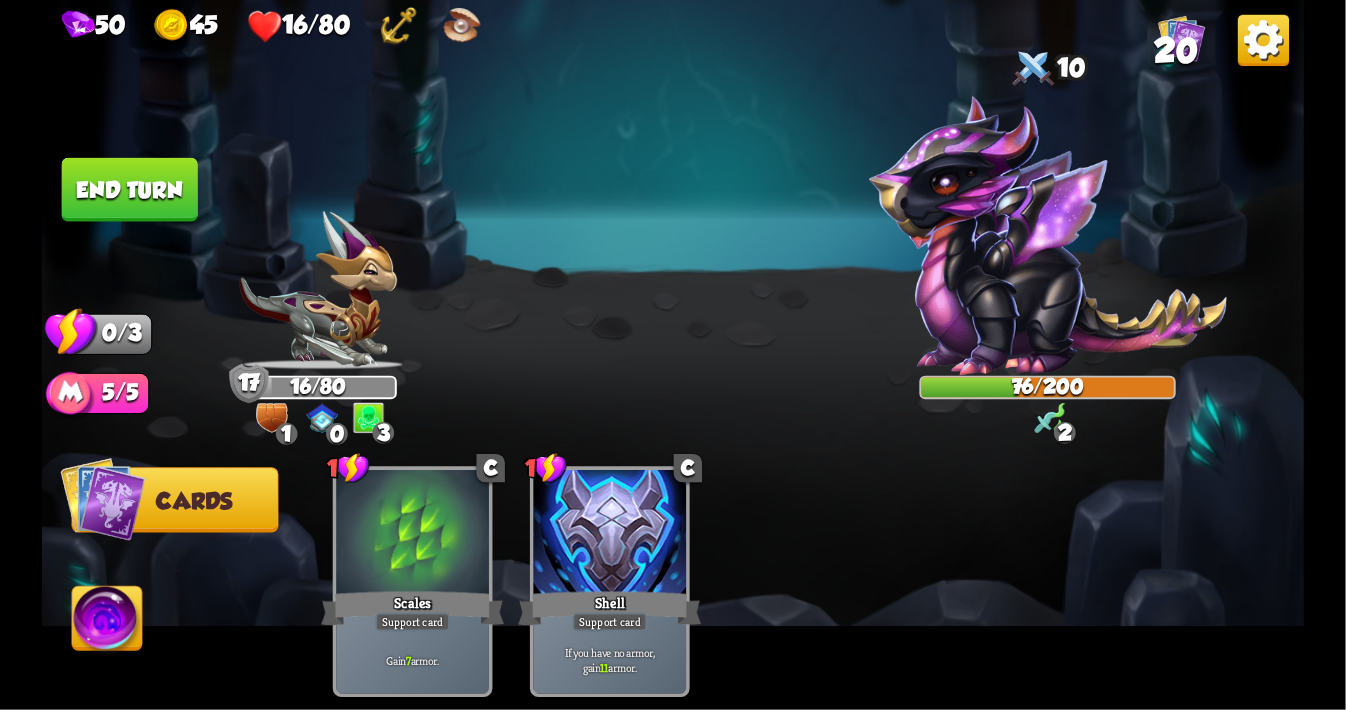 click on "End turn" at bounding box center [130, 190] 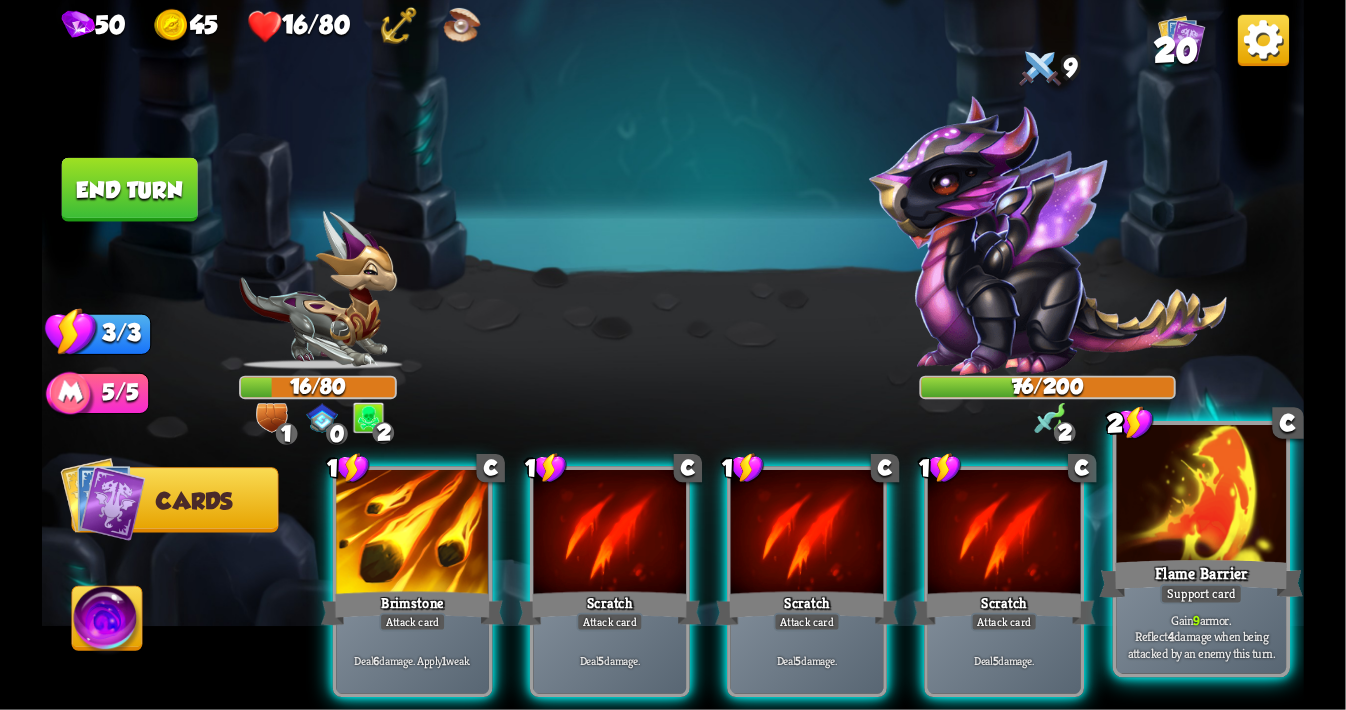 click at bounding box center [1202, 496] 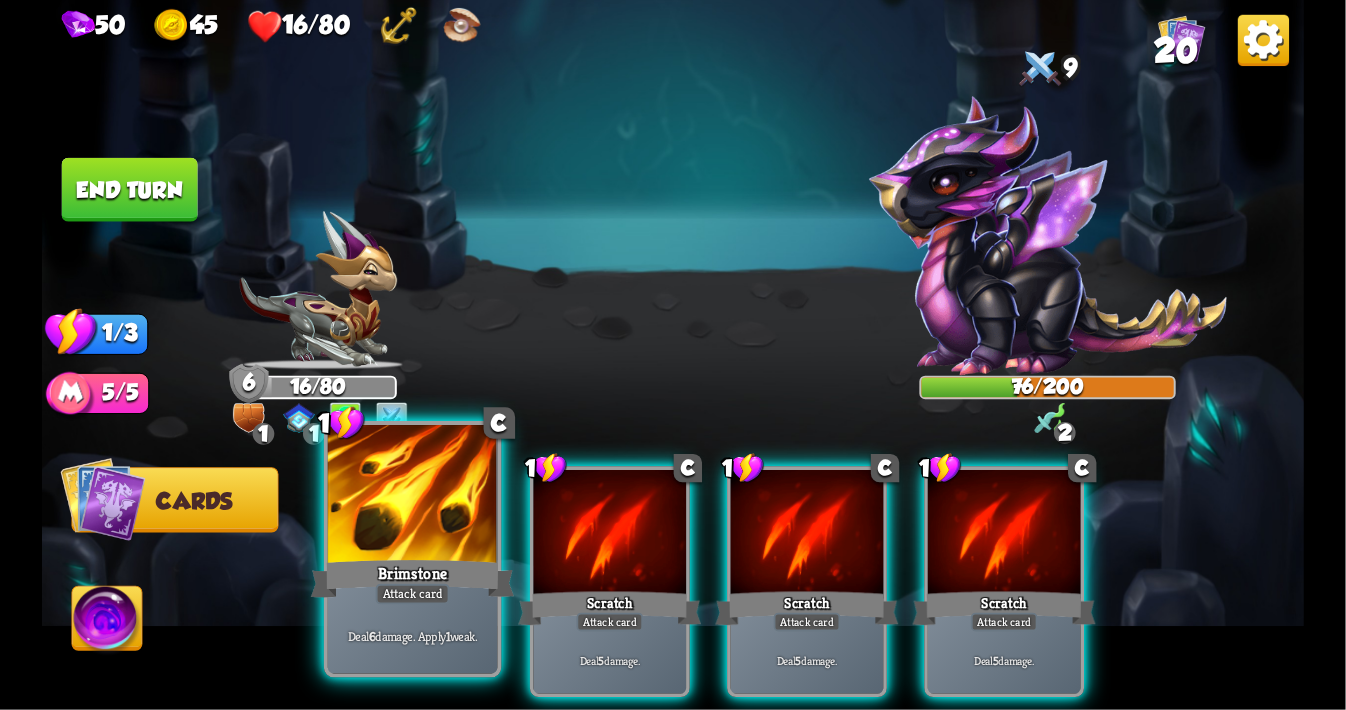 click at bounding box center [413, 496] 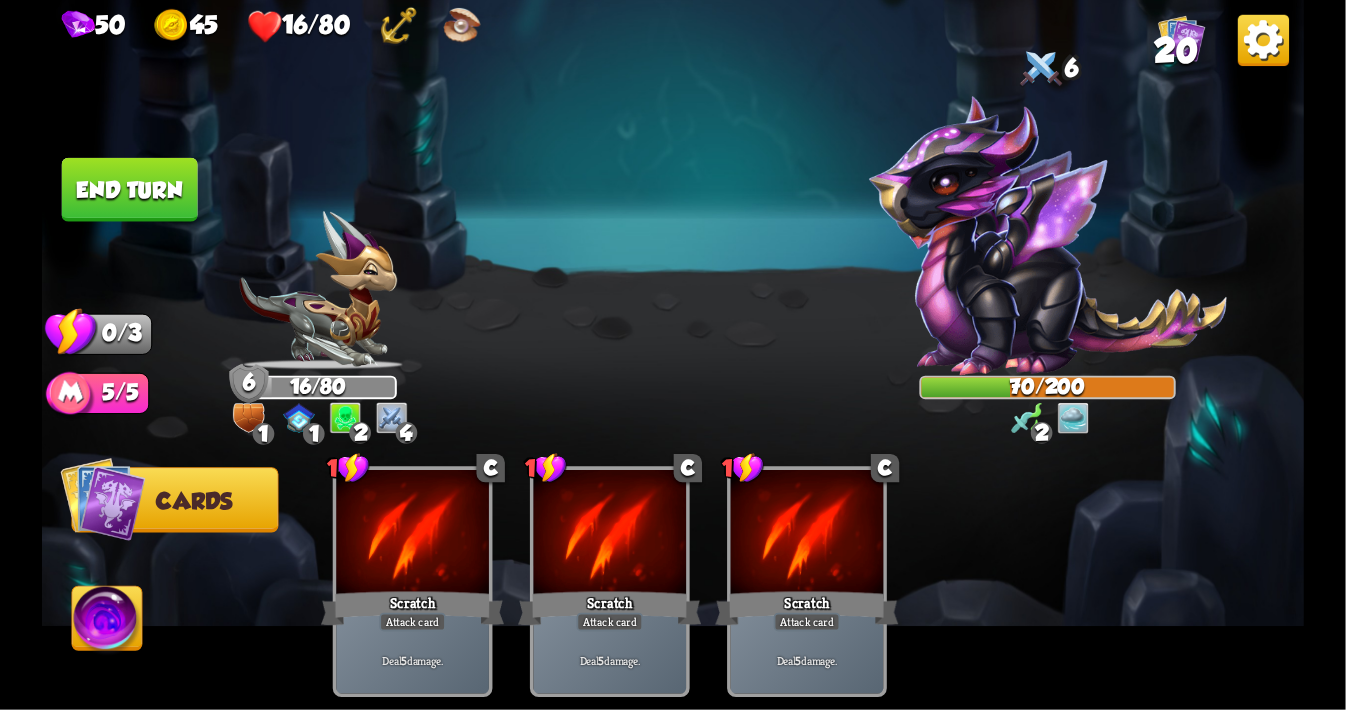 click on "End turn" at bounding box center (130, 190) 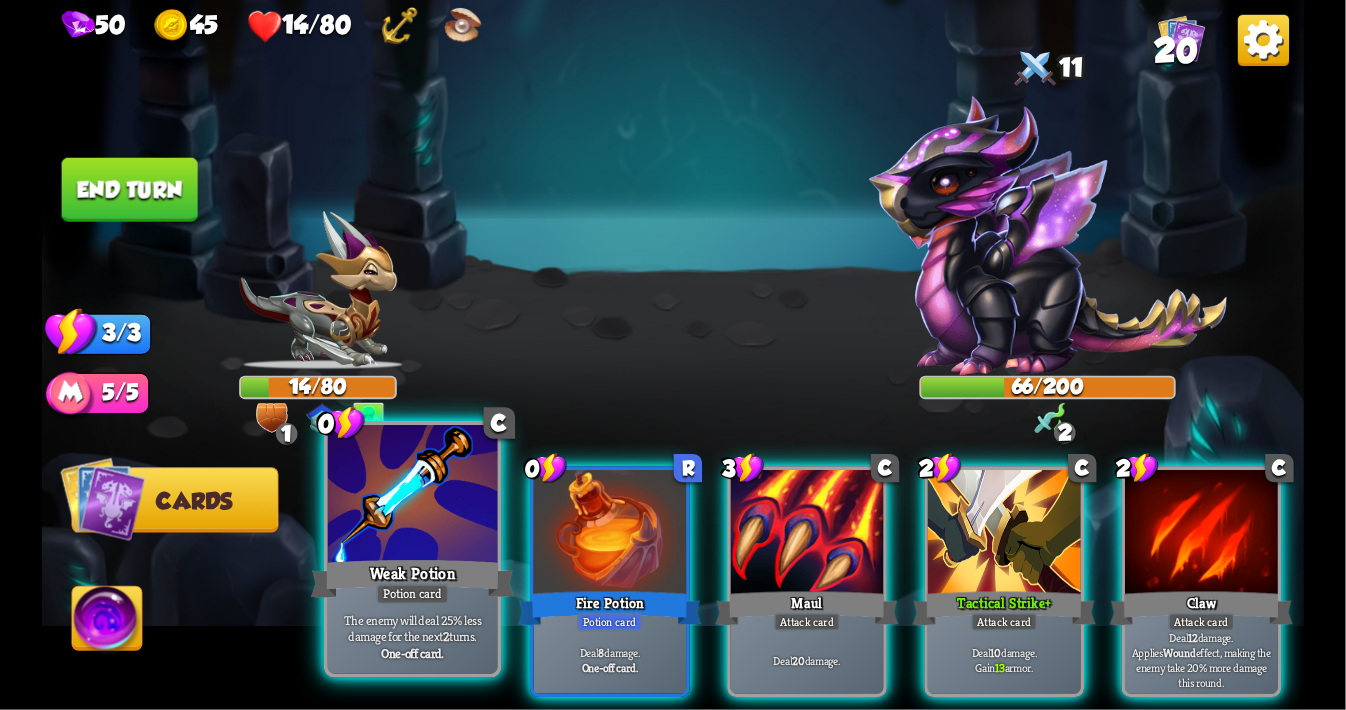 click at bounding box center [413, 496] 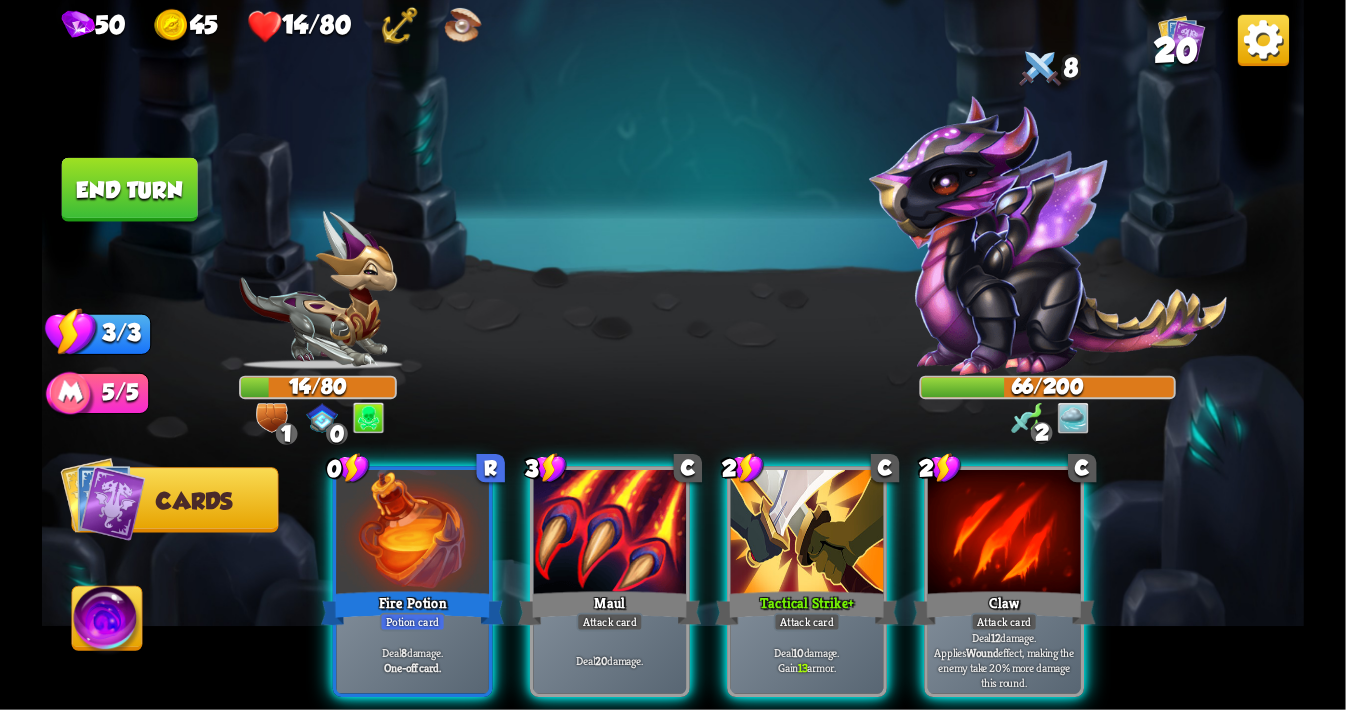 click at bounding box center [412, 534] 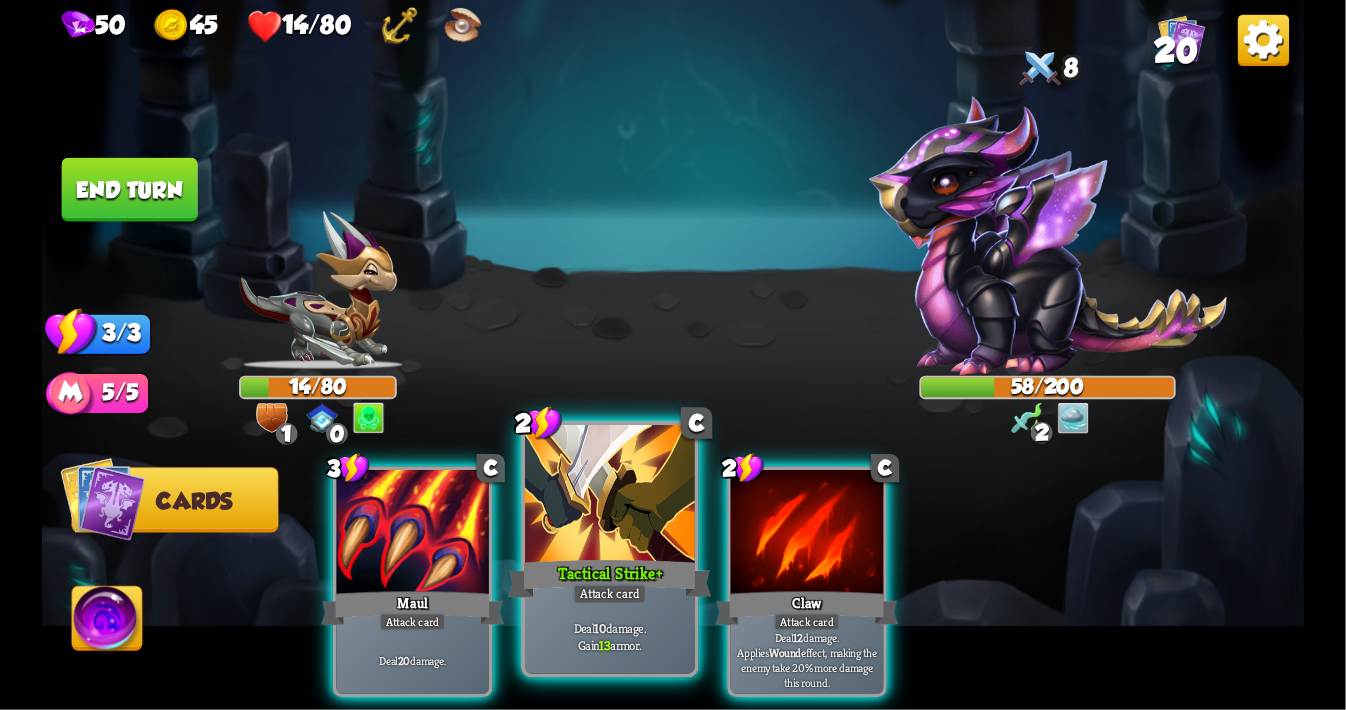 click at bounding box center (610, 496) 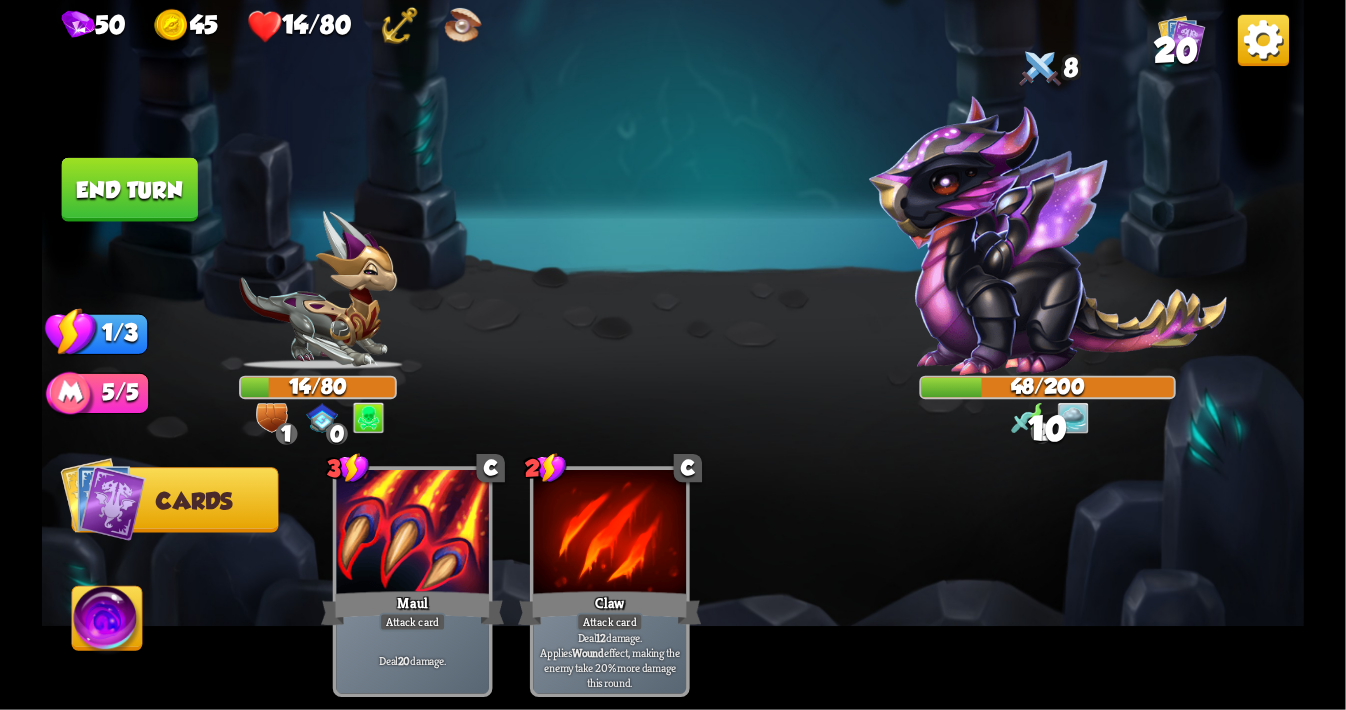 click on "End turn" at bounding box center (130, 190) 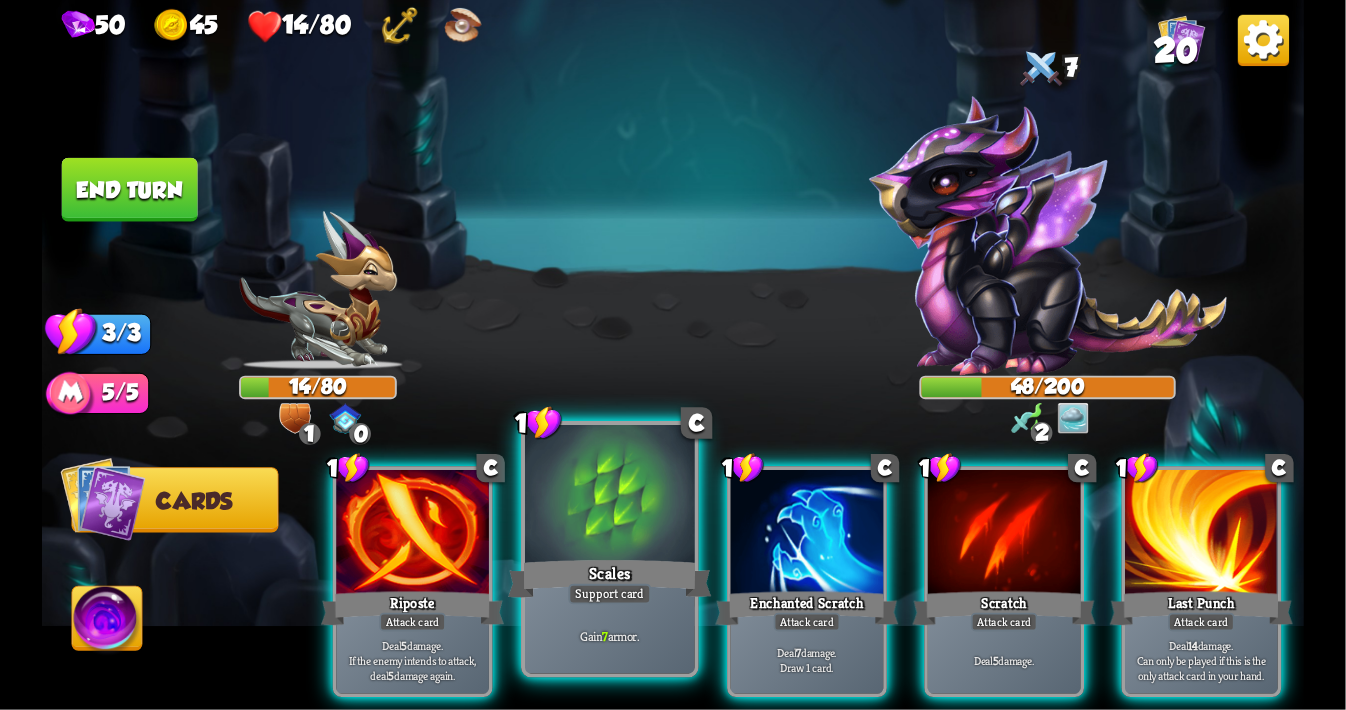 click at bounding box center (610, 496) 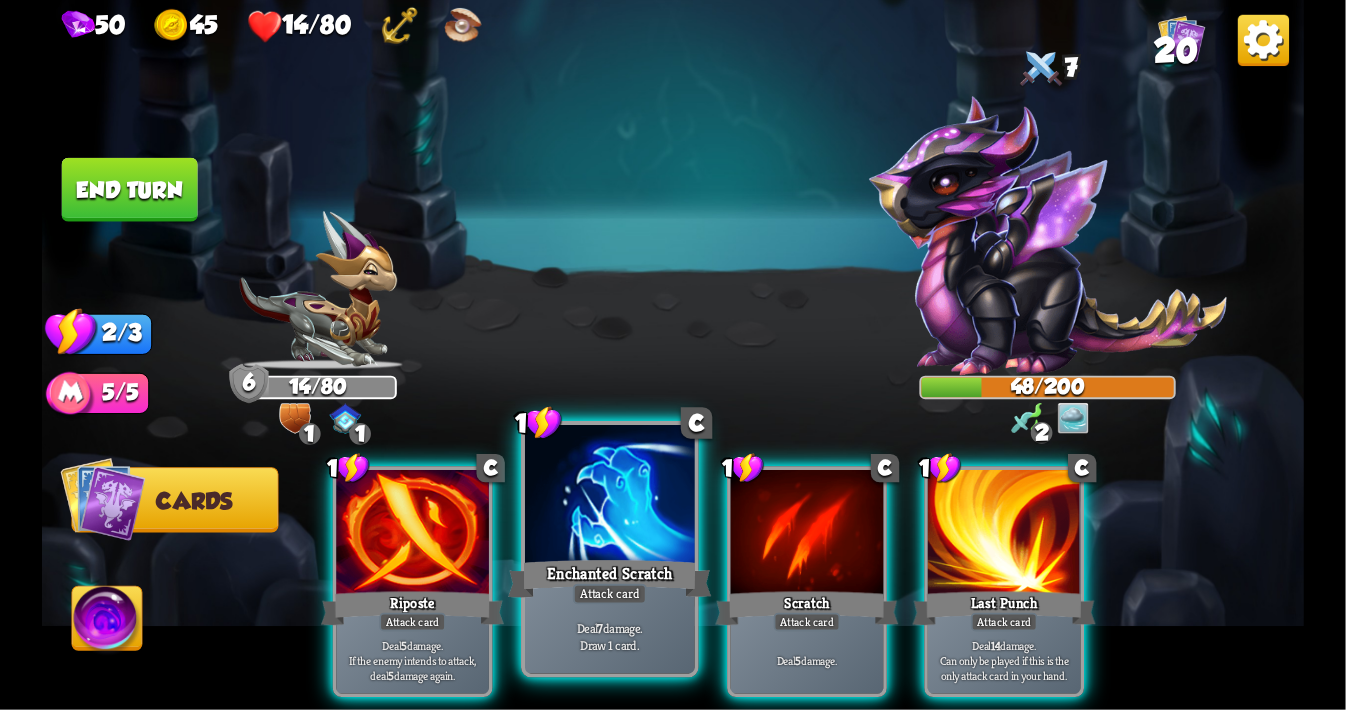 click at bounding box center (610, 496) 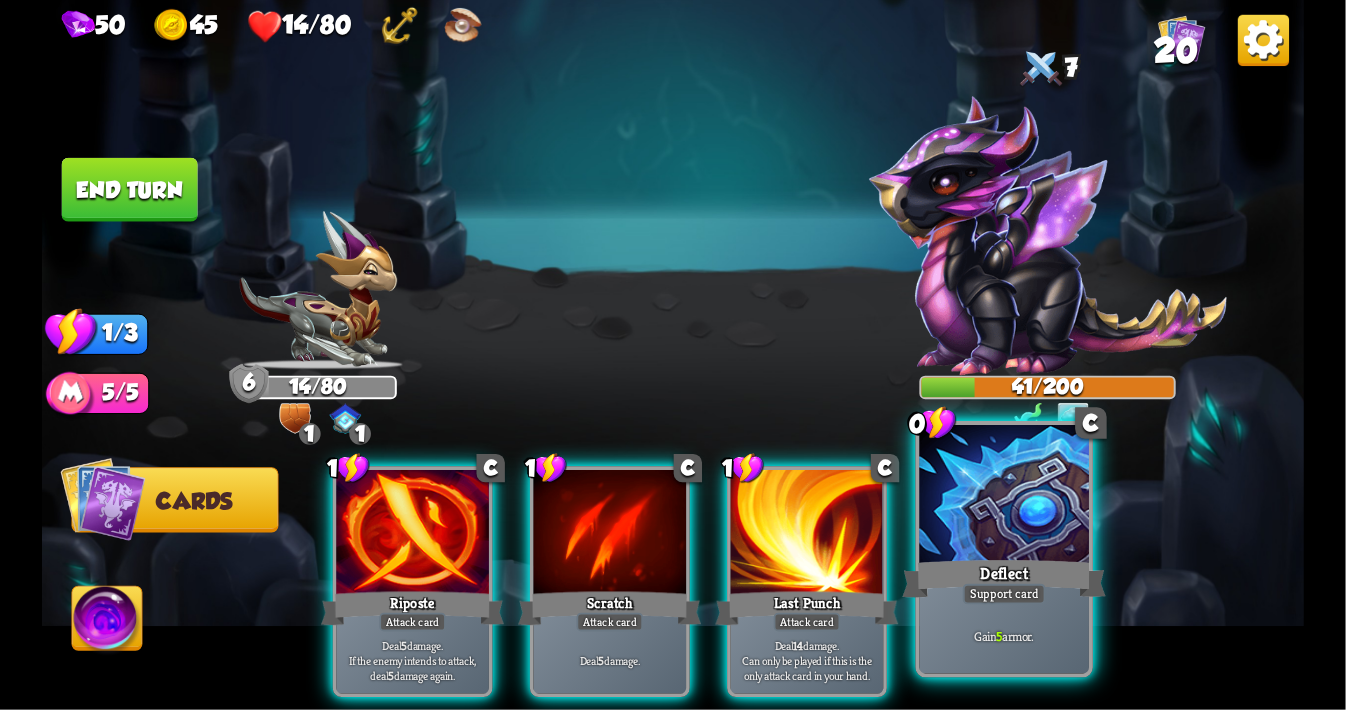 click at bounding box center (1005, 496) 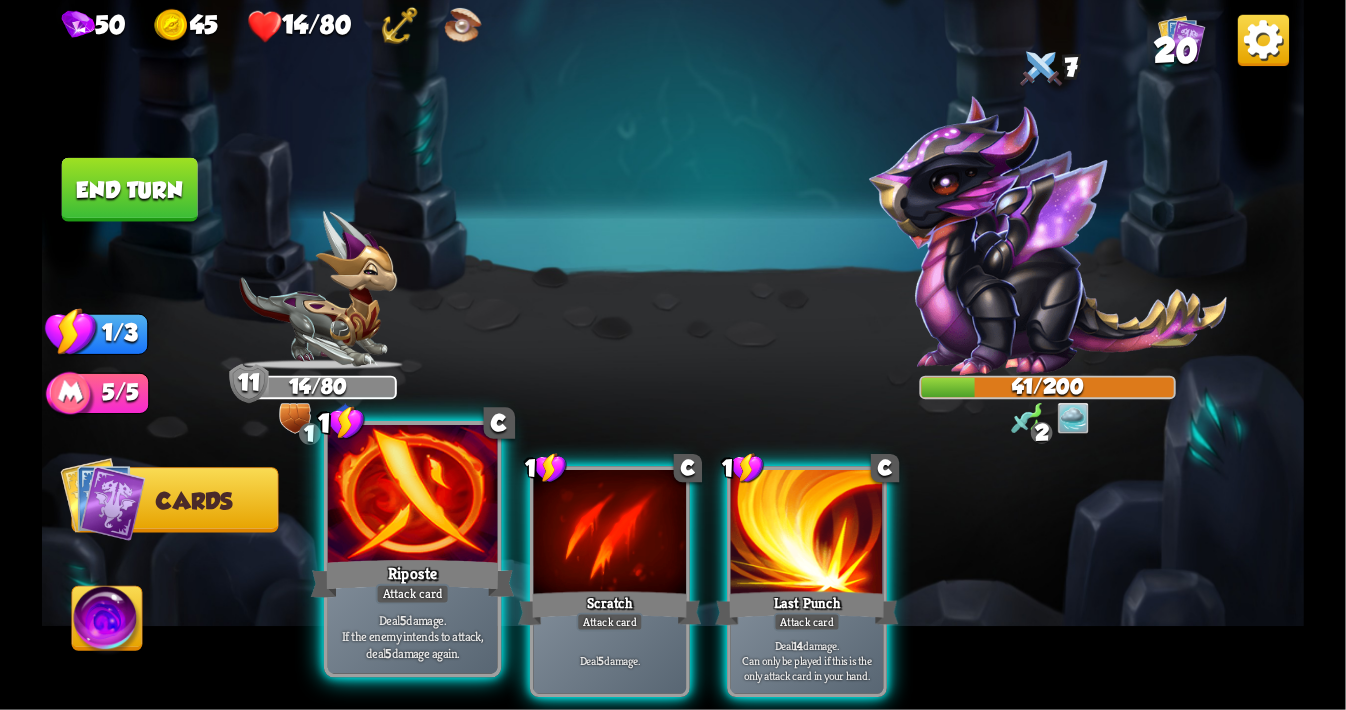 click at bounding box center [413, 496] 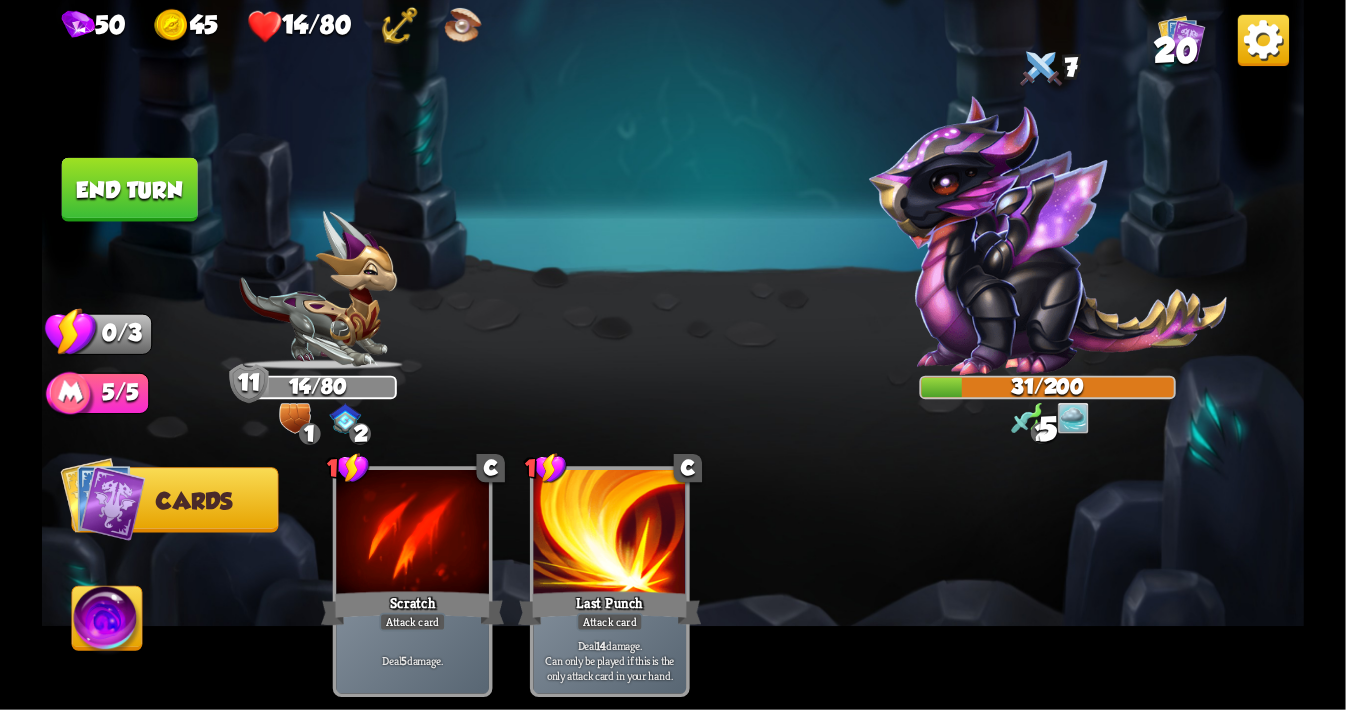 click on "End turn" at bounding box center [130, 190] 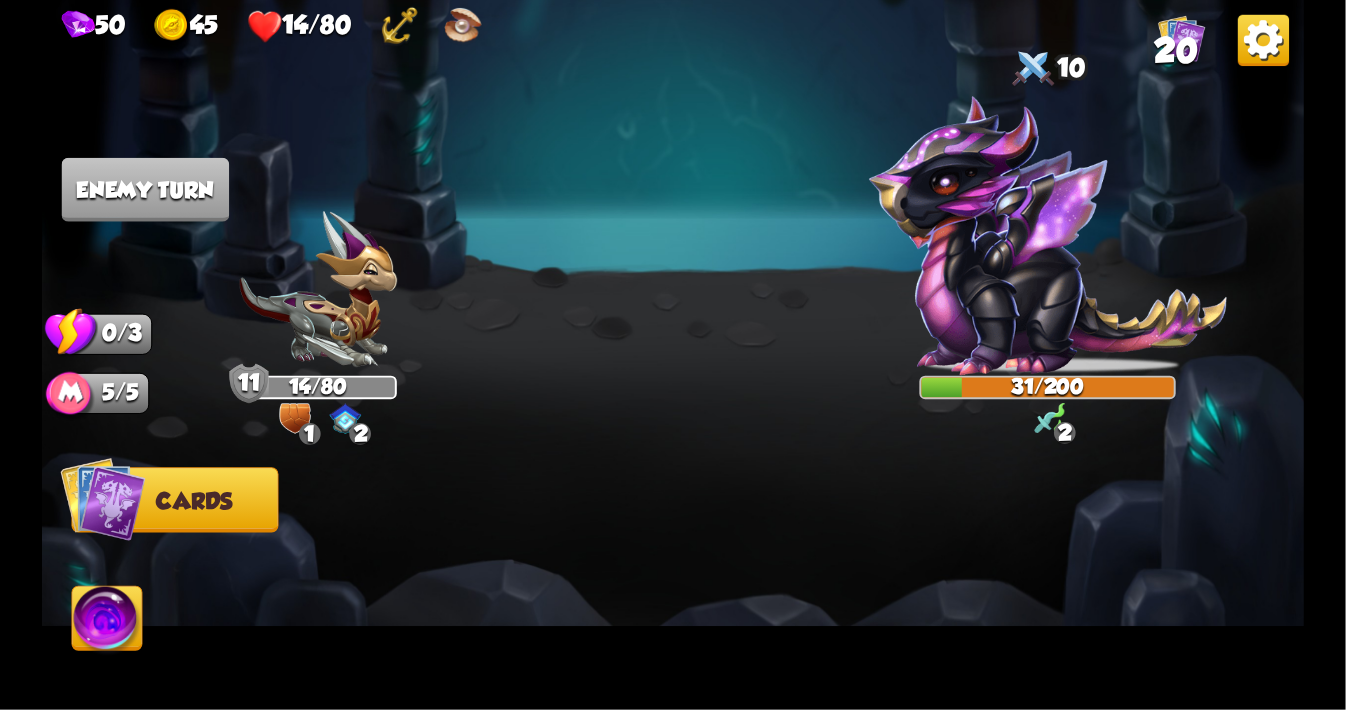 click on "Cards" at bounding box center (174, 499) 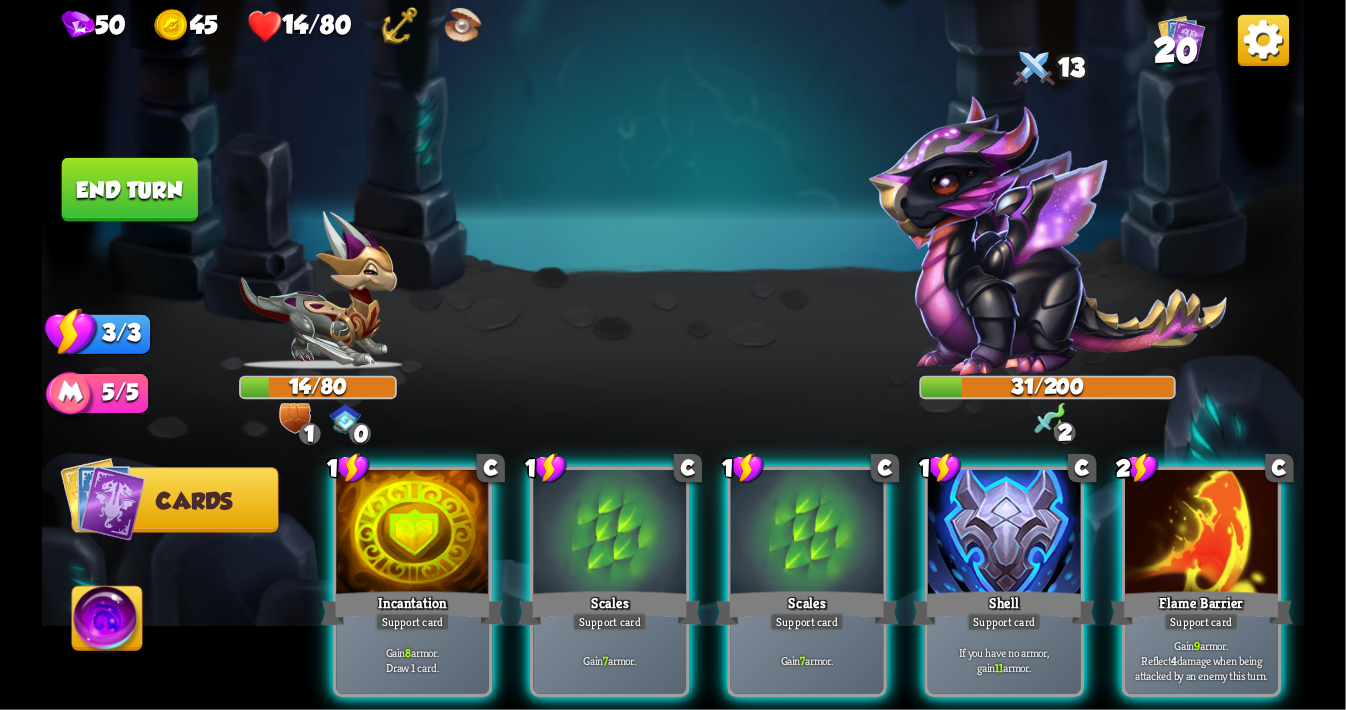 click on "Cards" at bounding box center [194, 501] 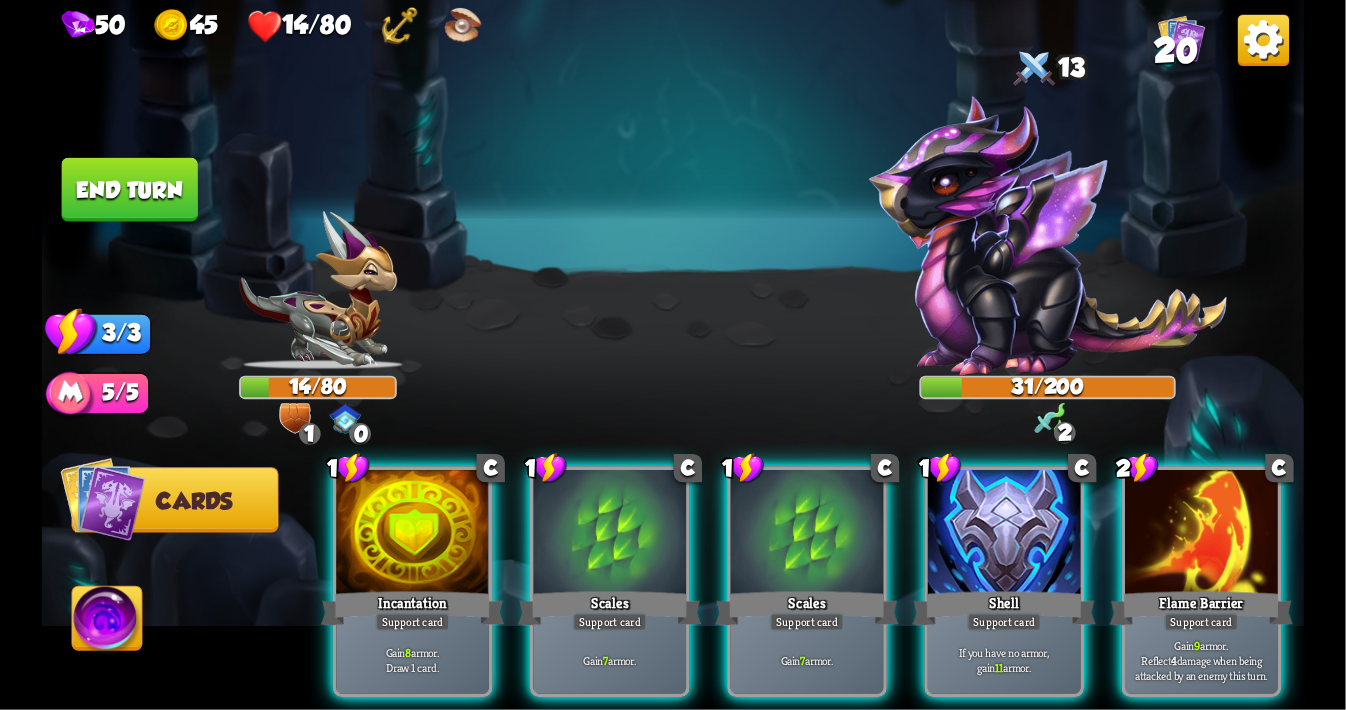 click on "Cards" at bounding box center (194, 501) 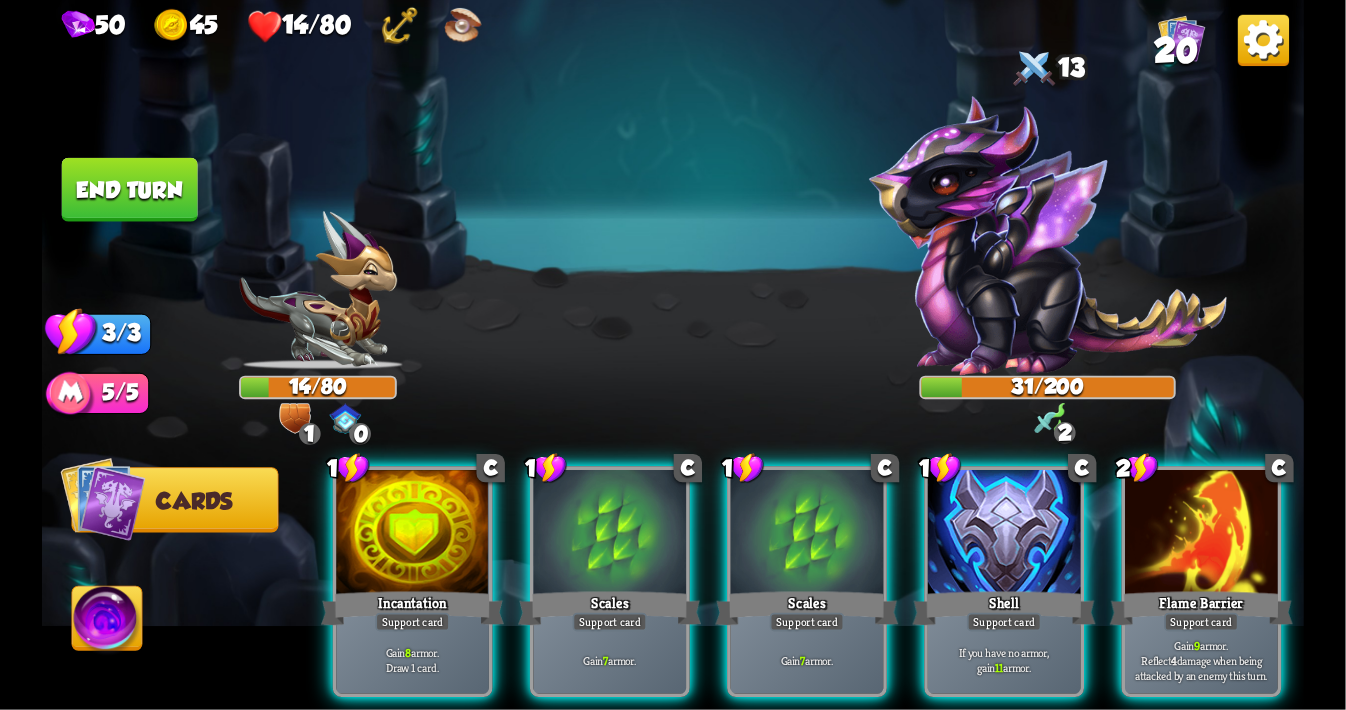 click at bounding box center (102, 498) 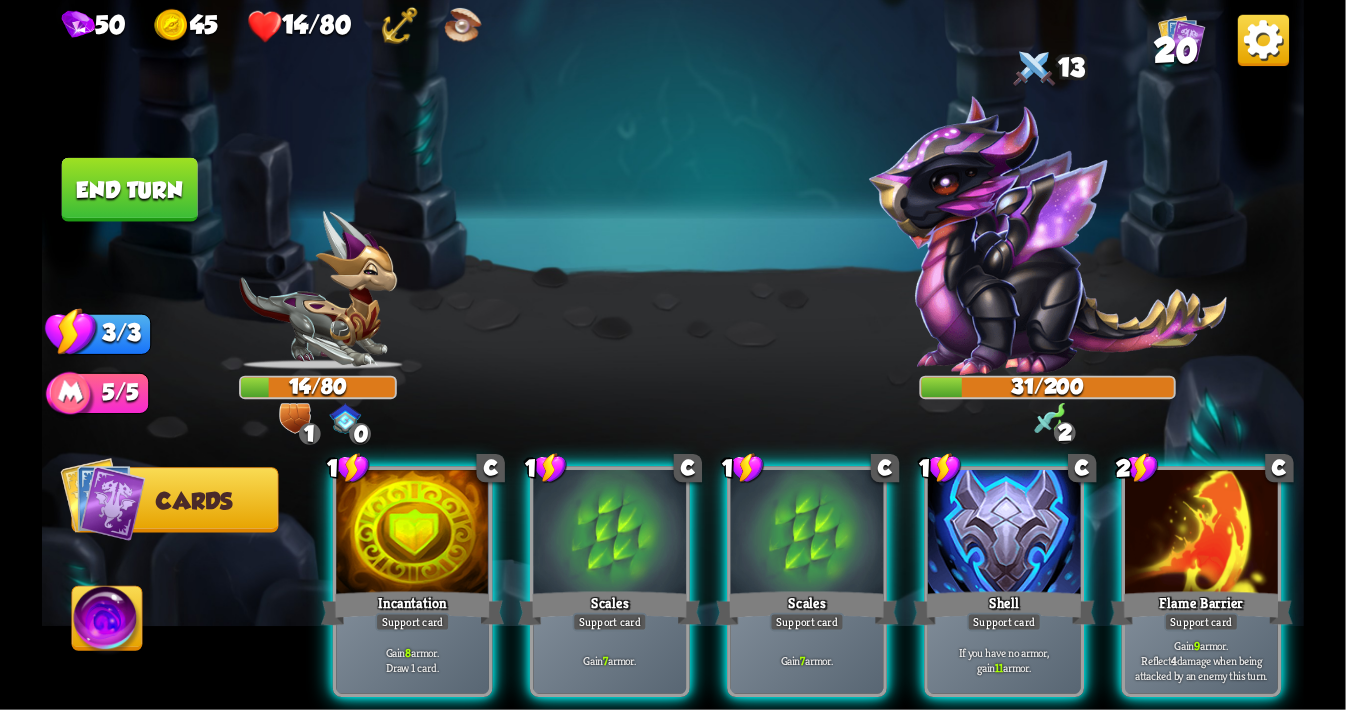 click at bounding box center (107, 622) 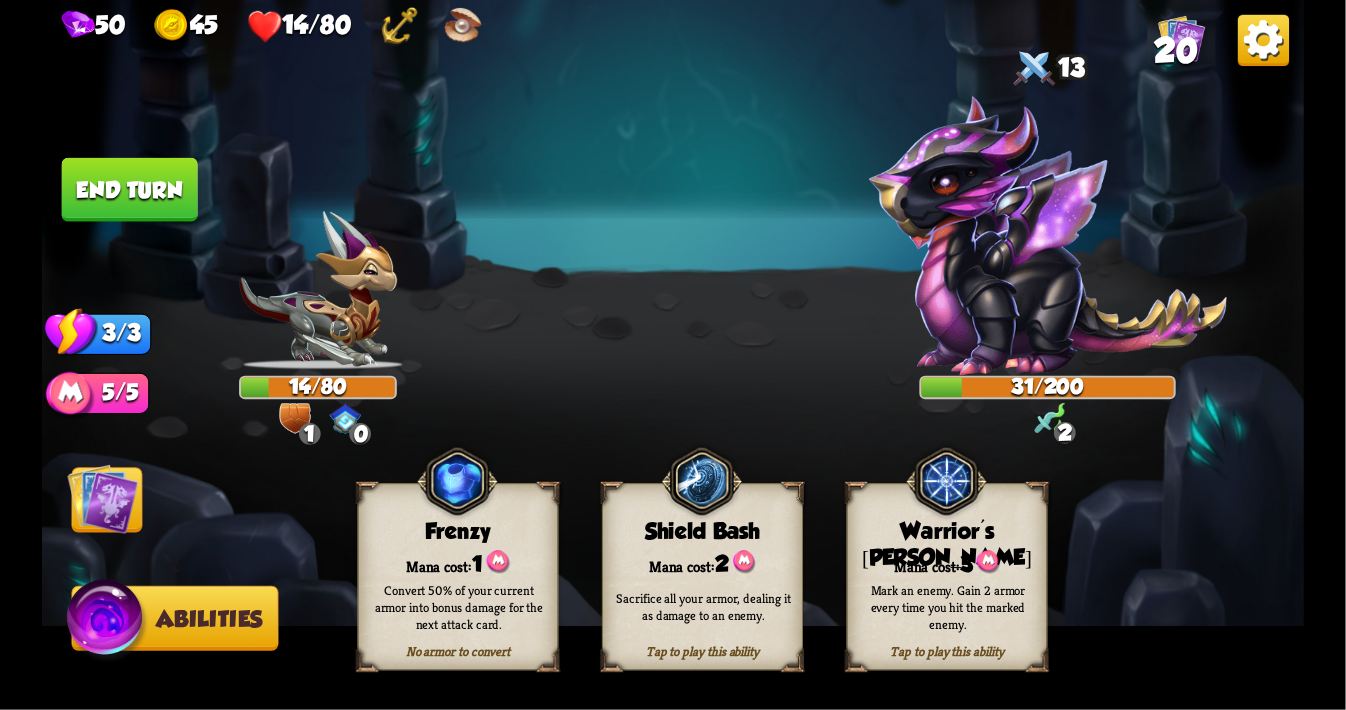 click on "Warrior's [PERSON_NAME]" at bounding box center (947, 545) 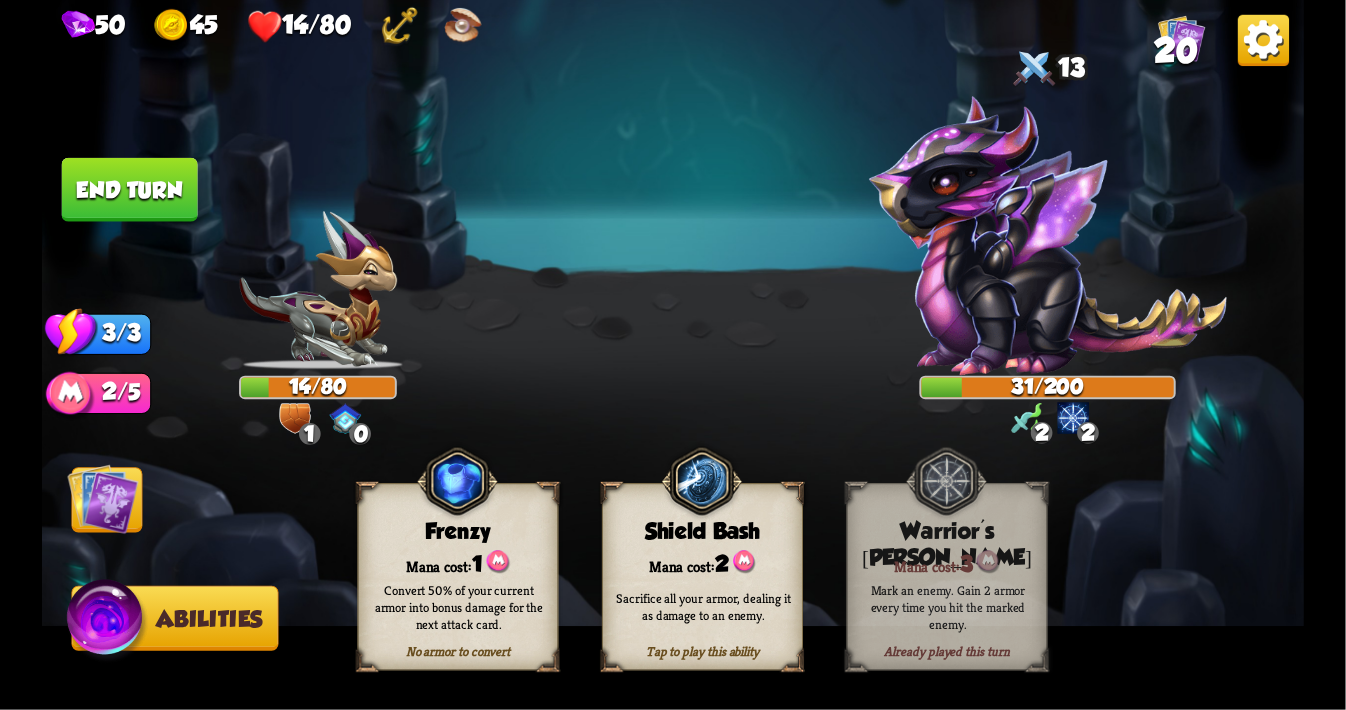 click at bounding box center (1047, 235) 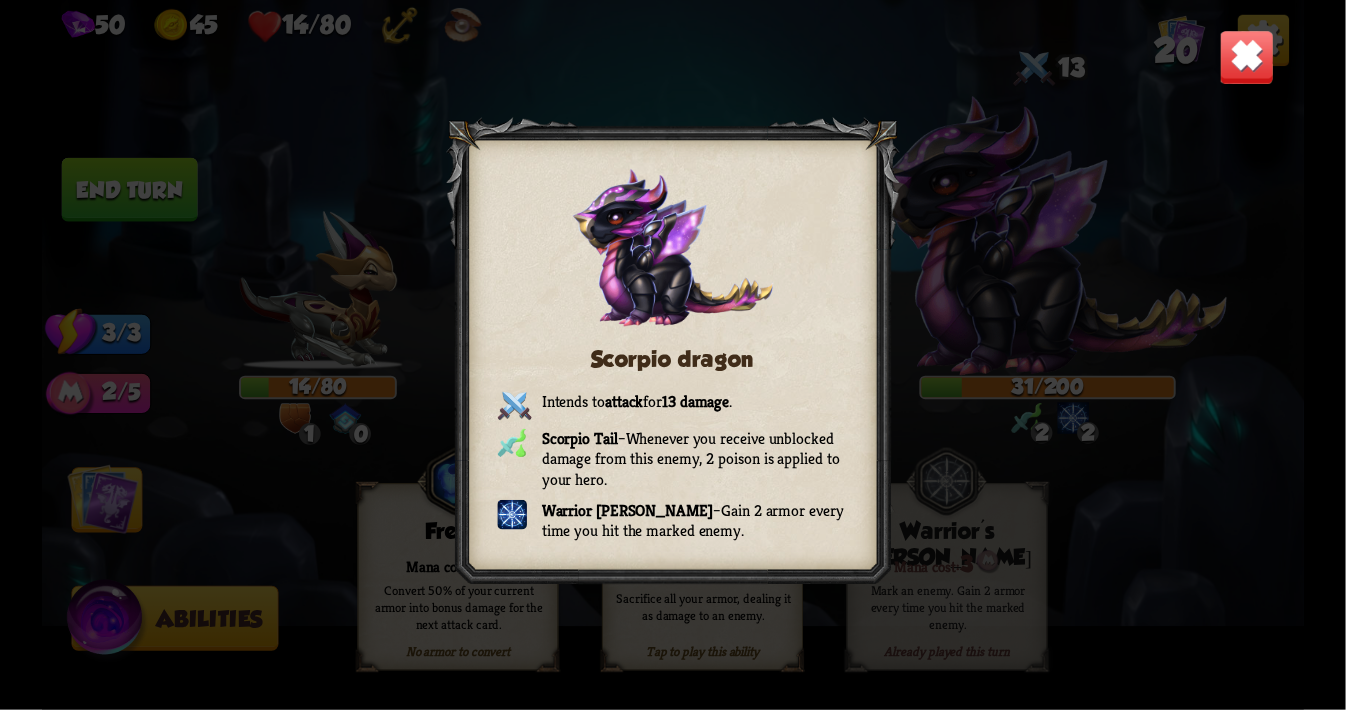 click at bounding box center [1246, 57] 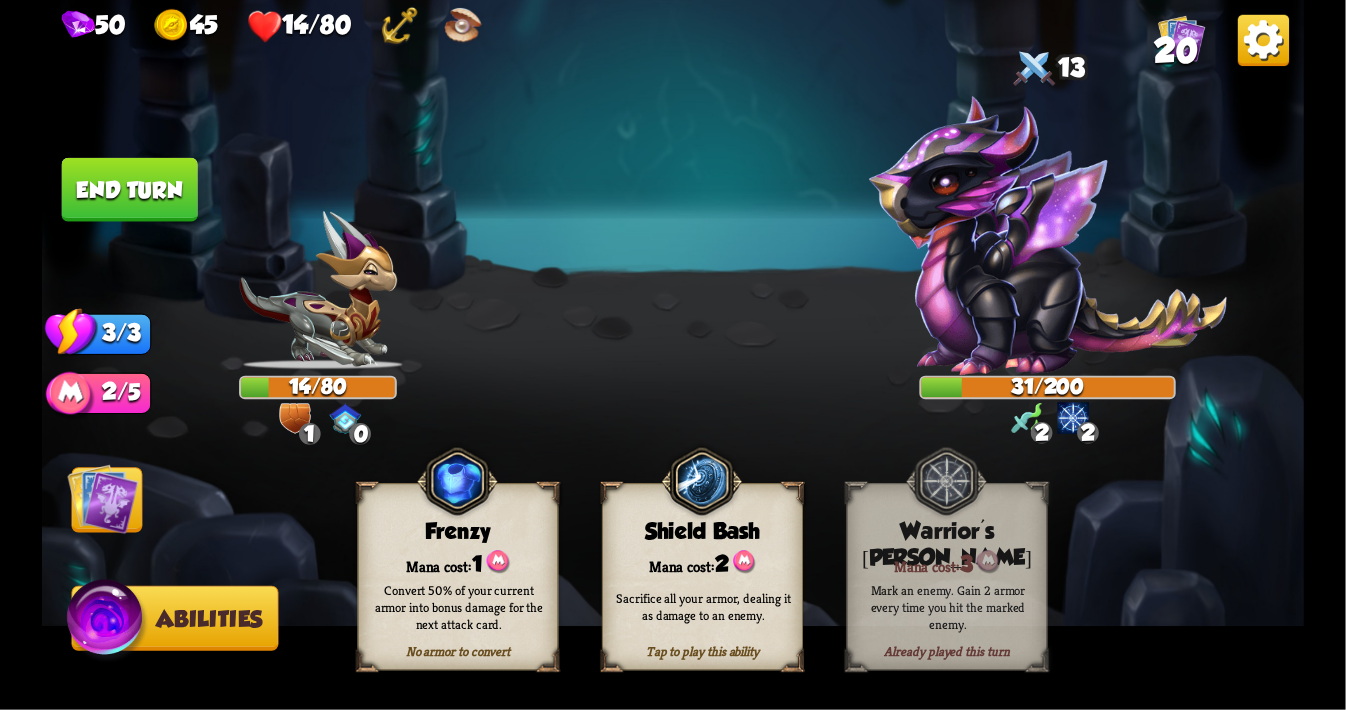click at bounding box center [103, 498] 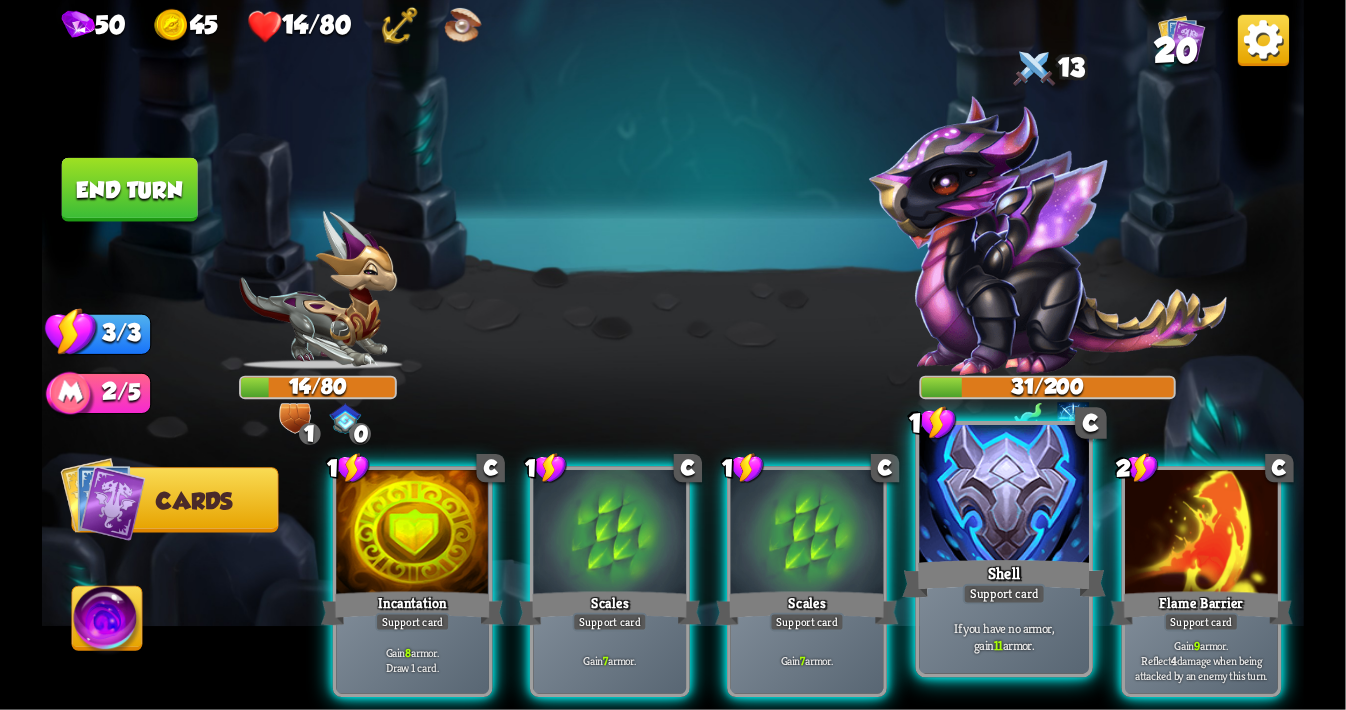 click at bounding box center (1005, 496) 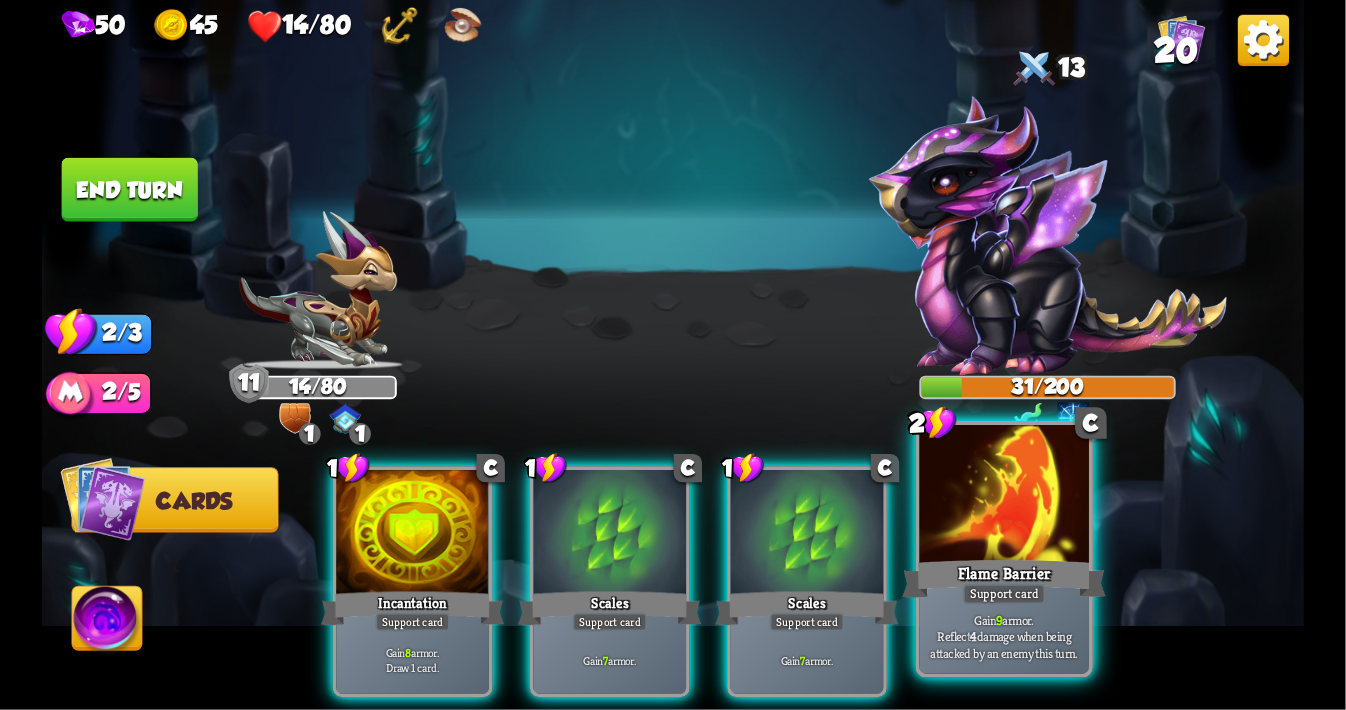 click at bounding box center [1005, 496] 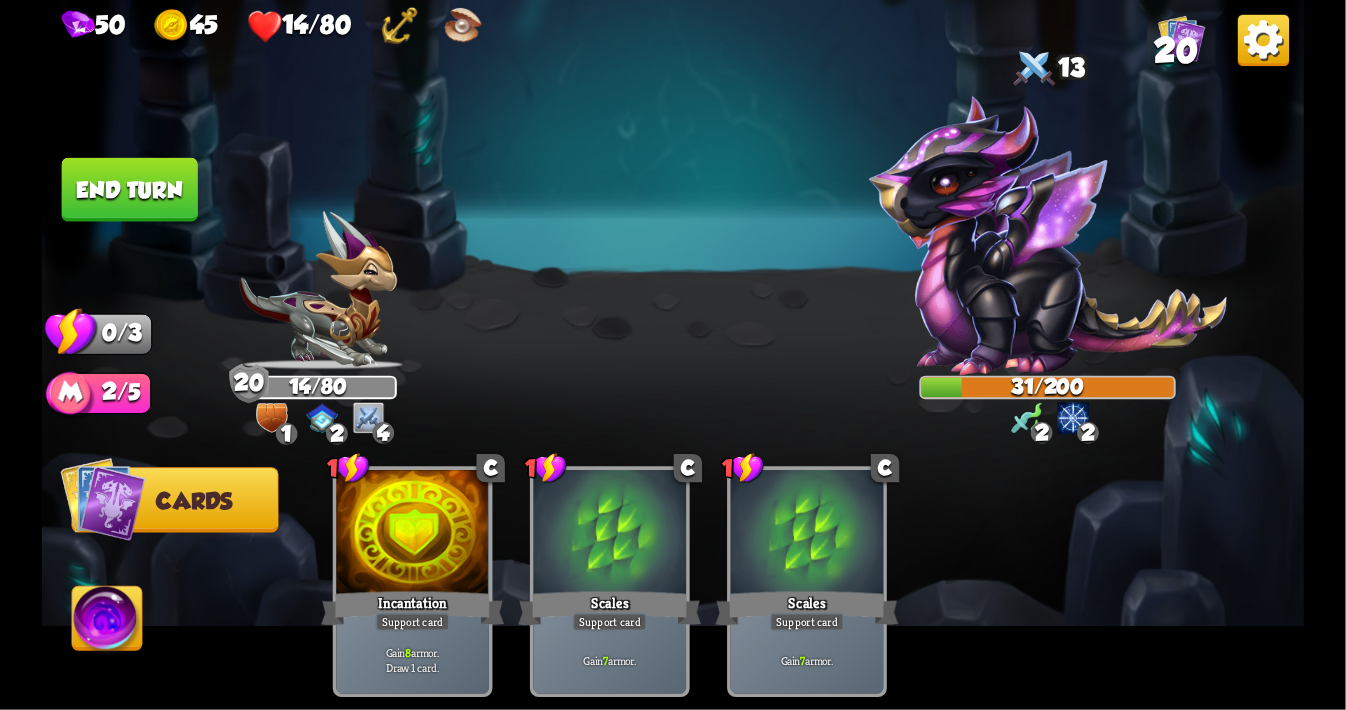 click on "End turn" at bounding box center [130, 190] 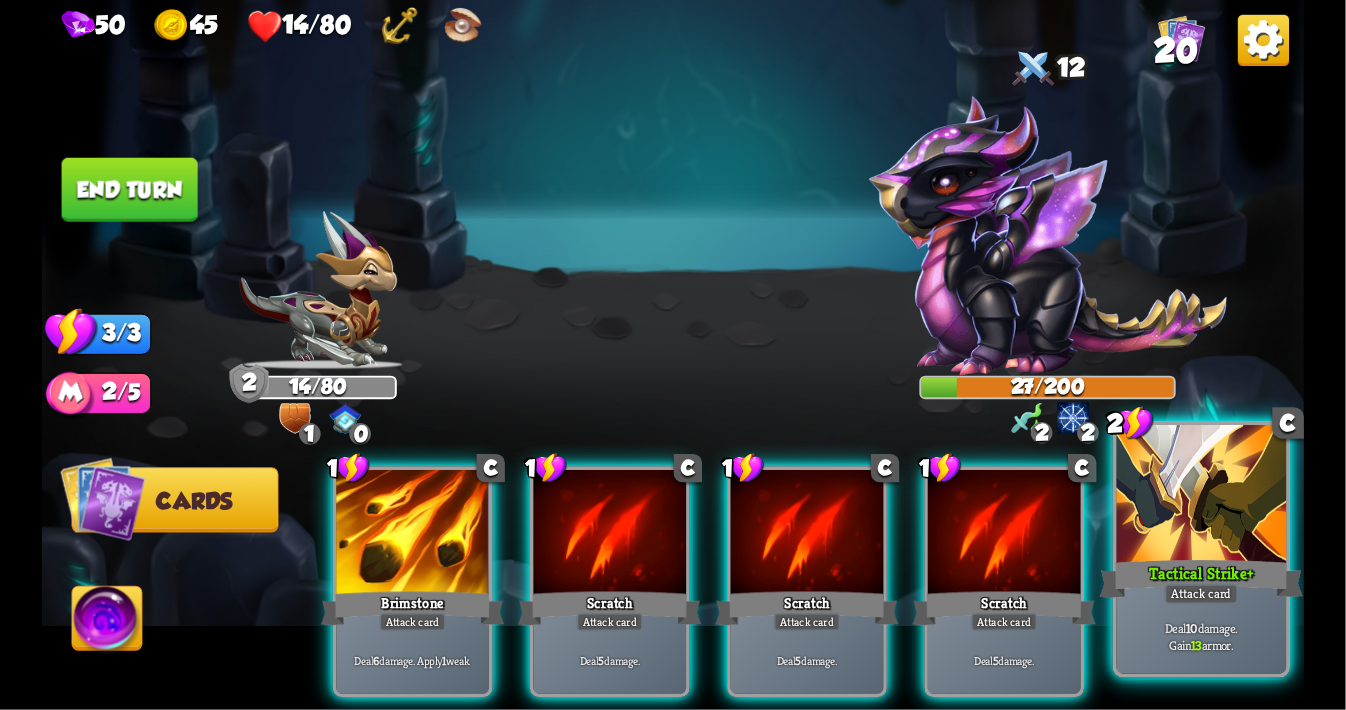 click at bounding box center (1202, 496) 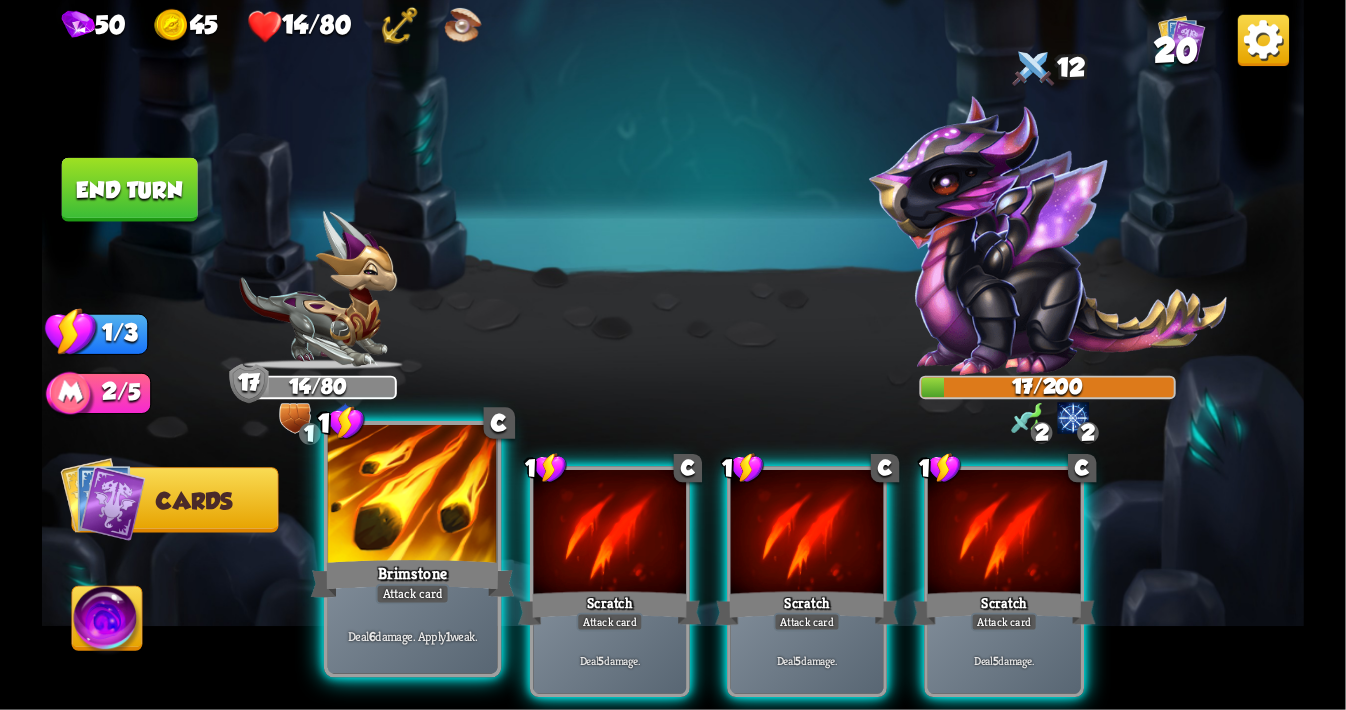 click at bounding box center [413, 496] 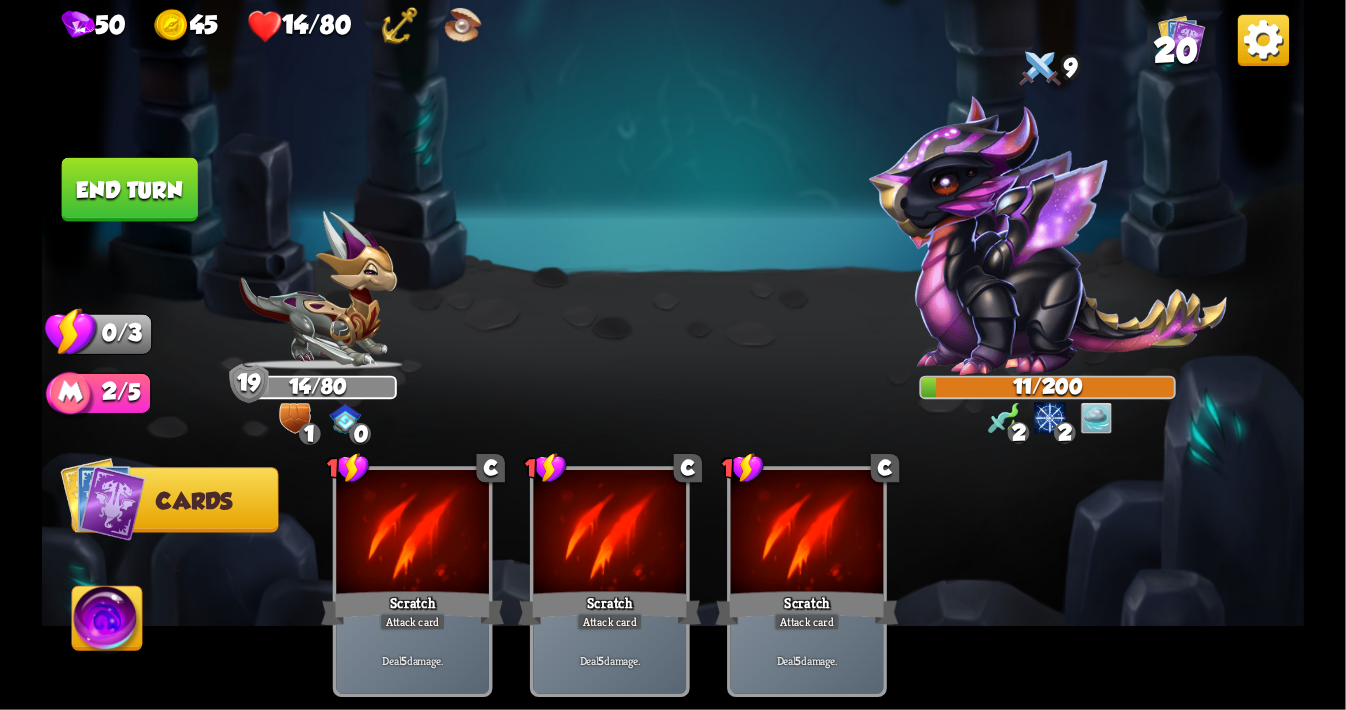click on "End turn" at bounding box center (130, 190) 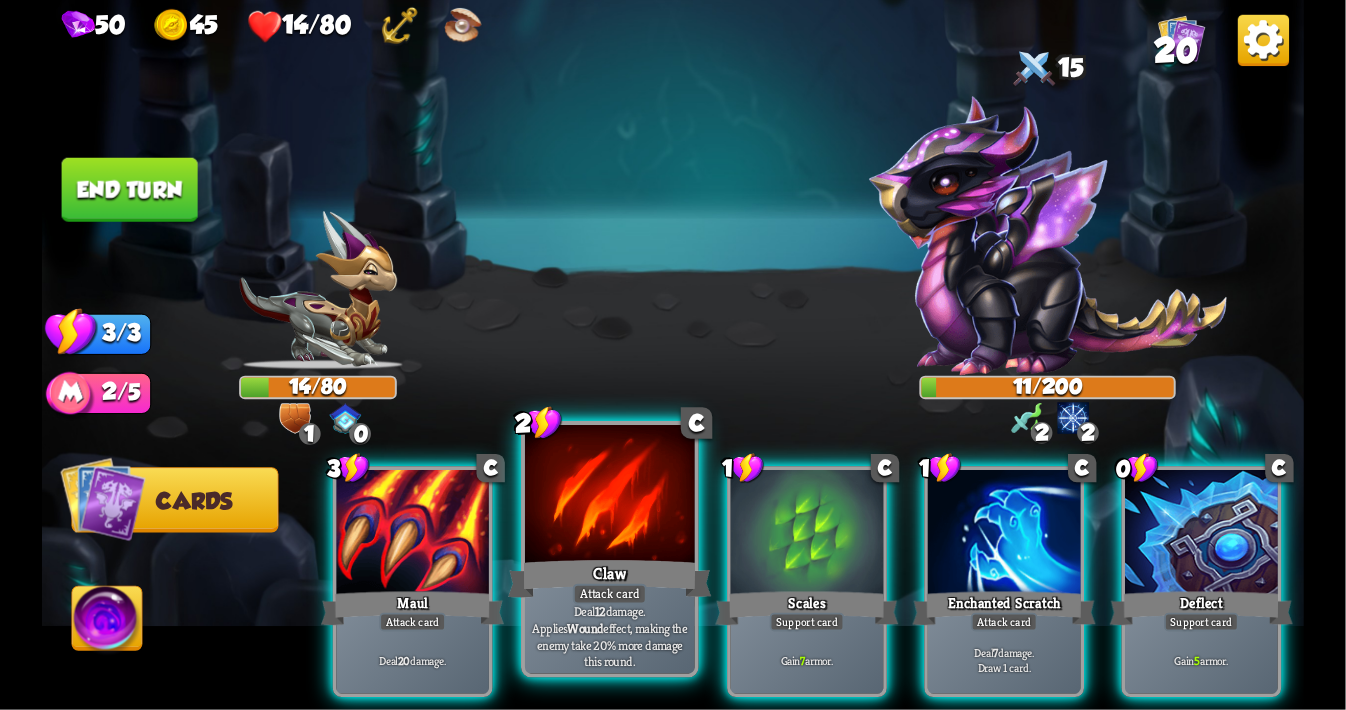 click at bounding box center [610, 496] 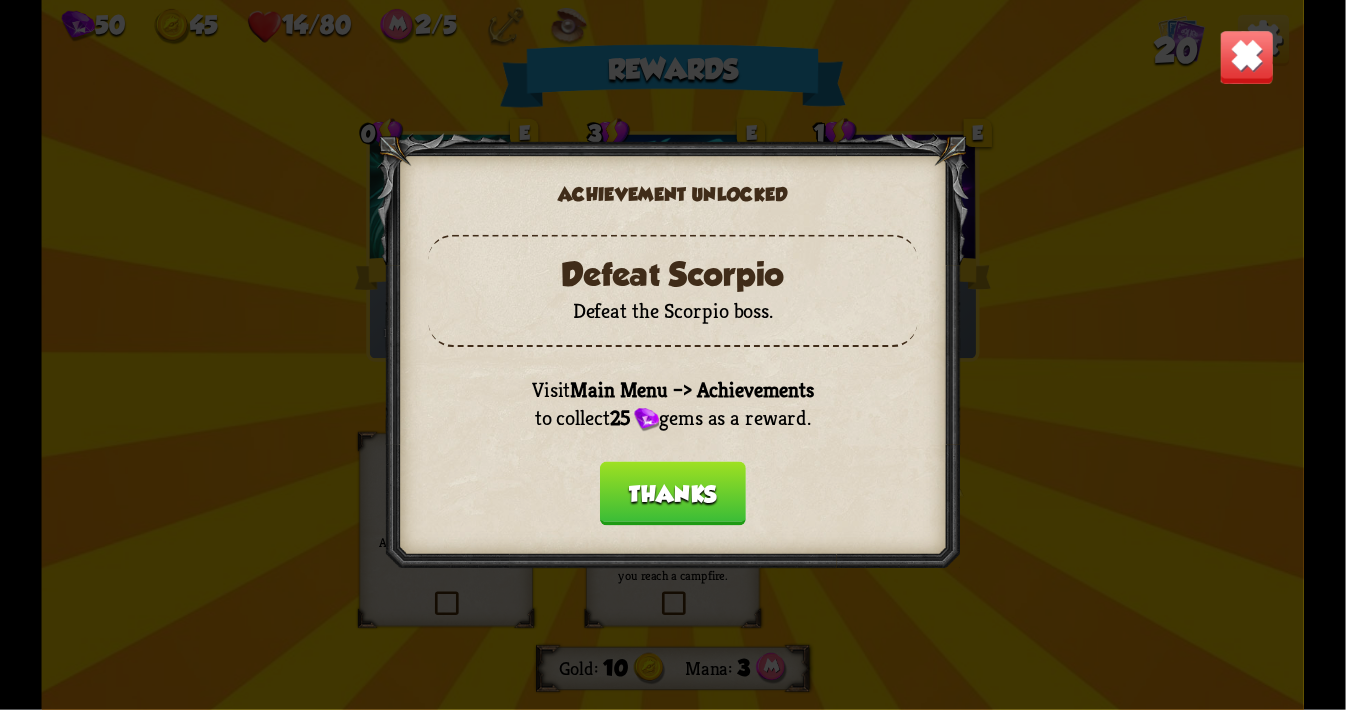 click on "Thanks" at bounding box center [673, 493] 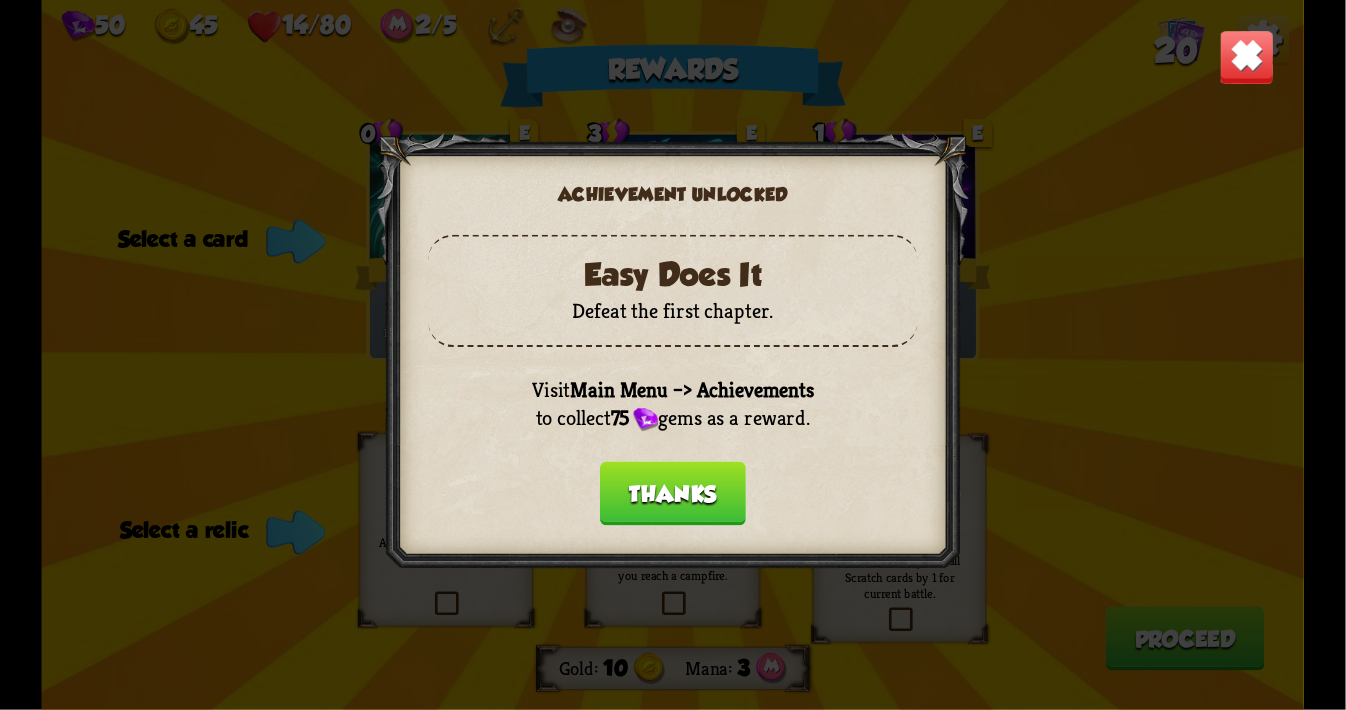 click on "Thanks" at bounding box center (673, 493) 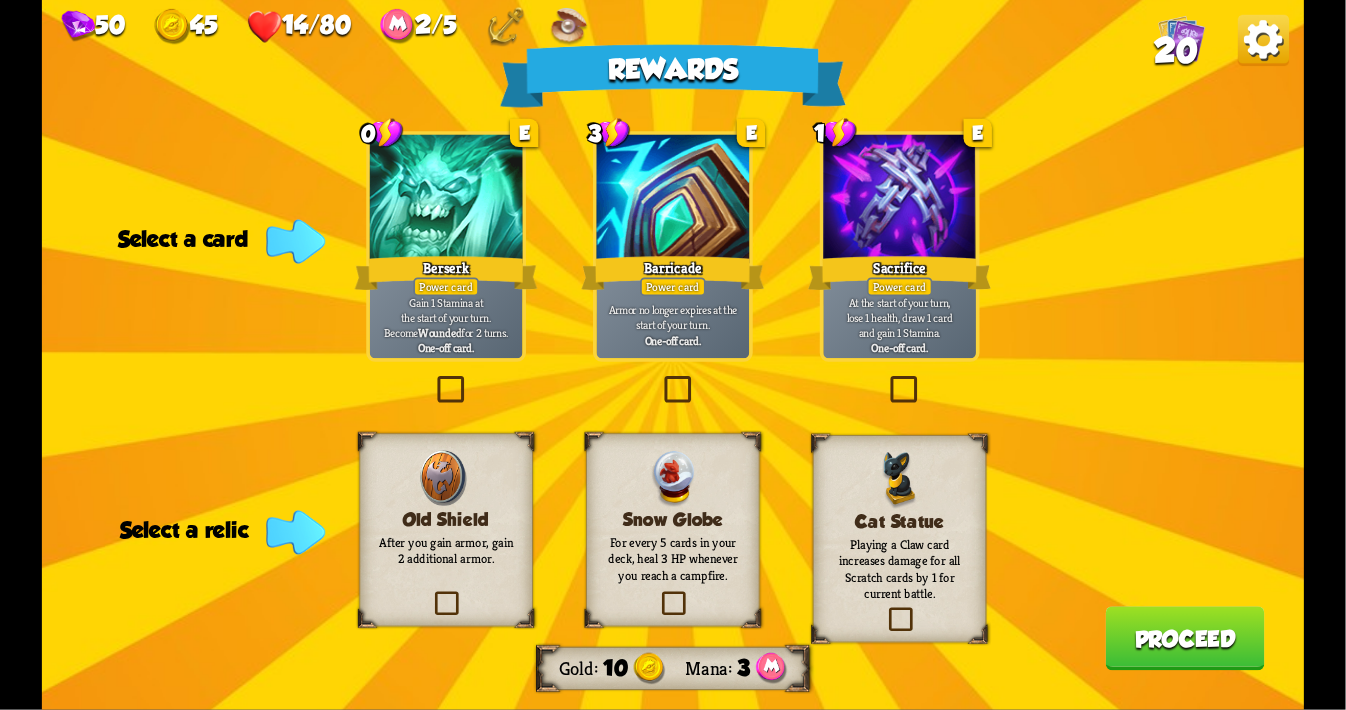 click on "Armor no longer expires at the start of your turn." at bounding box center [672, 317] 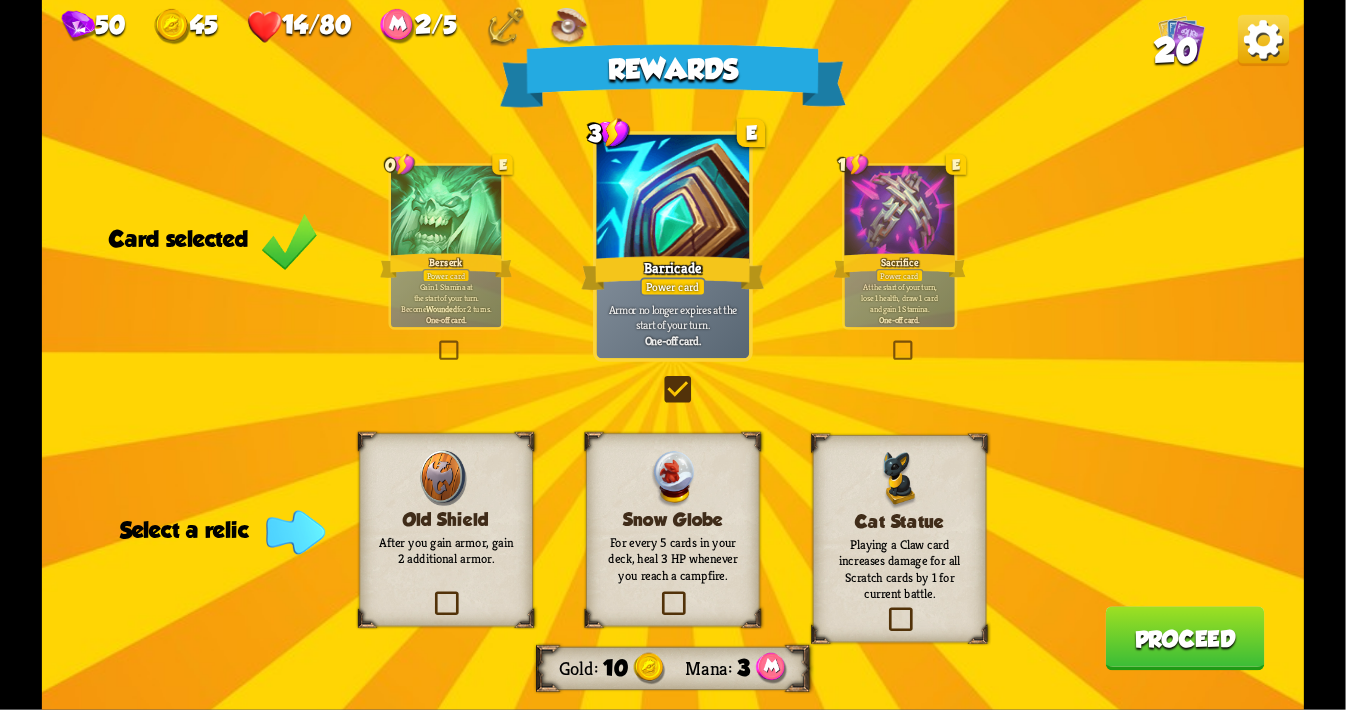 click on "Snow Globe   For every 5 cards in your deck, heal 3 HP whenever you reach a campfire." at bounding box center (673, 529) 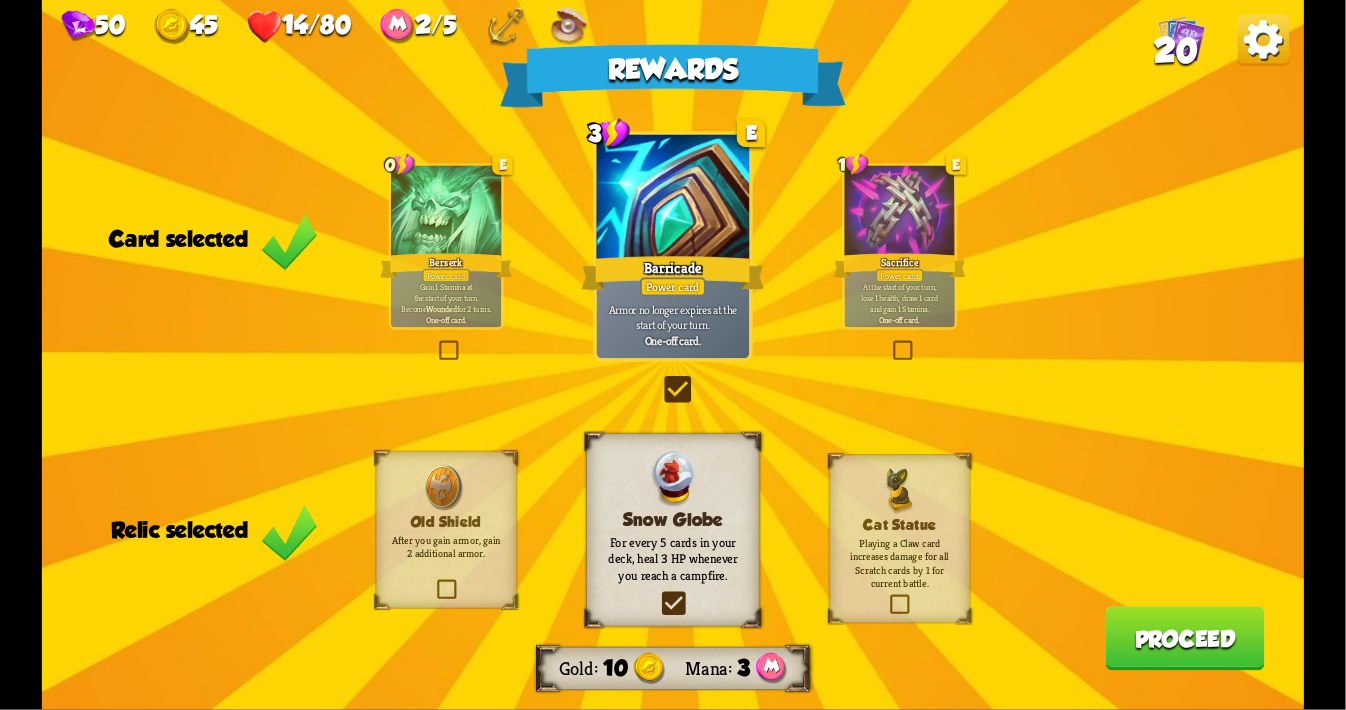 click at bounding box center [672, 478] 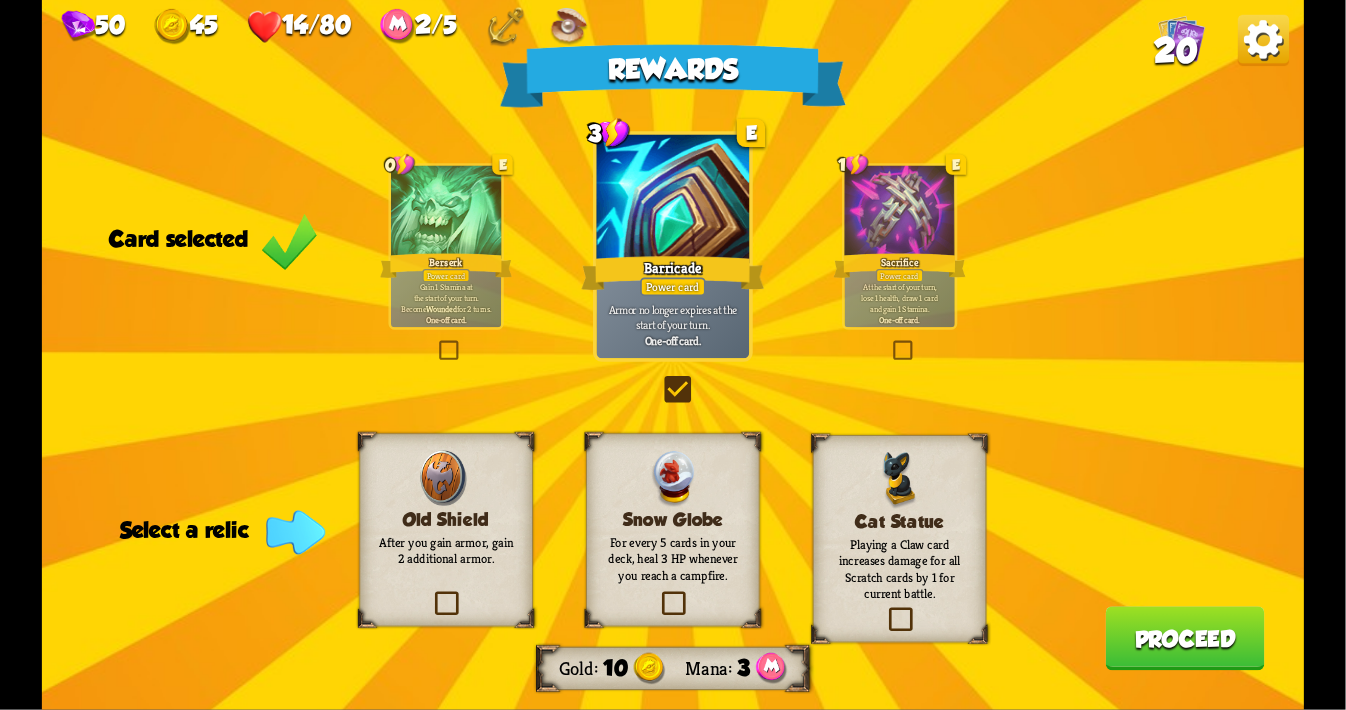 click on "Cat Statue   Playing a Claw card increases damage for all Scratch cards by 1 for current battle." at bounding box center (900, 538) 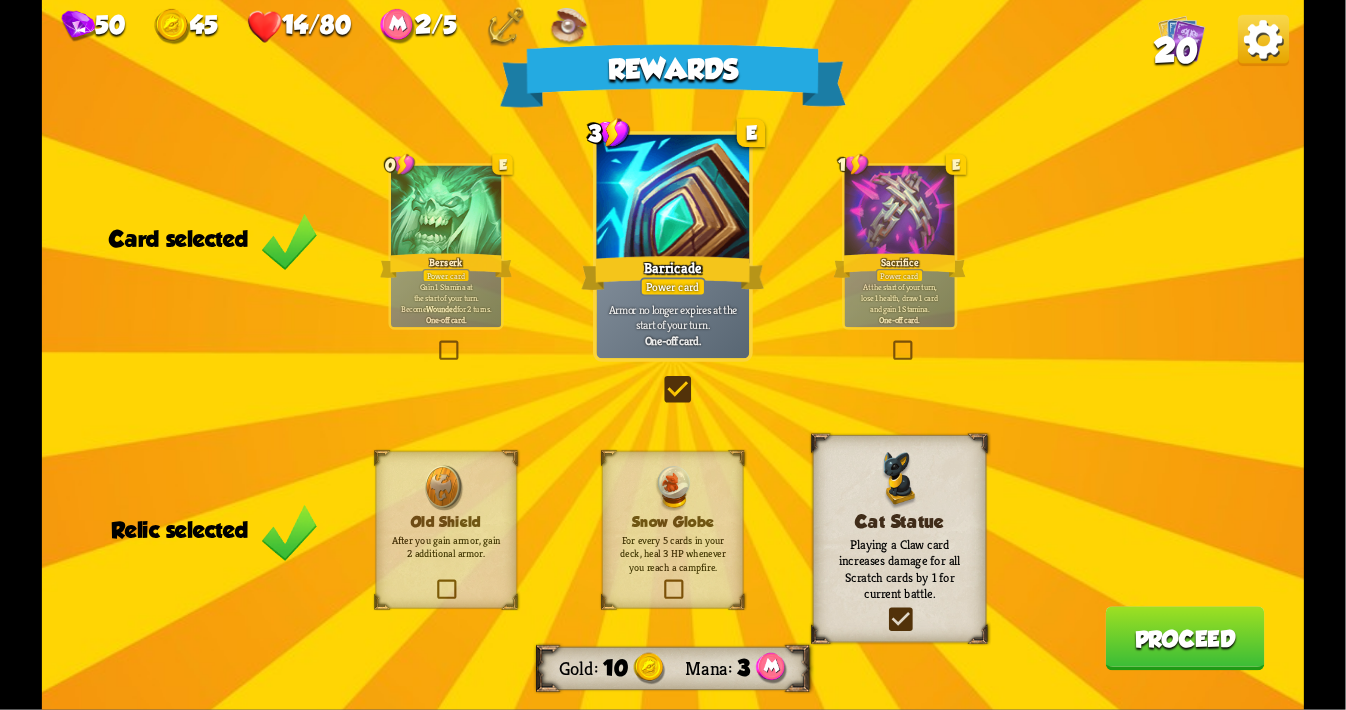 click on "Snow Globe   For every 5 cards in your deck, heal 3 HP whenever you reach a campfire." at bounding box center (672, 530) 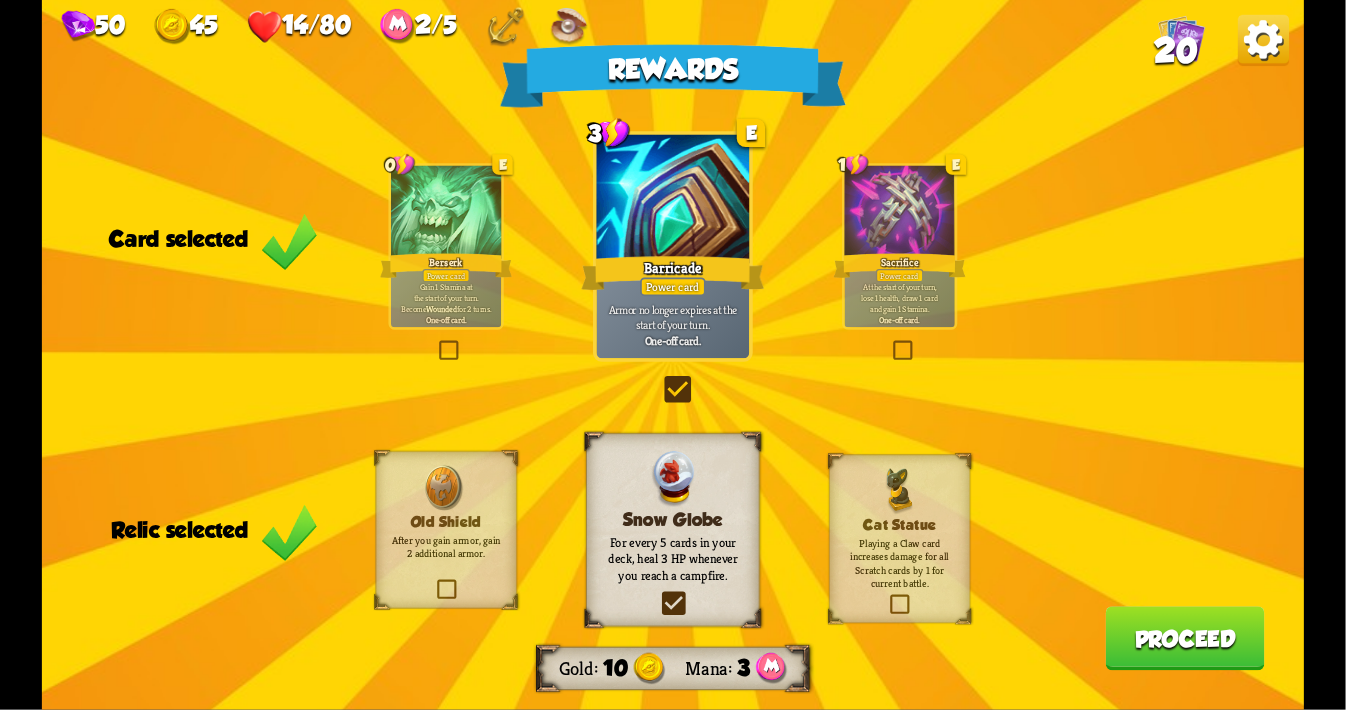 click on "Snow Globe" at bounding box center (673, 520) 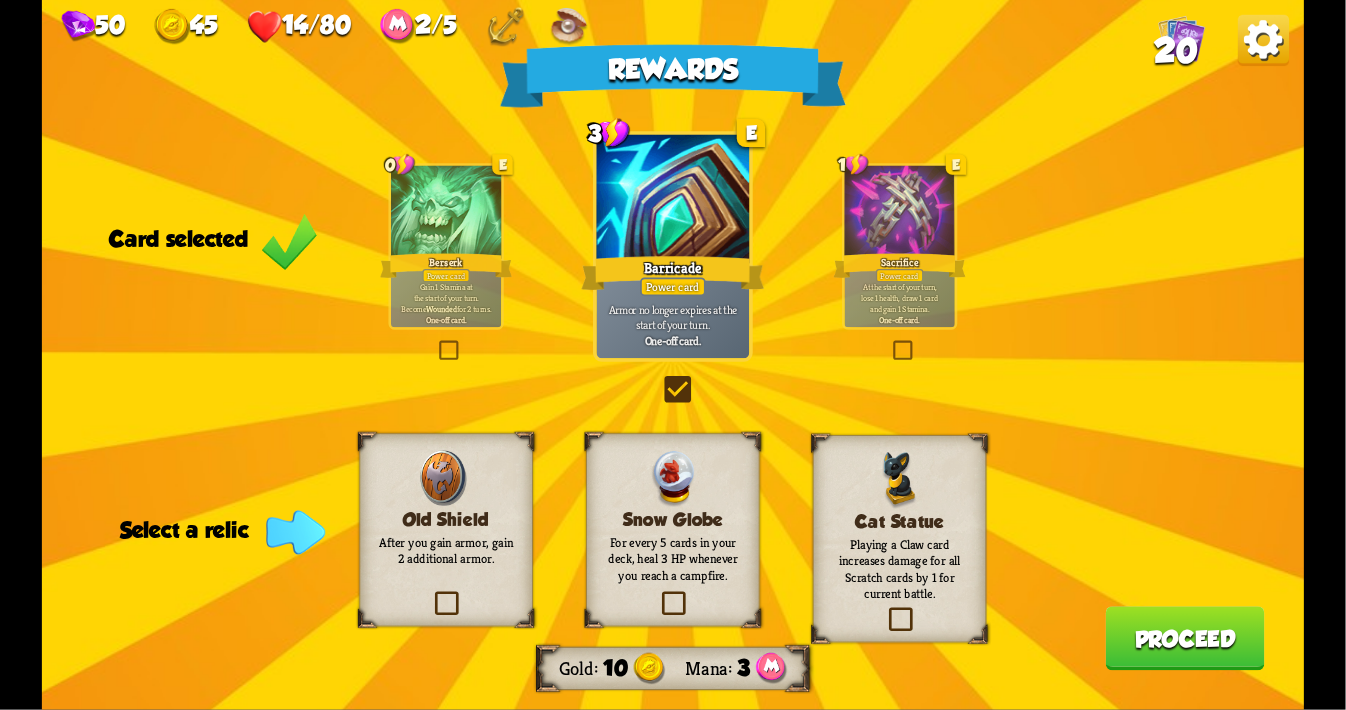 click on "Snow Globe" at bounding box center (673, 520) 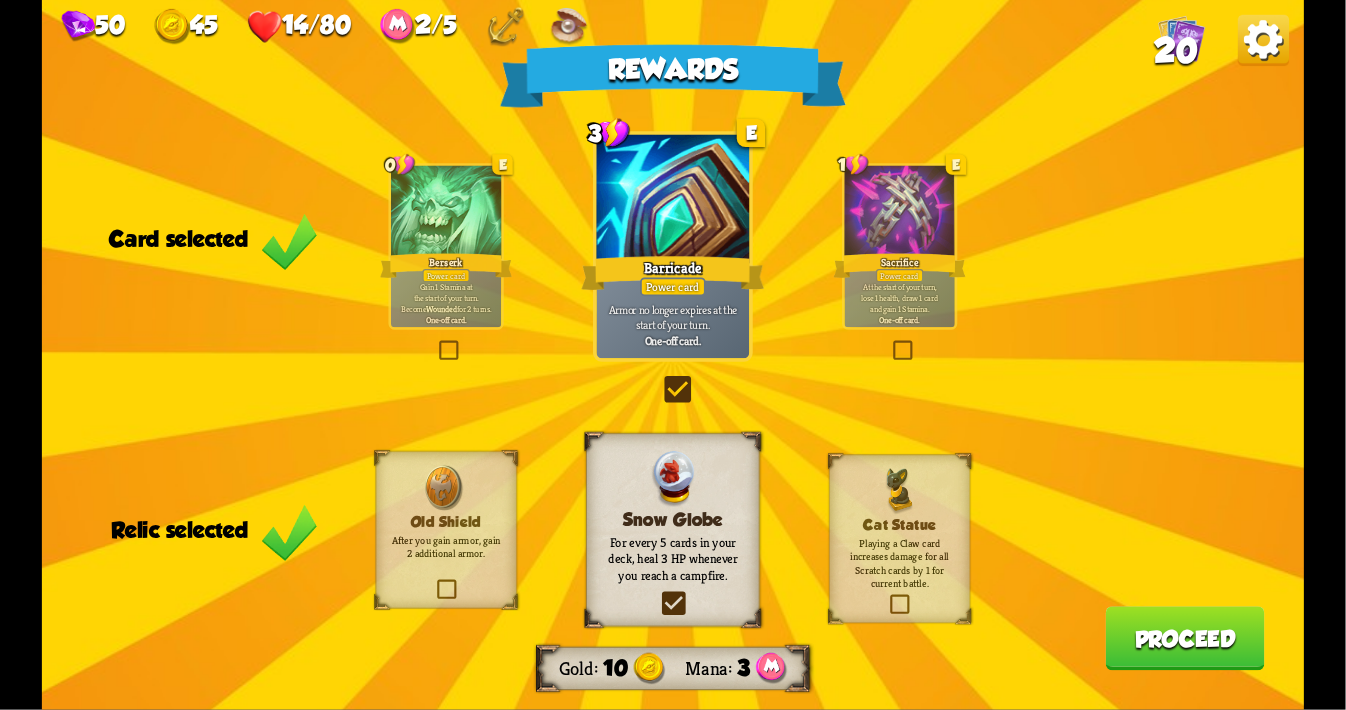 click on "Proceed" at bounding box center (1184, 638) 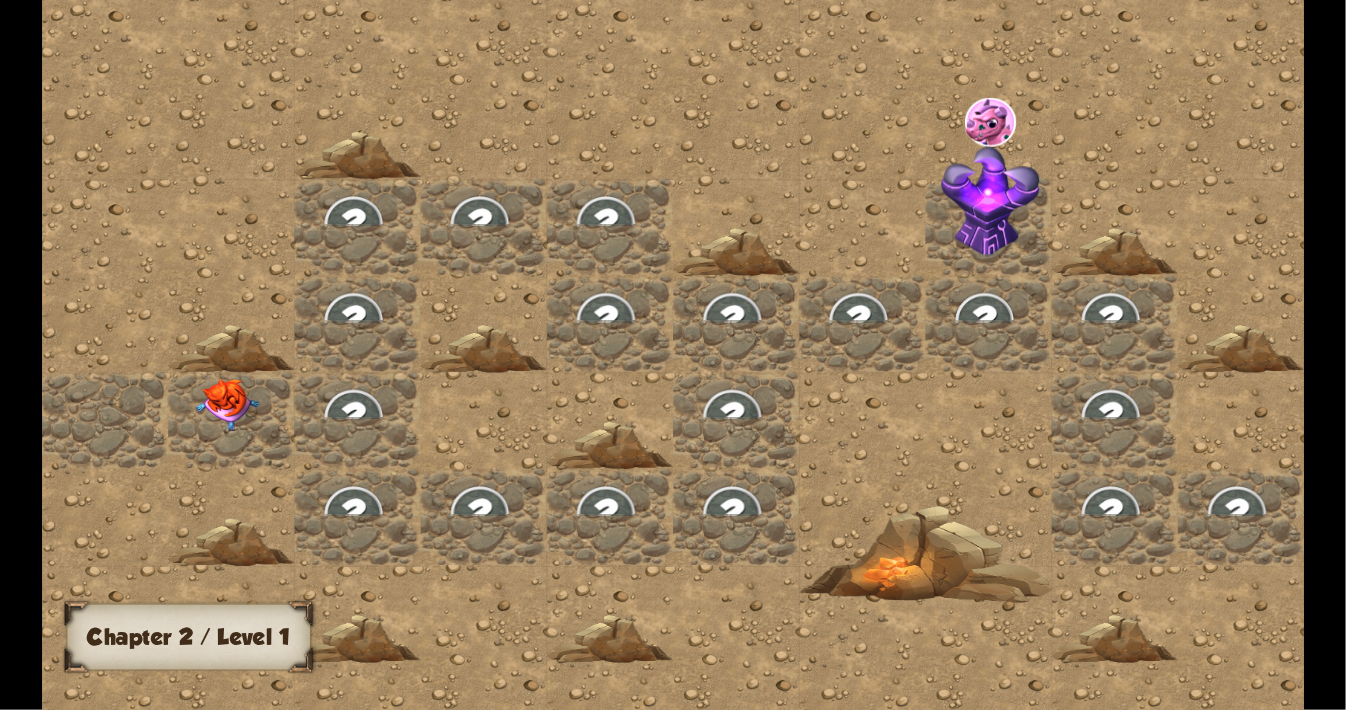 click at bounding box center [227, 405] 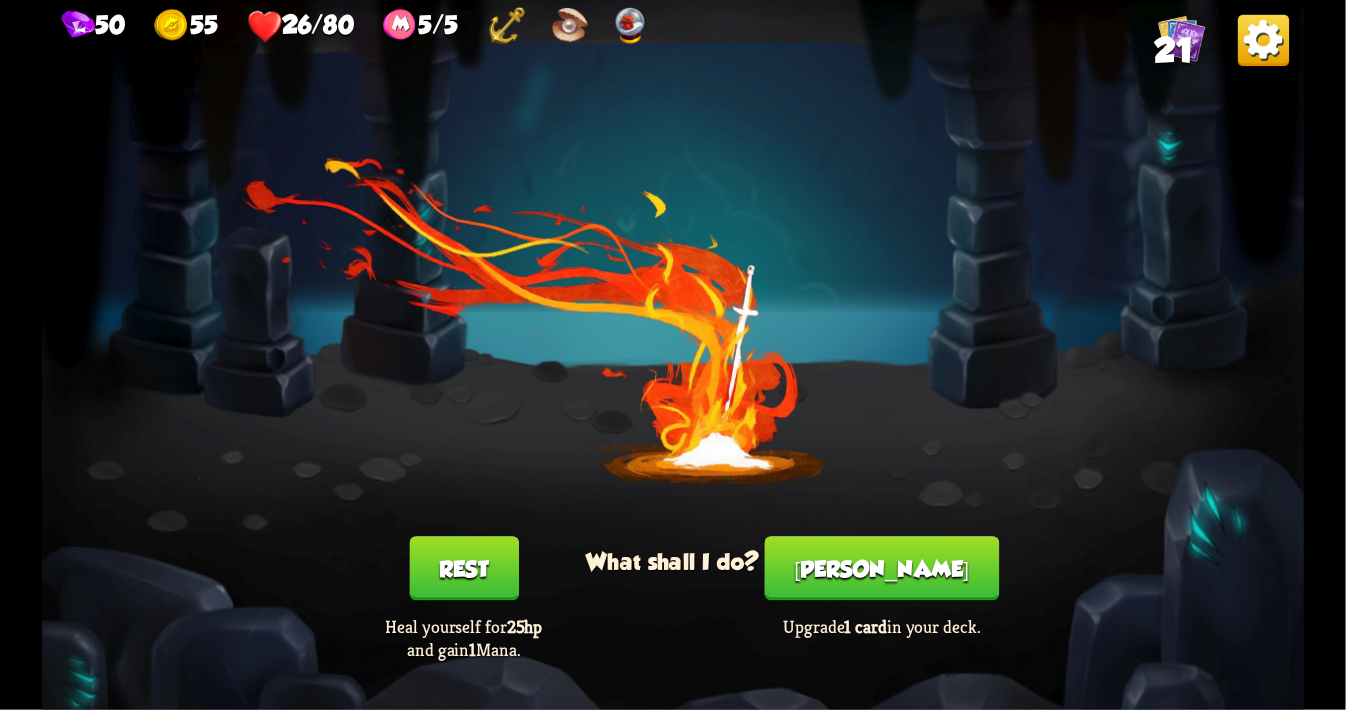 click on "Rest" at bounding box center (463, 568) 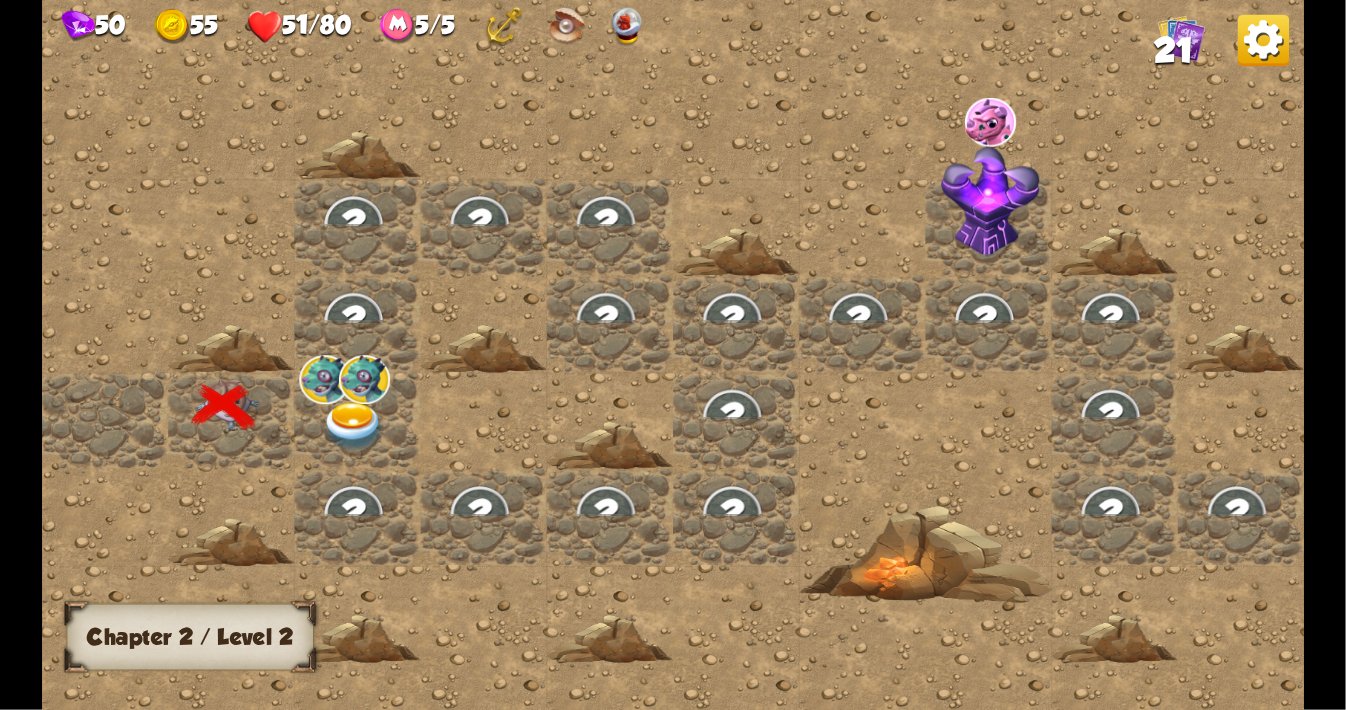 click at bounding box center (353, 426) 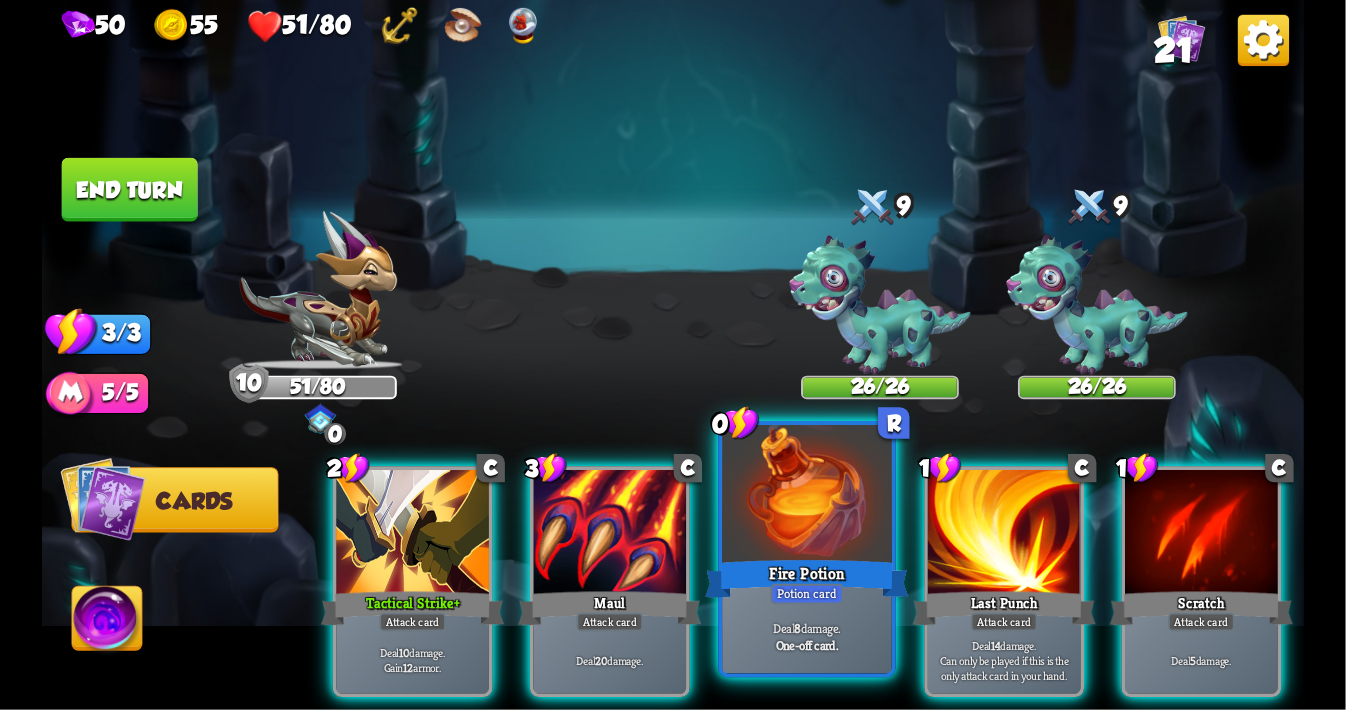 click at bounding box center [807, 496] 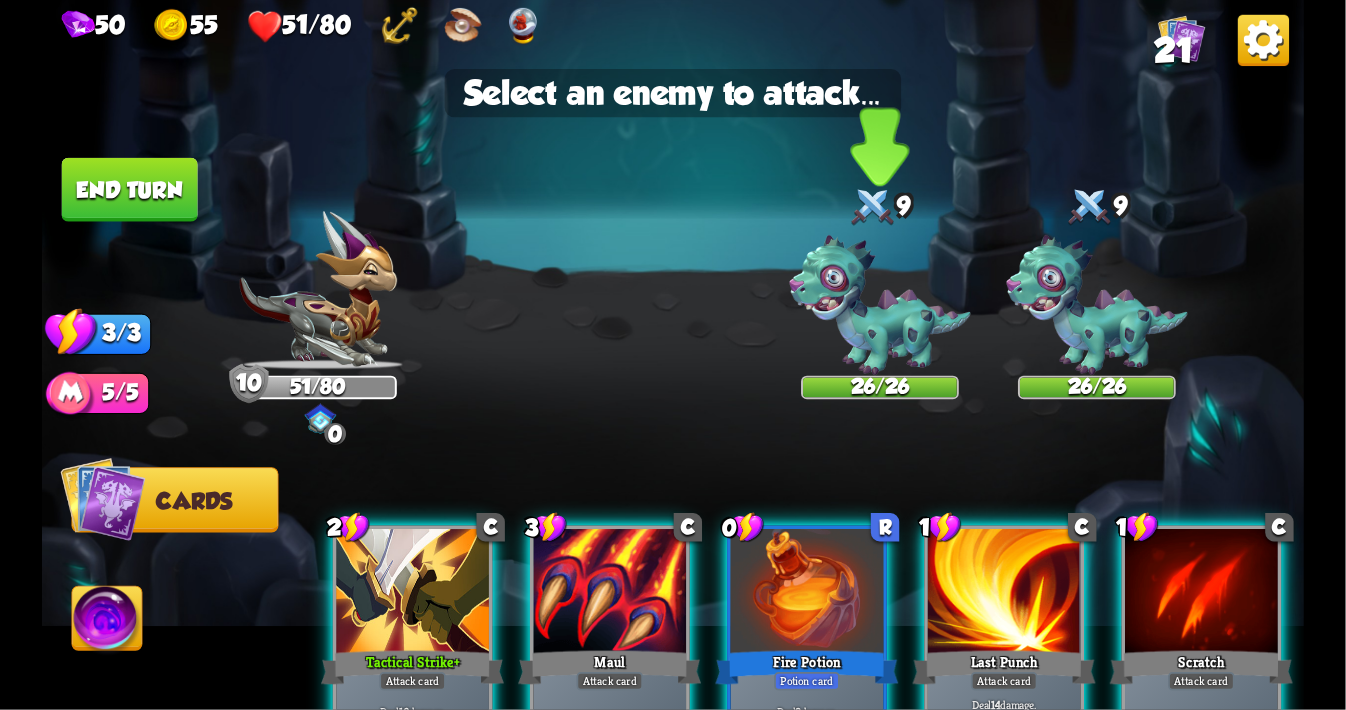 click at bounding box center [879, 305] 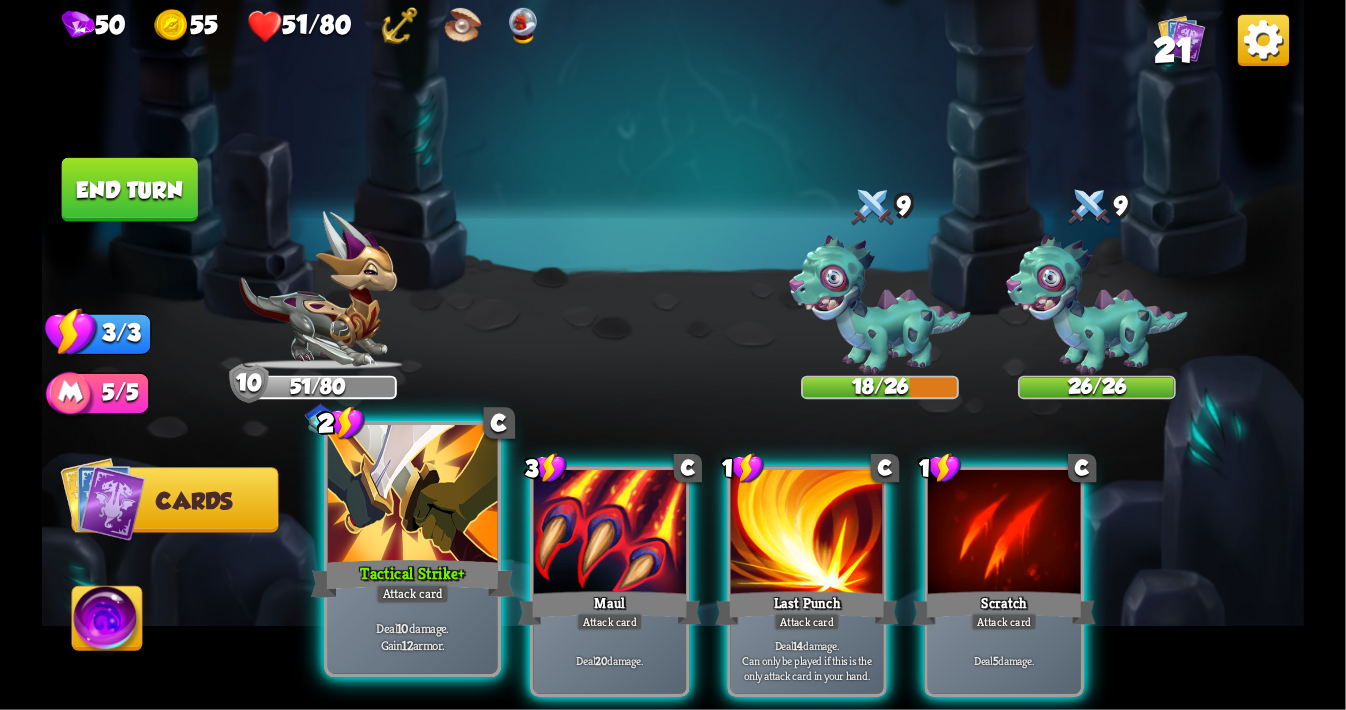 click at bounding box center (413, 496) 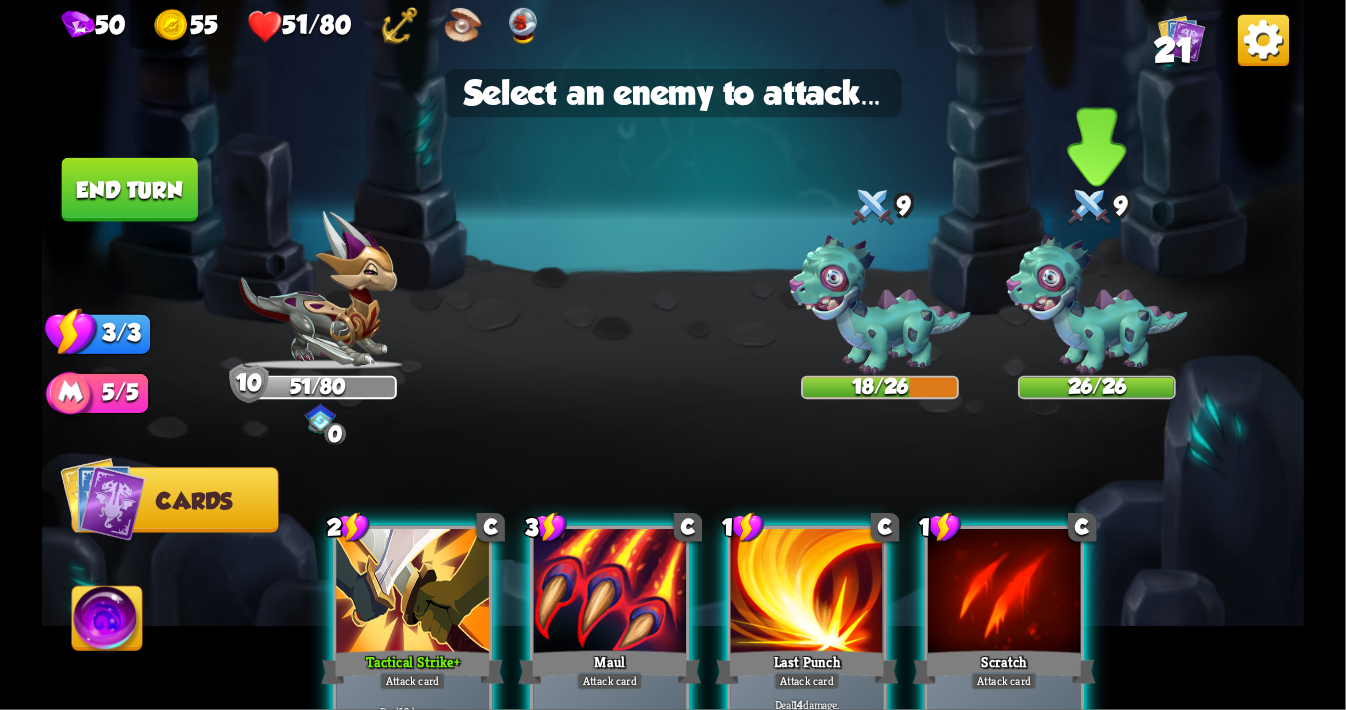 click at bounding box center [1096, 305] 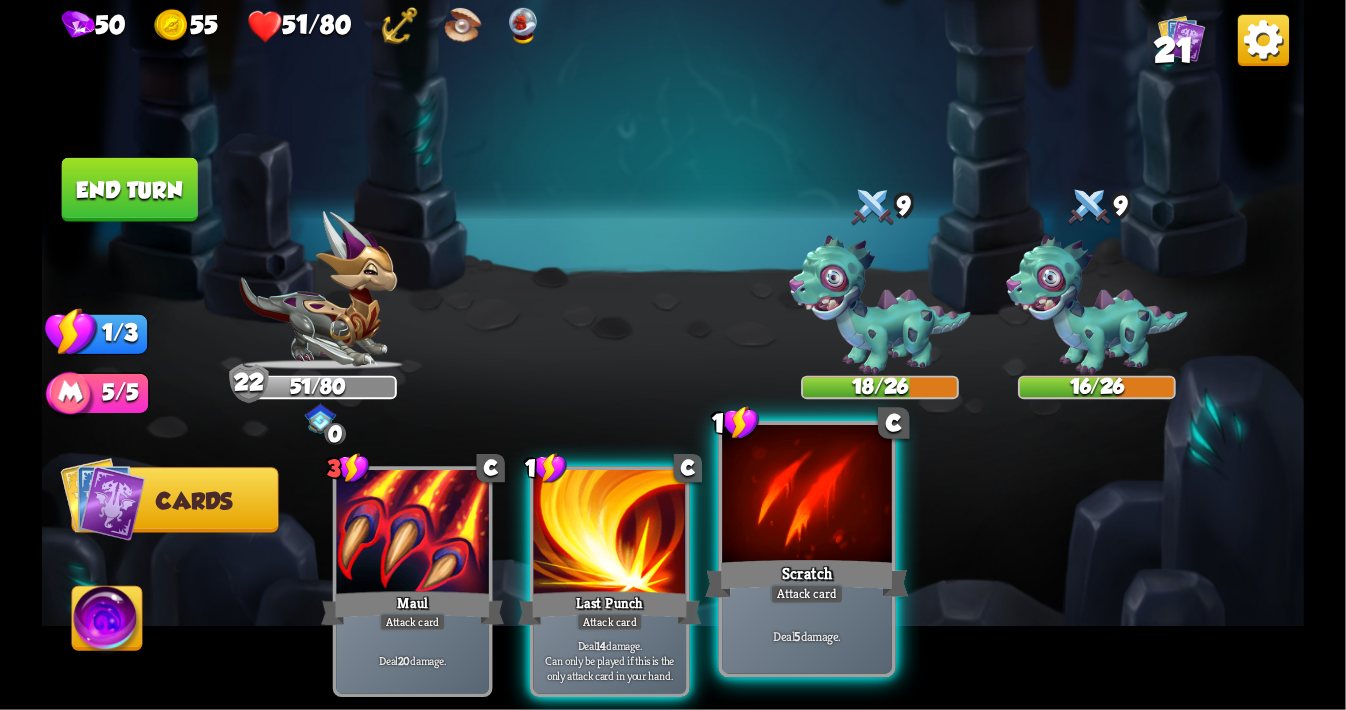 click at bounding box center [807, 496] 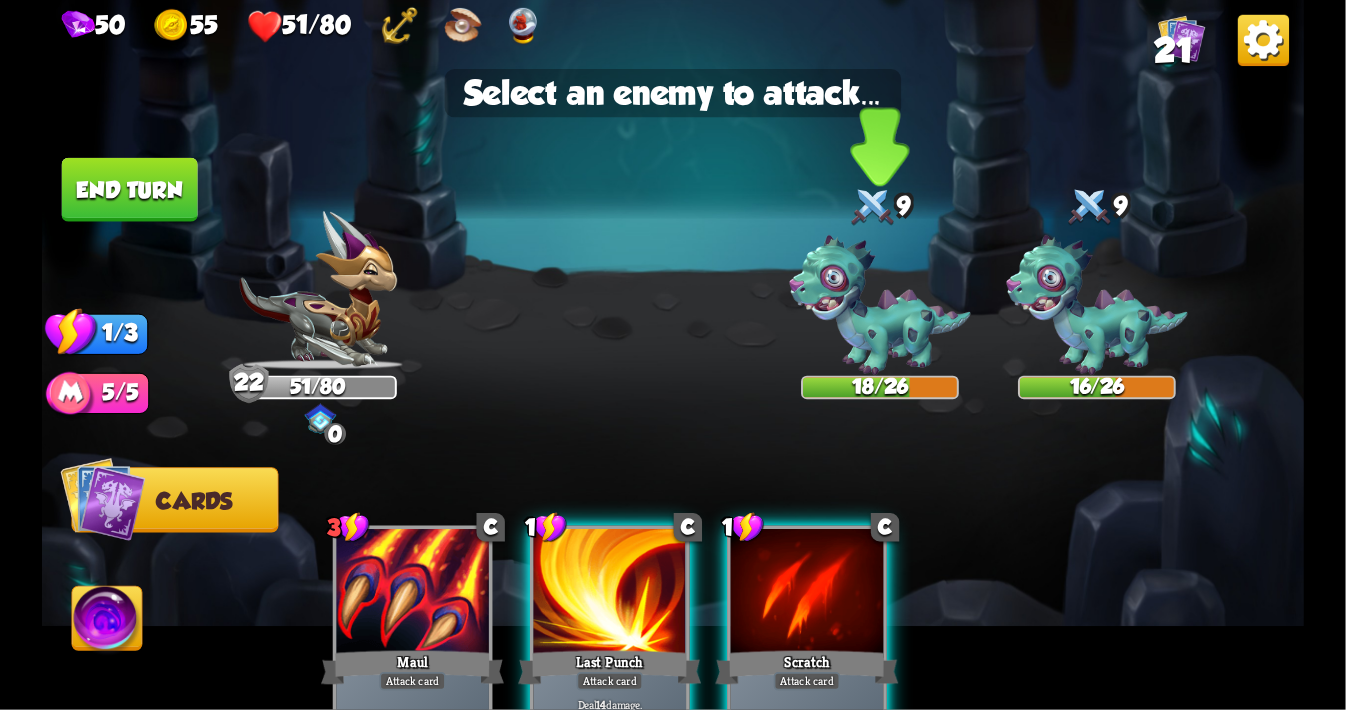 click at bounding box center [879, 305] 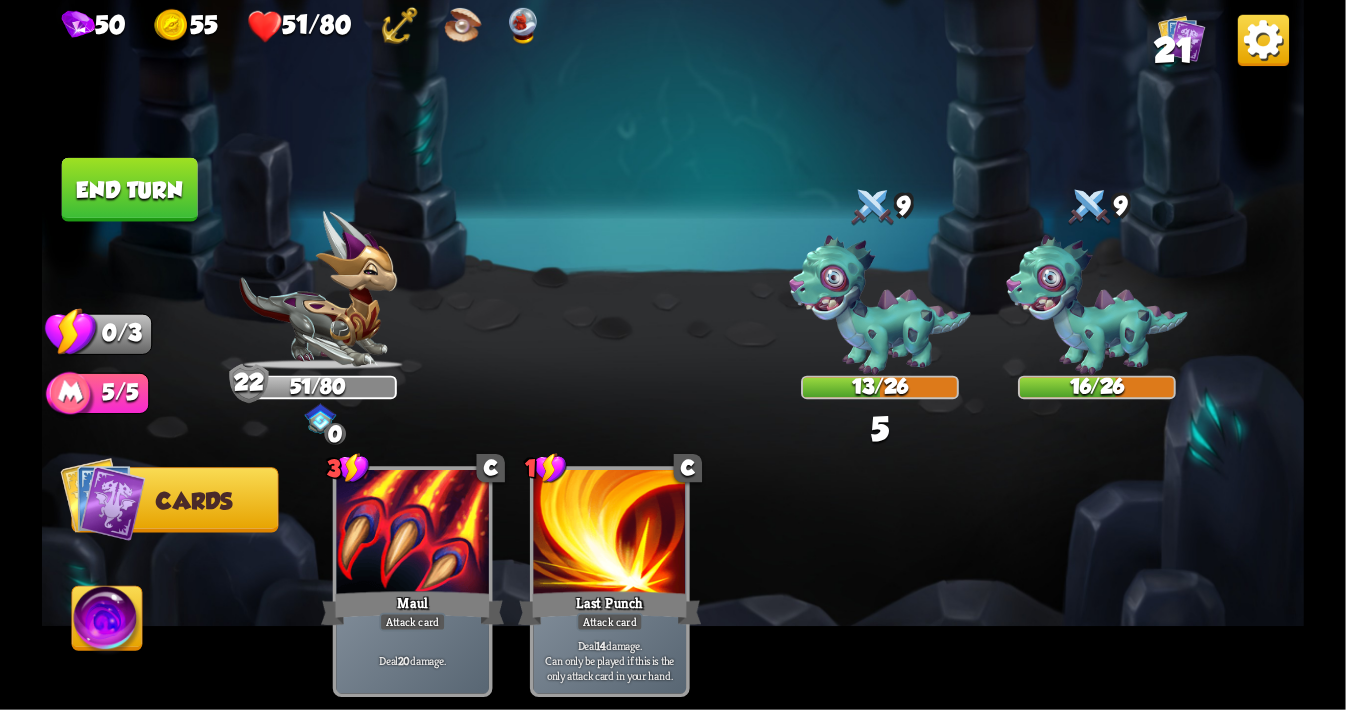 click on "End turn" at bounding box center (130, 190) 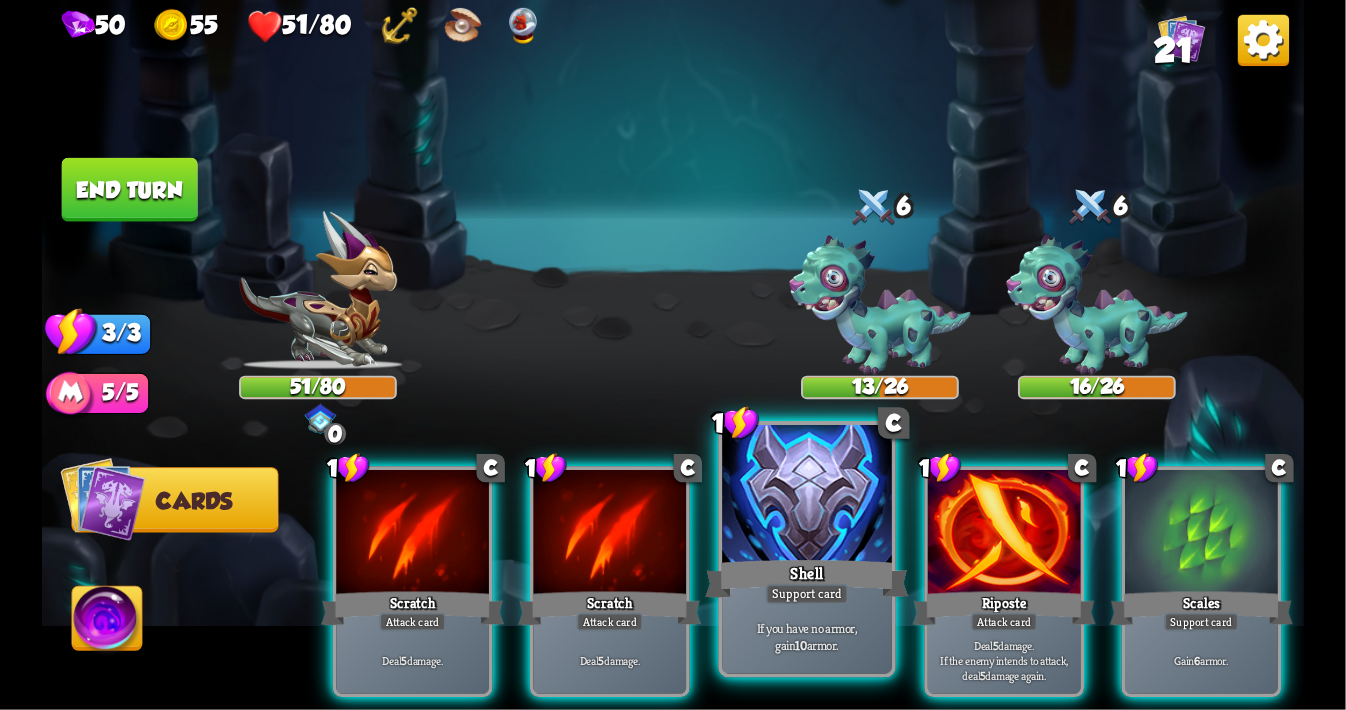 click at bounding box center [807, 496] 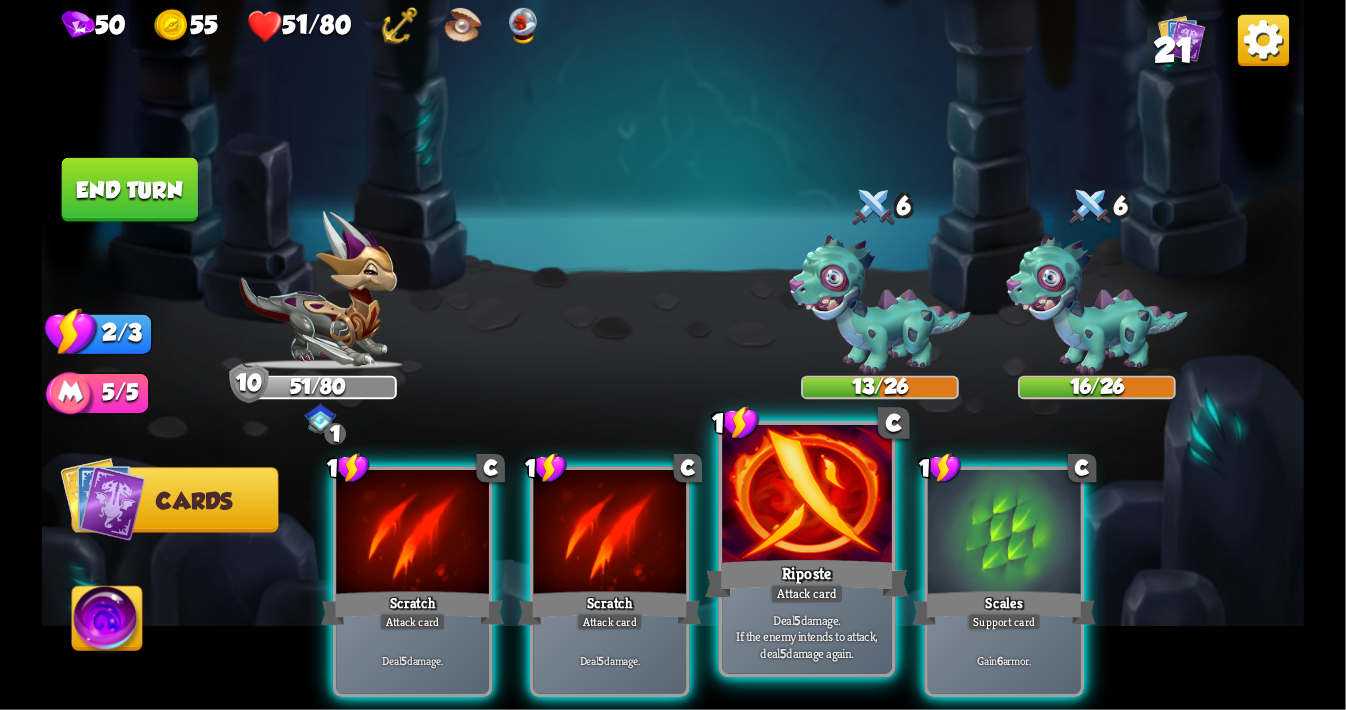 click at bounding box center [807, 496] 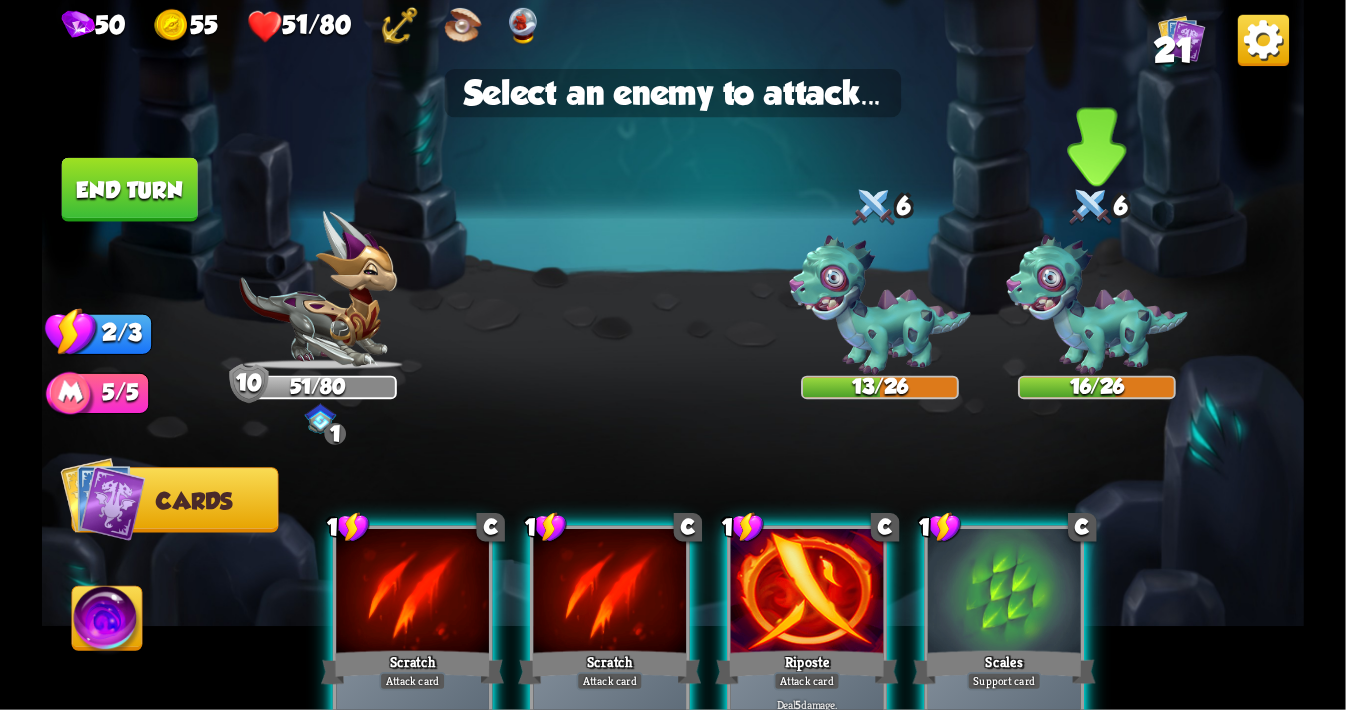 click at bounding box center [1096, 305] 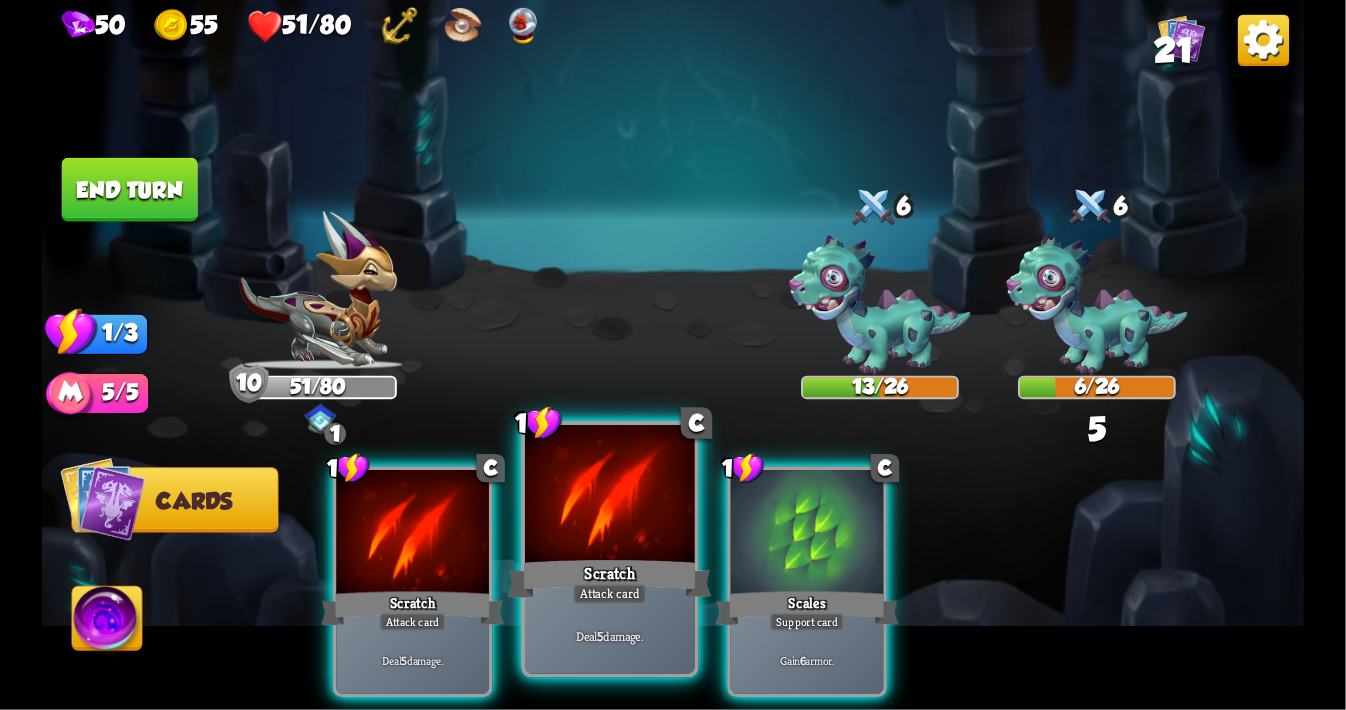 click at bounding box center [610, 496] 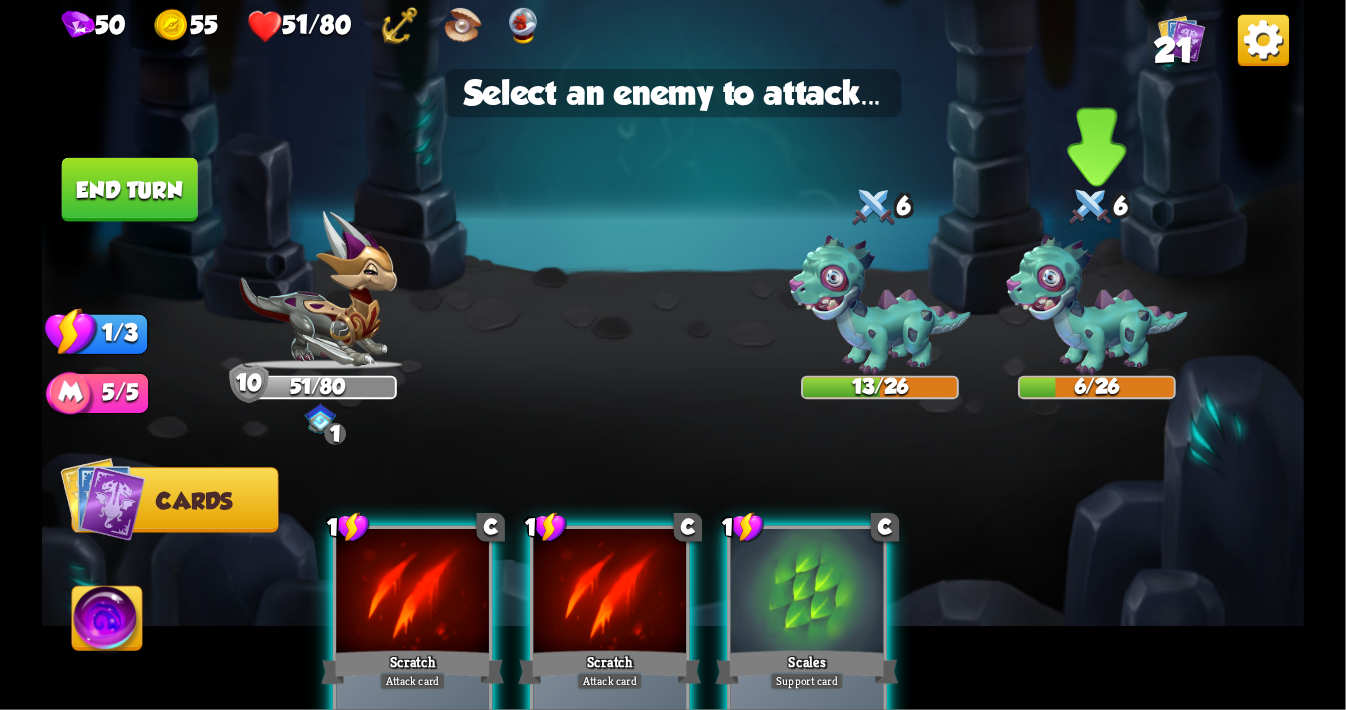 click at bounding box center (1096, 305) 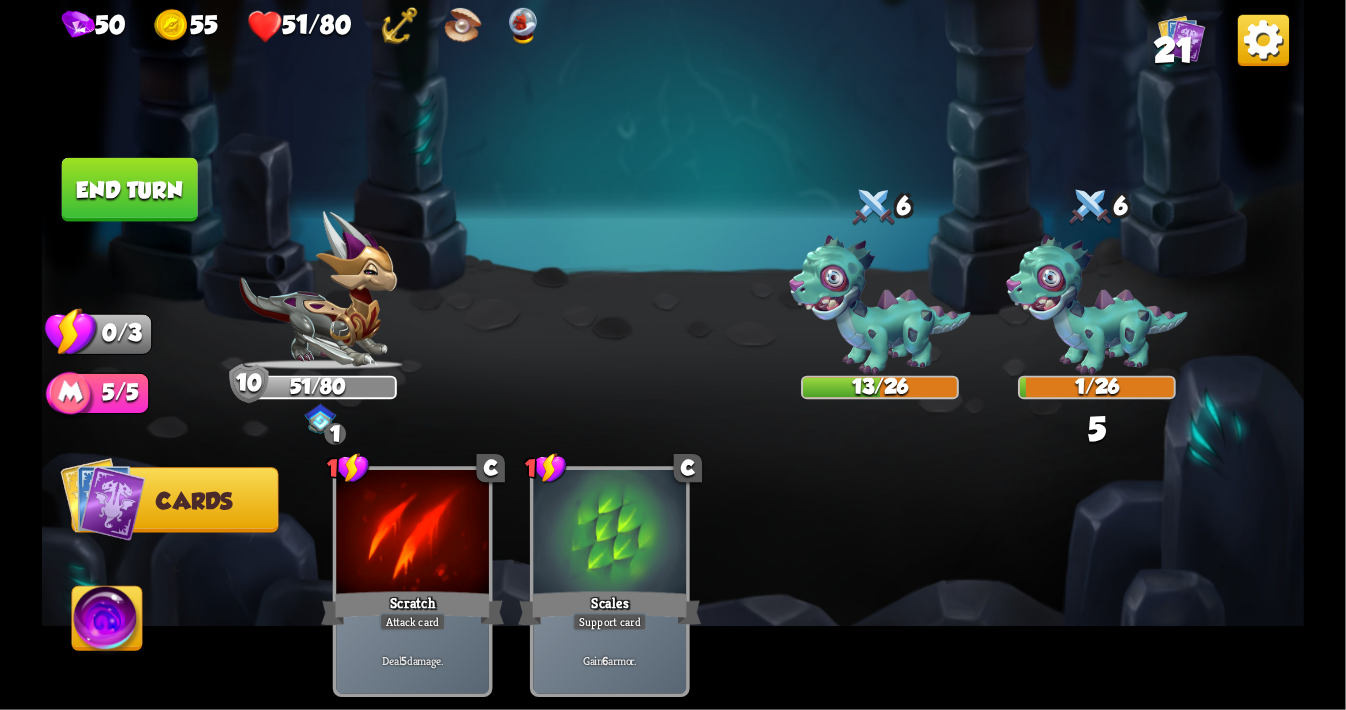 click on "End turn" at bounding box center (130, 190) 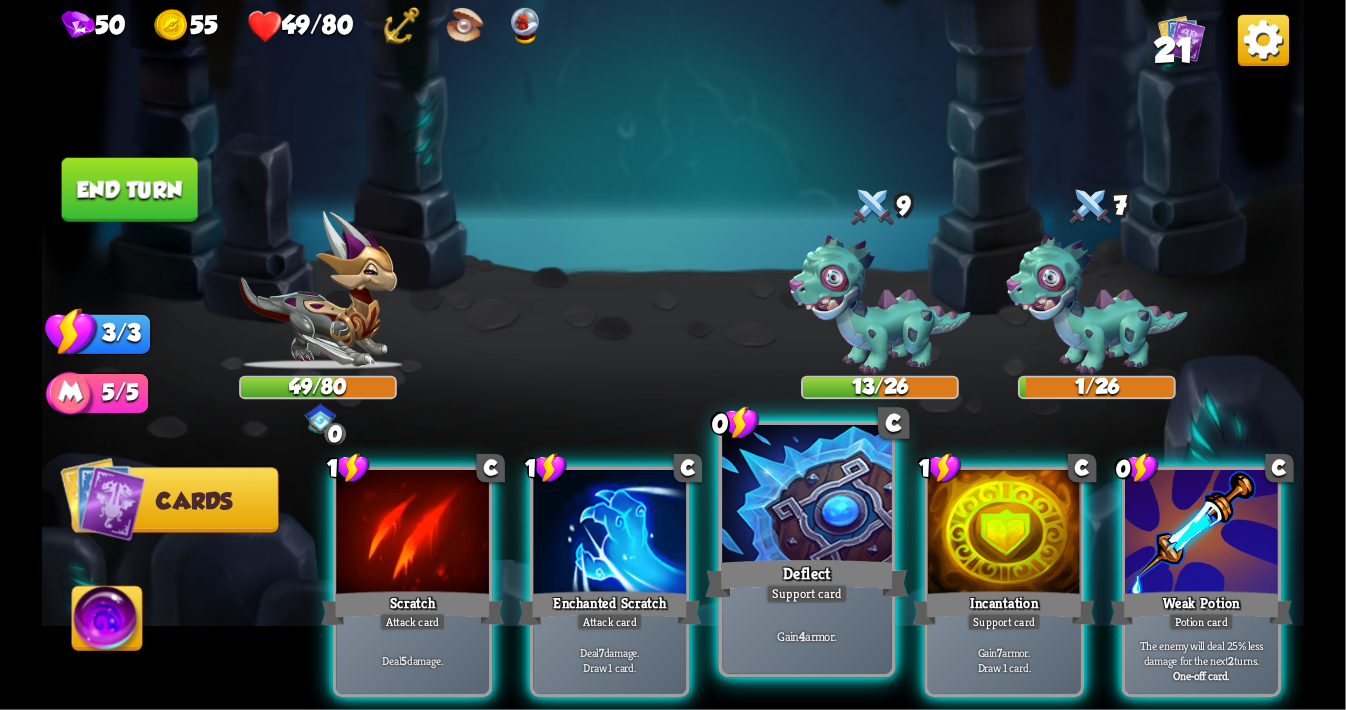 click at bounding box center (807, 496) 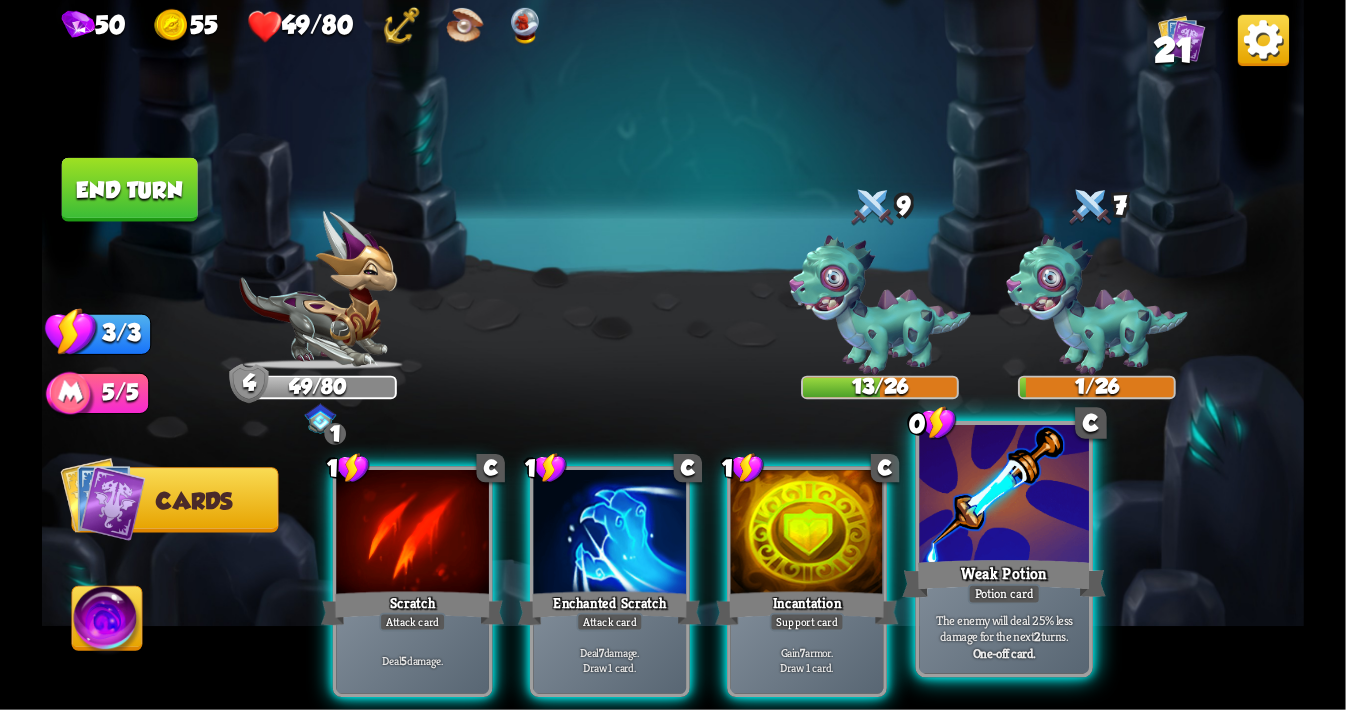click at bounding box center (1005, 496) 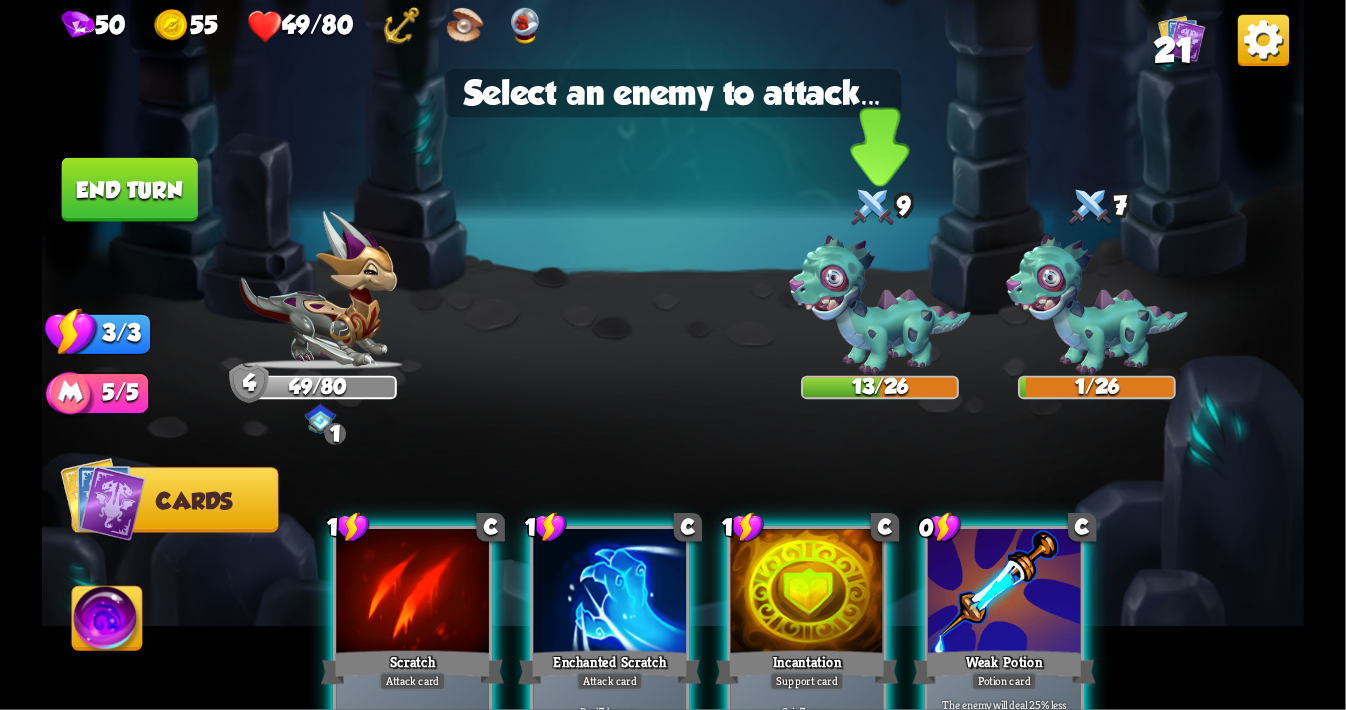 click at bounding box center (879, 305) 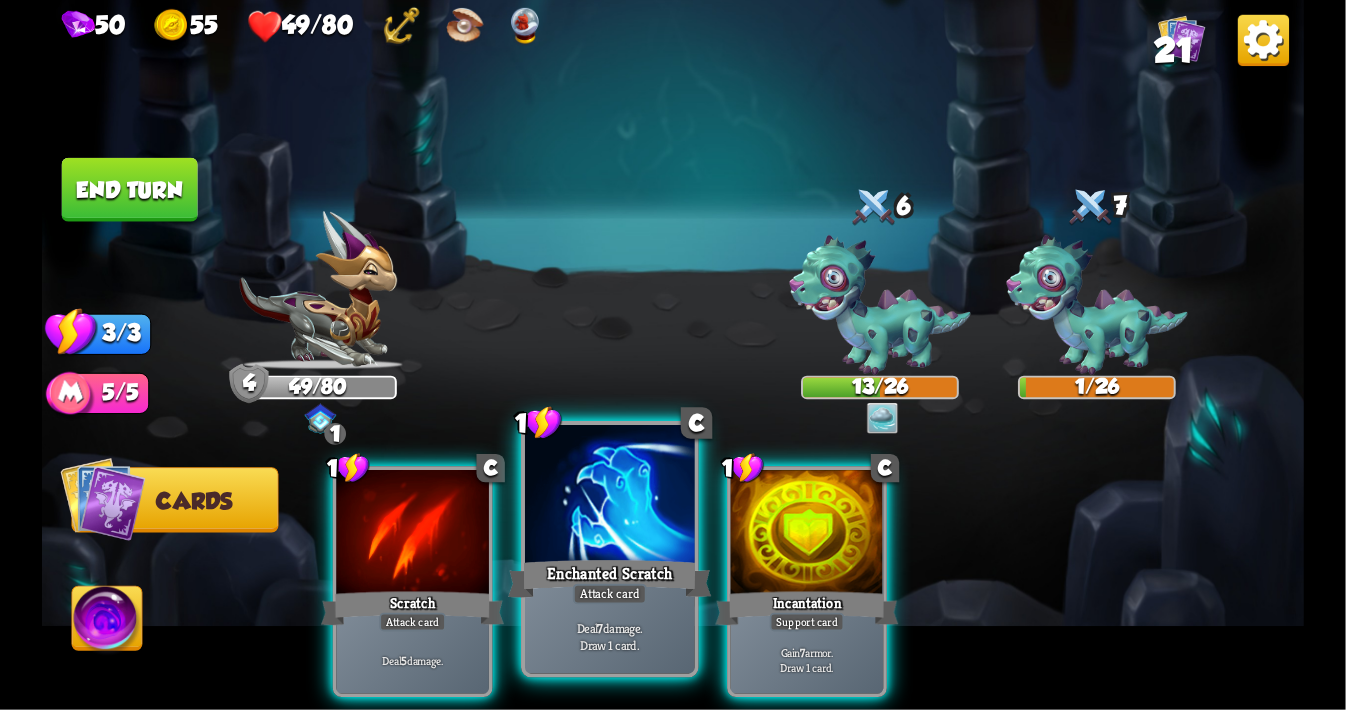 click at bounding box center (610, 496) 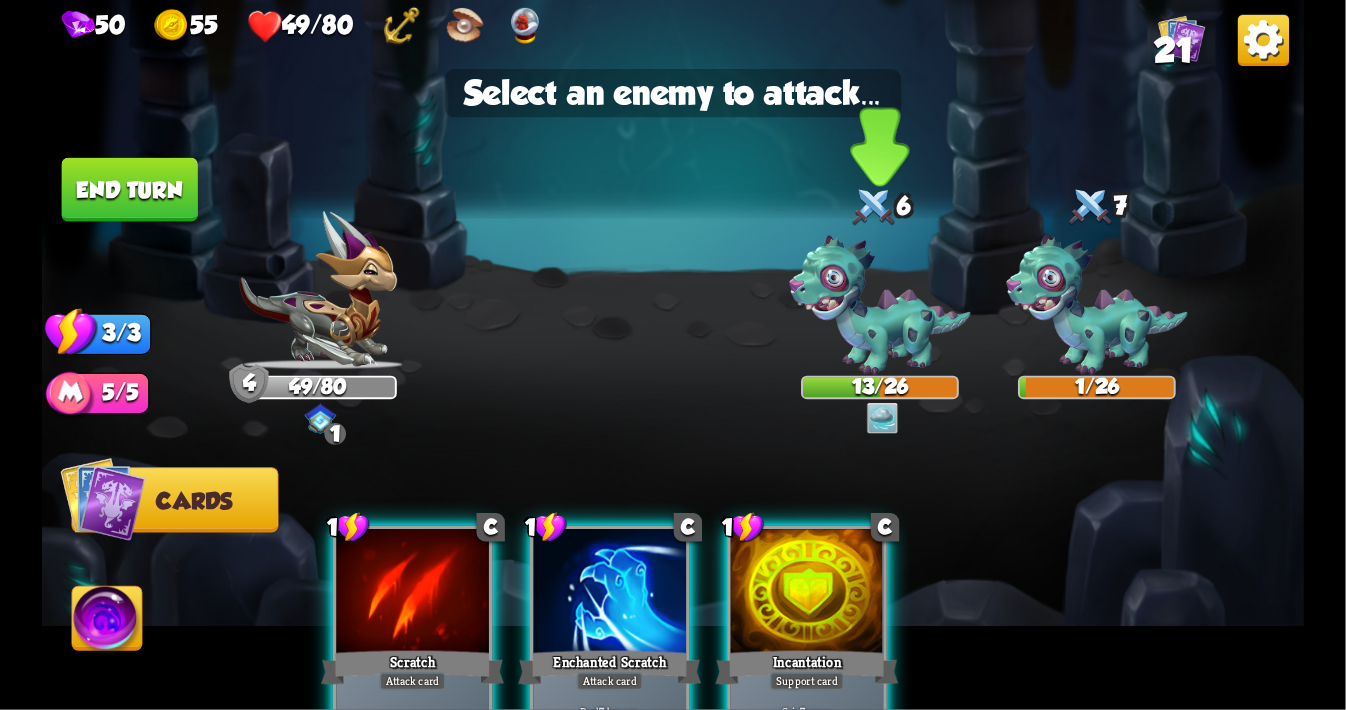 click at bounding box center [879, 305] 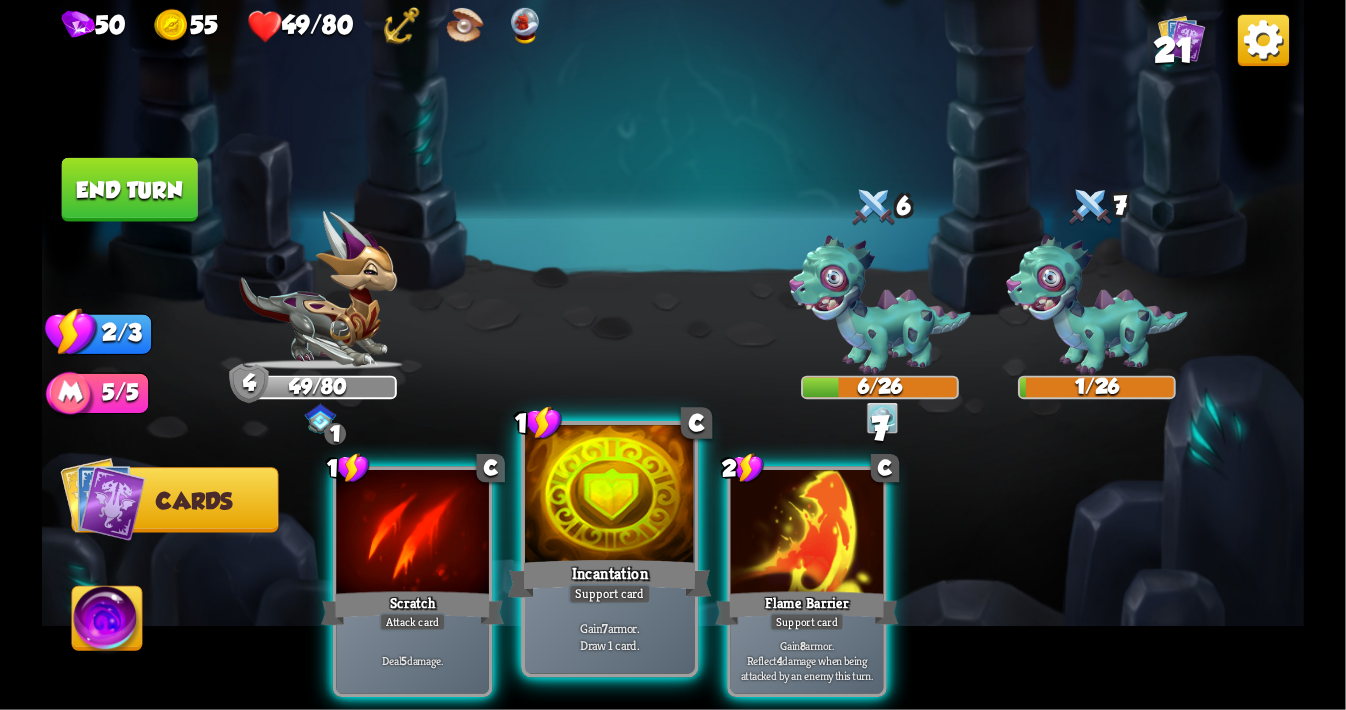 click at bounding box center [610, 496] 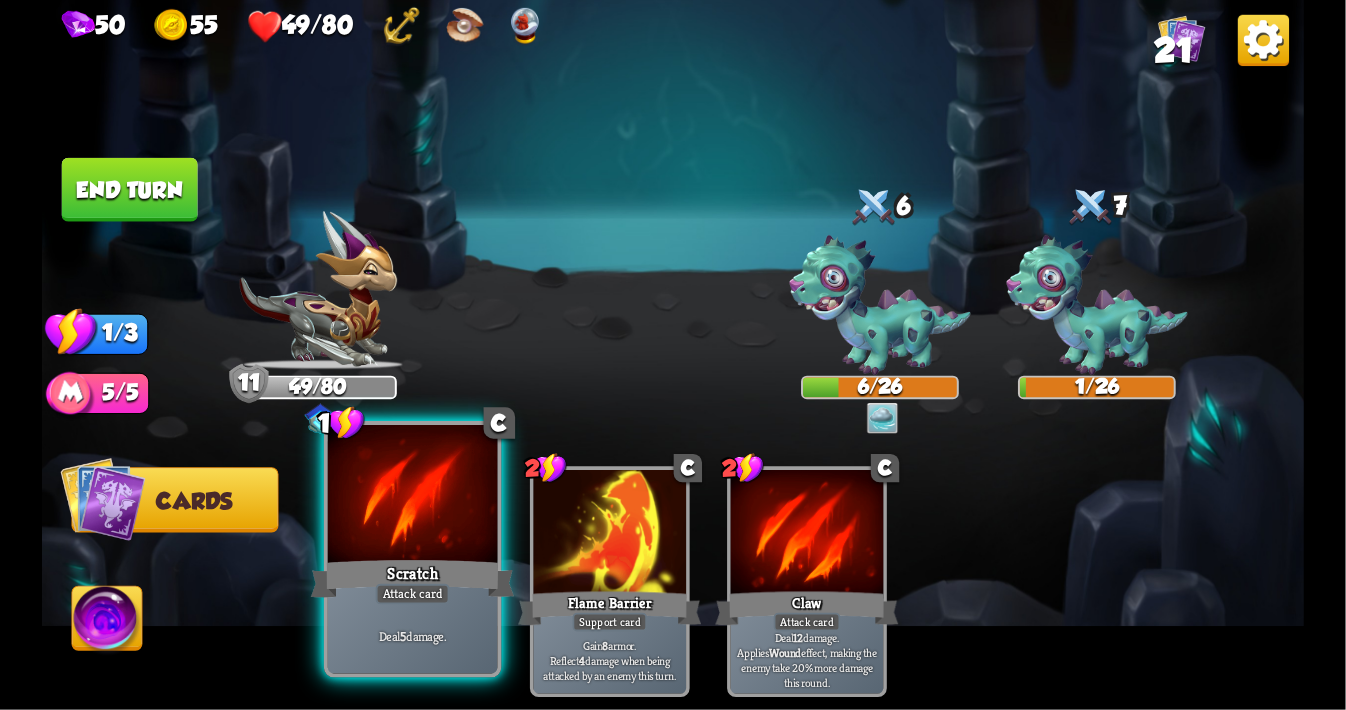 click at bounding box center [413, 496] 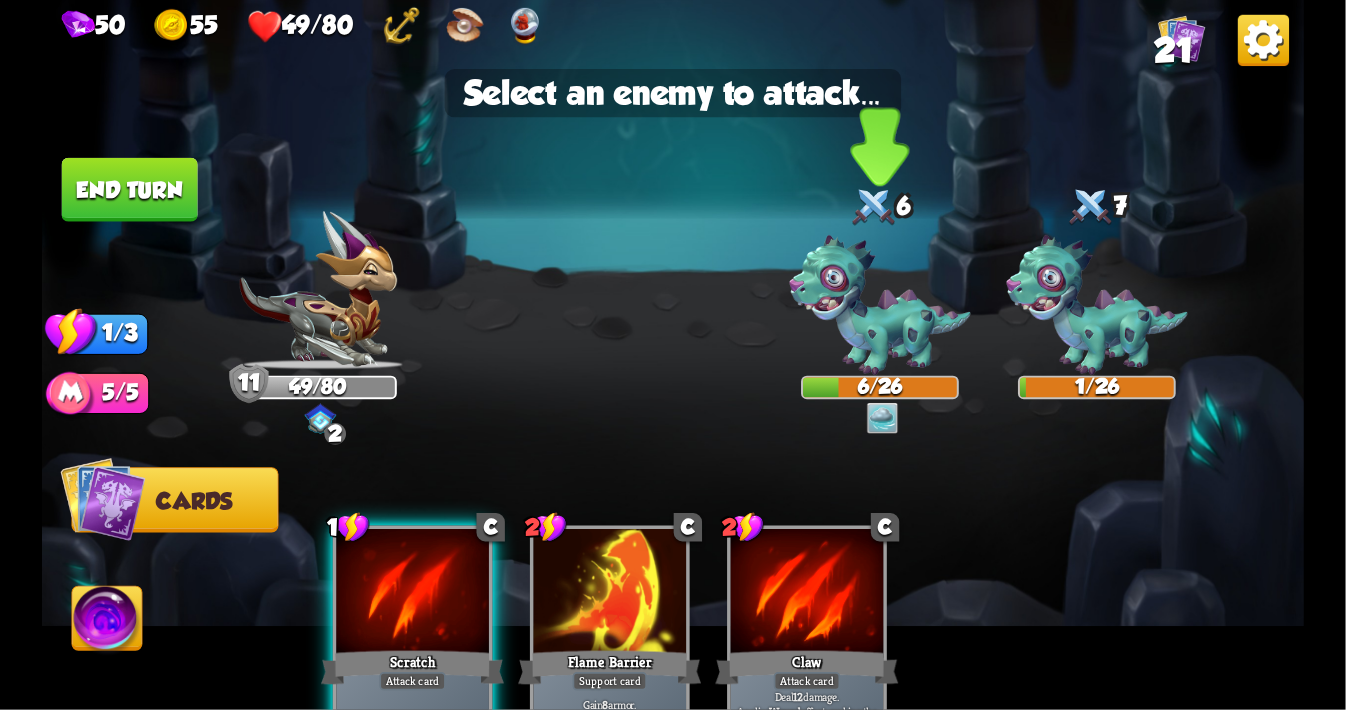 click at bounding box center [879, 305] 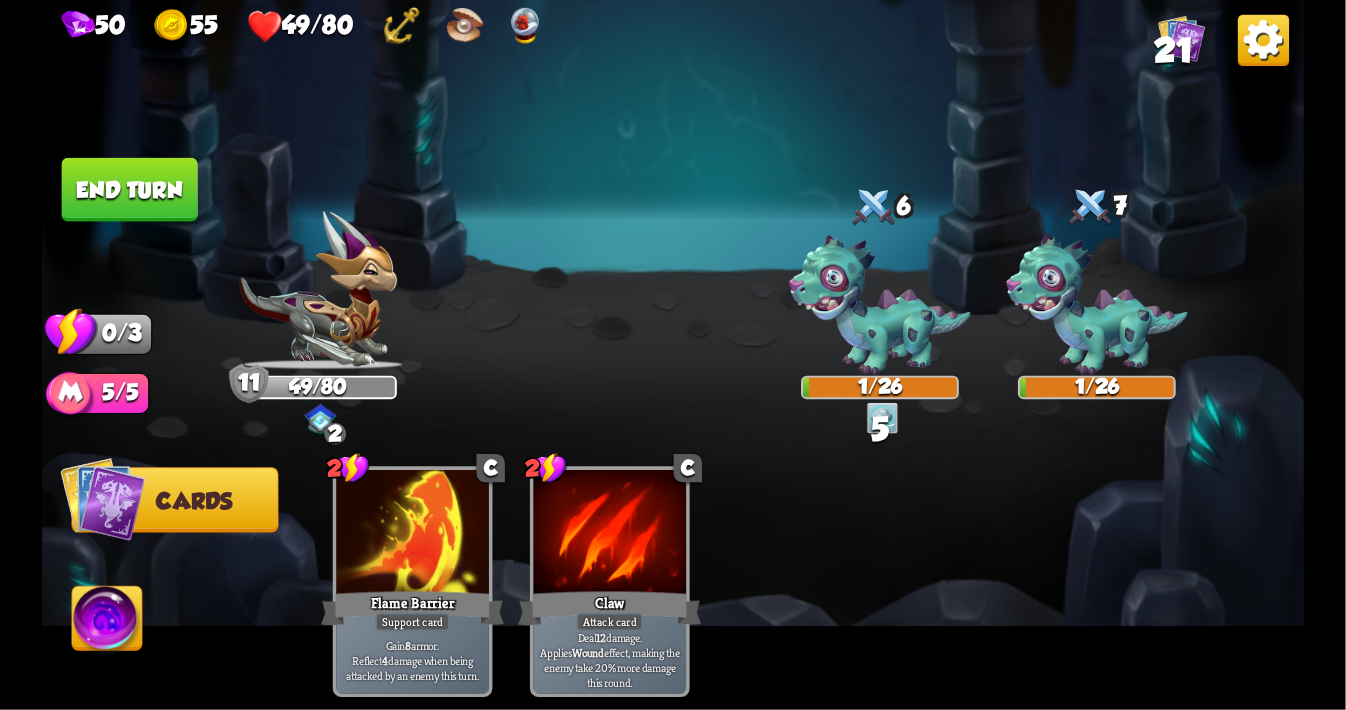 click on "End turn" at bounding box center (130, 190) 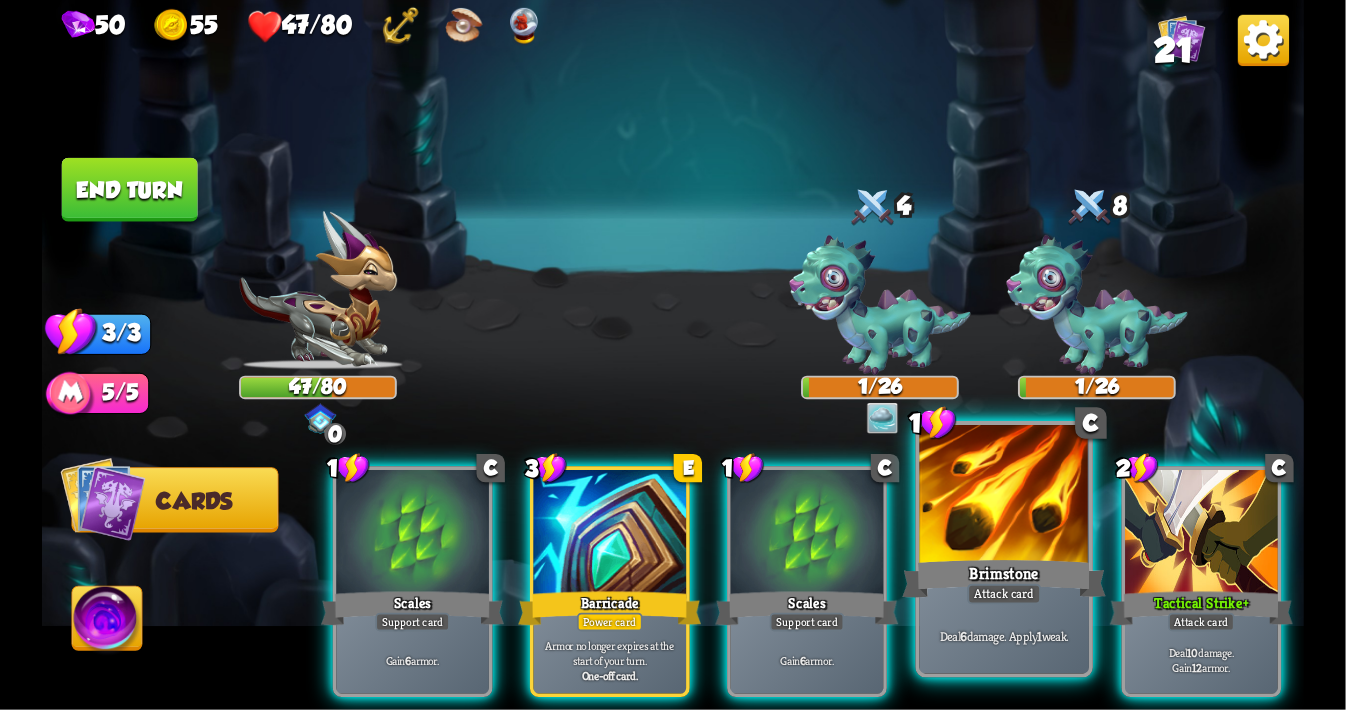 click at bounding box center (1005, 496) 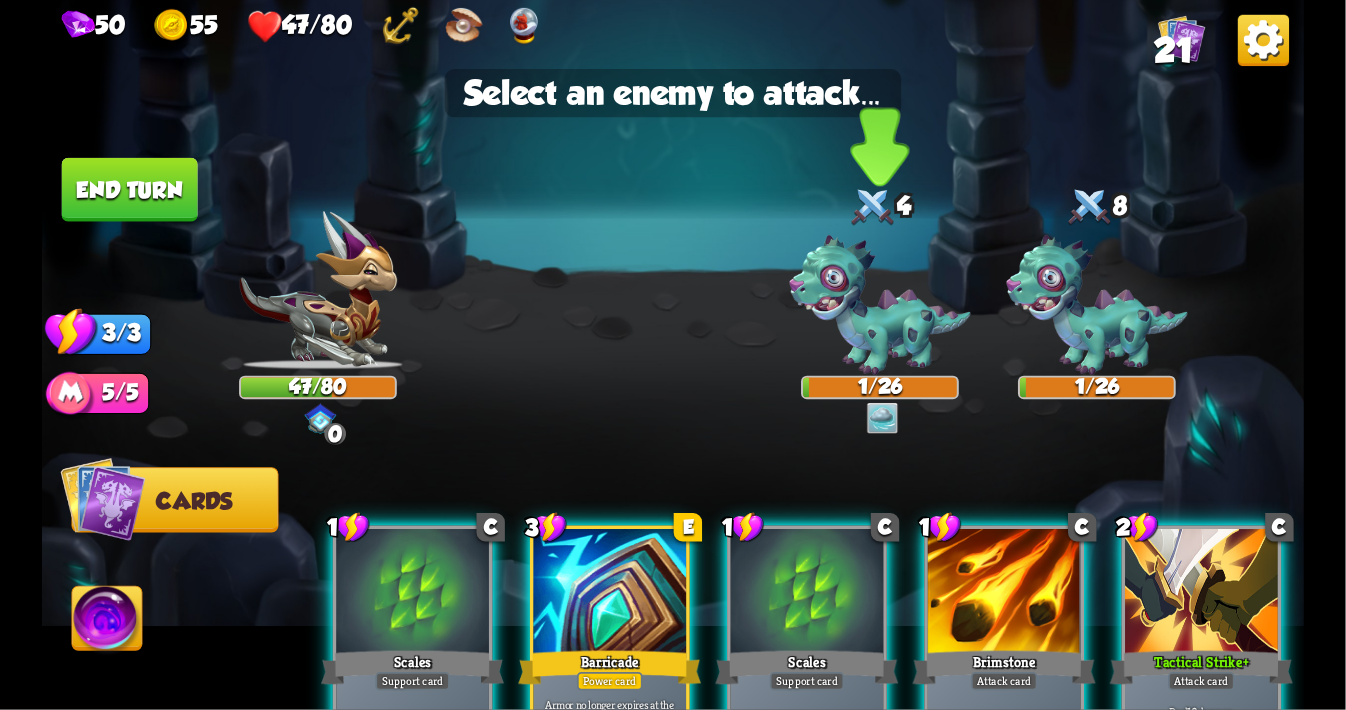click at bounding box center [879, 305] 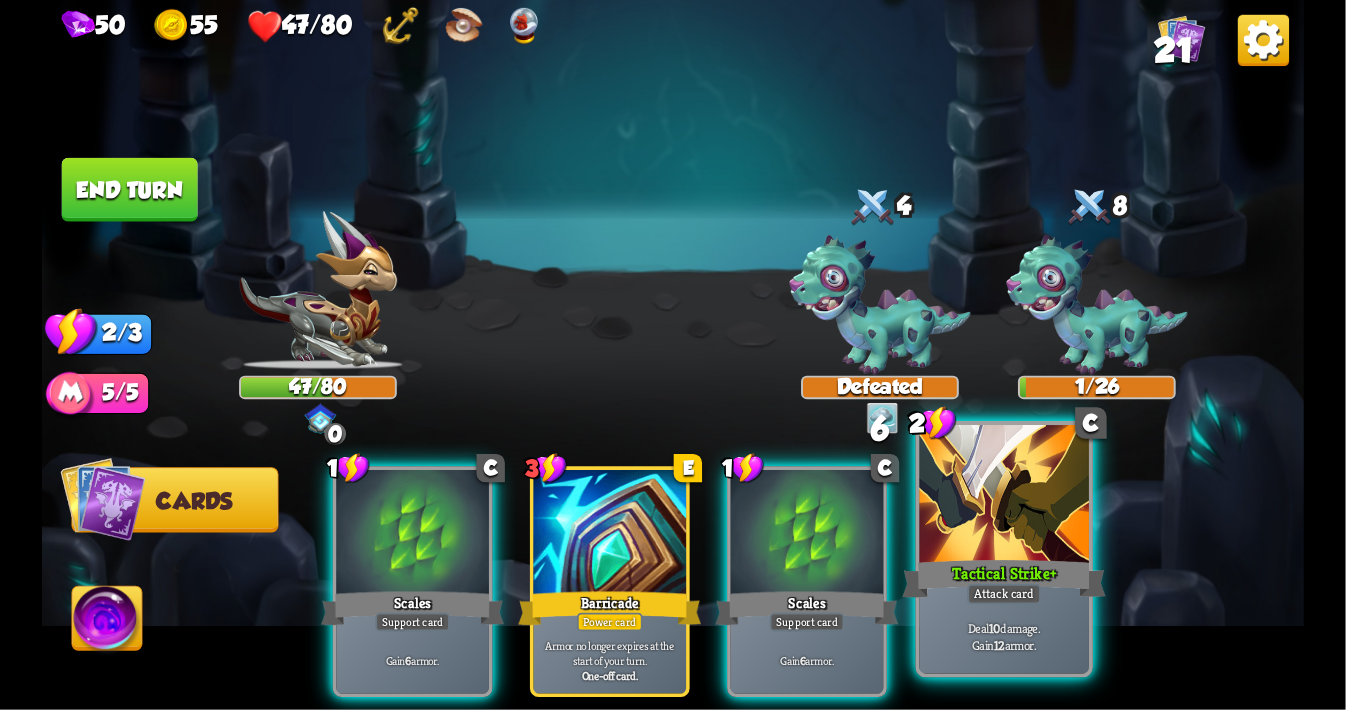 click at bounding box center [1005, 496] 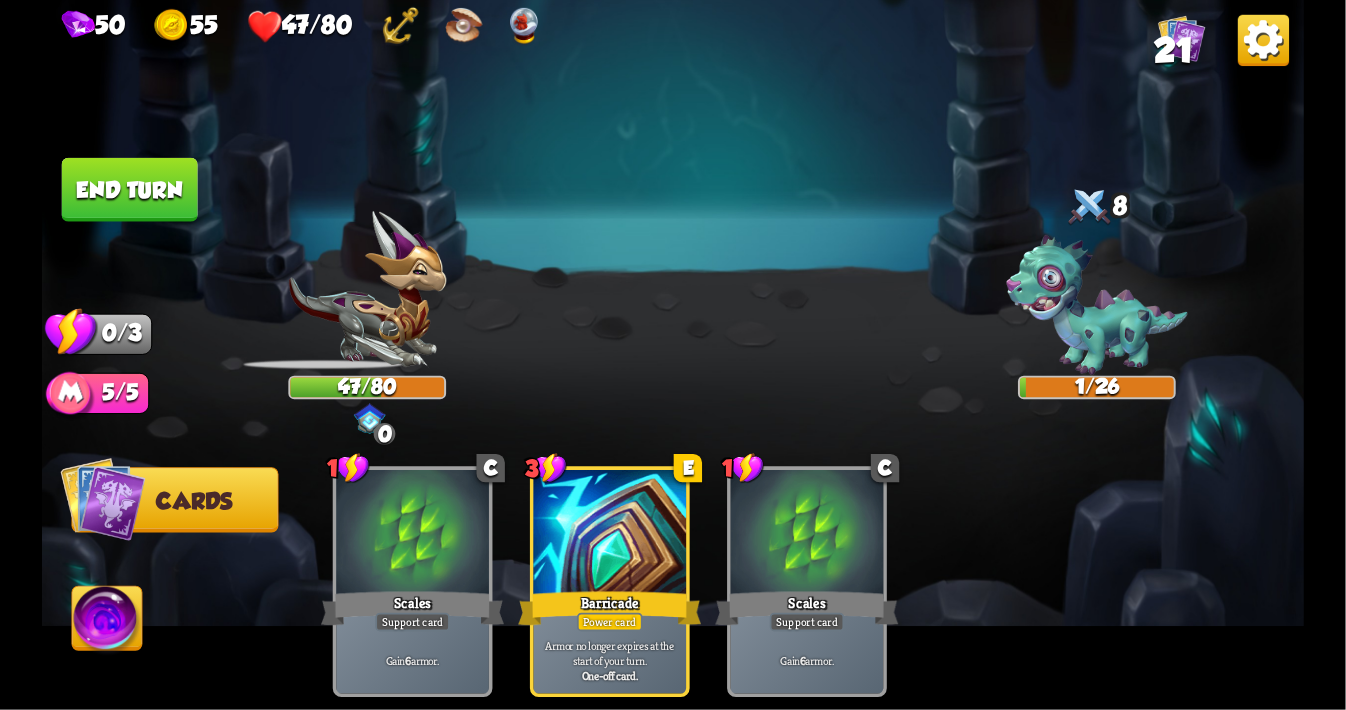 click at bounding box center (1096, 305) 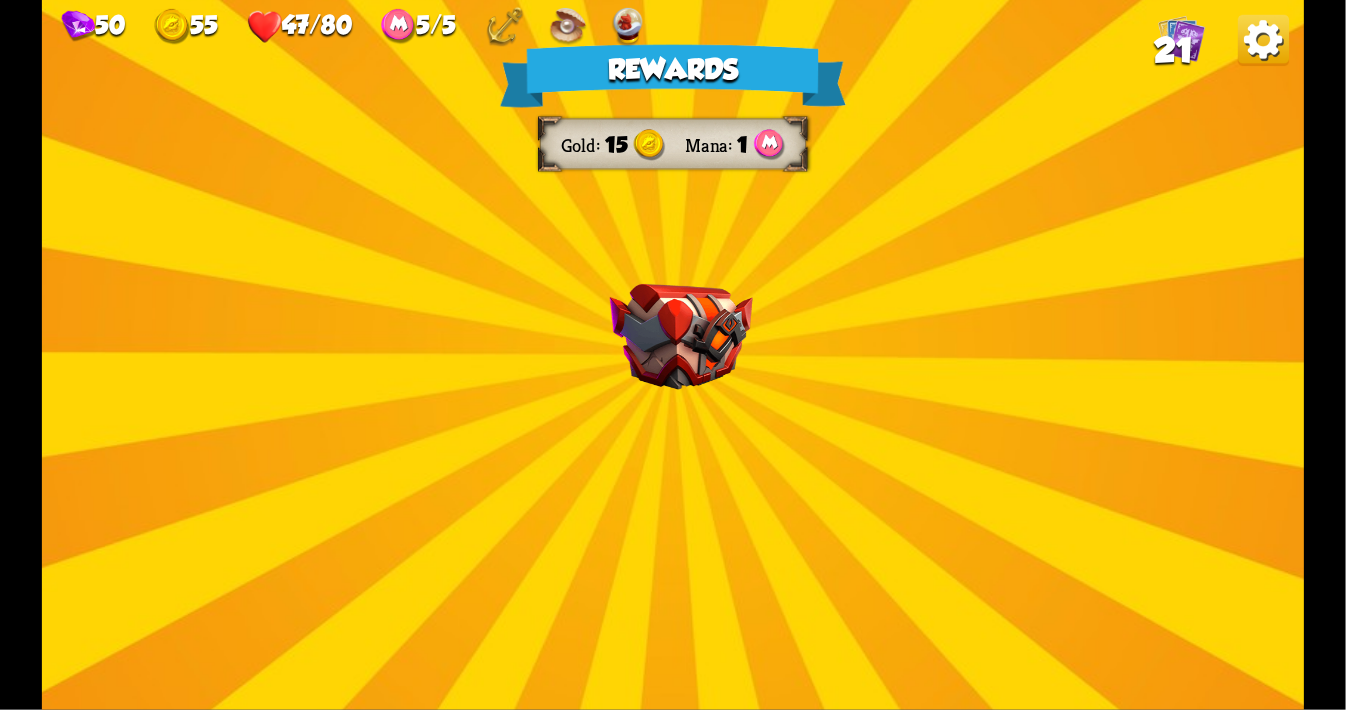 click at bounding box center (681, 337) 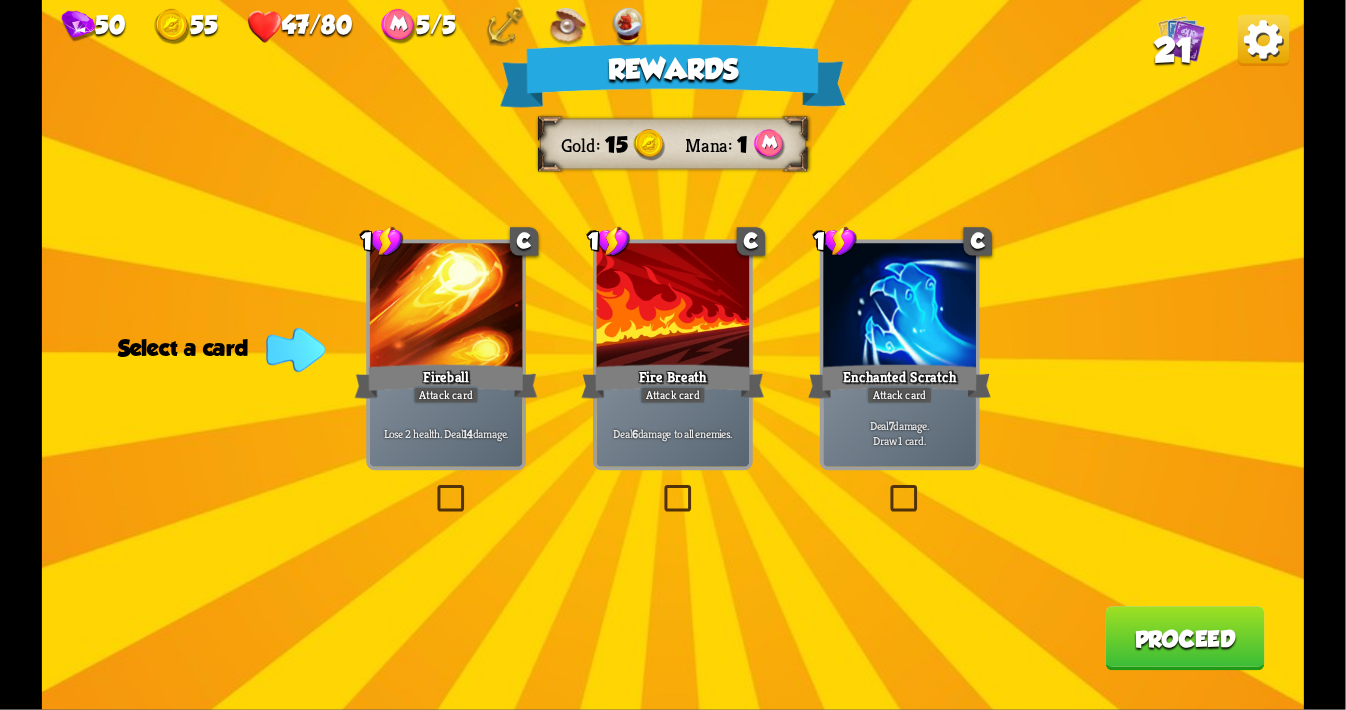 click on "Deal  6  damage to all enemies." at bounding box center [673, 433] 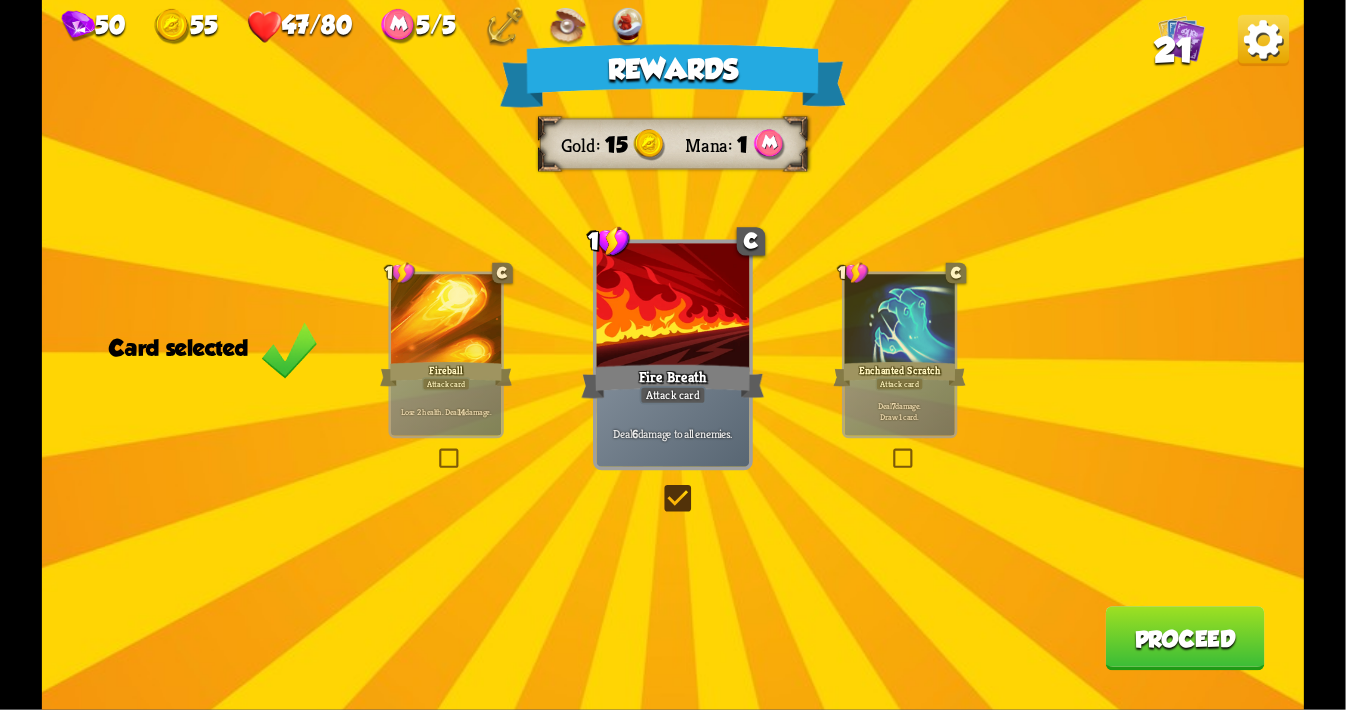 click on "Proceed" at bounding box center [1184, 638] 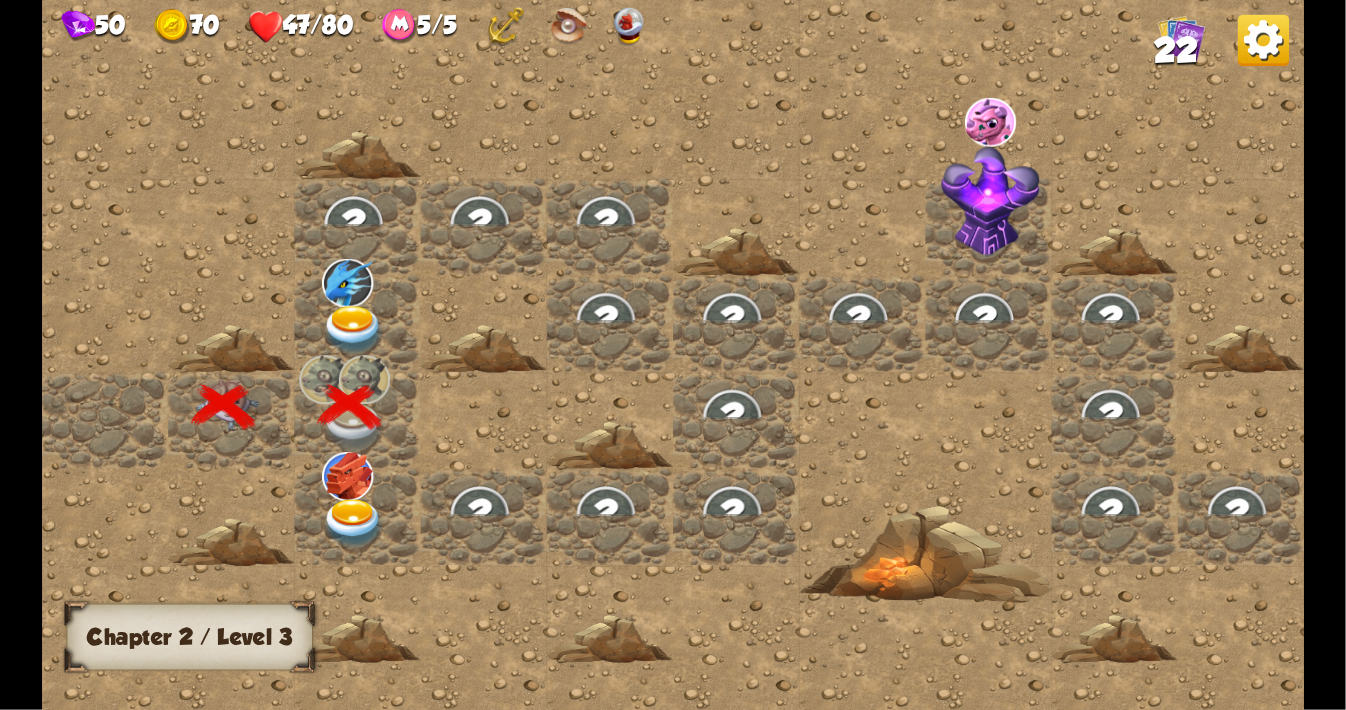 click at bounding box center (353, 330) 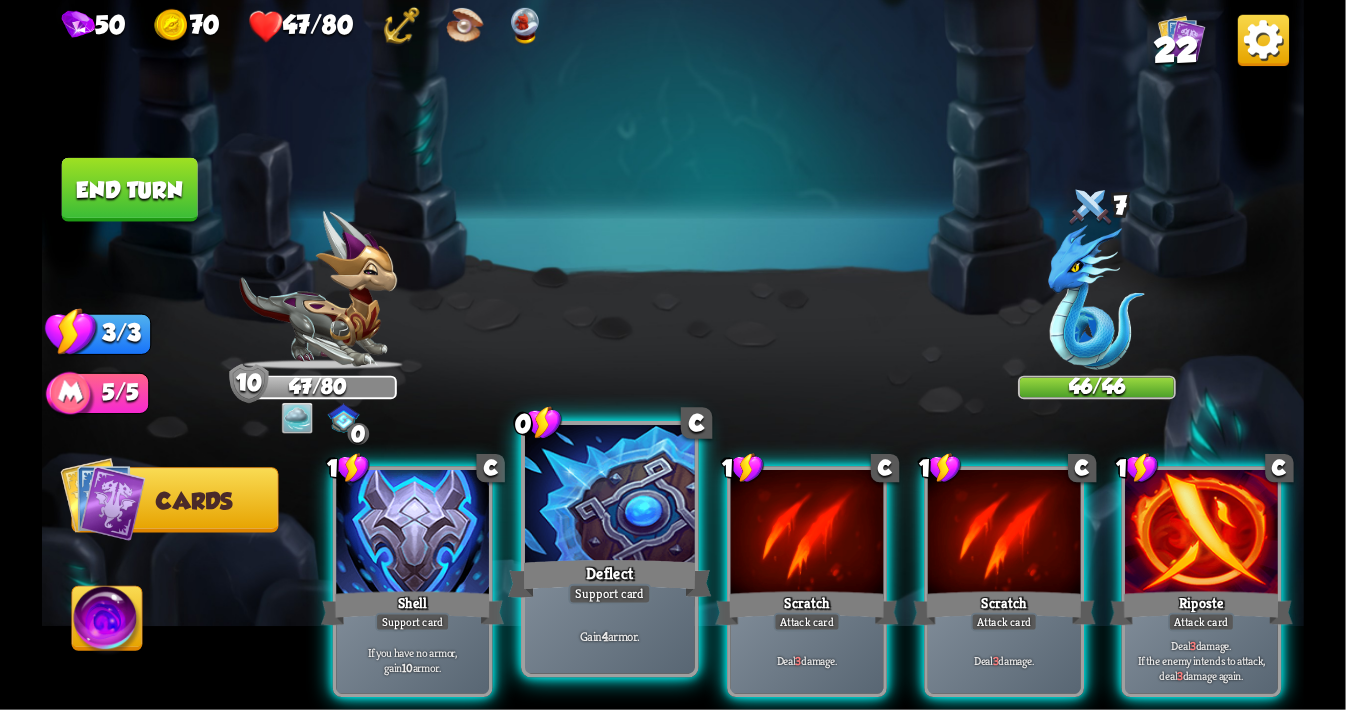 click at bounding box center [610, 496] 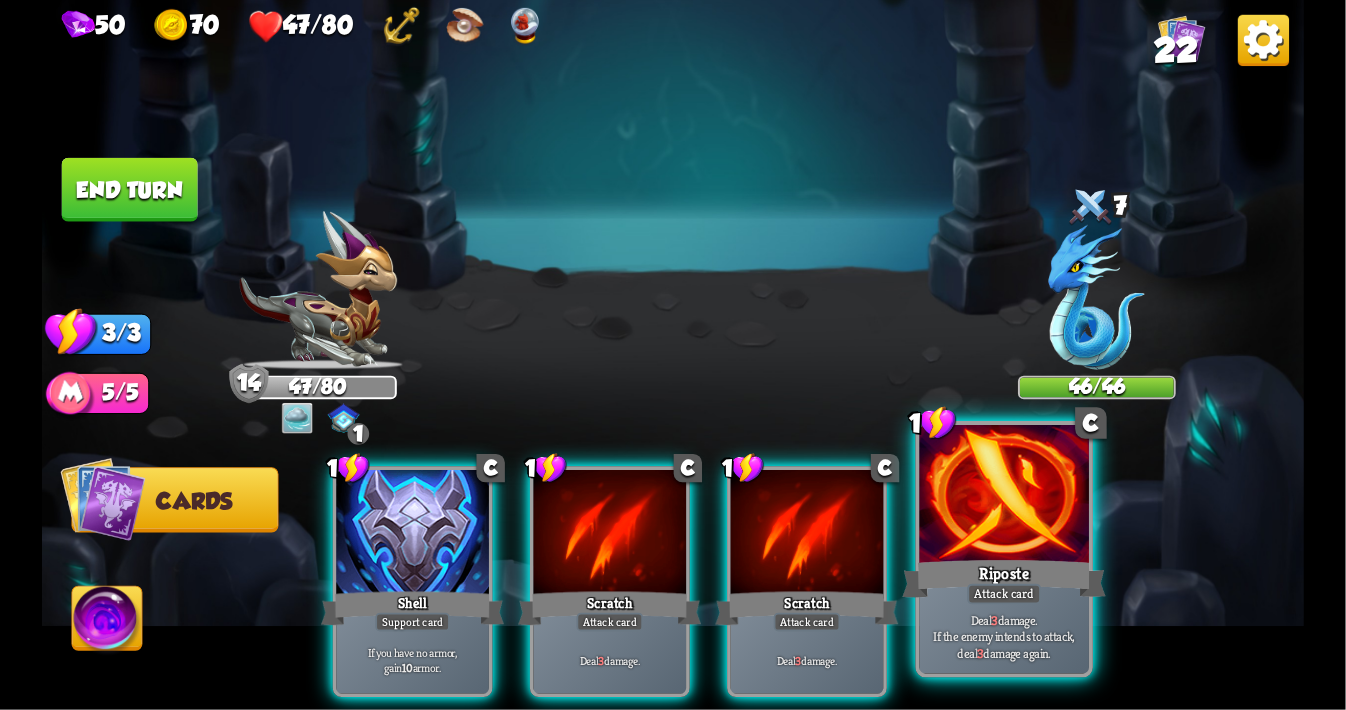 click at bounding box center [1005, 496] 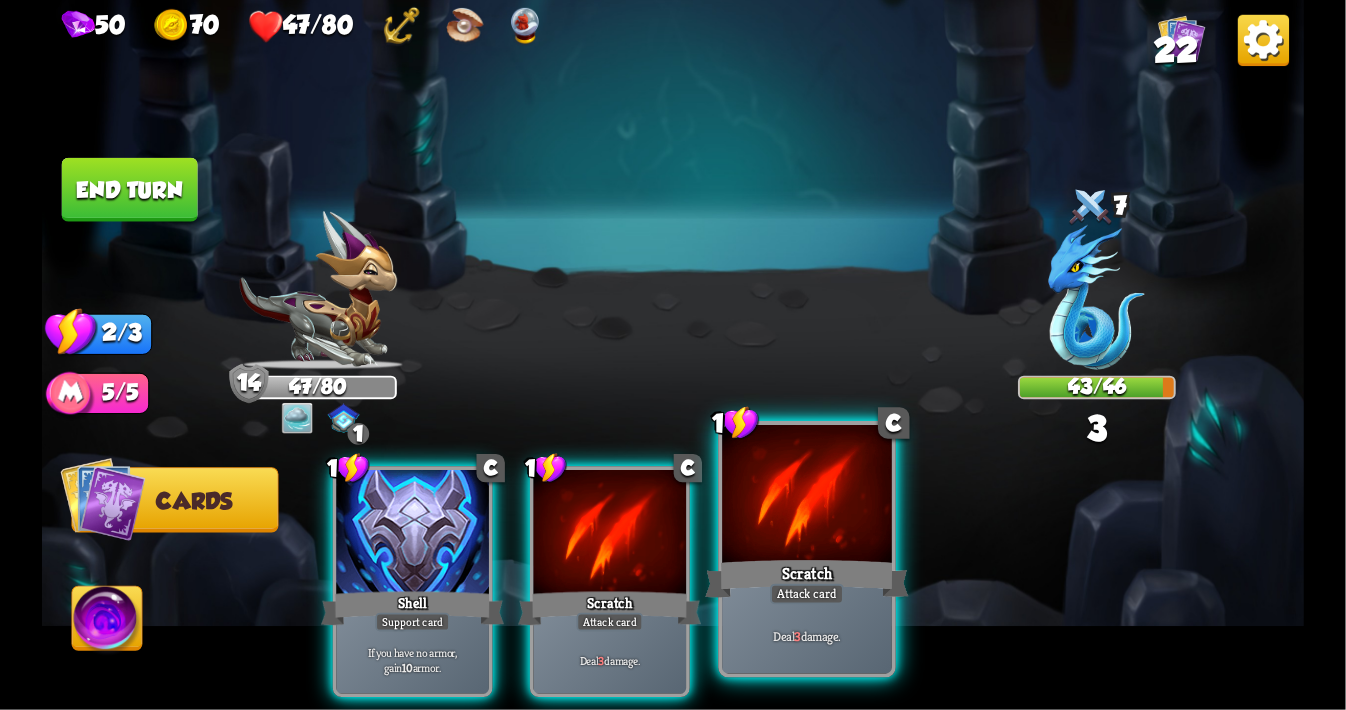 click at bounding box center [807, 496] 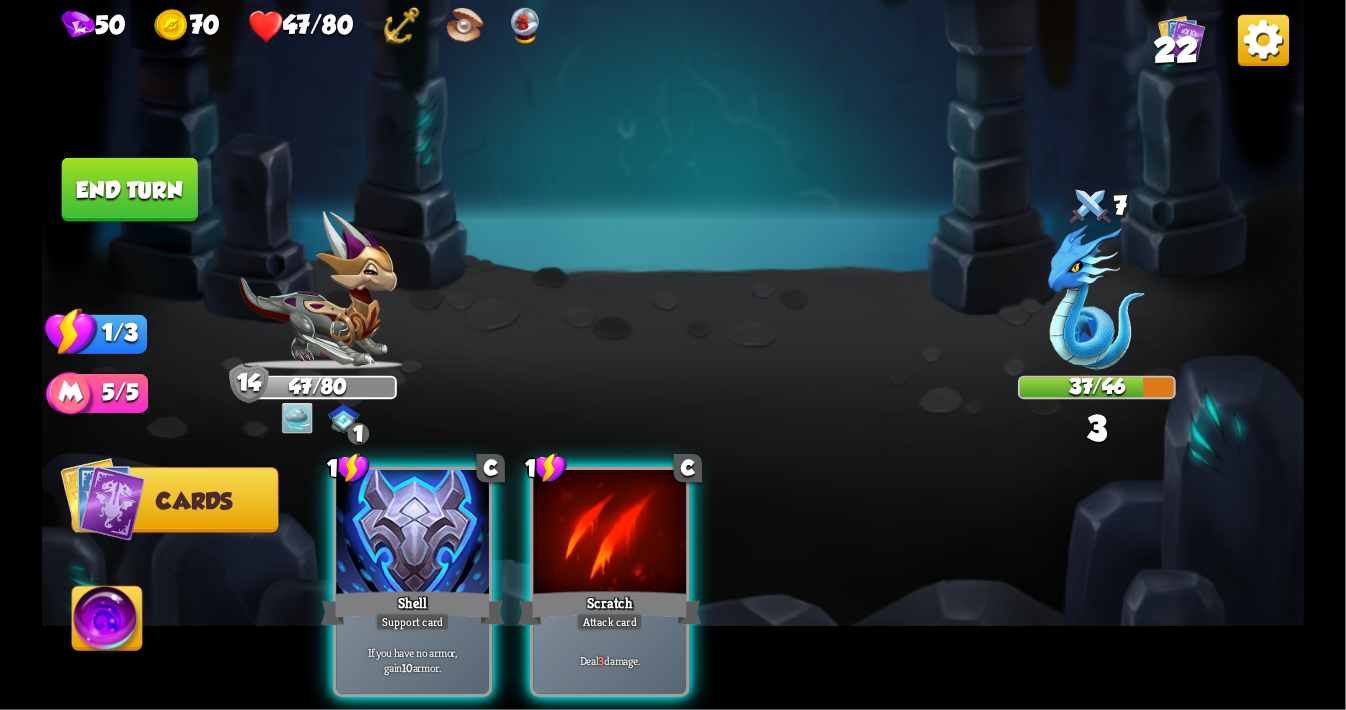 drag, startPoint x: 155, startPoint y: 187, endPoint x: 694, endPoint y: 413, distance: 584.463 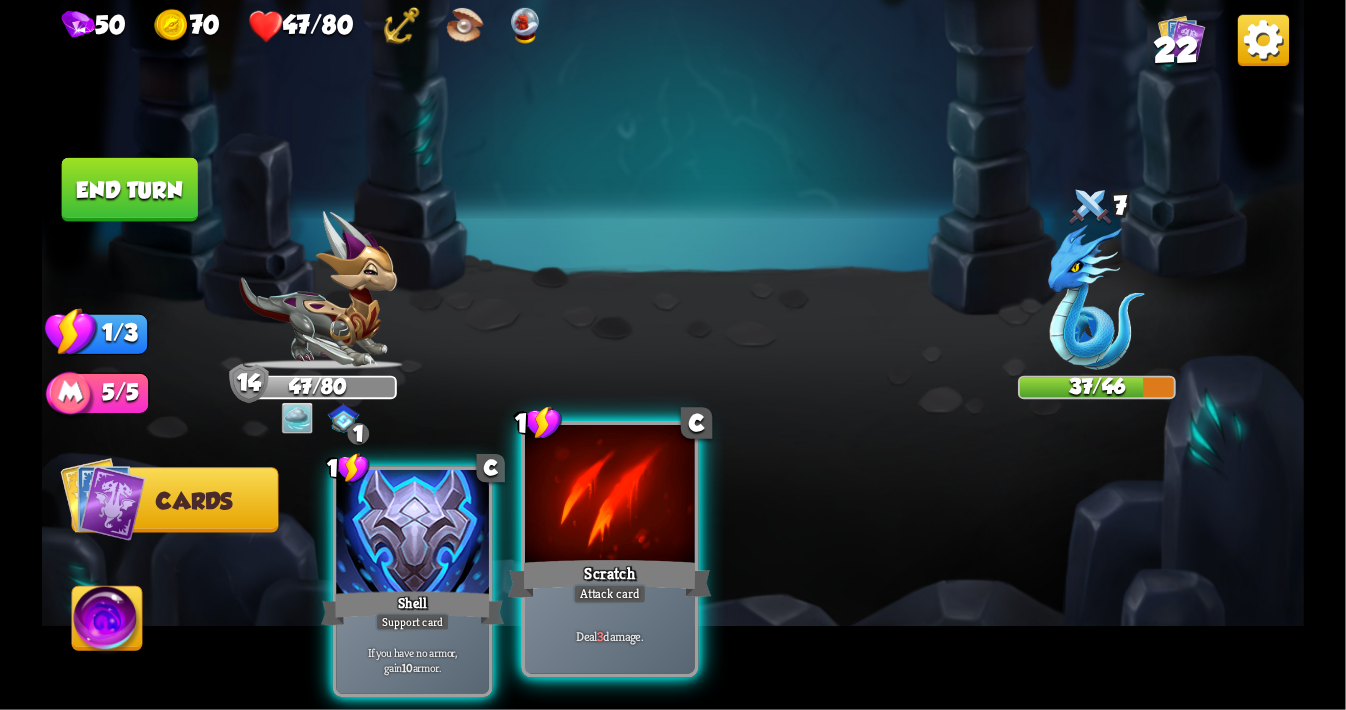 click at bounding box center (610, 496) 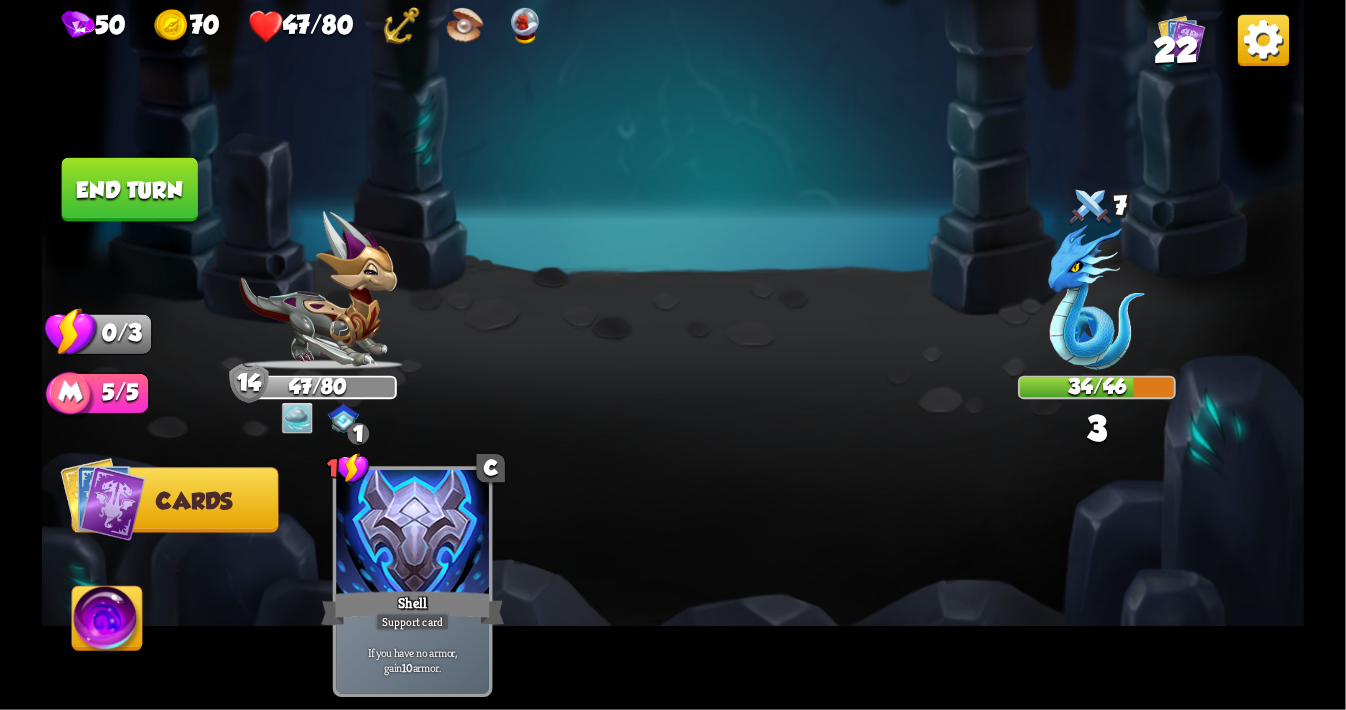 click on "End turn" at bounding box center (130, 190) 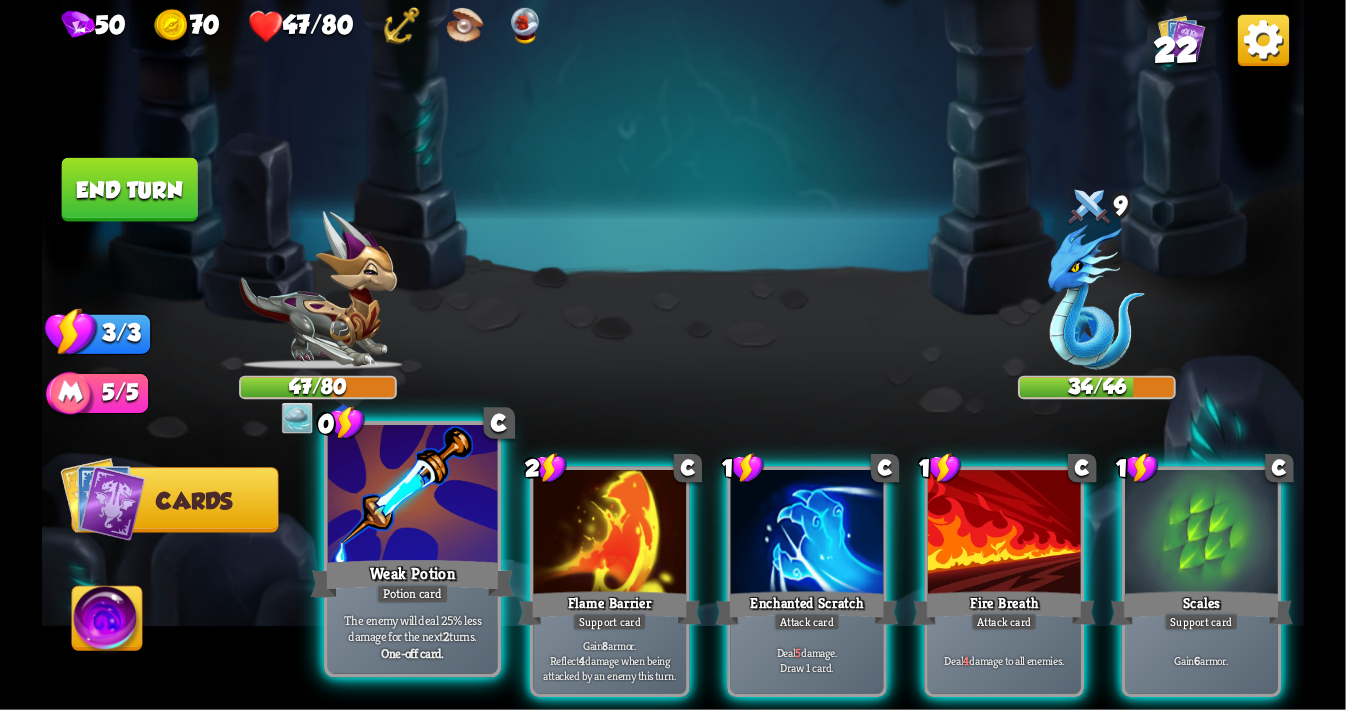 click at bounding box center (413, 496) 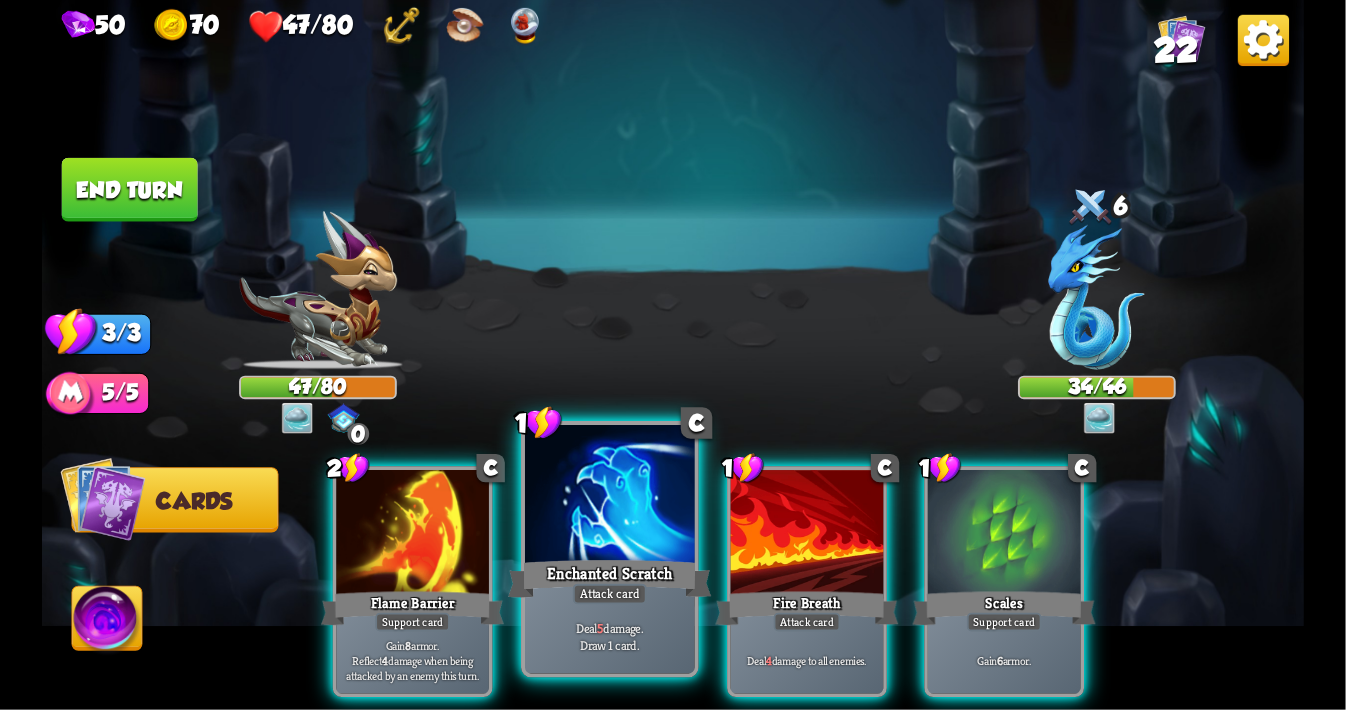 click at bounding box center [610, 496] 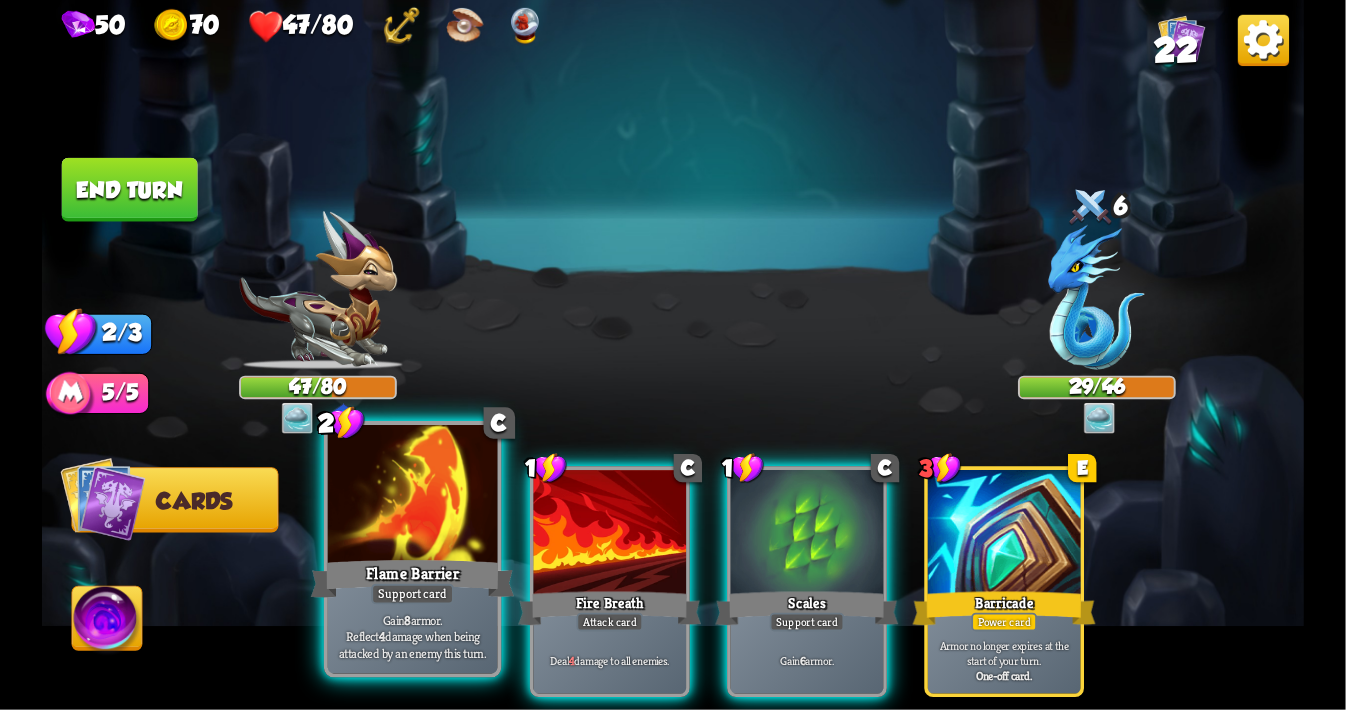 click at bounding box center (413, 496) 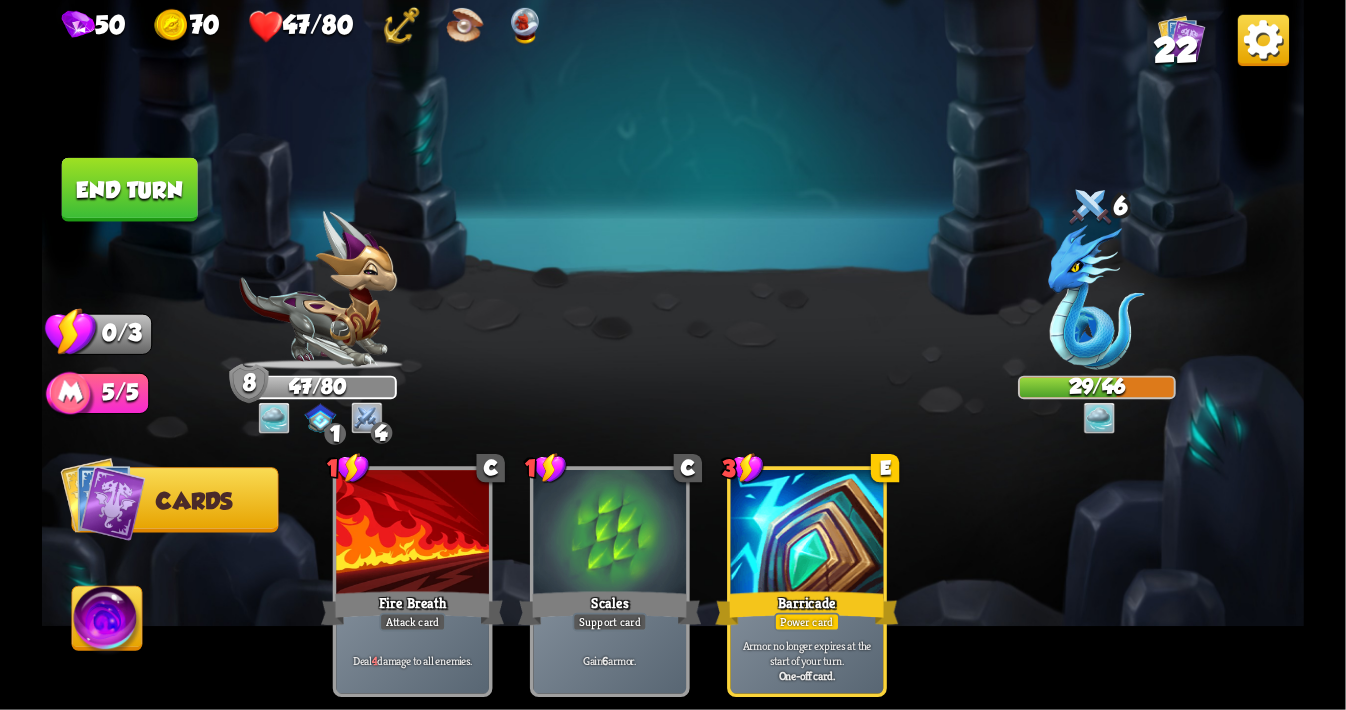 click on "End turn" at bounding box center [130, 190] 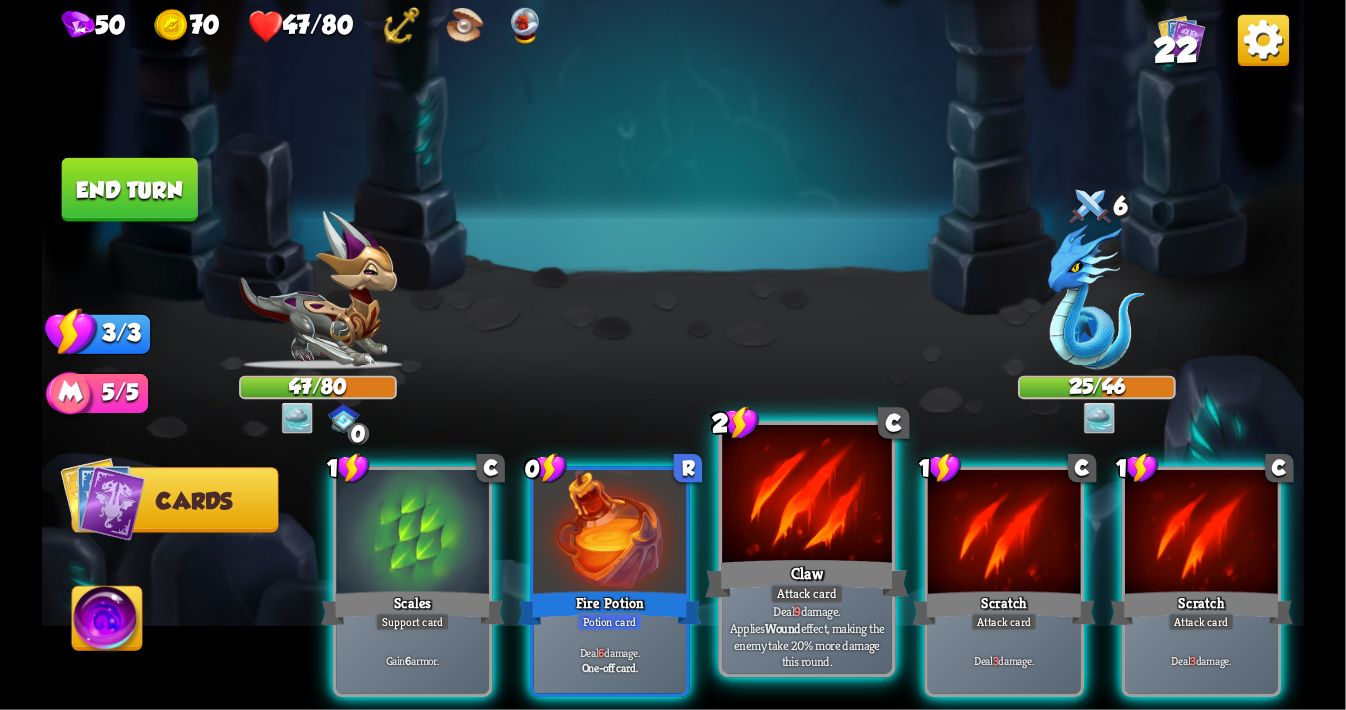 click at bounding box center [807, 496] 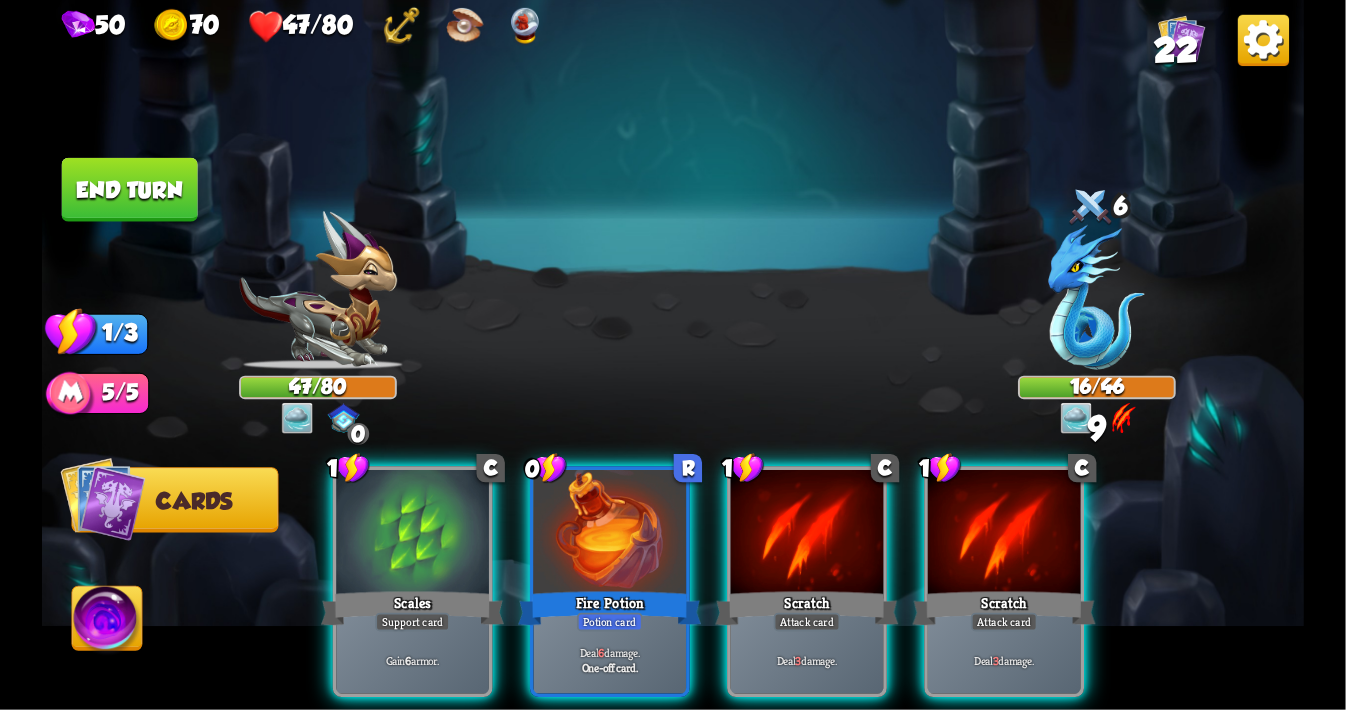 click at bounding box center [807, 534] 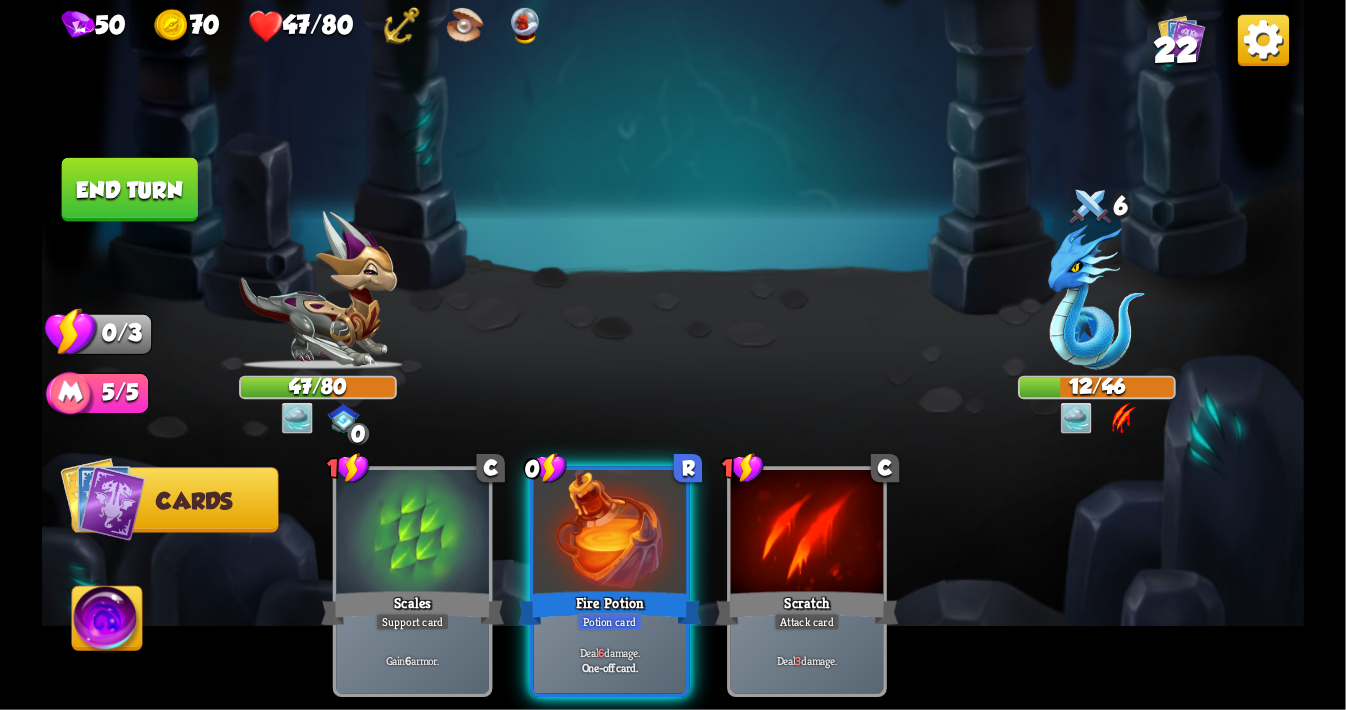 click on "End turn" at bounding box center (130, 190) 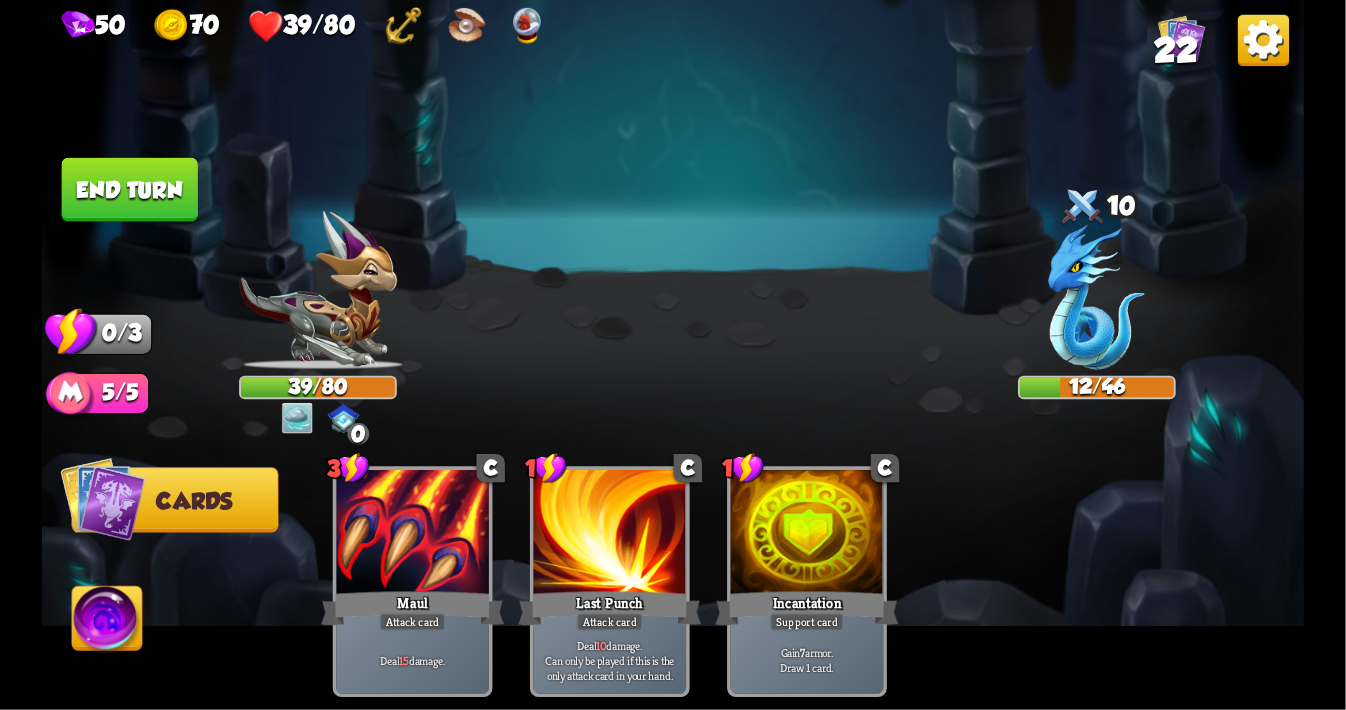 click at bounding box center [466, 26] 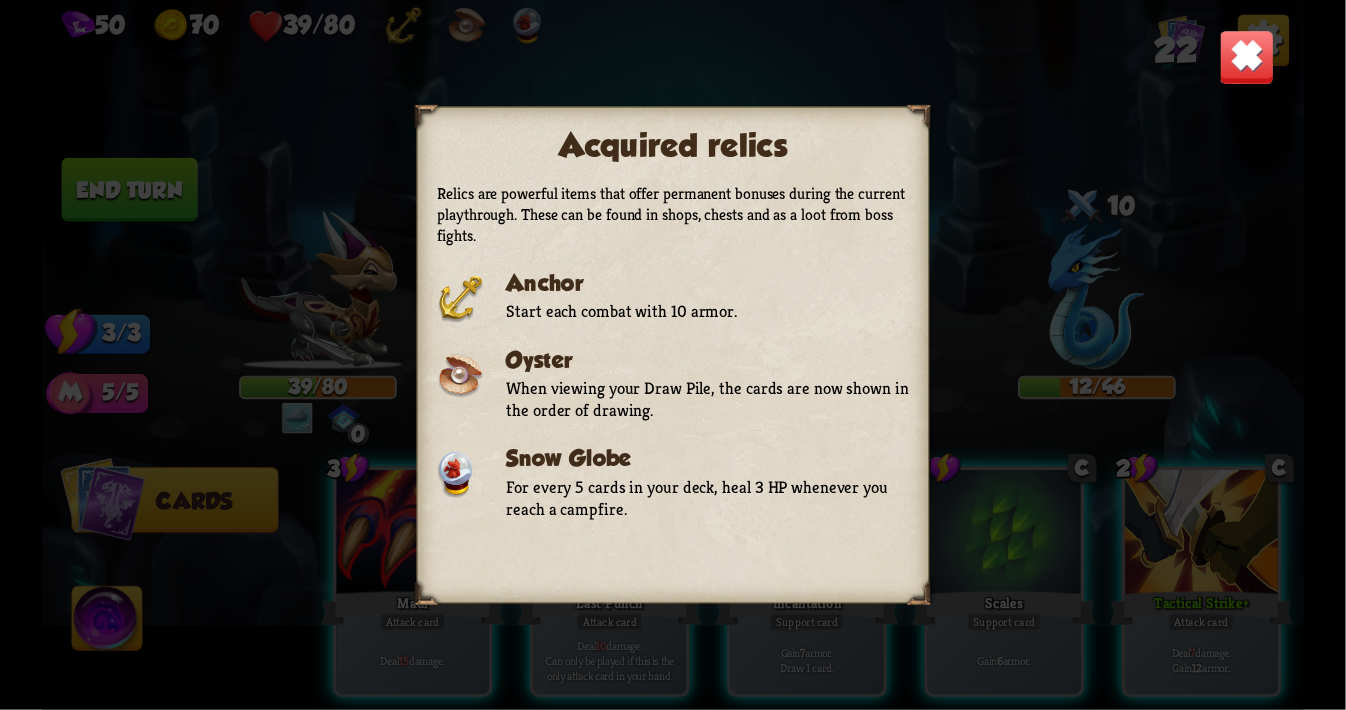 click at bounding box center [1246, 57] 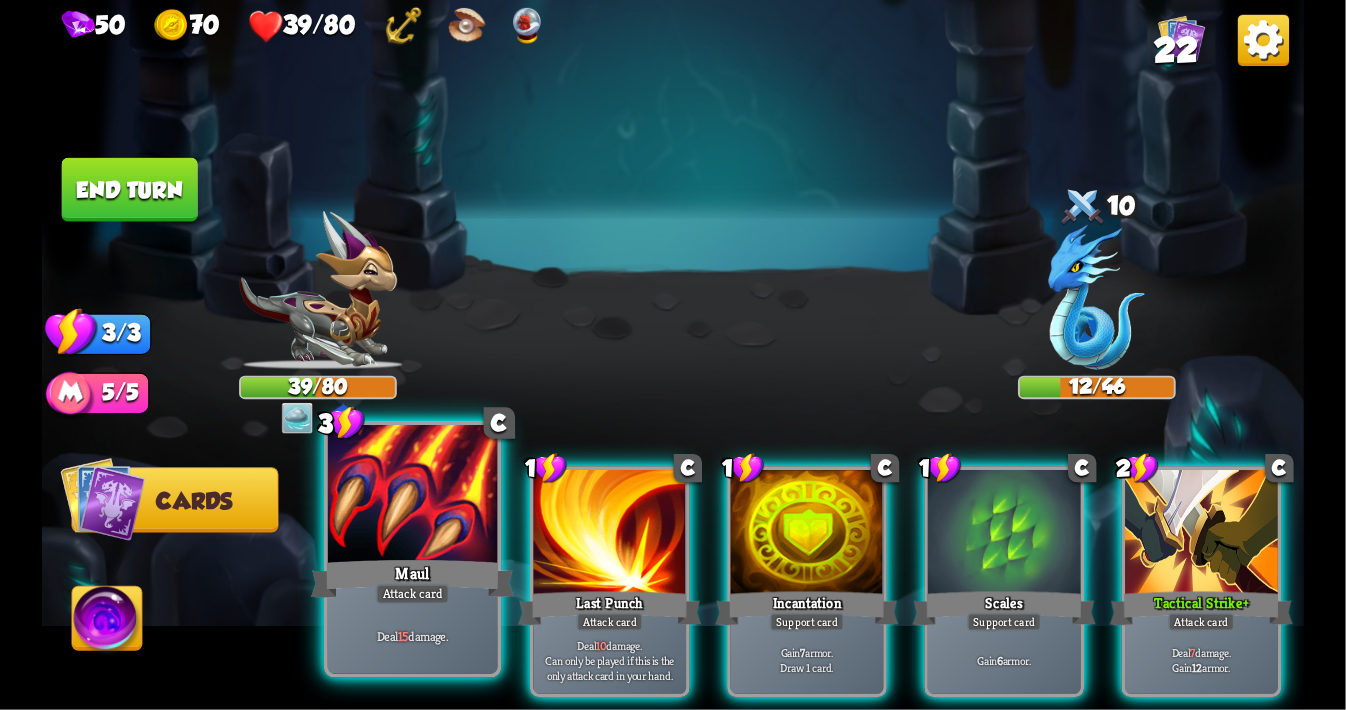 click at bounding box center [413, 496] 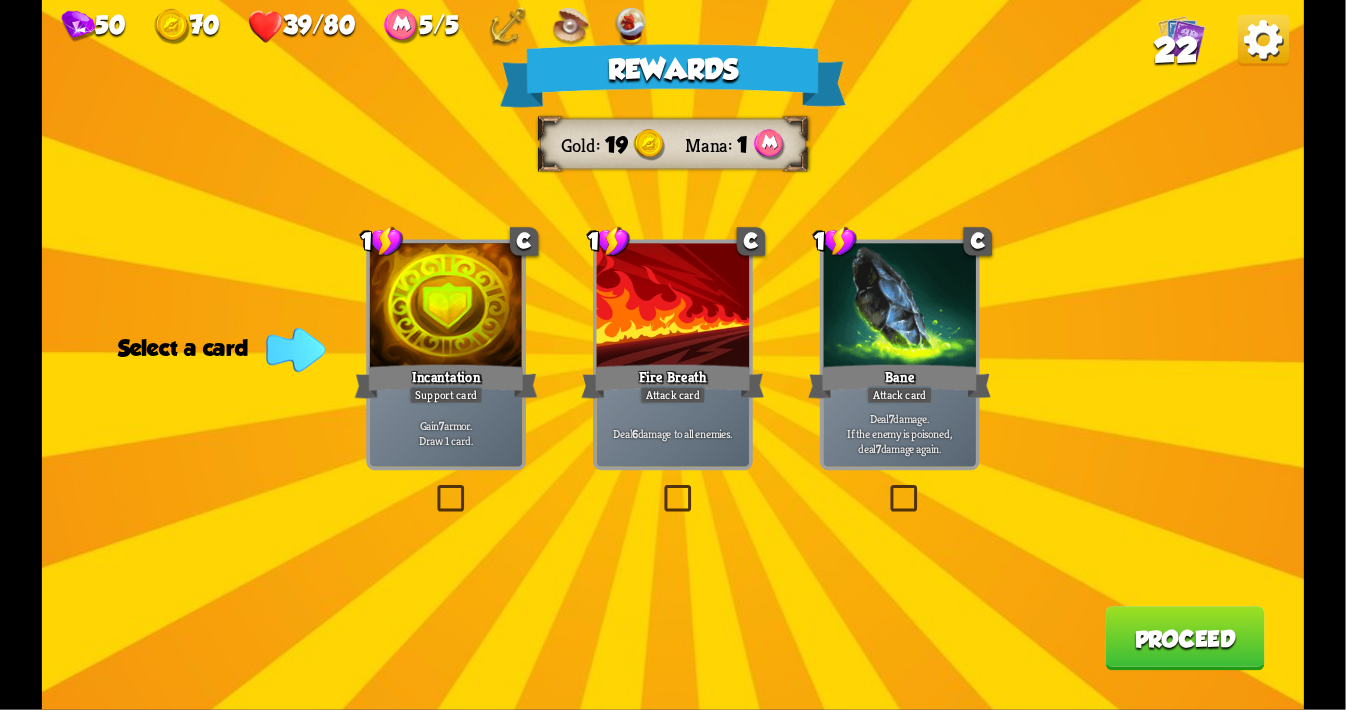 click at bounding box center (886, 488) 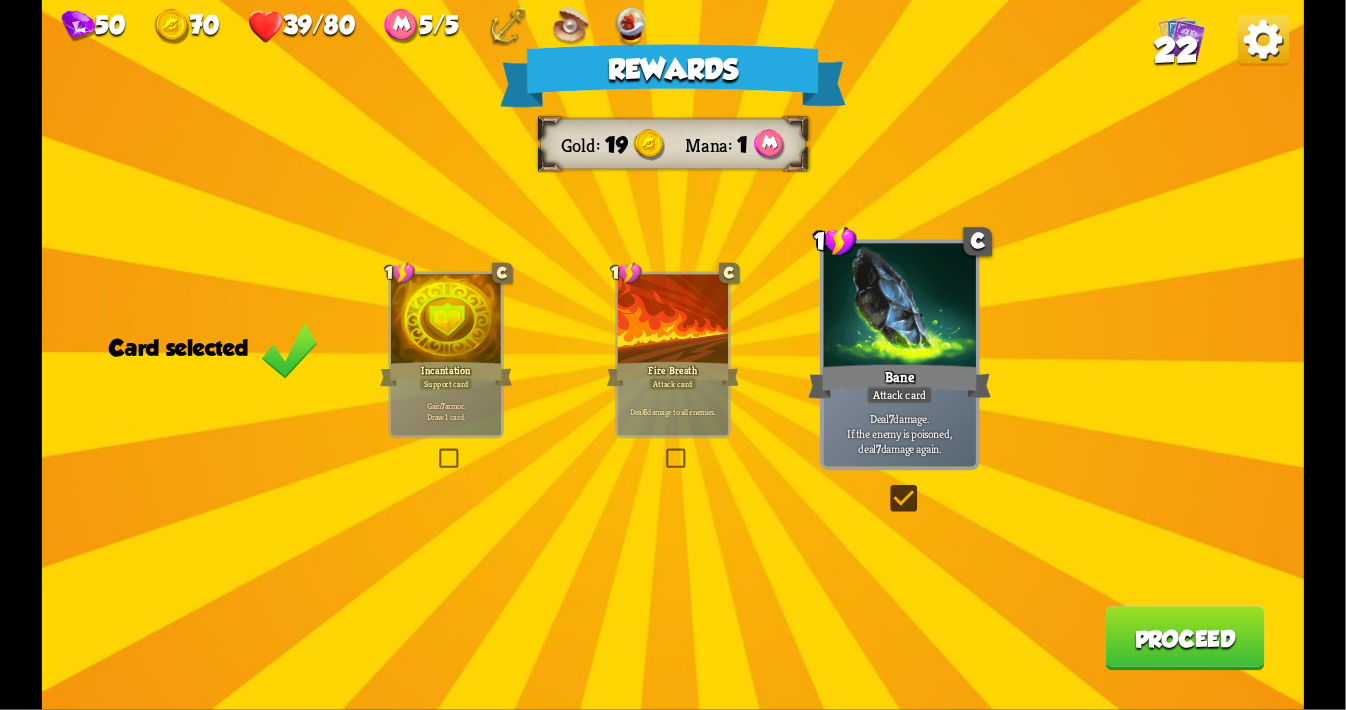 click on "Proceed" at bounding box center (1184, 638) 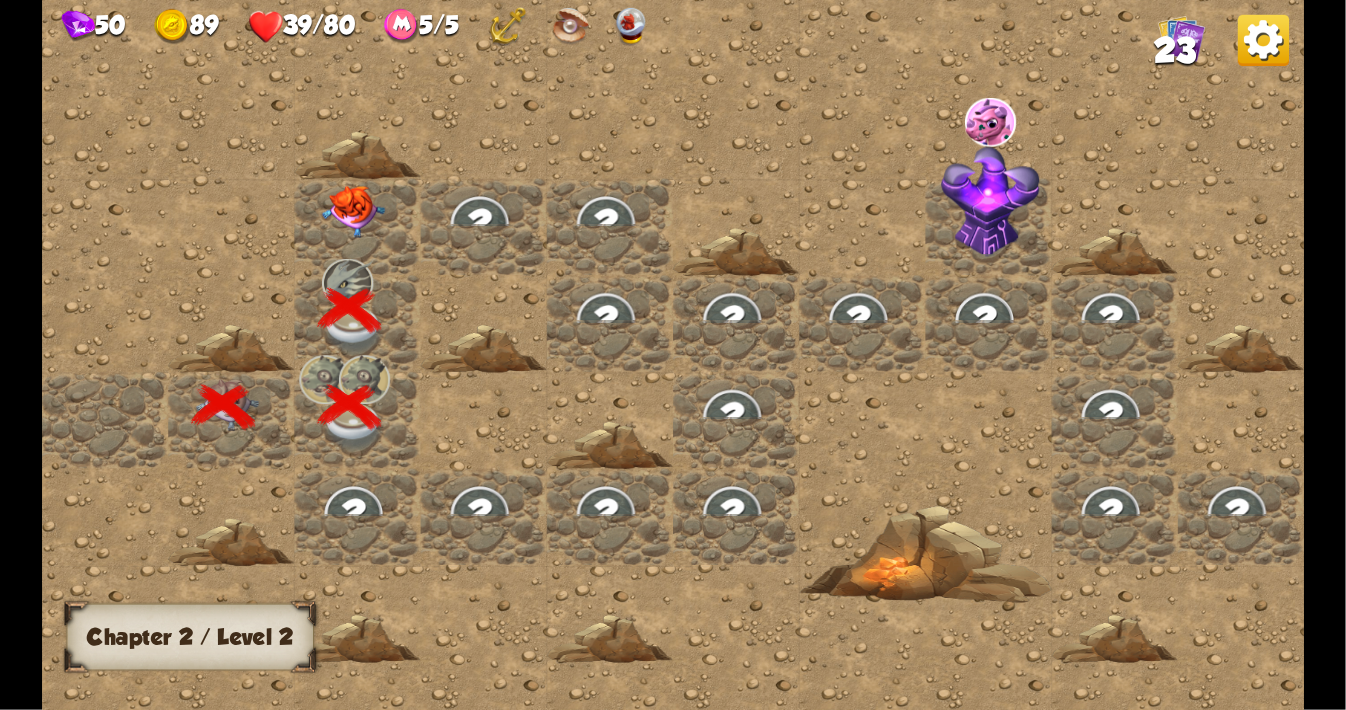 click at bounding box center [353, 212] 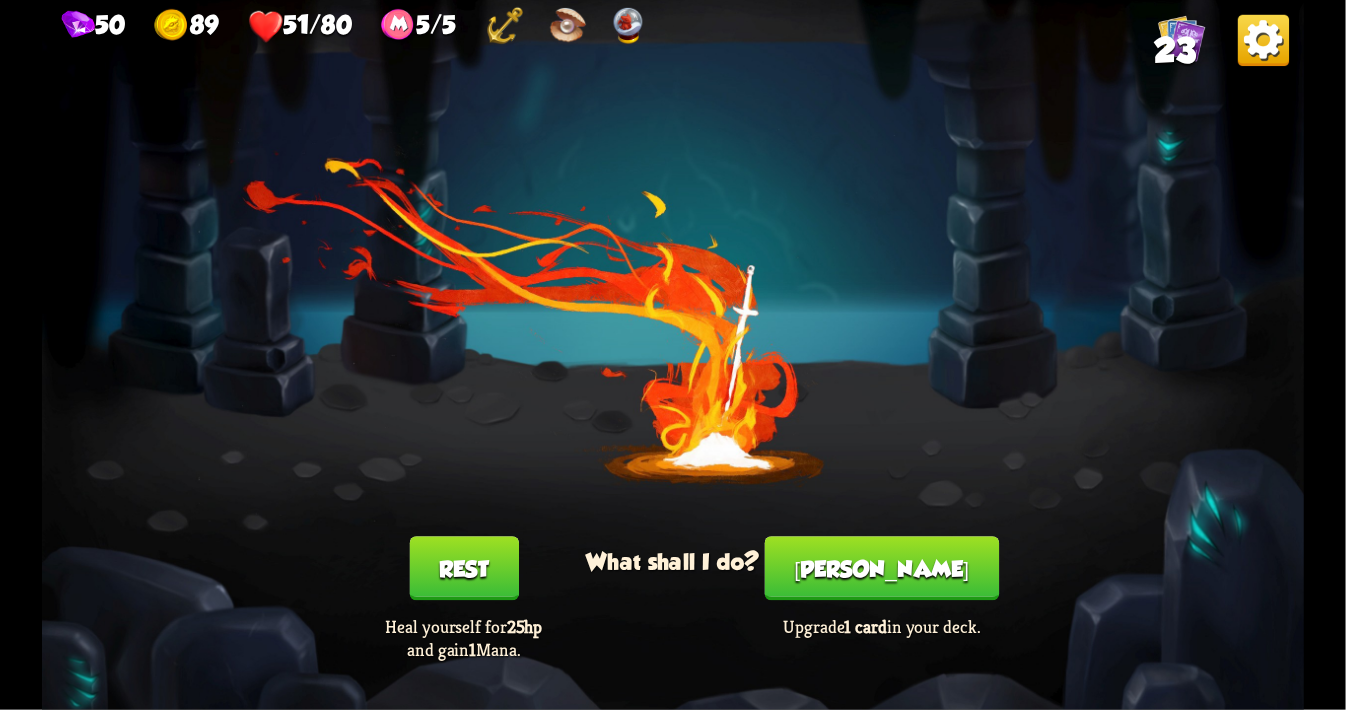 click on "[PERSON_NAME]" at bounding box center [882, 568] 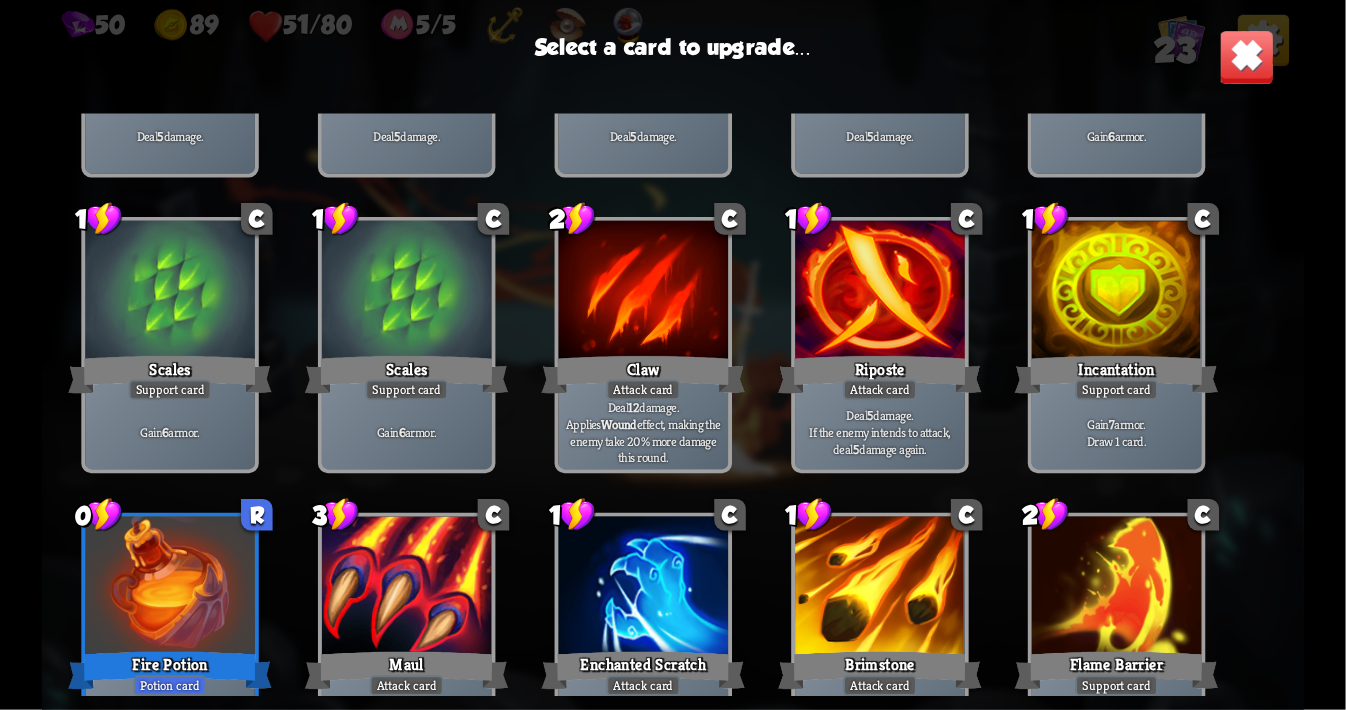 scroll, scrollTop: 929, scrollLeft: 0, axis: vertical 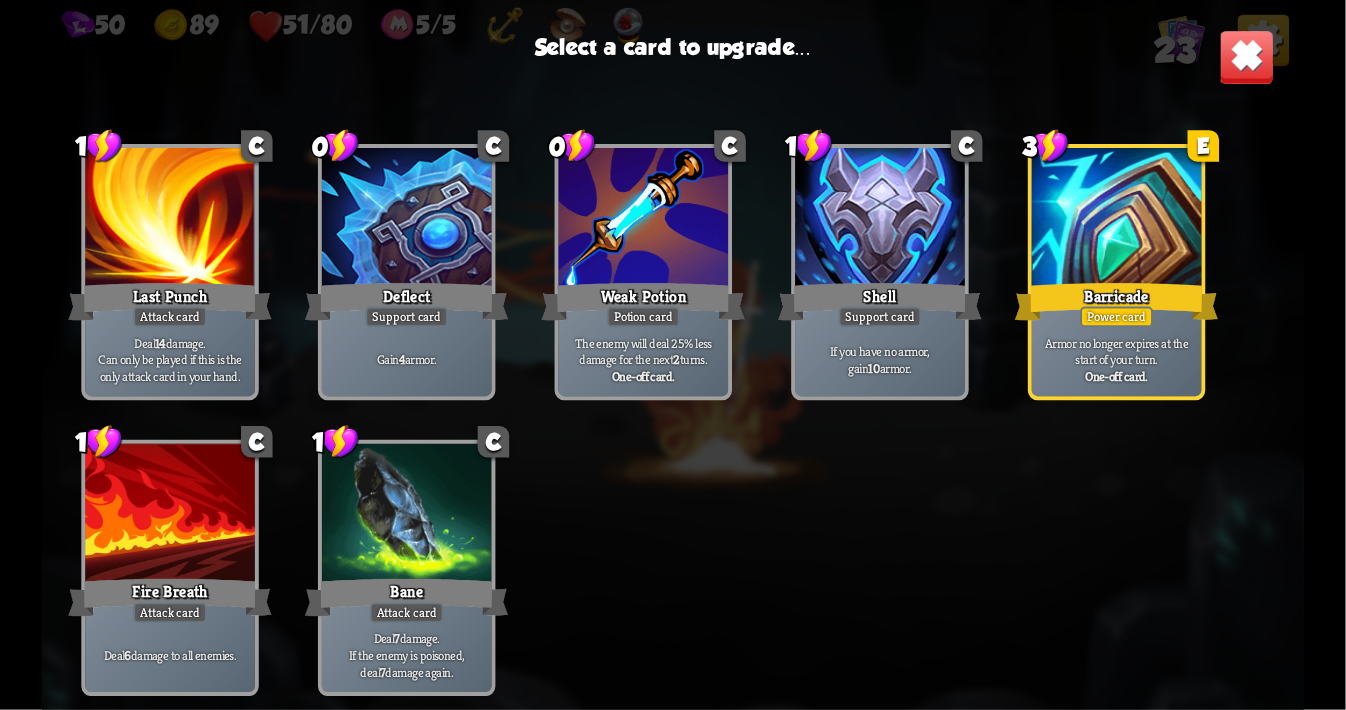 click at bounding box center [170, 515] 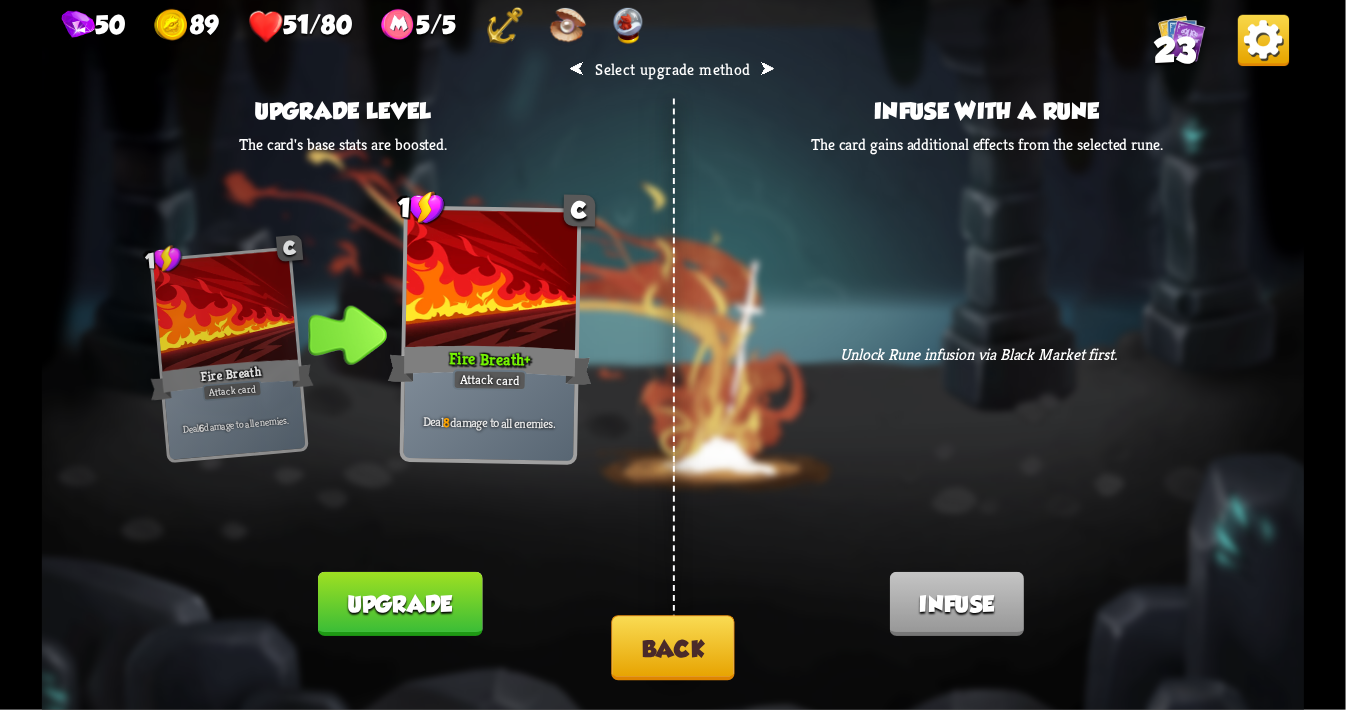 click on "Upgrade" at bounding box center (400, 604) 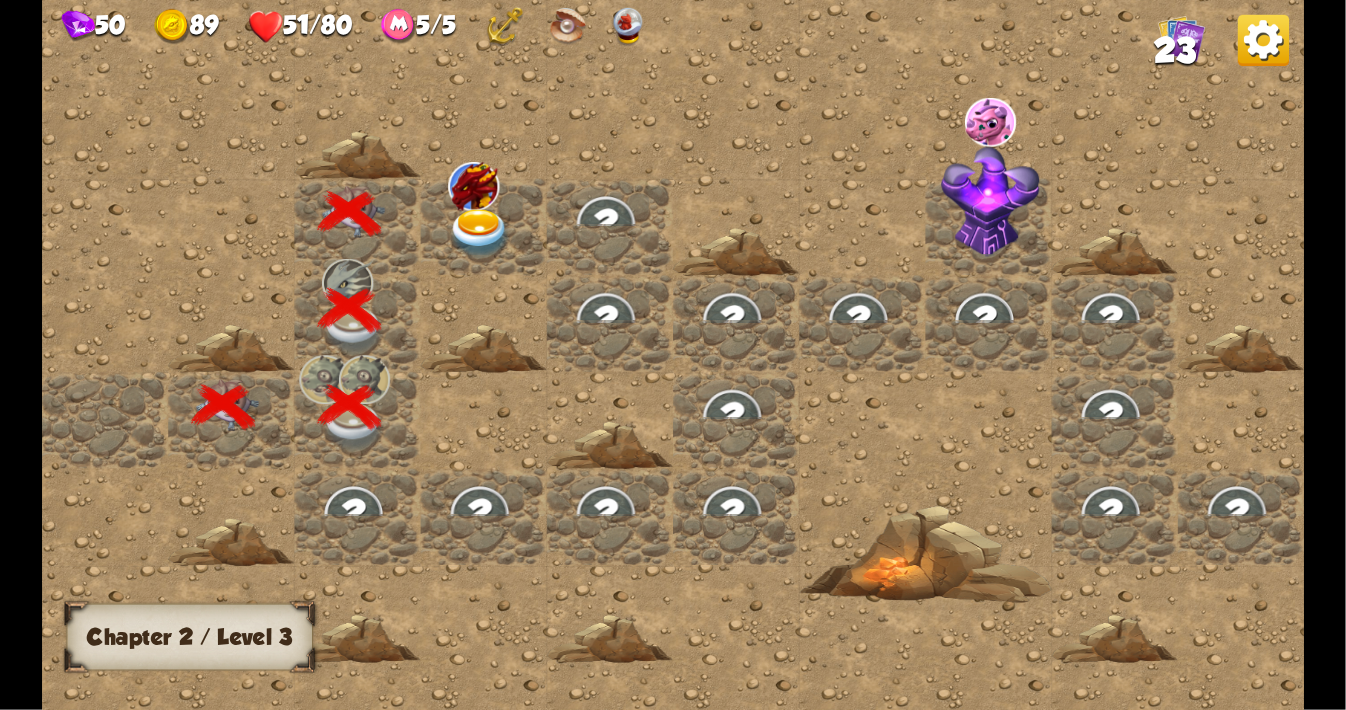 click at bounding box center (1263, 40) 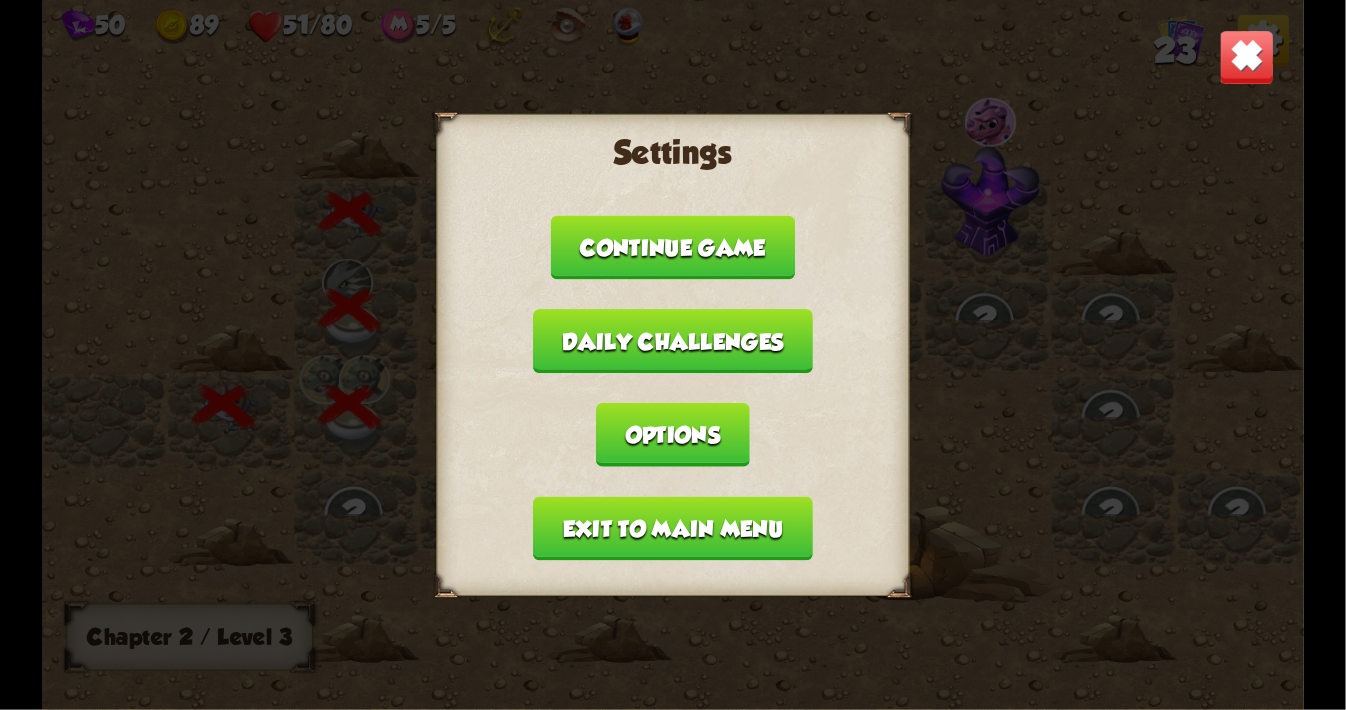 click on "Daily challenges" at bounding box center [673, 341] 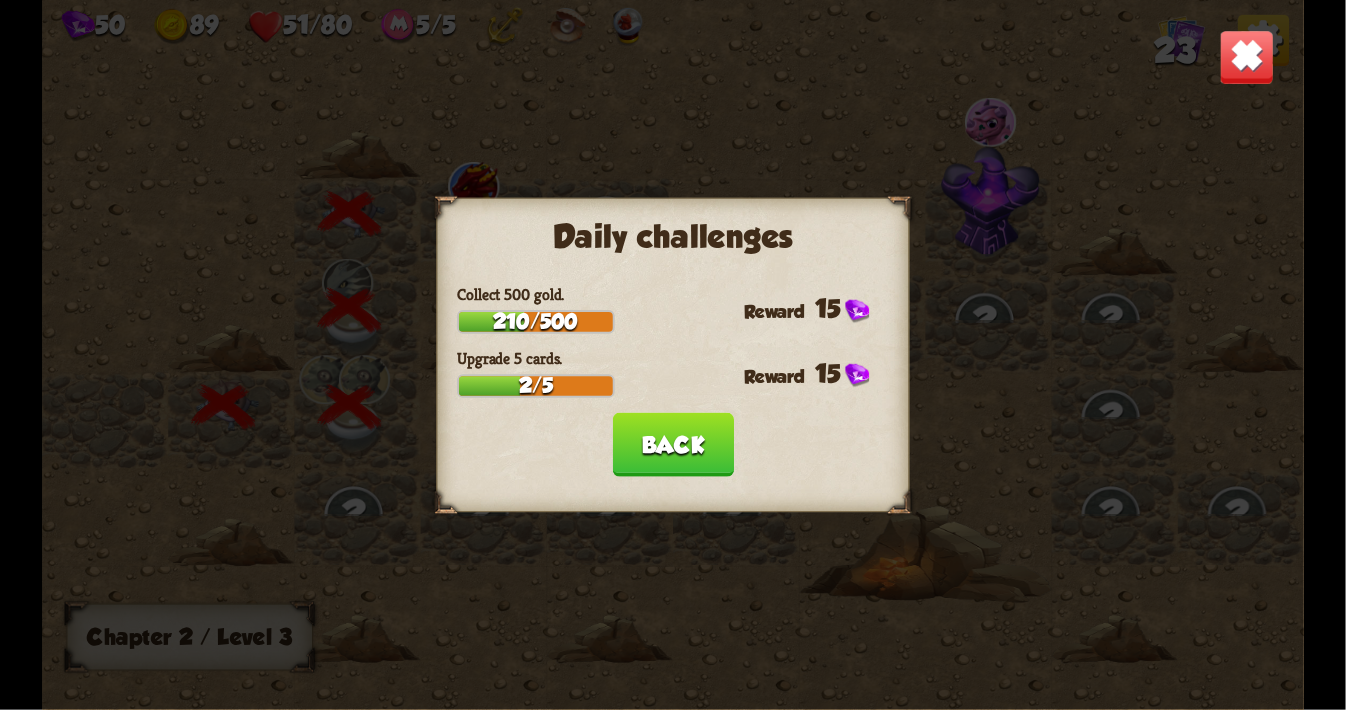 click on "Back" at bounding box center [672, 445] 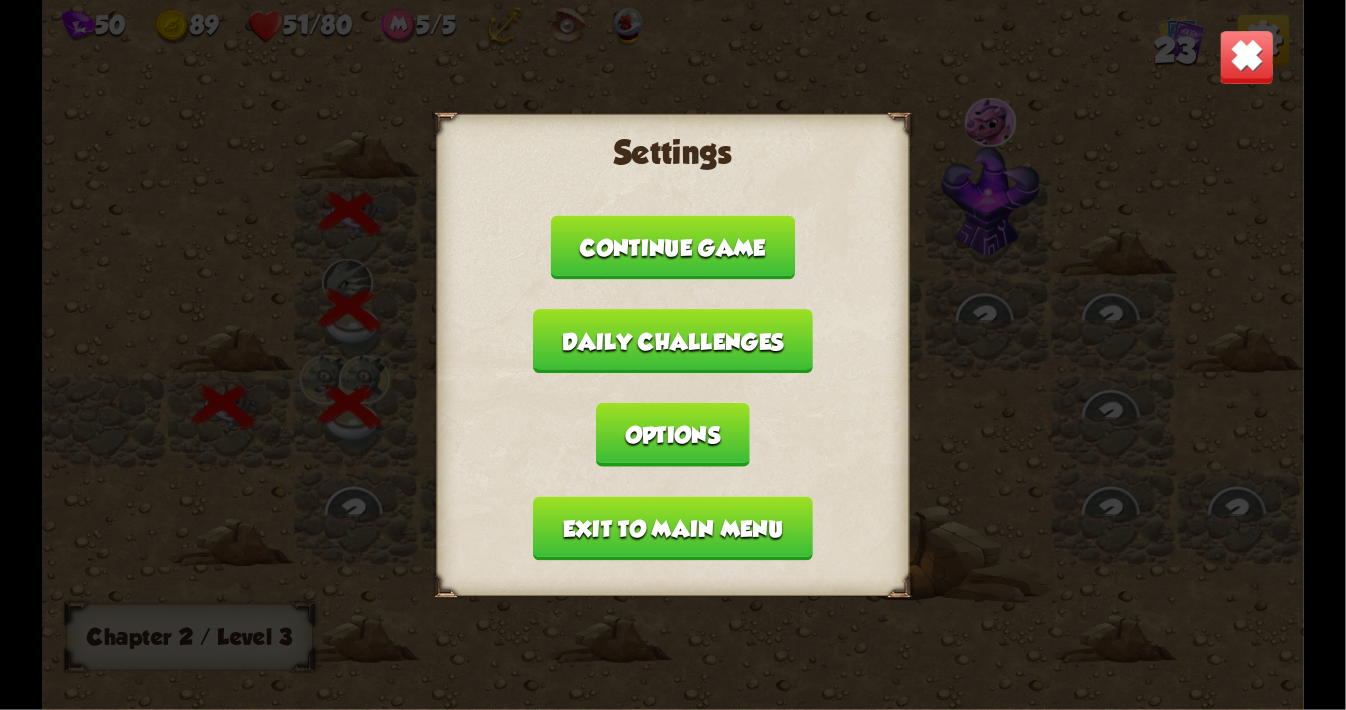 click on "Exit to main menu" at bounding box center [673, 529] 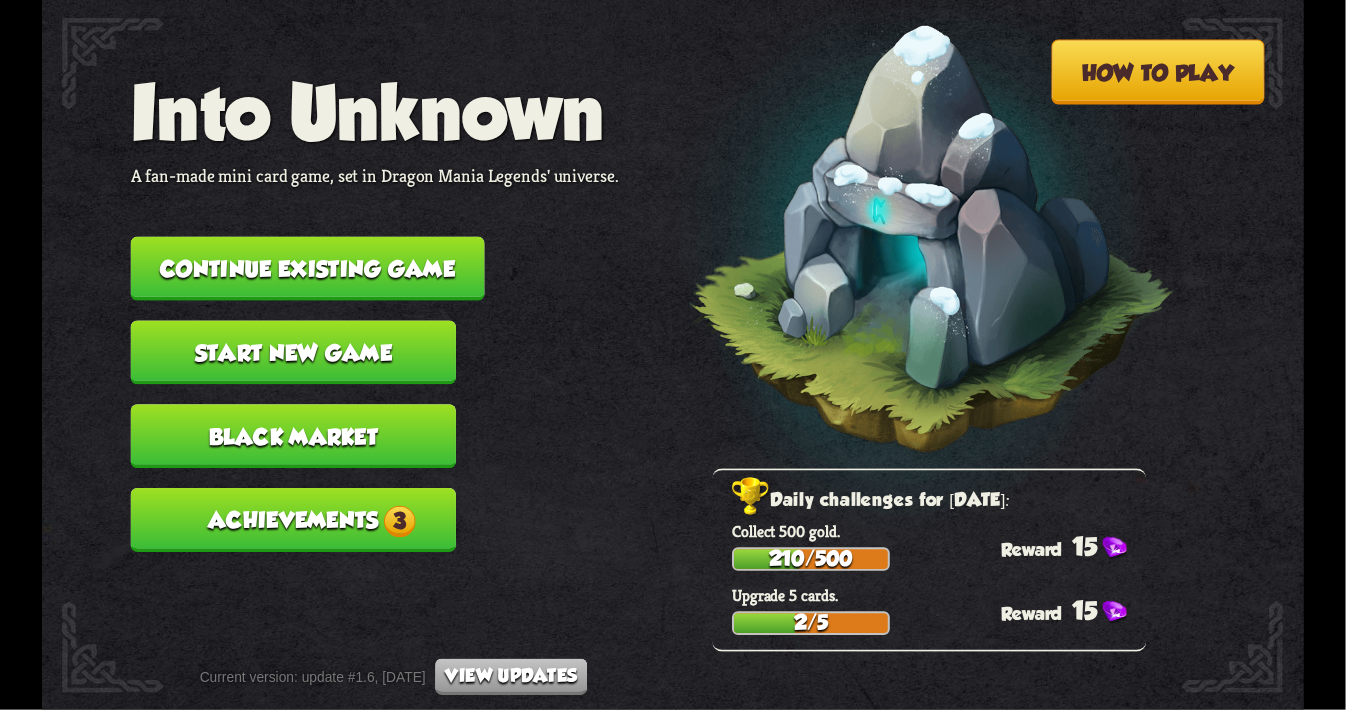 click on "Achievements
3" at bounding box center (293, 520) 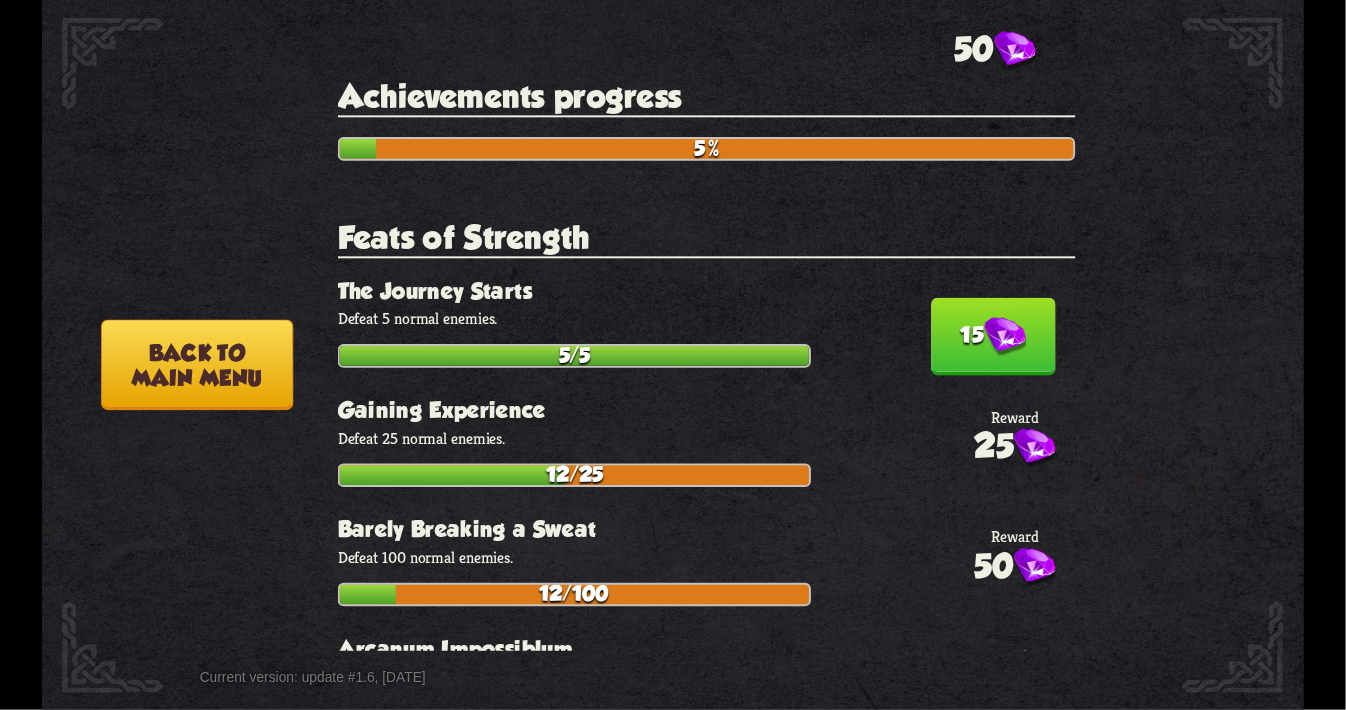 click on "Barely Breaking a Sweat" at bounding box center (707, 530) 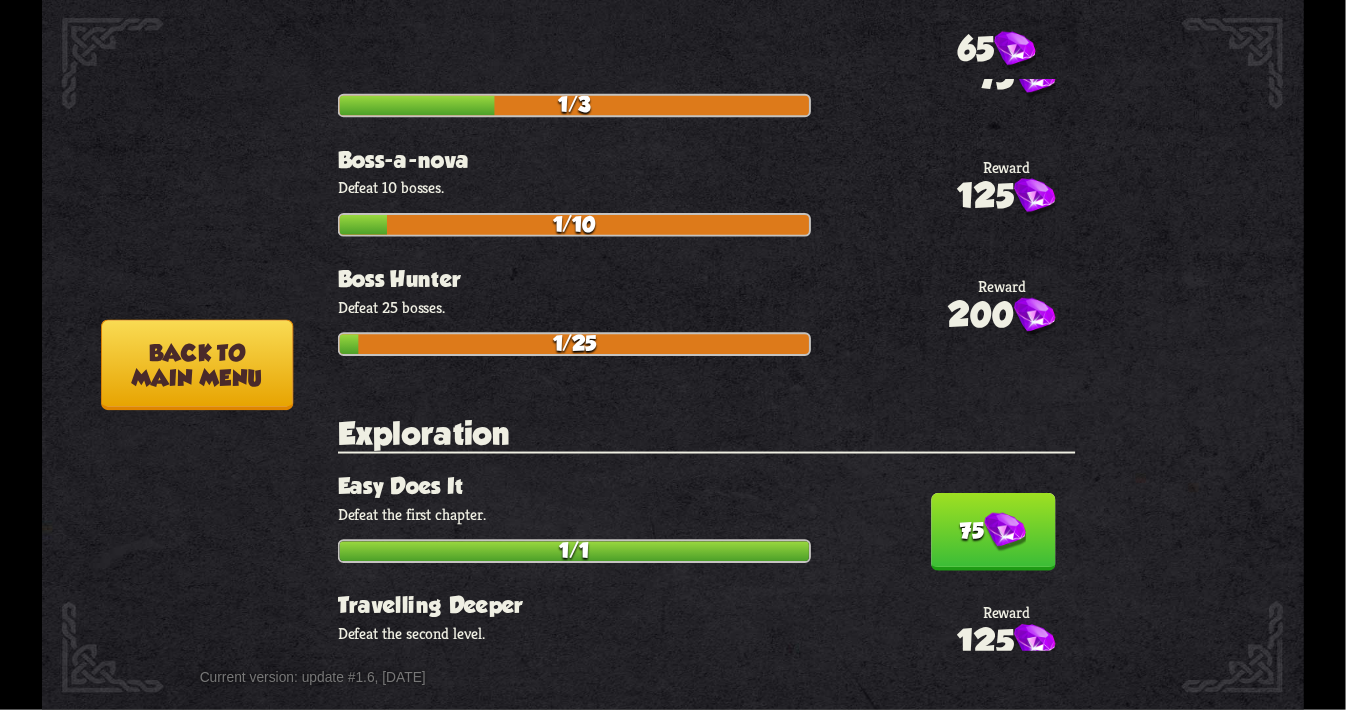 click on "75" at bounding box center (993, 532) 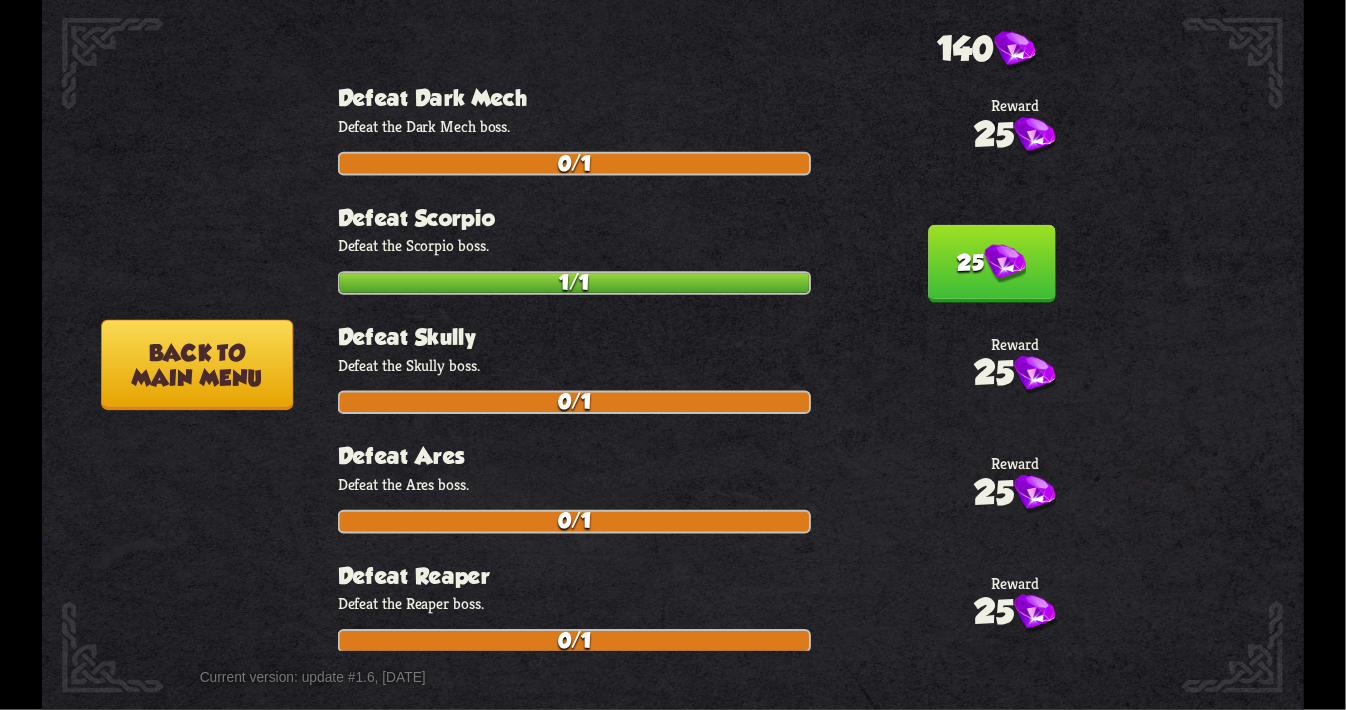 scroll, scrollTop: 2429, scrollLeft: 0, axis: vertical 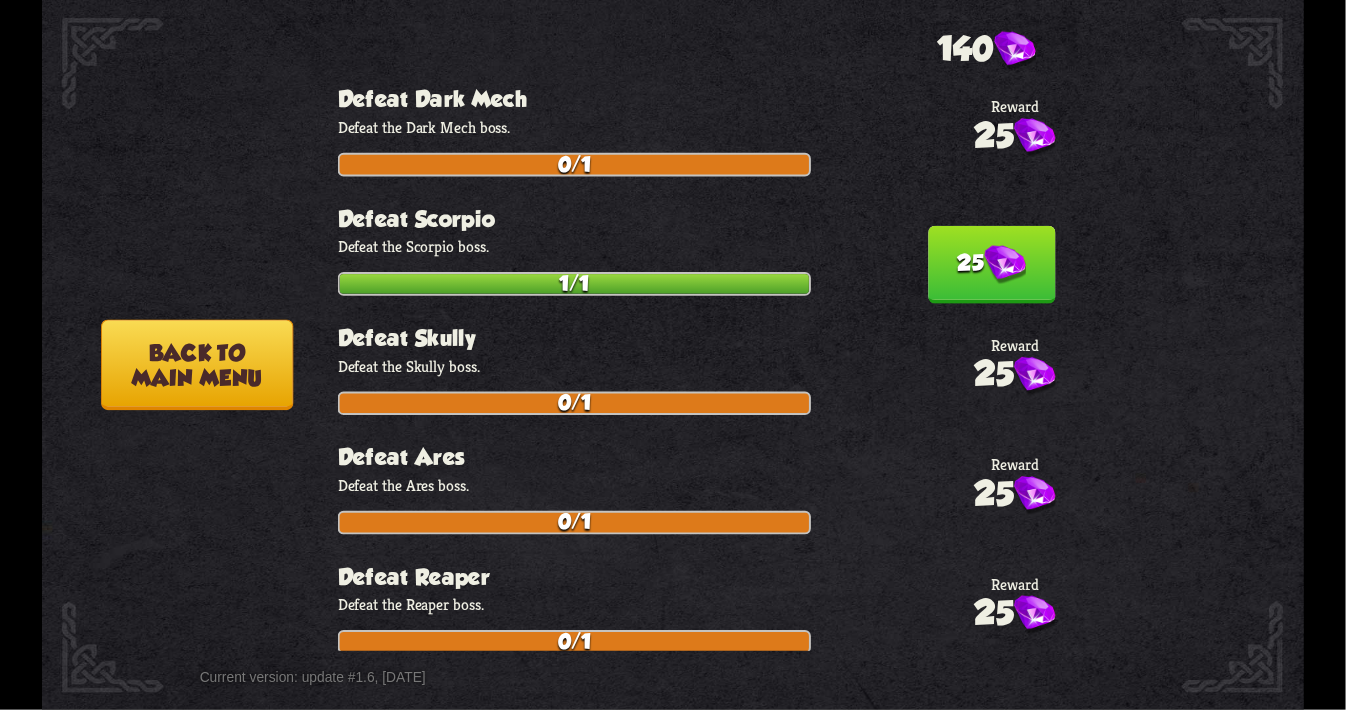 click at bounding box center (1005, 265) 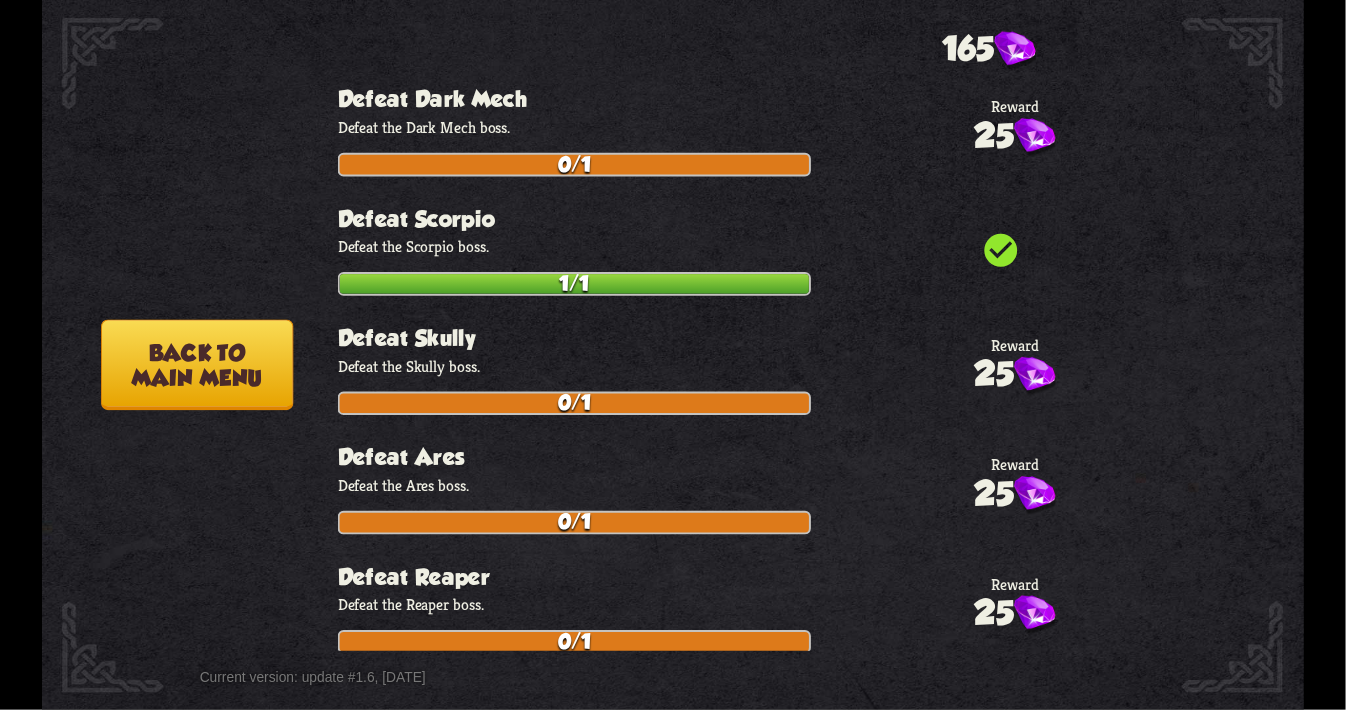 click on "Back to main menu" at bounding box center (197, 365) 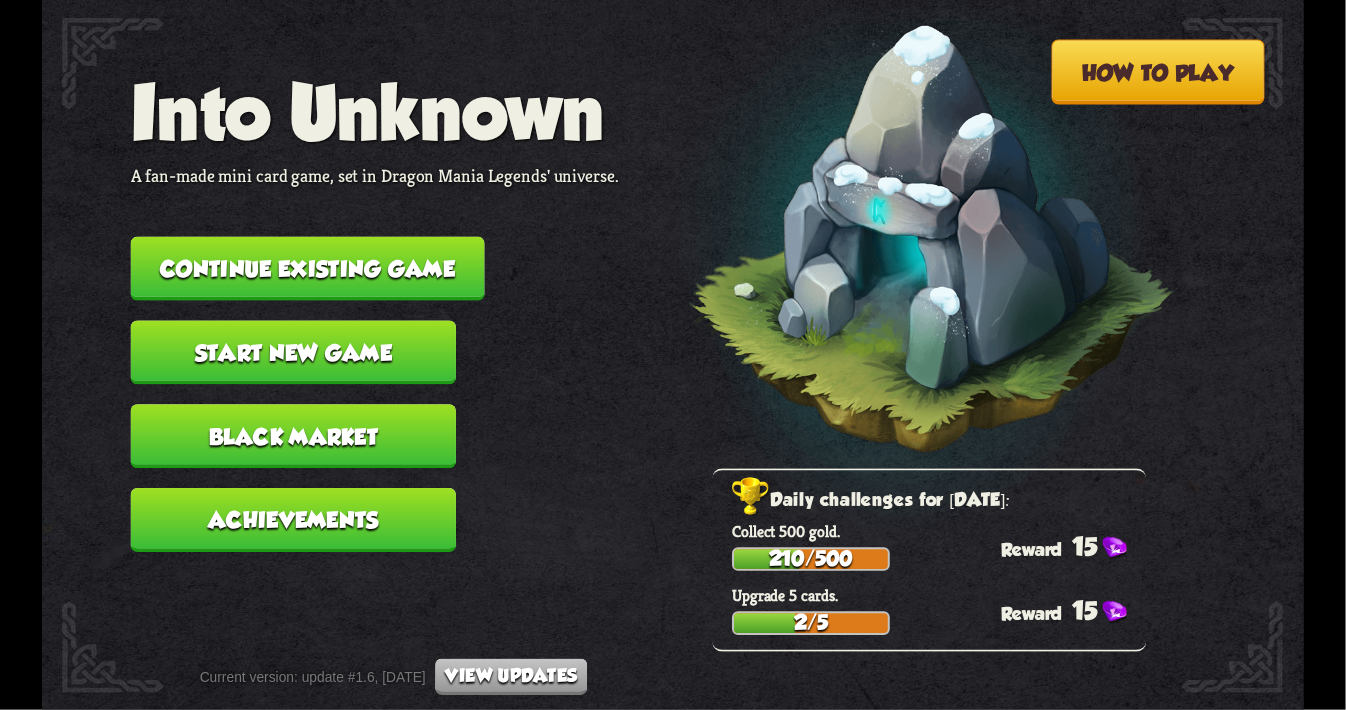 click on "Black Market" at bounding box center [293, 436] 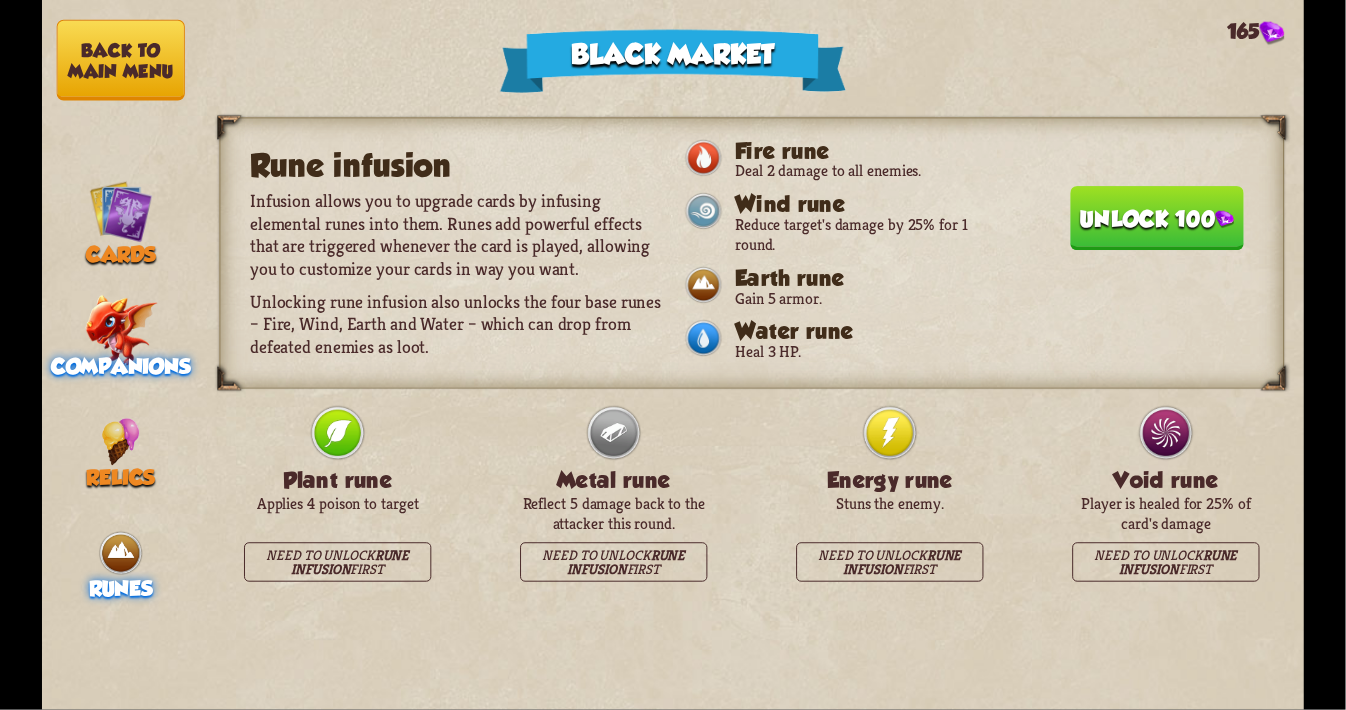 click on "Companions" at bounding box center (121, 343) 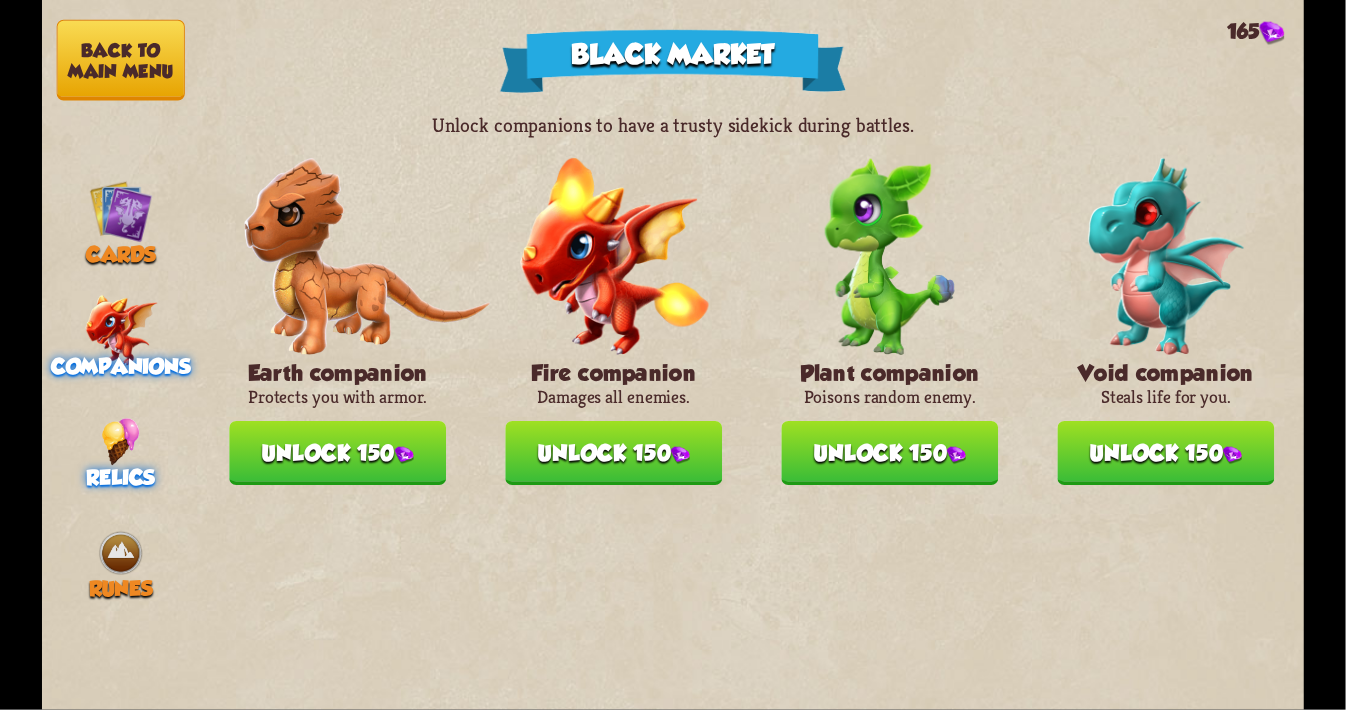 click on "Relics" at bounding box center [120, 477] 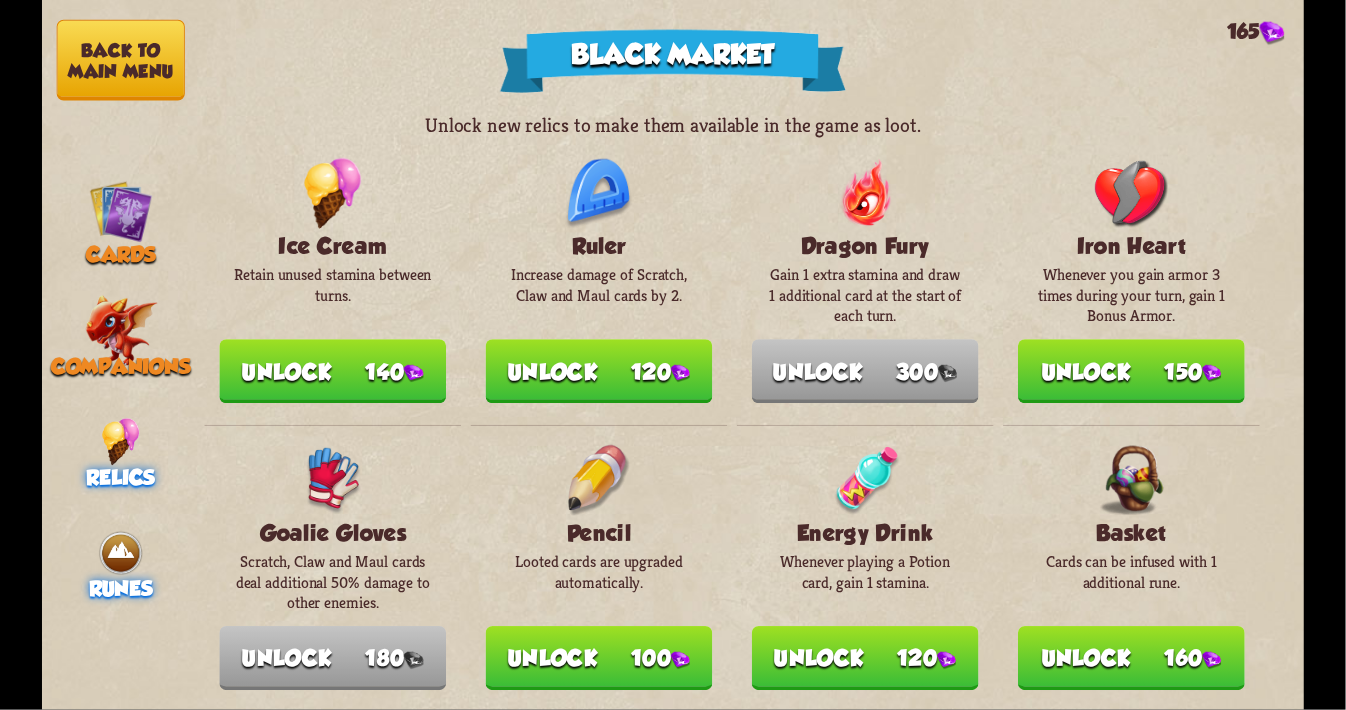 click on "Runes" at bounding box center (121, 566) 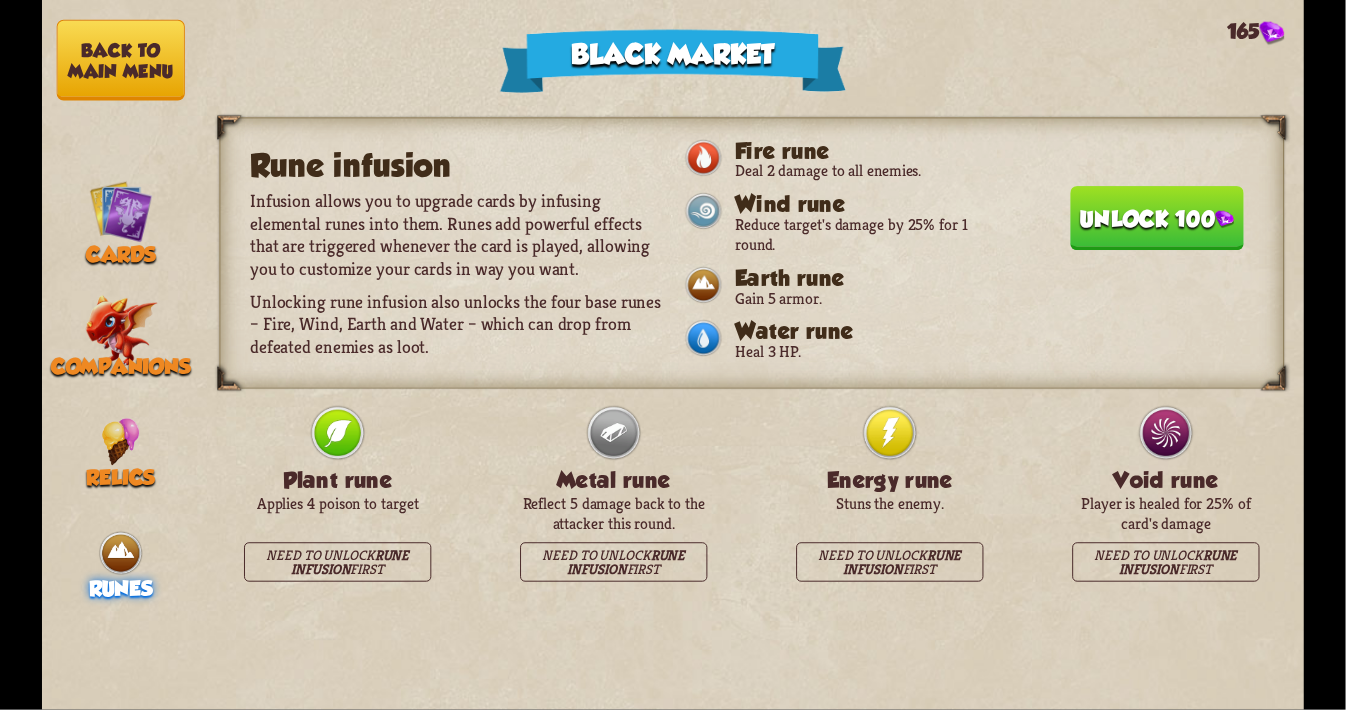 click on "Unlock 100" at bounding box center (1157, 218) 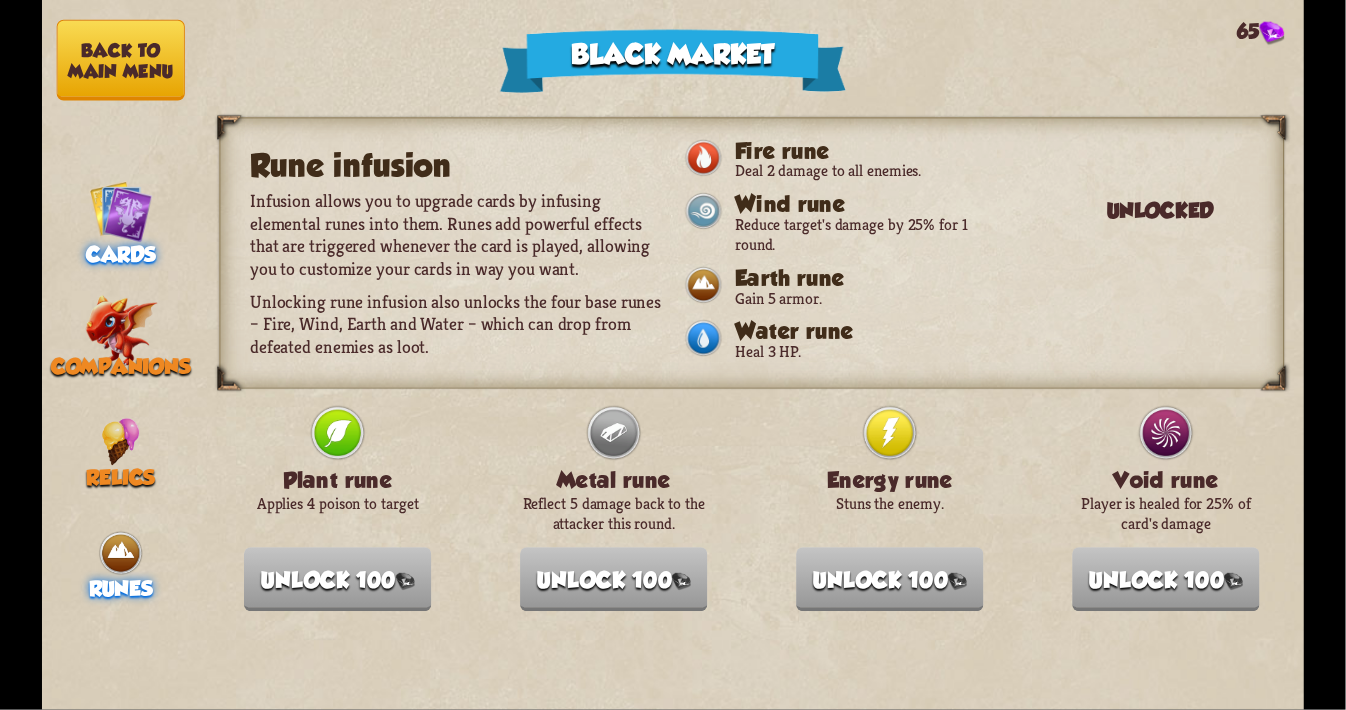 click at bounding box center [120, 210] 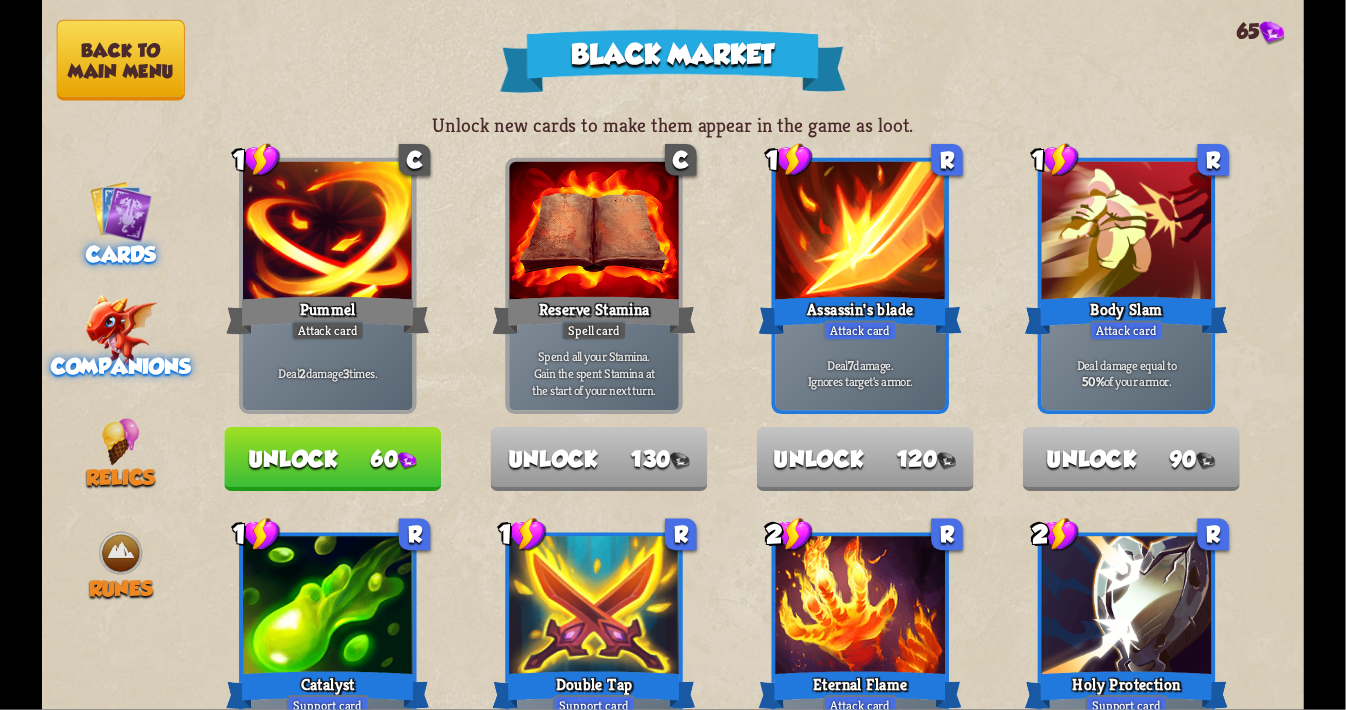 click at bounding box center (121, 330) 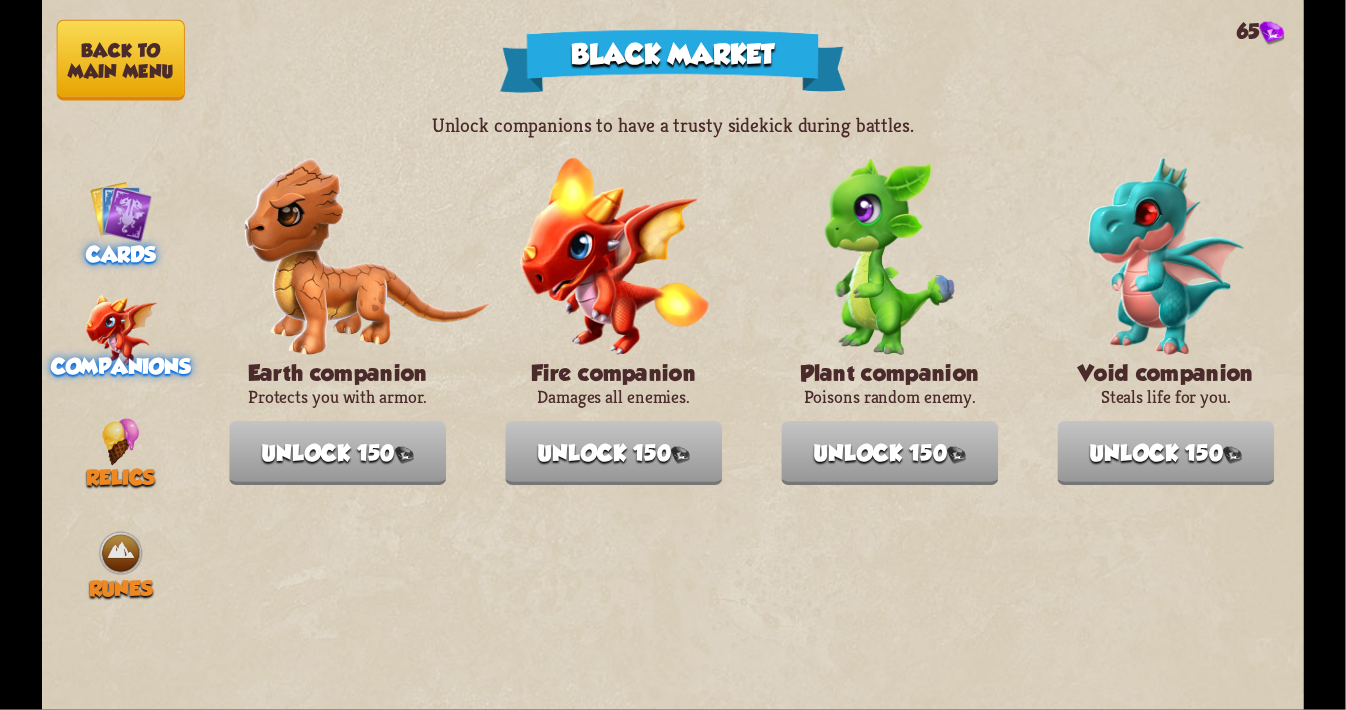 click at bounding box center (120, 210) 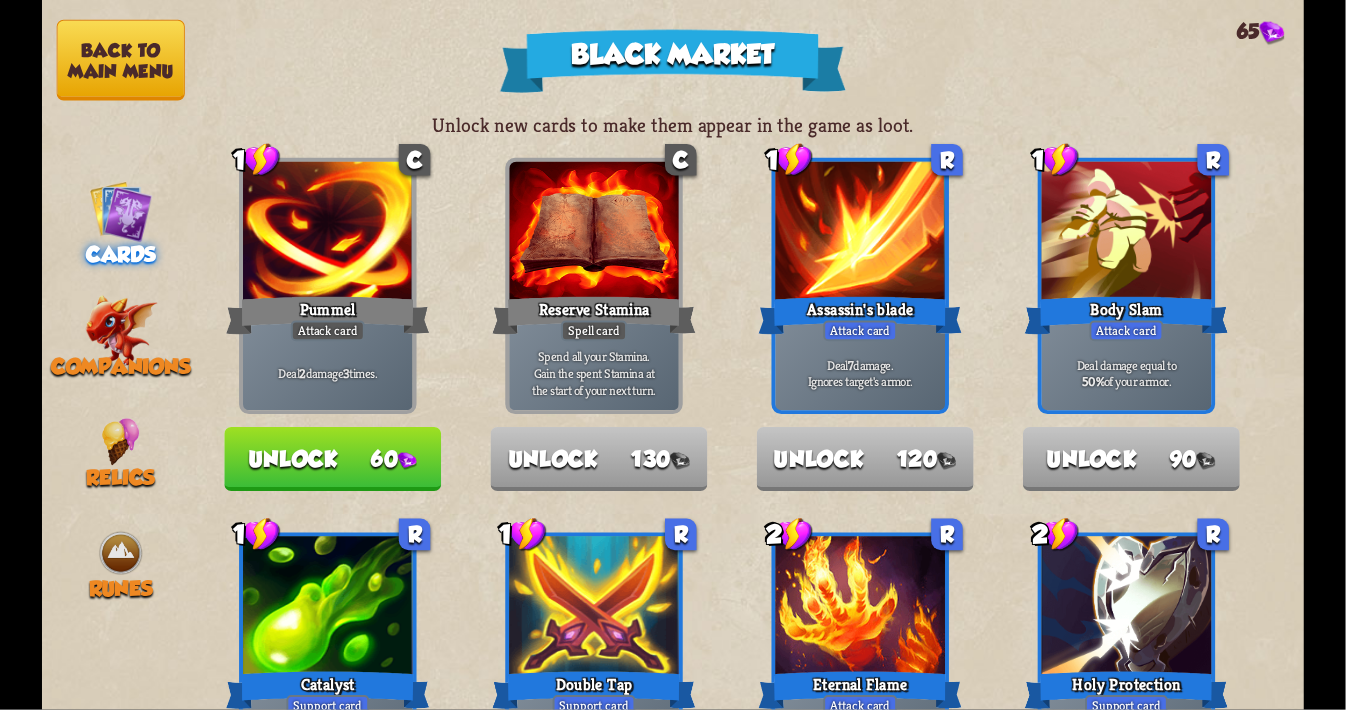 click on "Back to main menu" at bounding box center (121, 60) 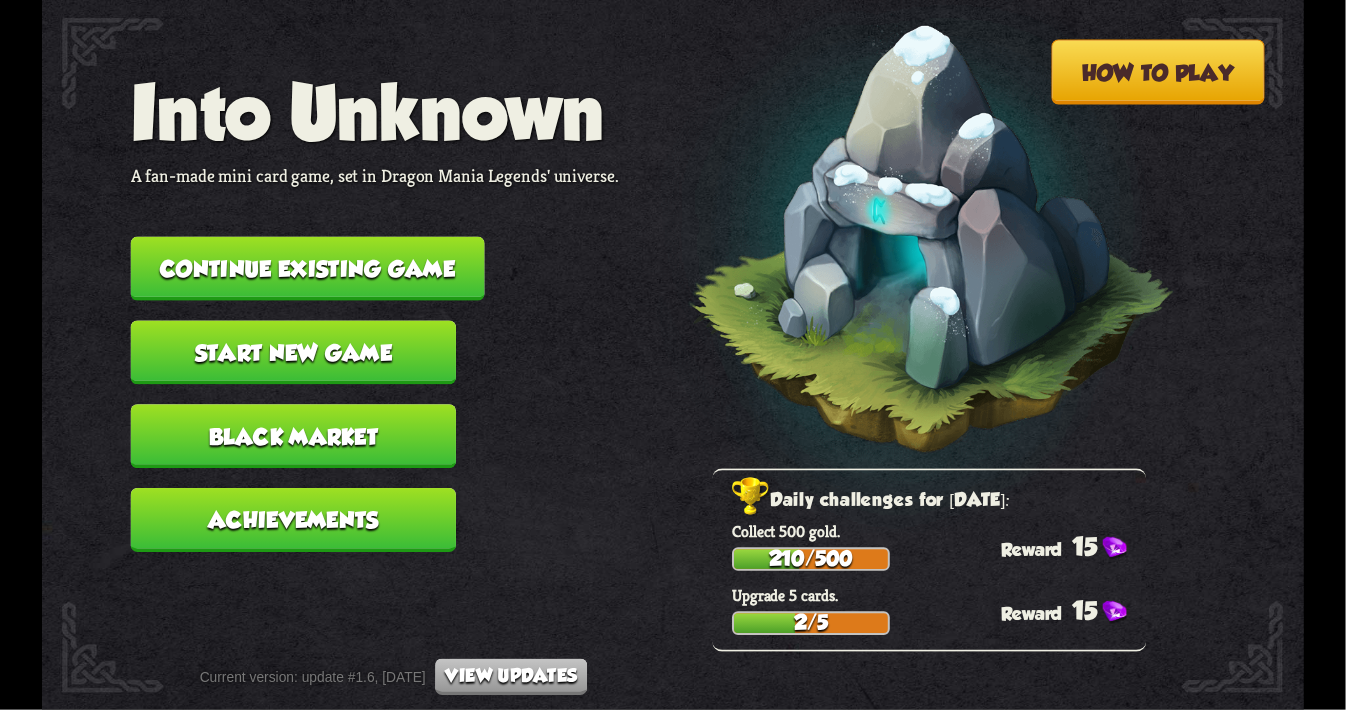 click on "Continue existing game" at bounding box center (308, 269) 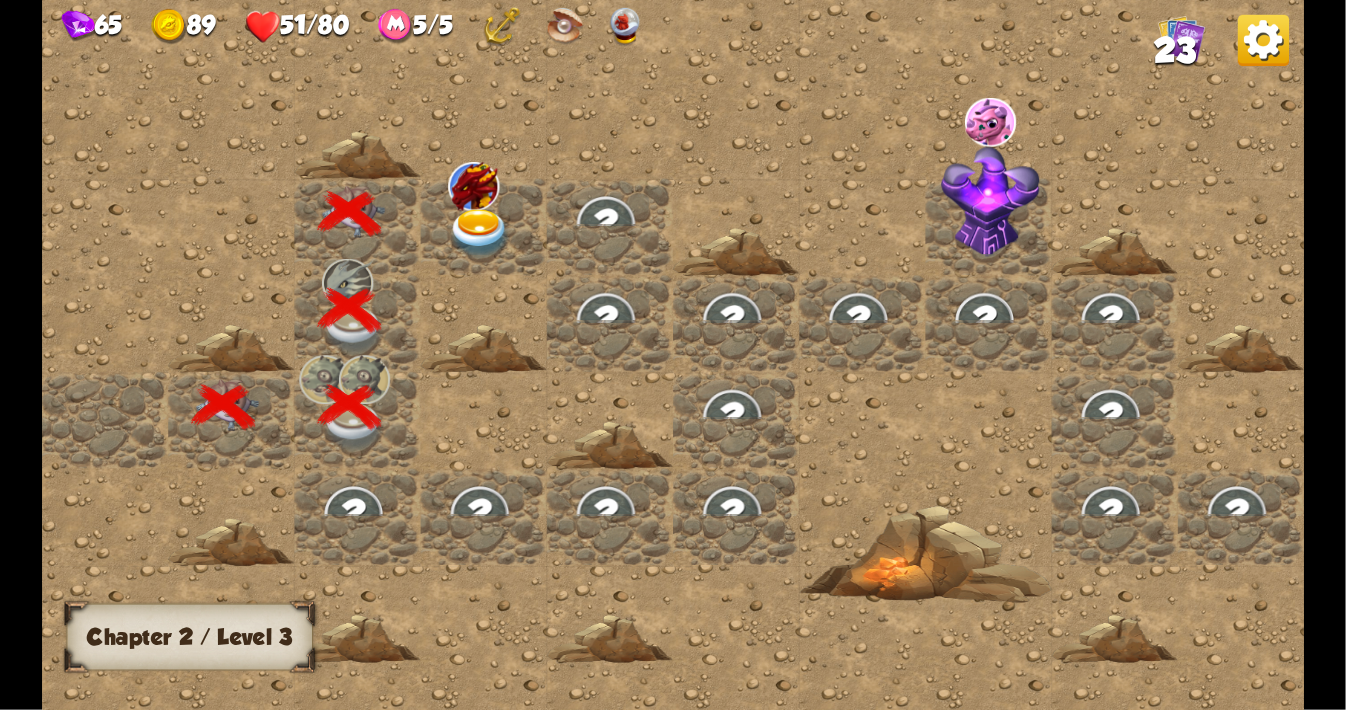 click at bounding box center (479, 233) 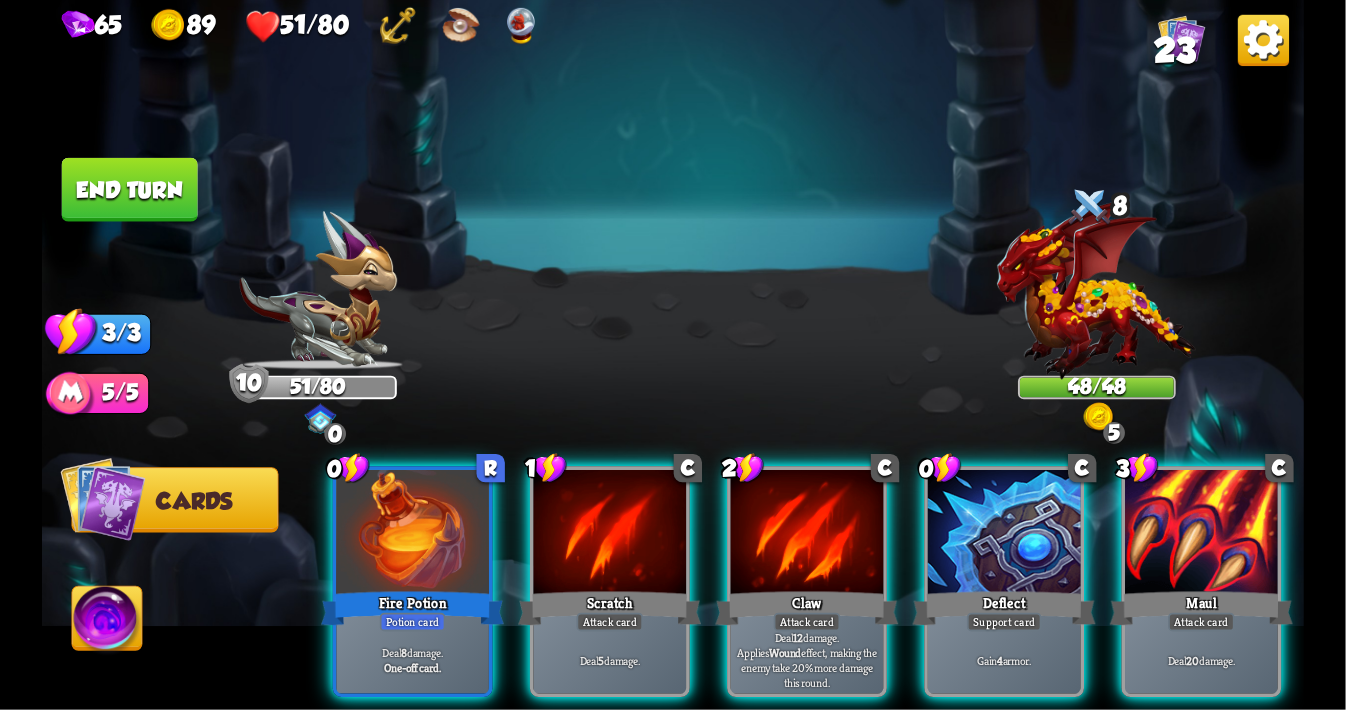 click at bounding box center (1100, 418) 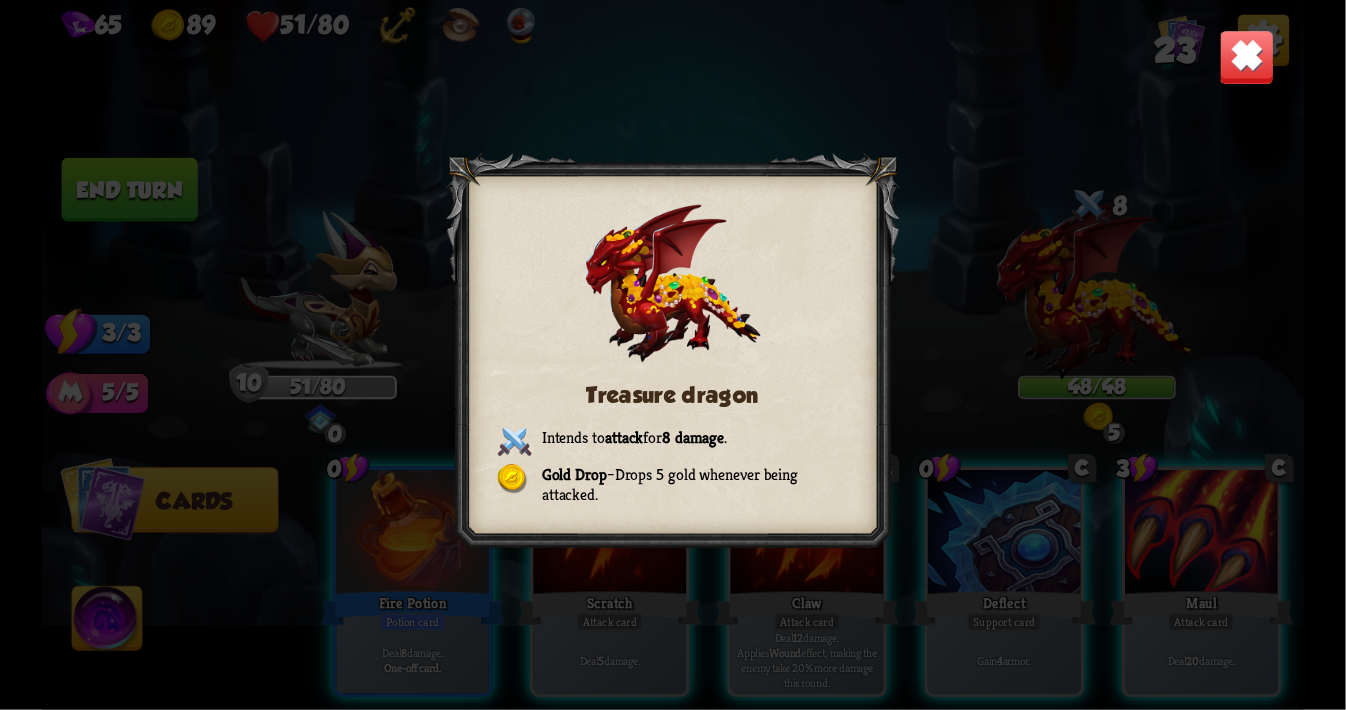click at bounding box center [1246, 57] 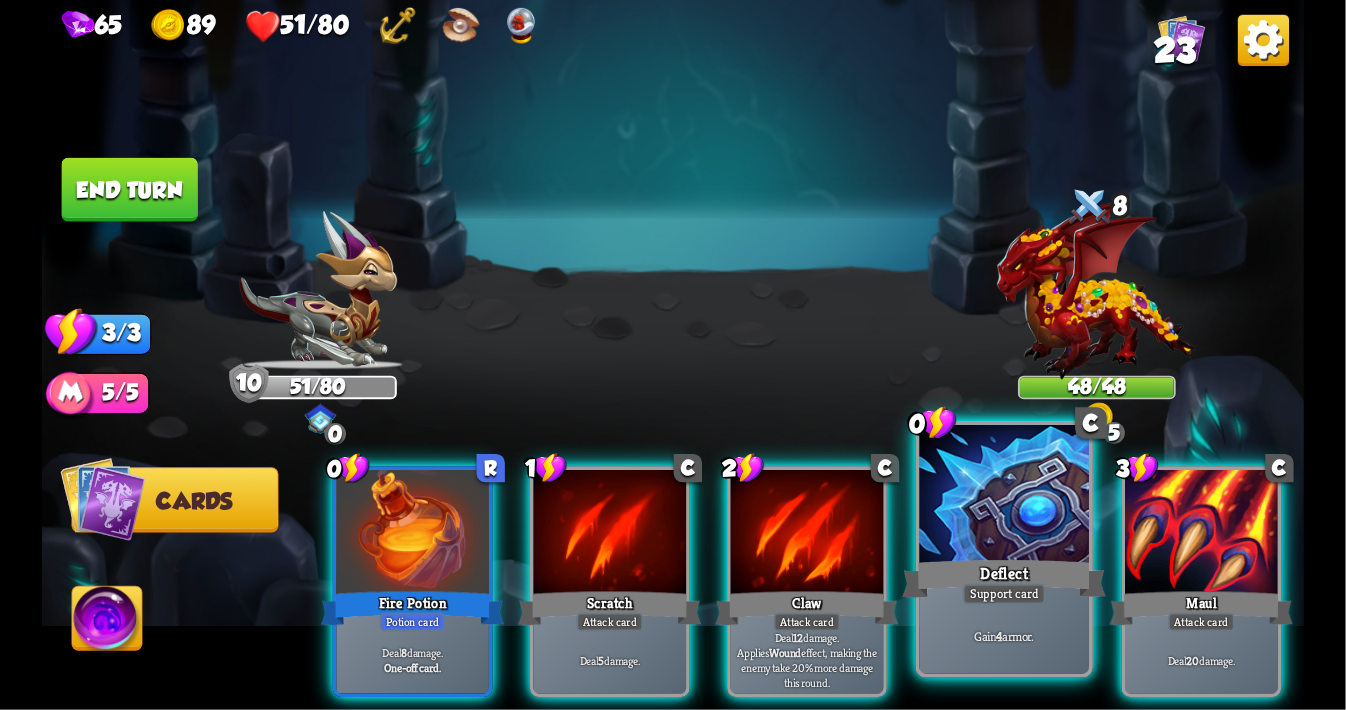 click at bounding box center [1005, 496] 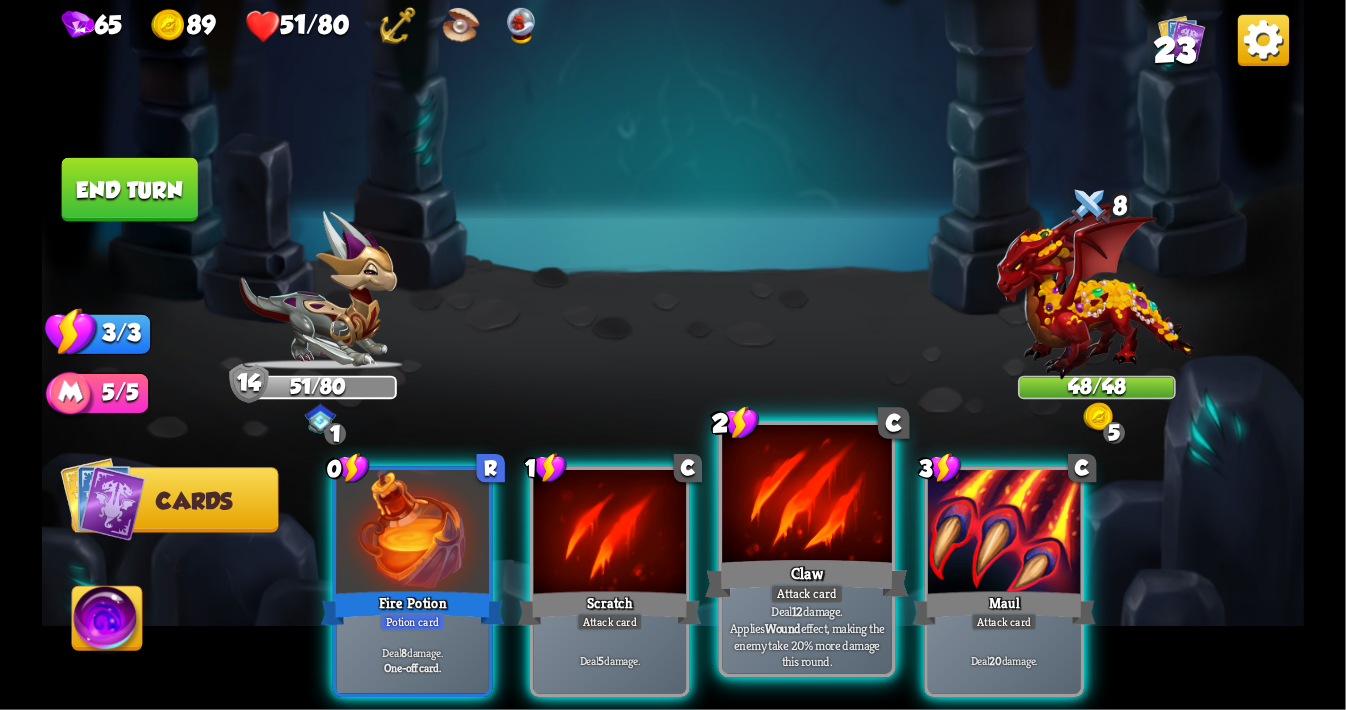 click at bounding box center (807, 496) 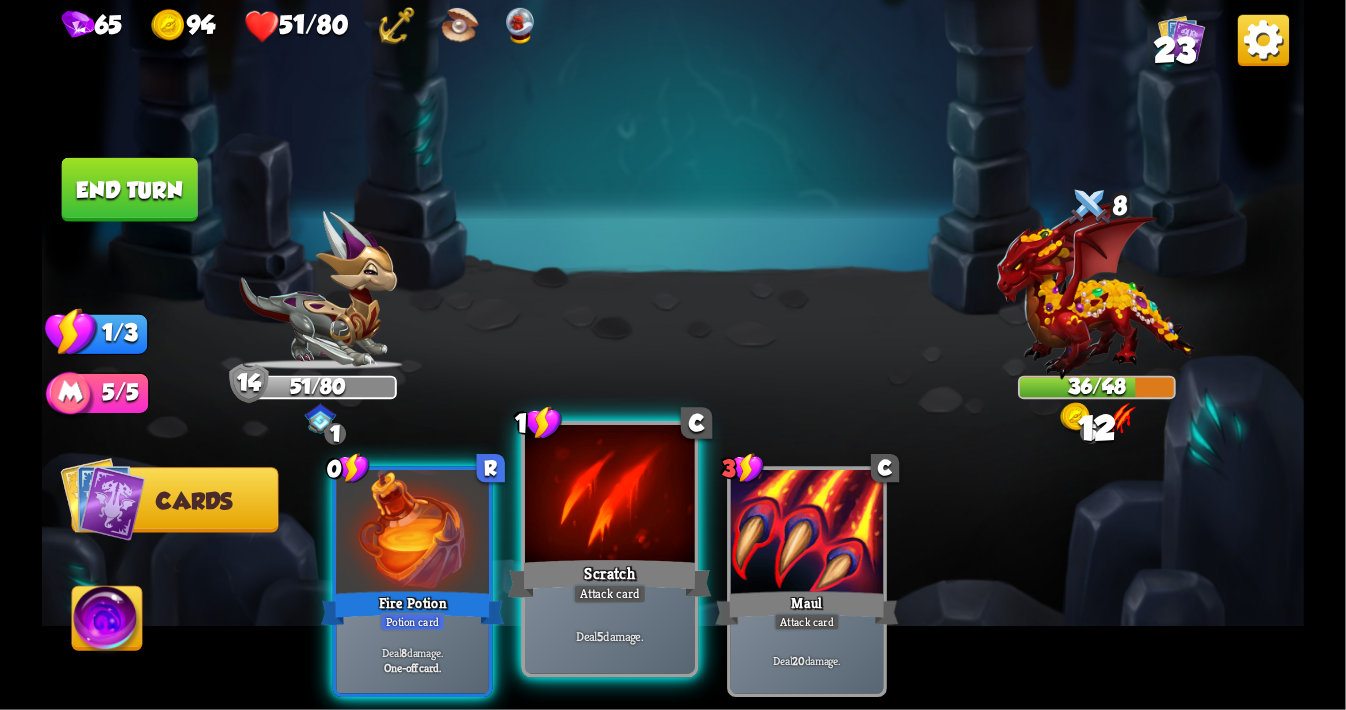 click at bounding box center (610, 496) 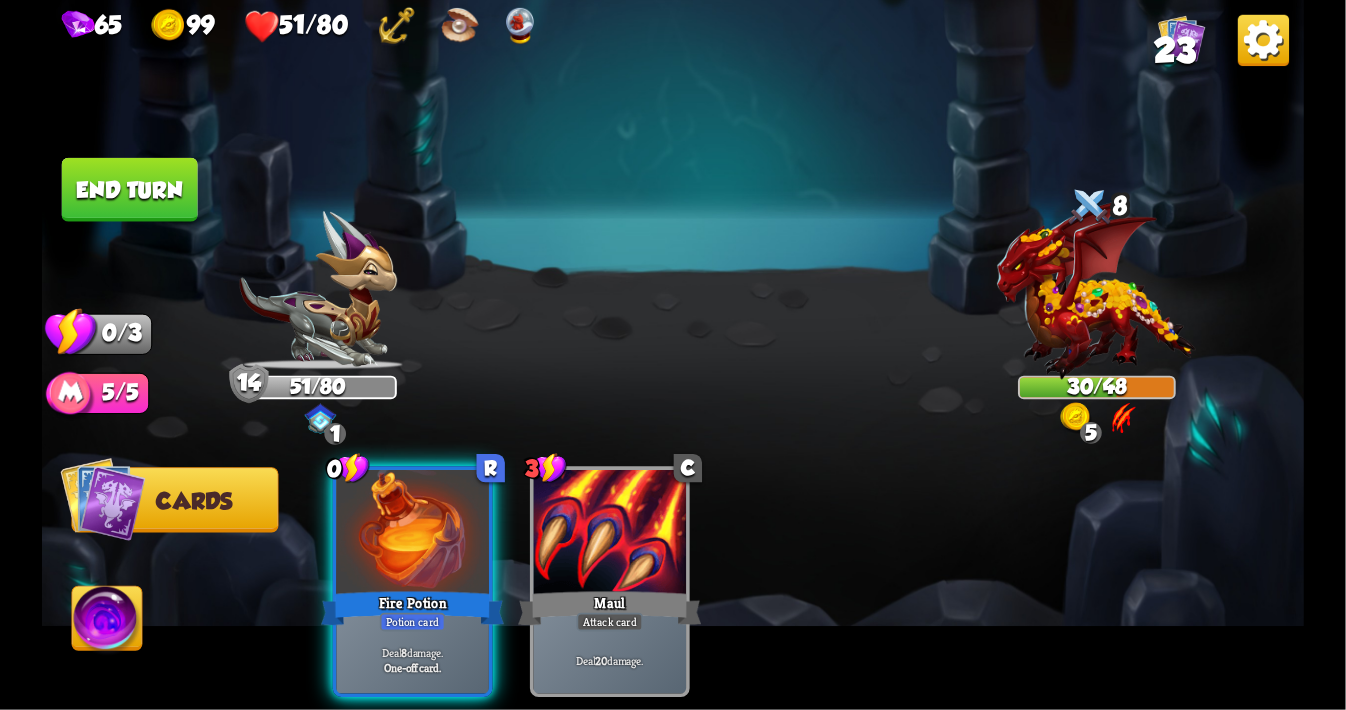 drag, startPoint x: 157, startPoint y: 187, endPoint x: 690, endPoint y: 296, distance: 544.03125 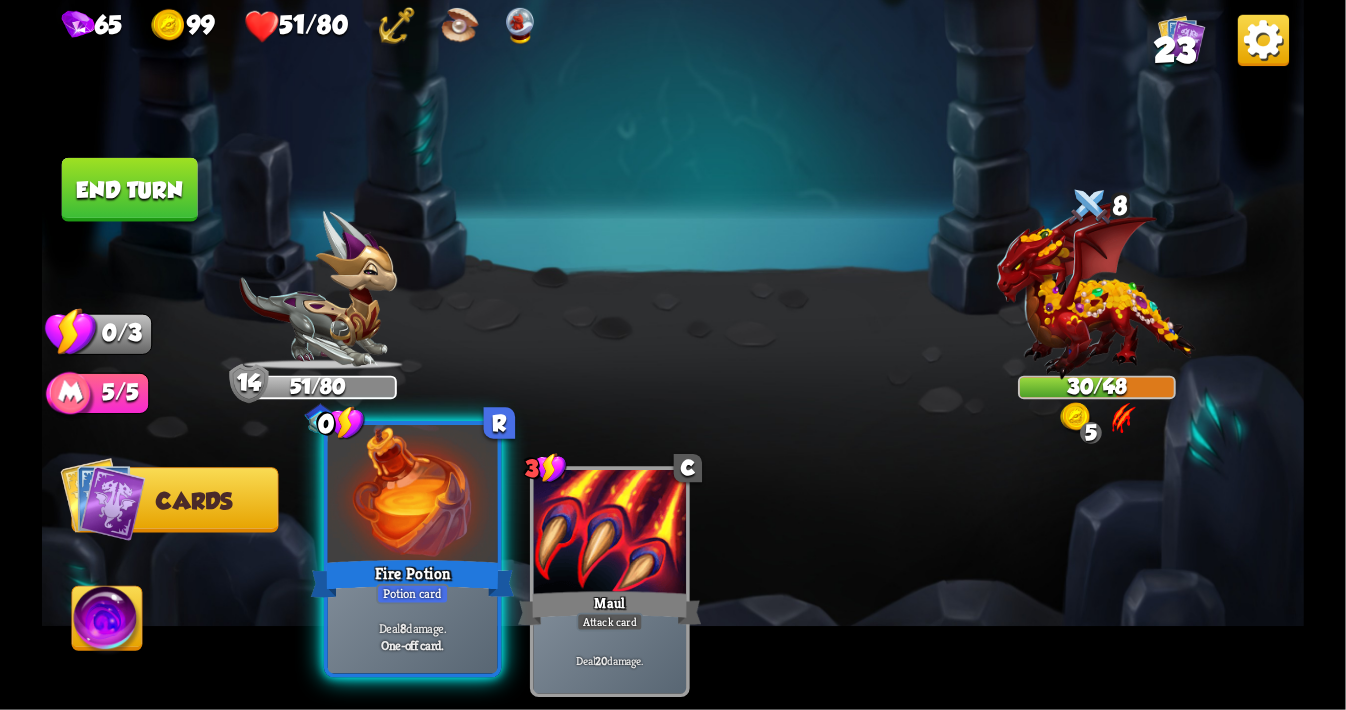 click at bounding box center (413, 496) 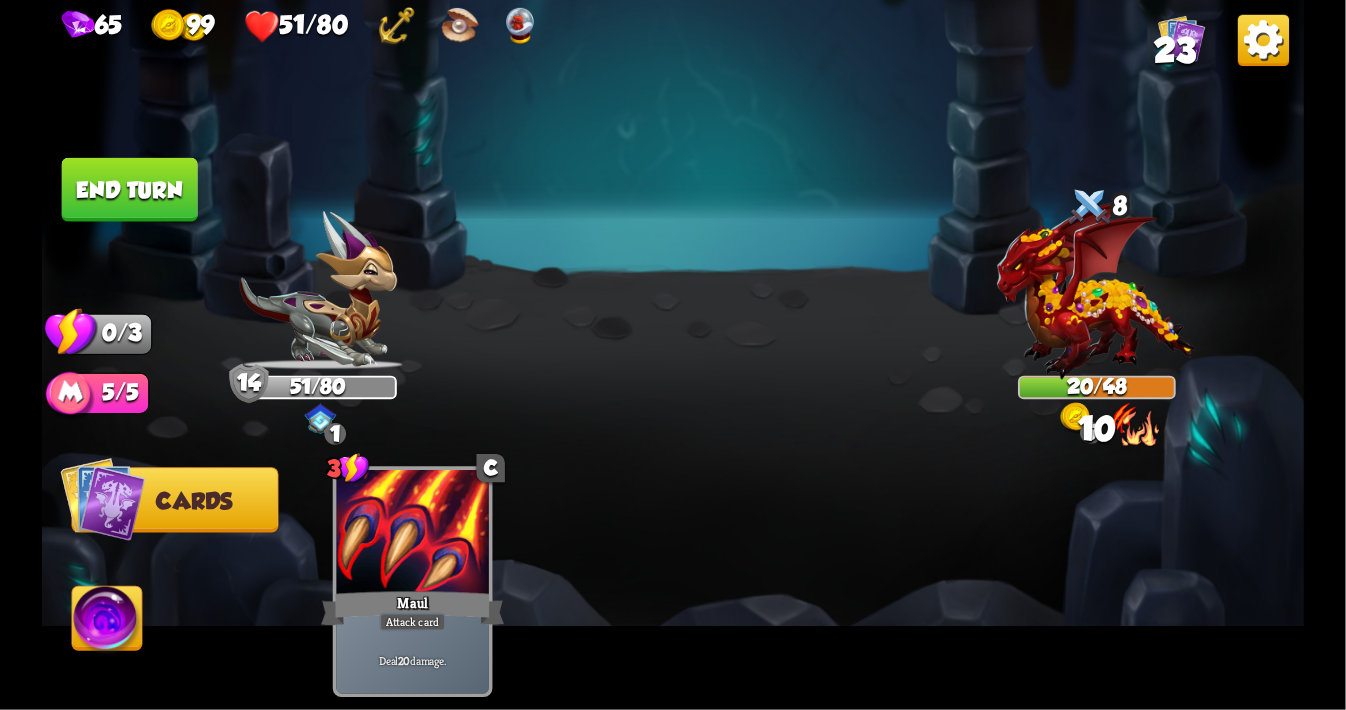 click at bounding box center [102, 498] 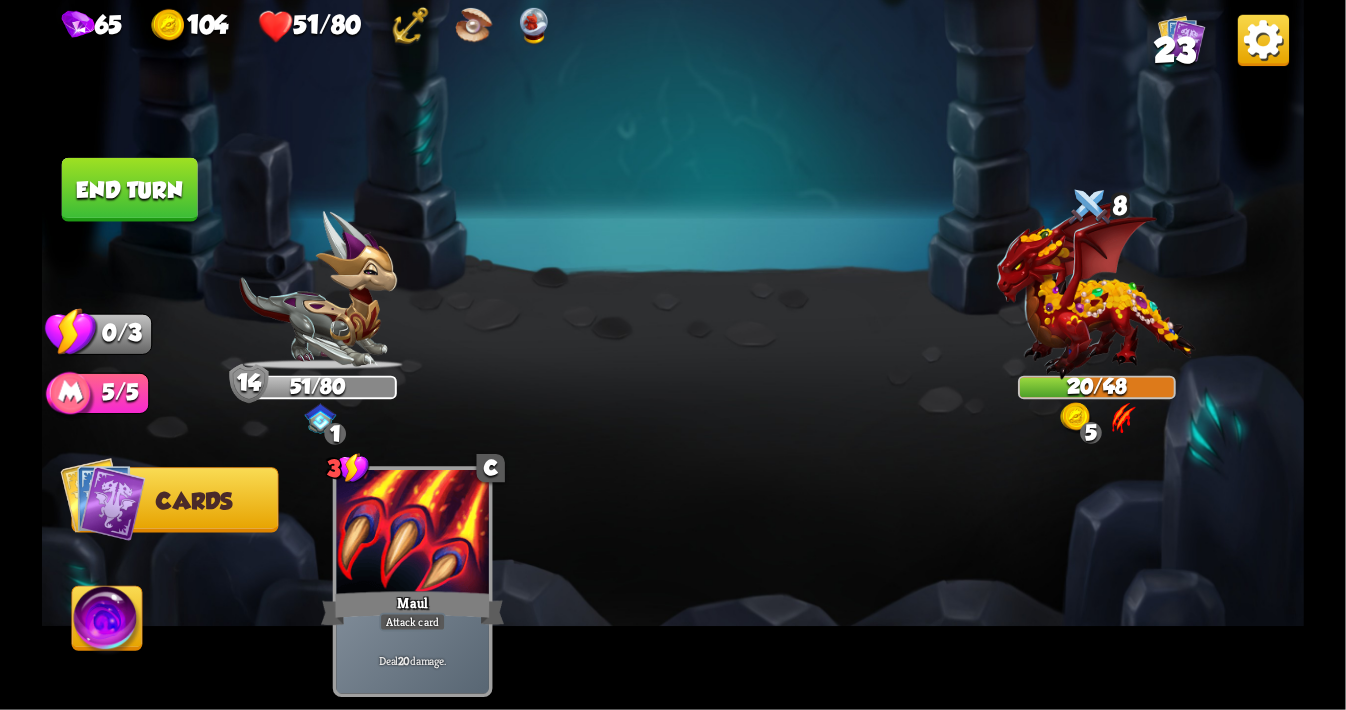 click on "Cards" at bounding box center (174, 499) 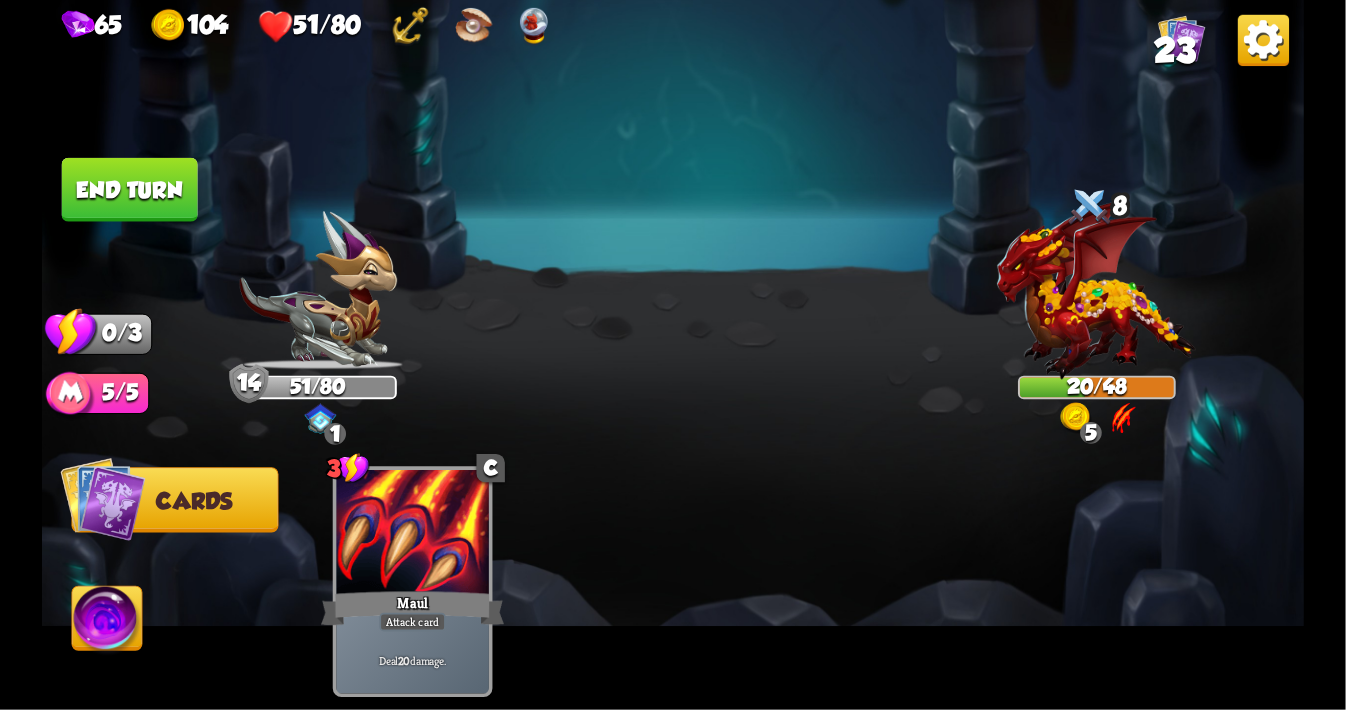 click on "Cards" at bounding box center [194, 501] 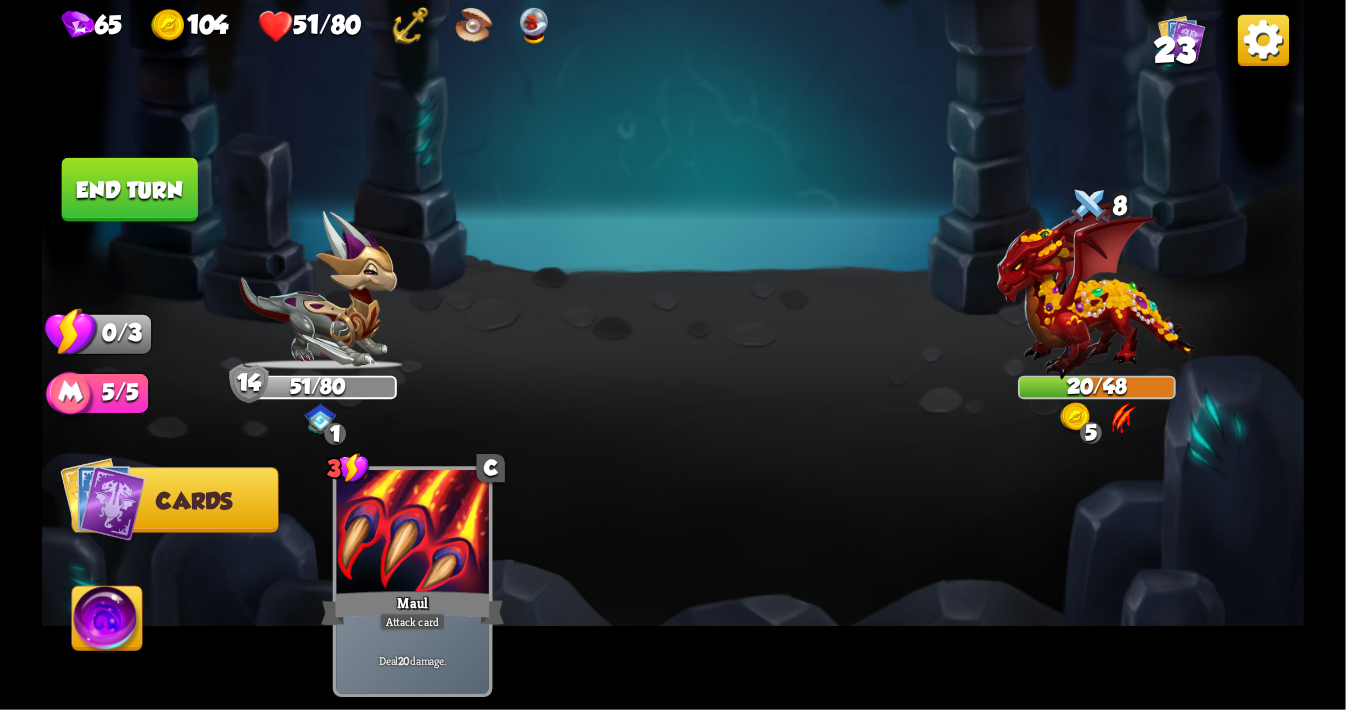 click at bounding box center [107, 622] 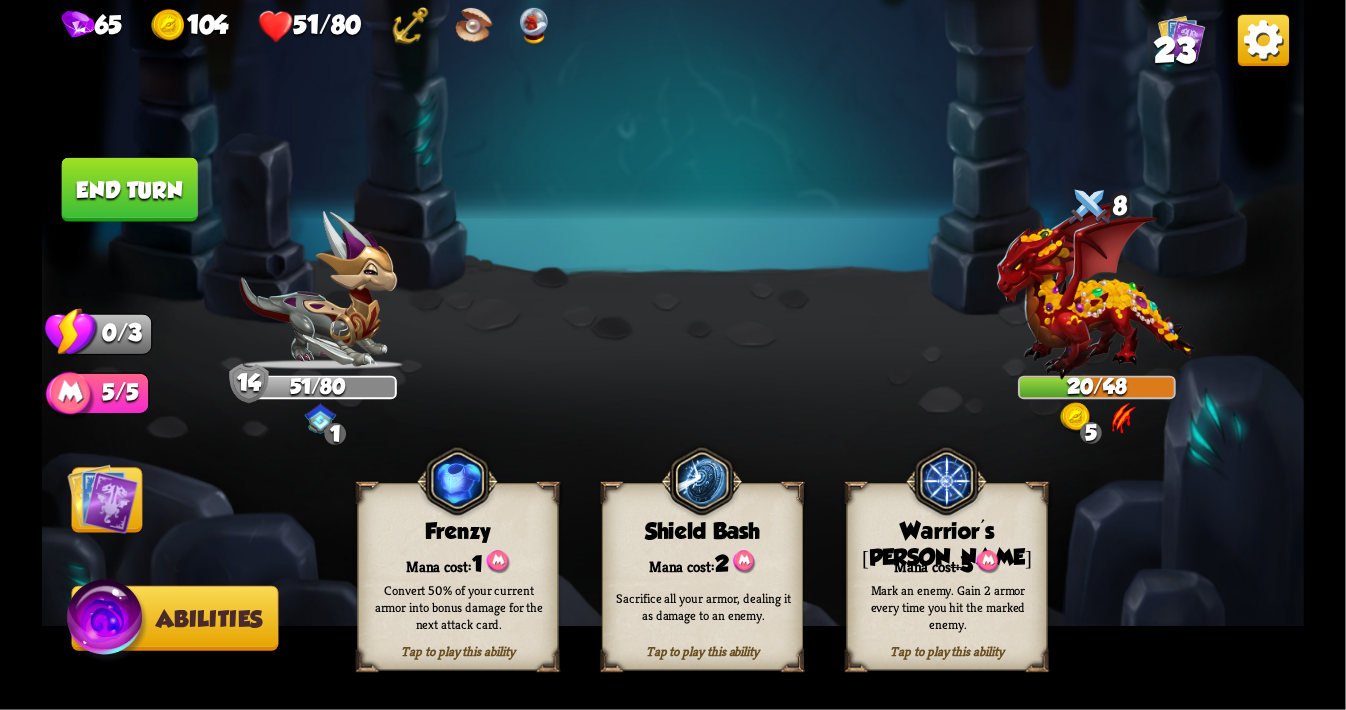 click at bounding box center (457, 481) 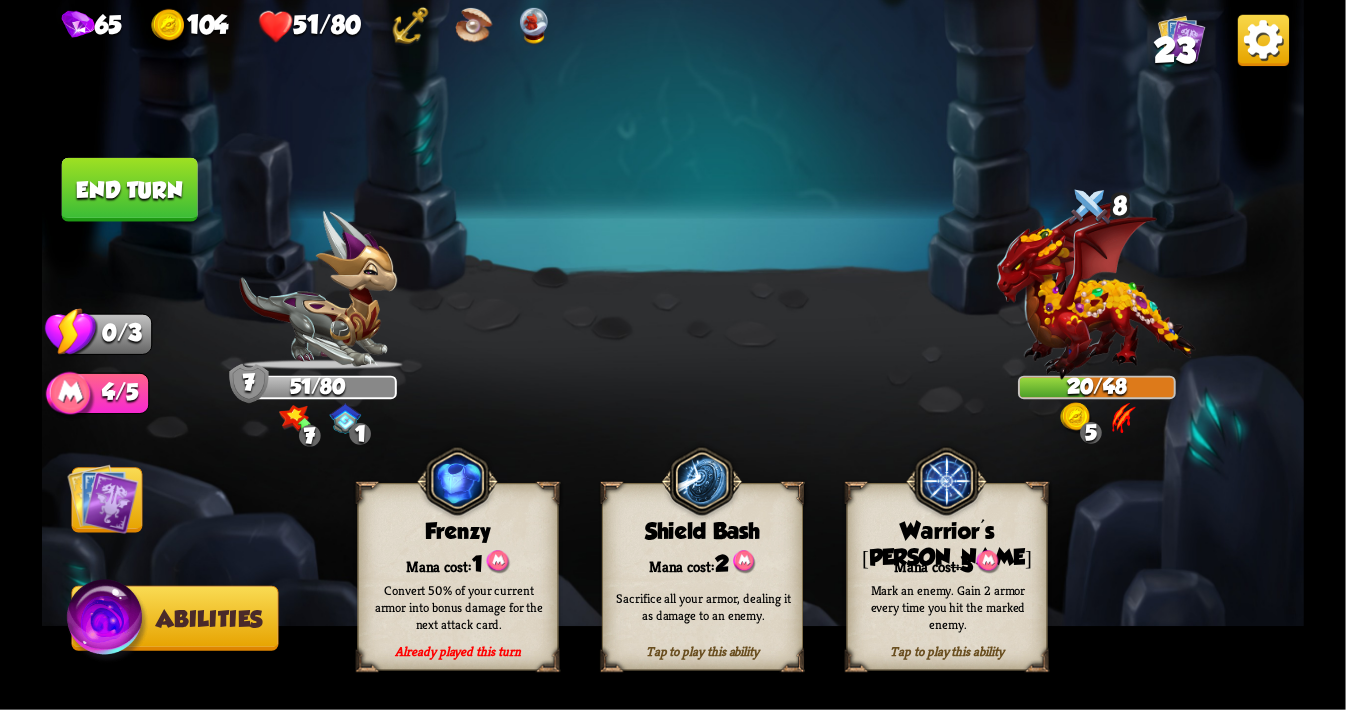click at bounding box center [946, 481] 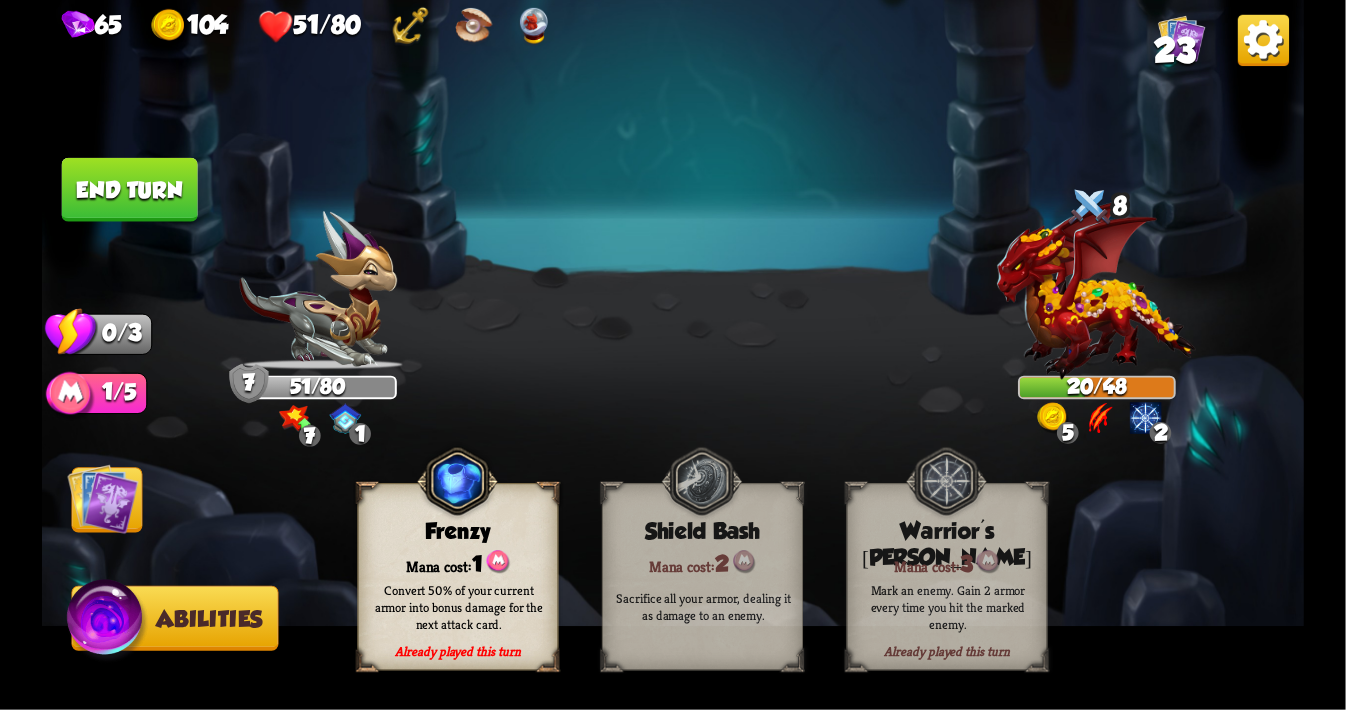 click at bounding box center (103, 498) 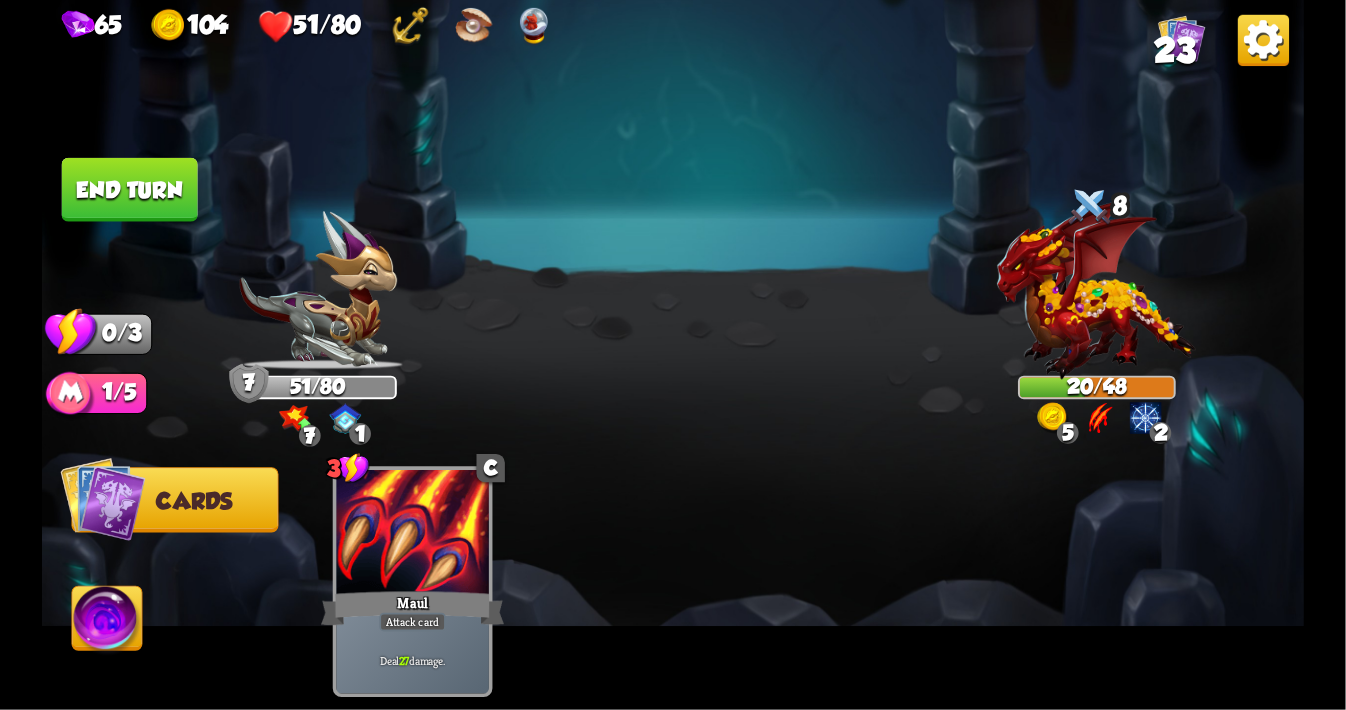 click on "End turn" at bounding box center (130, 190) 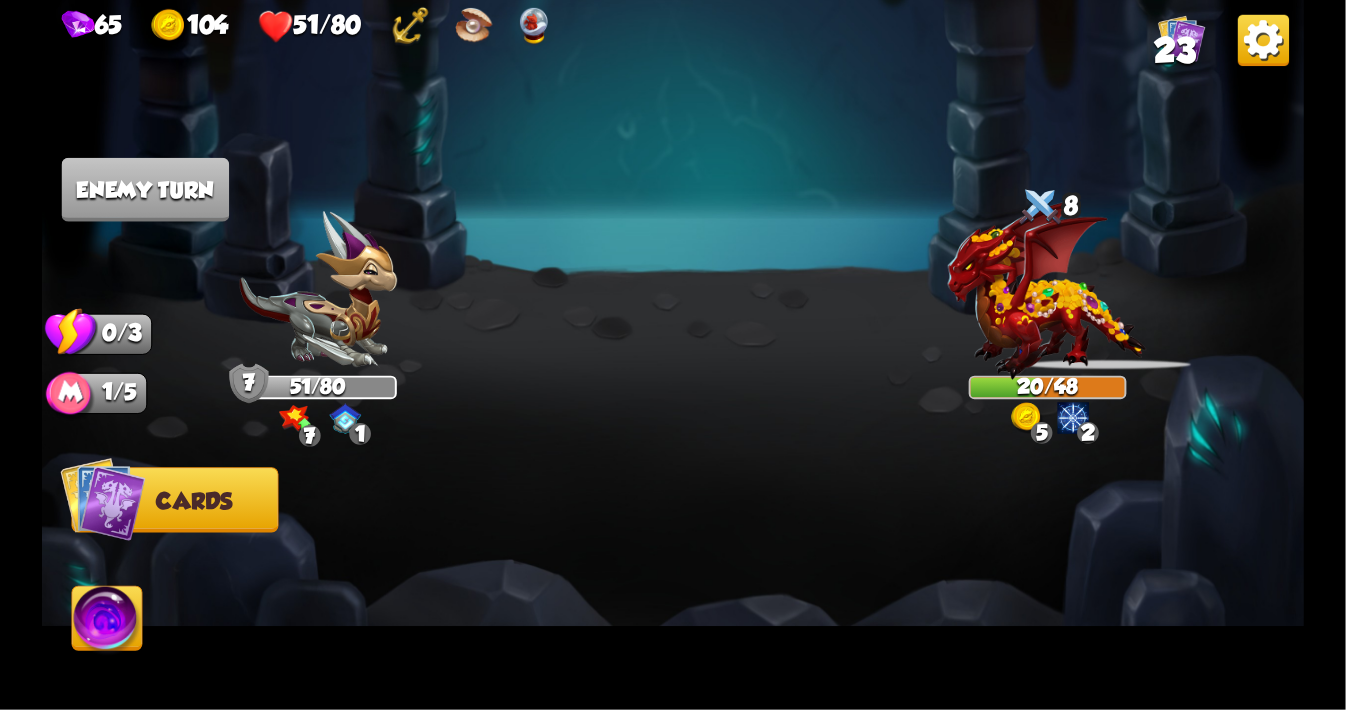 click at bounding box center (107, 622) 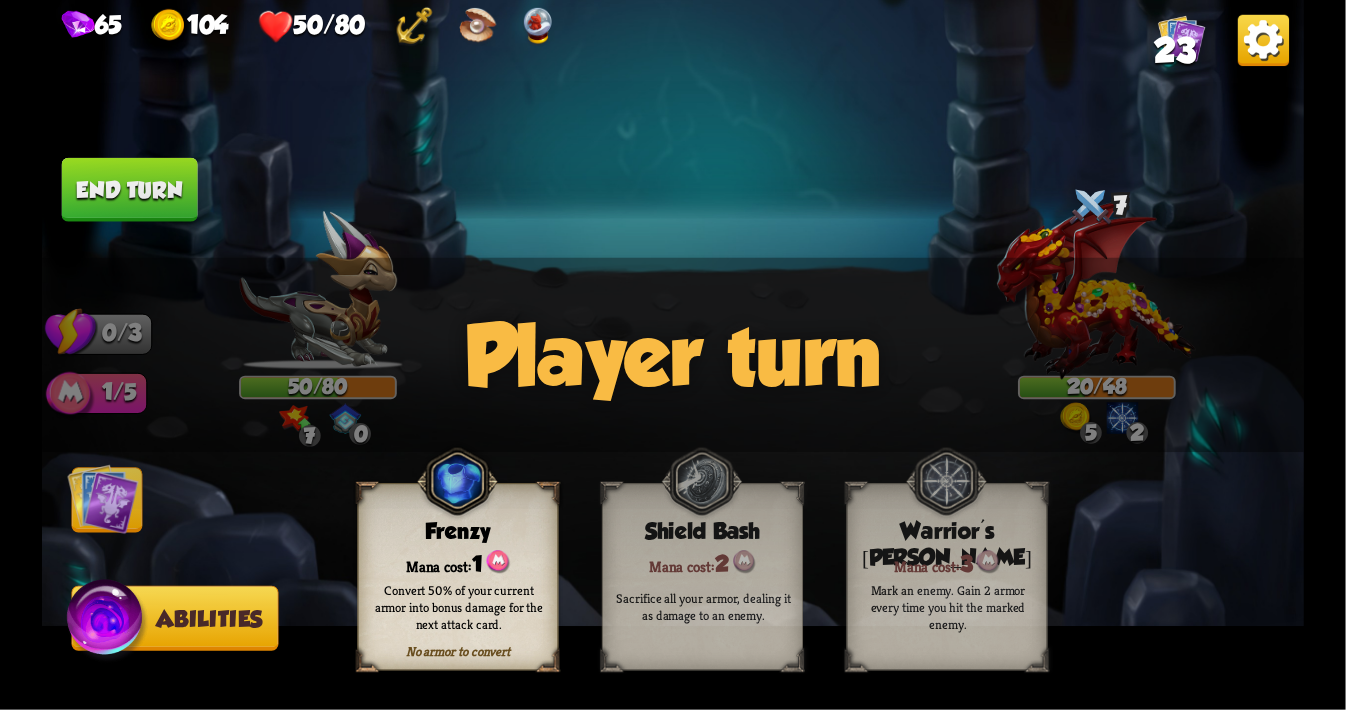 click at bounding box center (103, 498) 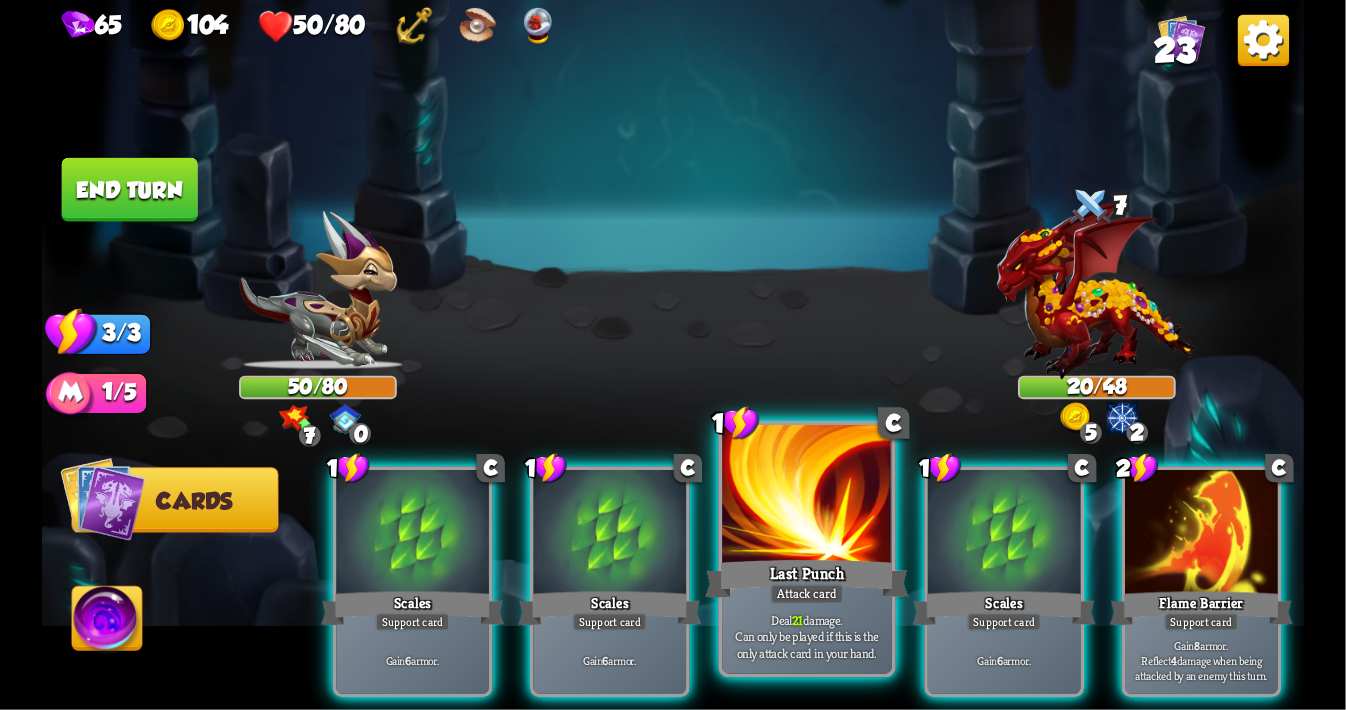 click at bounding box center [807, 496] 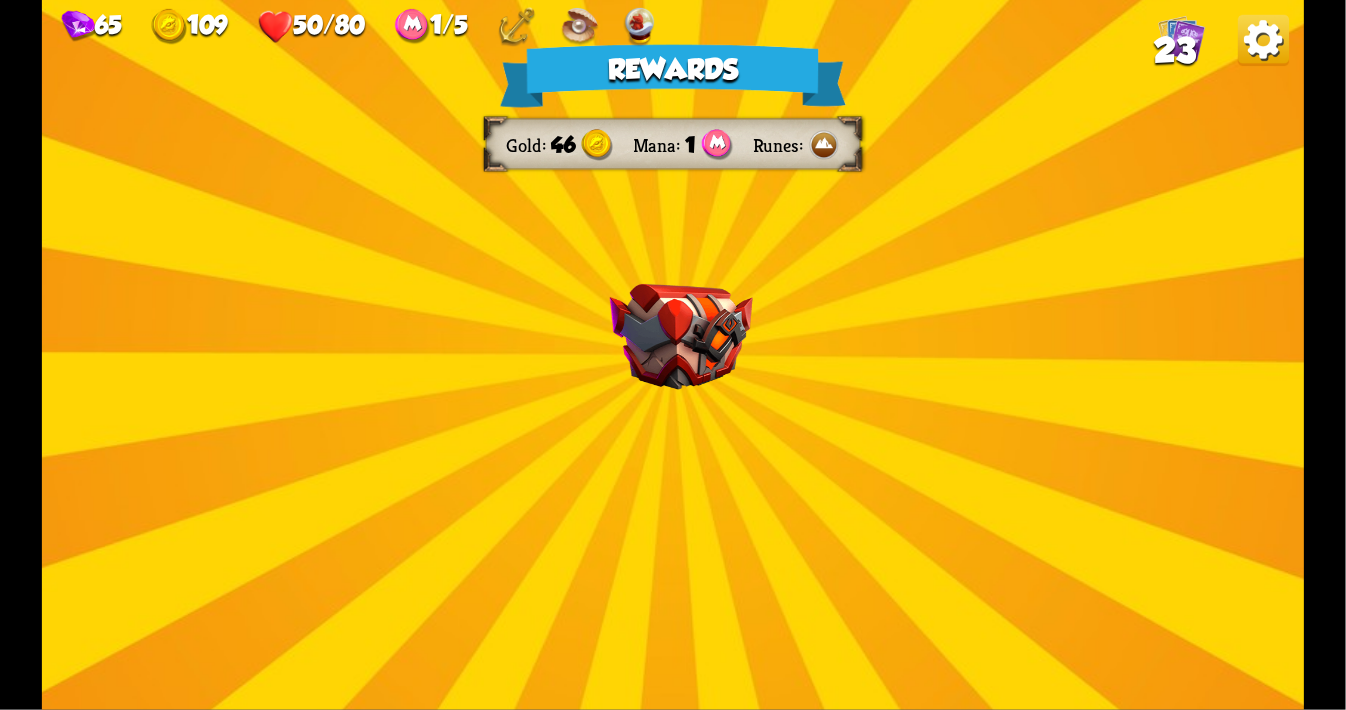 click at bounding box center (681, 337) 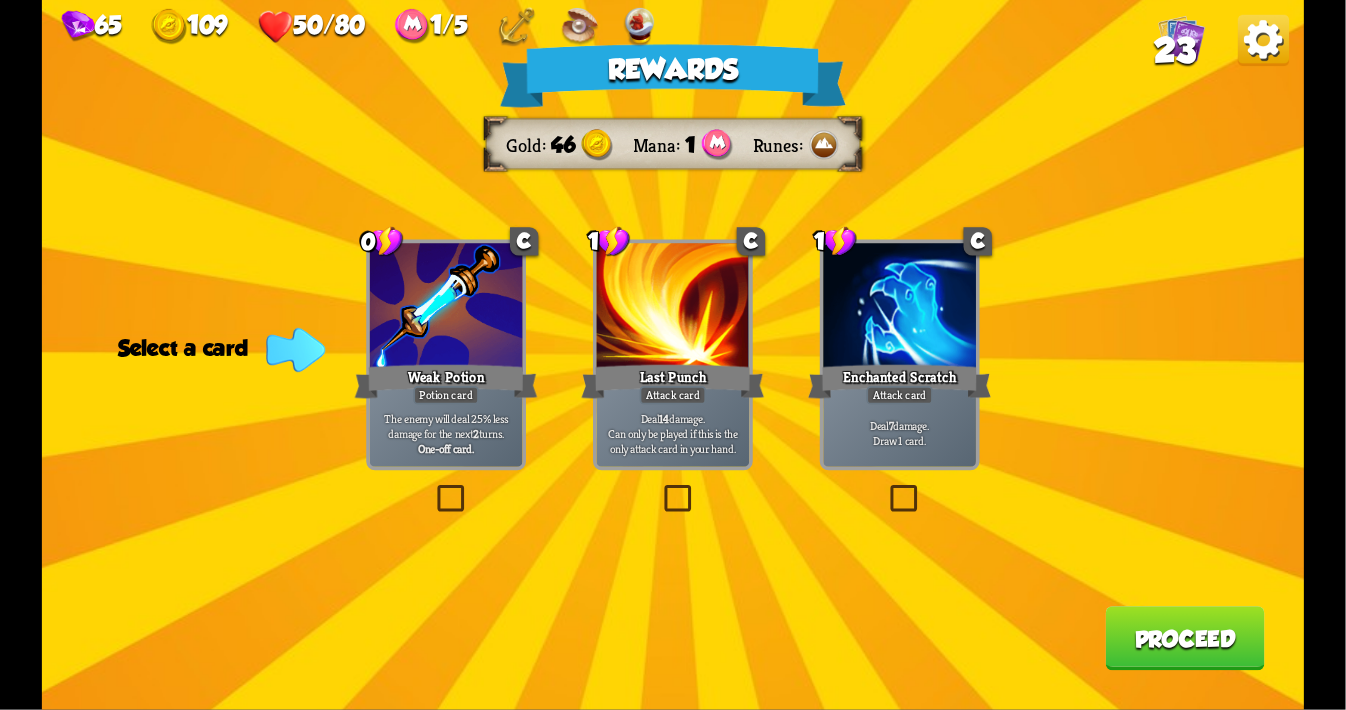 click at bounding box center [899, 307] 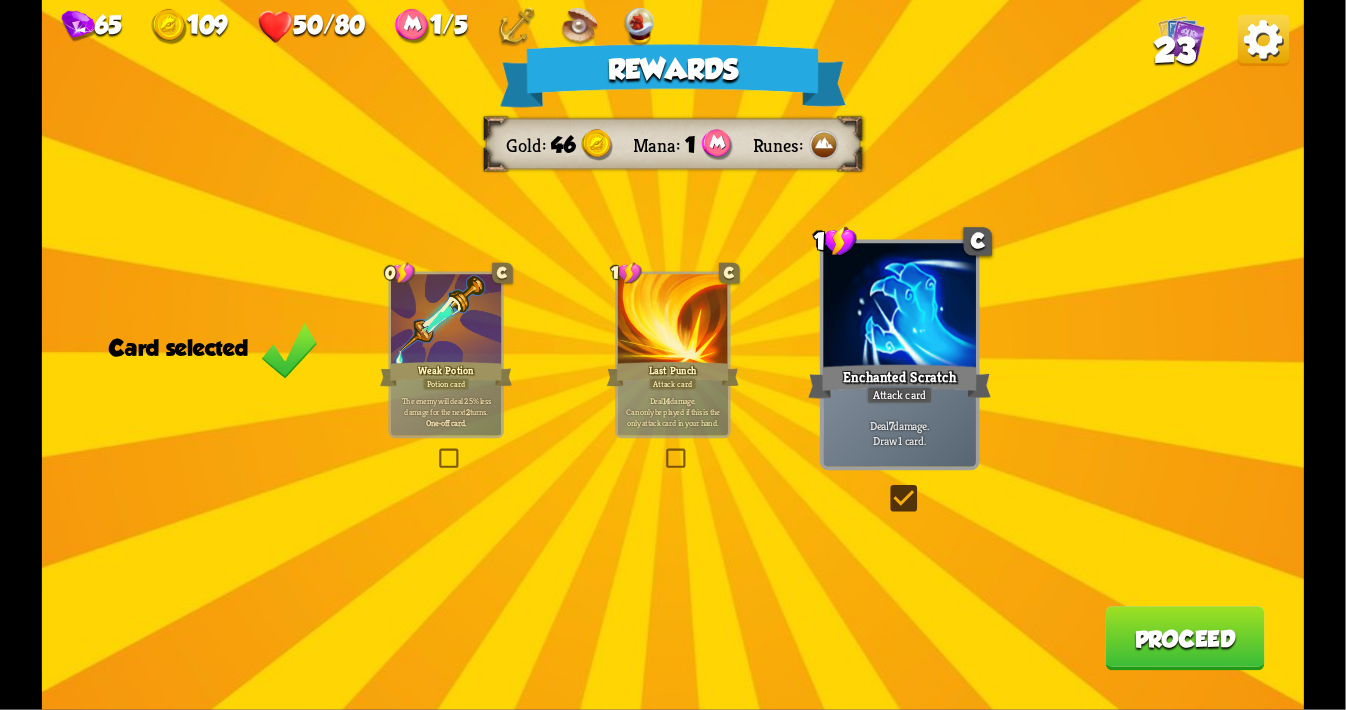 click at bounding box center (899, 307) 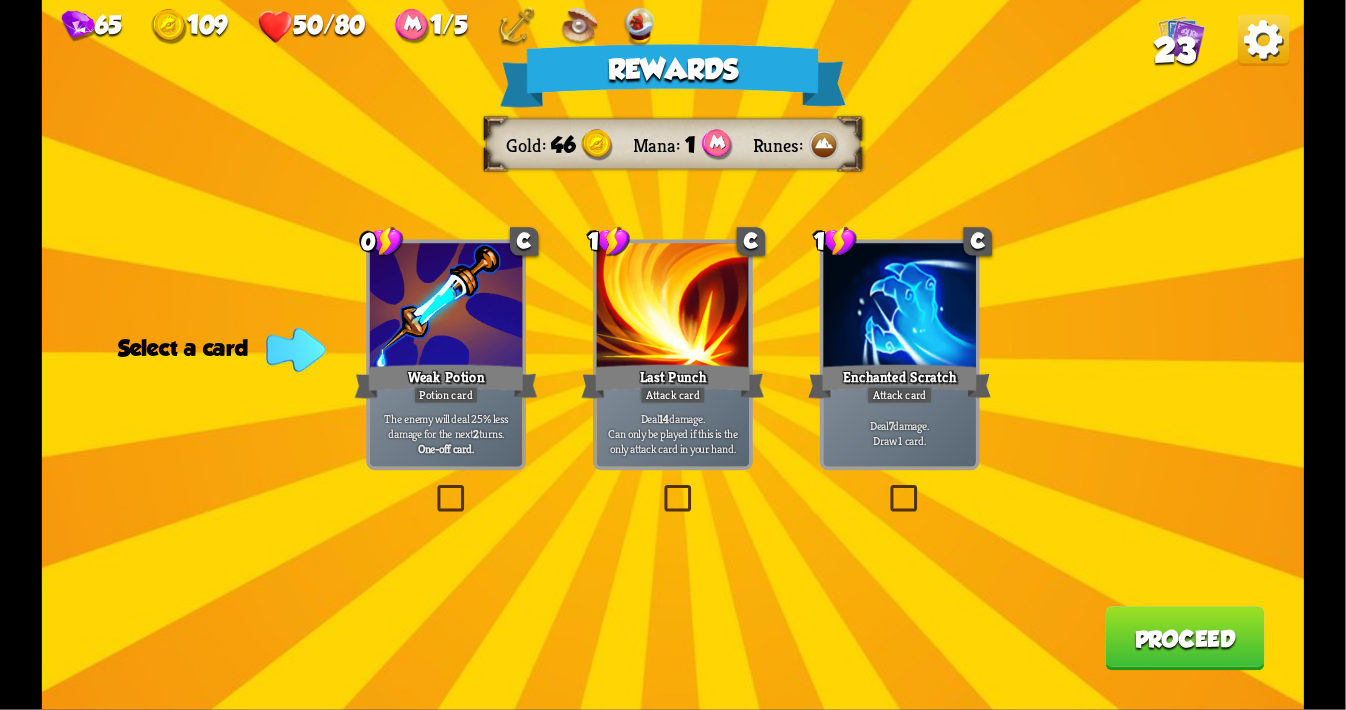 click on "The enemy will deal 25% less damage for the next  2  turns." at bounding box center [446, 426] 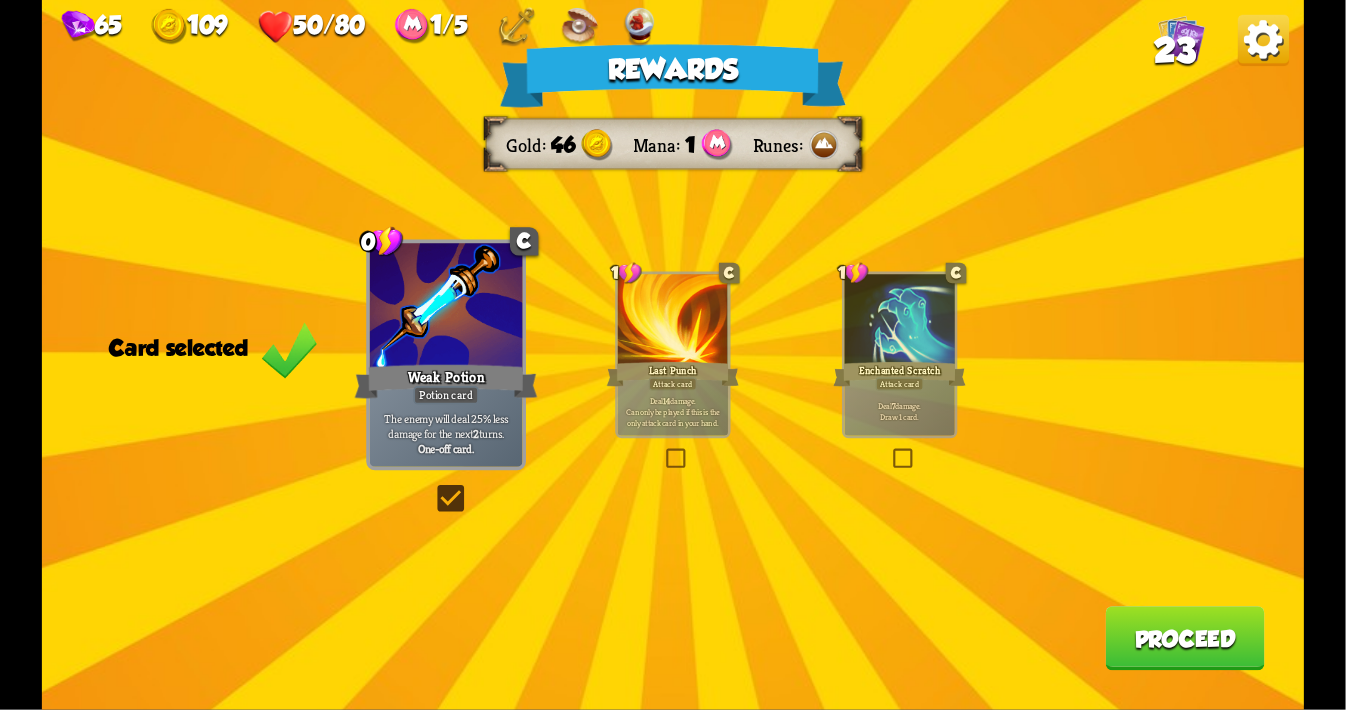 click on "Proceed" at bounding box center [1184, 638] 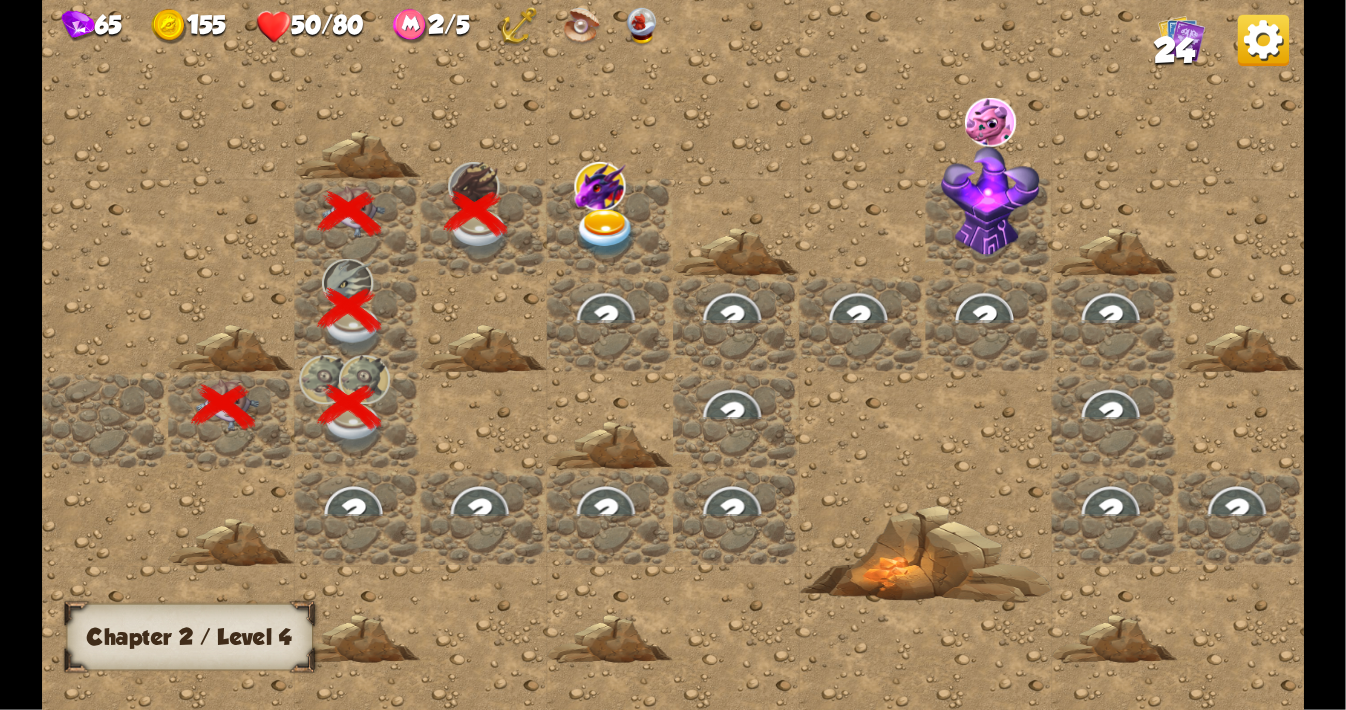 click at bounding box center [990, 201] 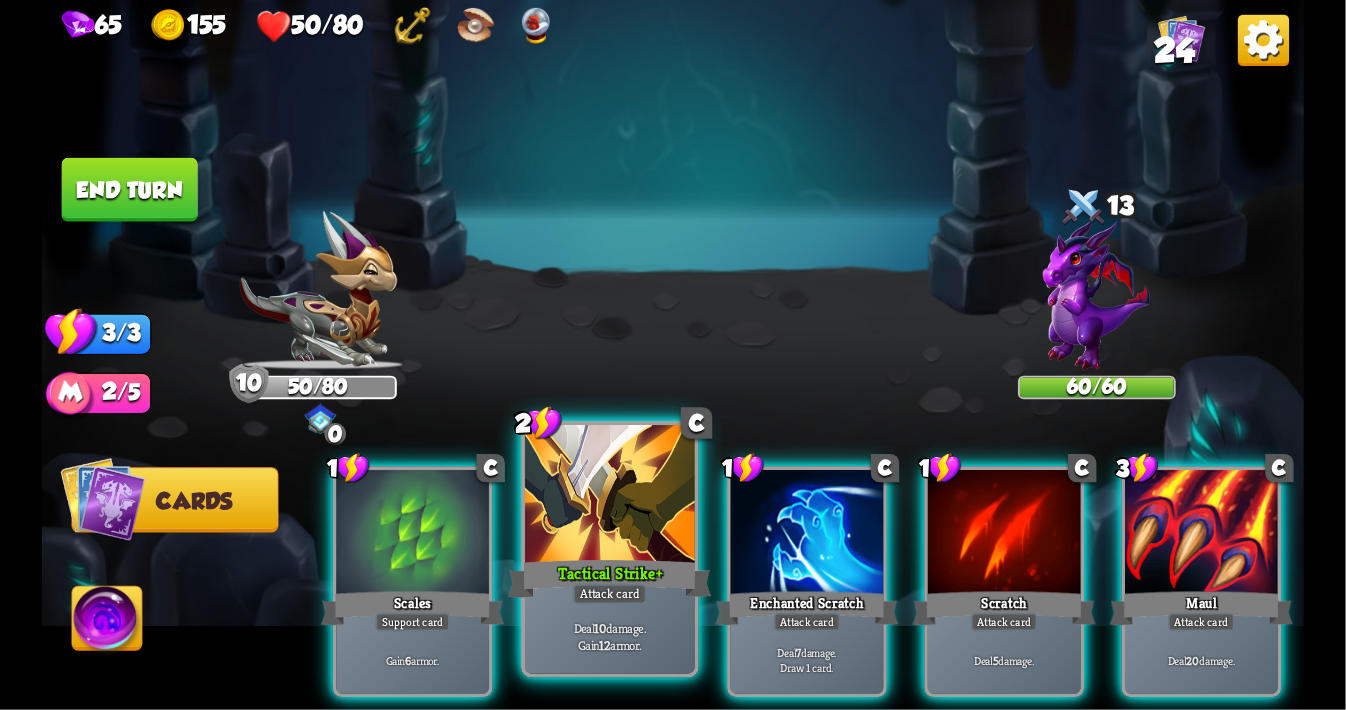 click at bounding box center (610, 496) 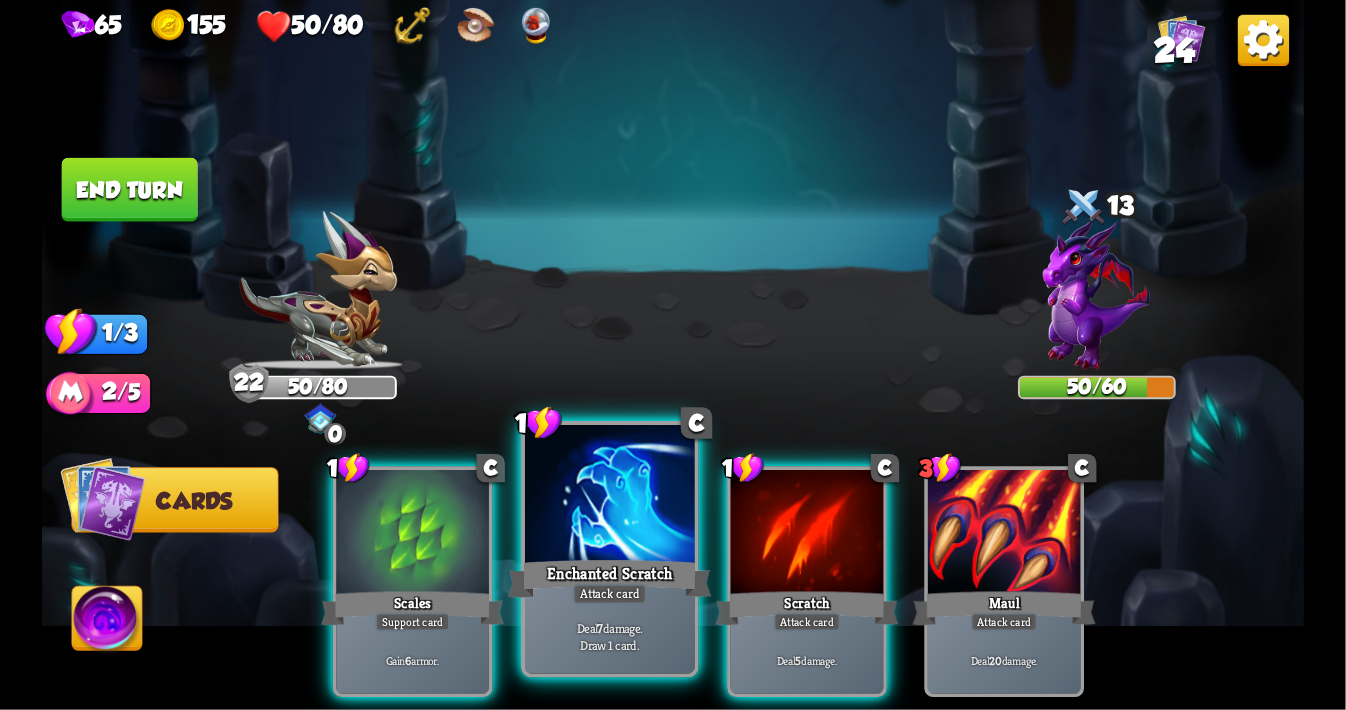 click at bounding box center (610, 496) 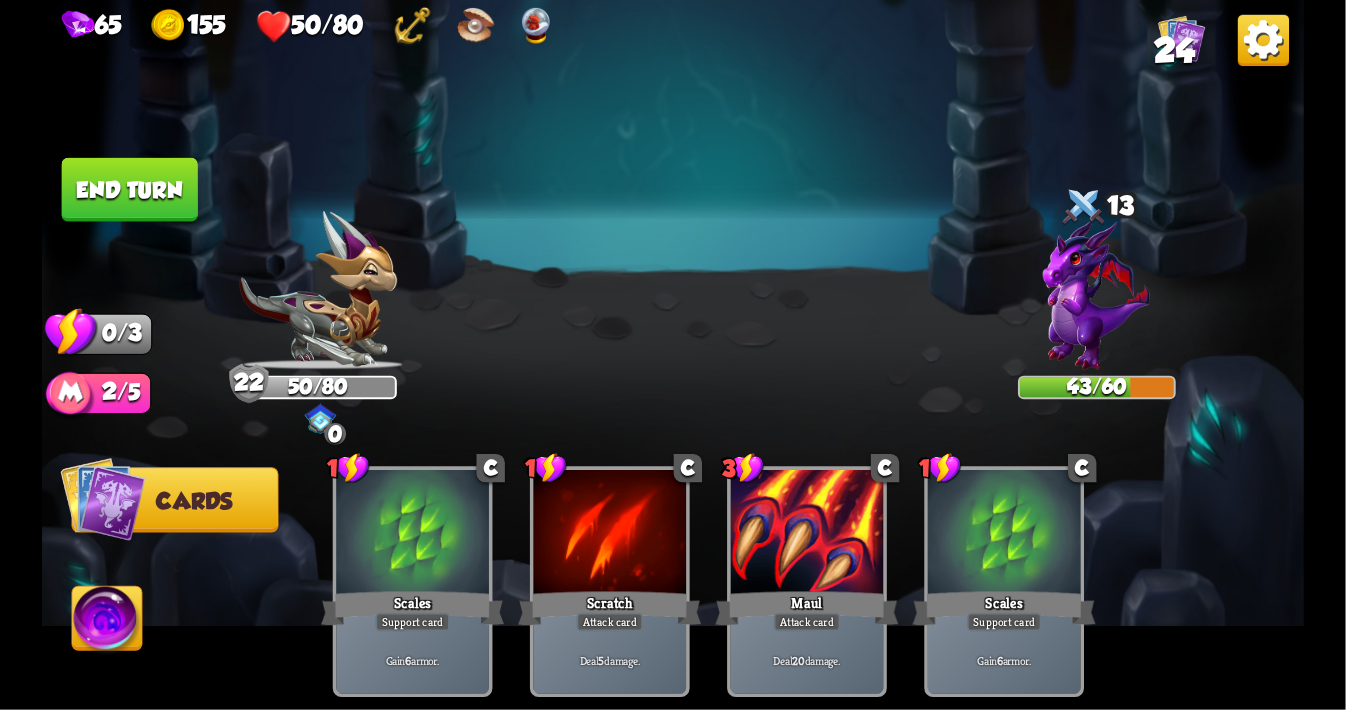 click on "End turn" at bounding box center [130, 190] 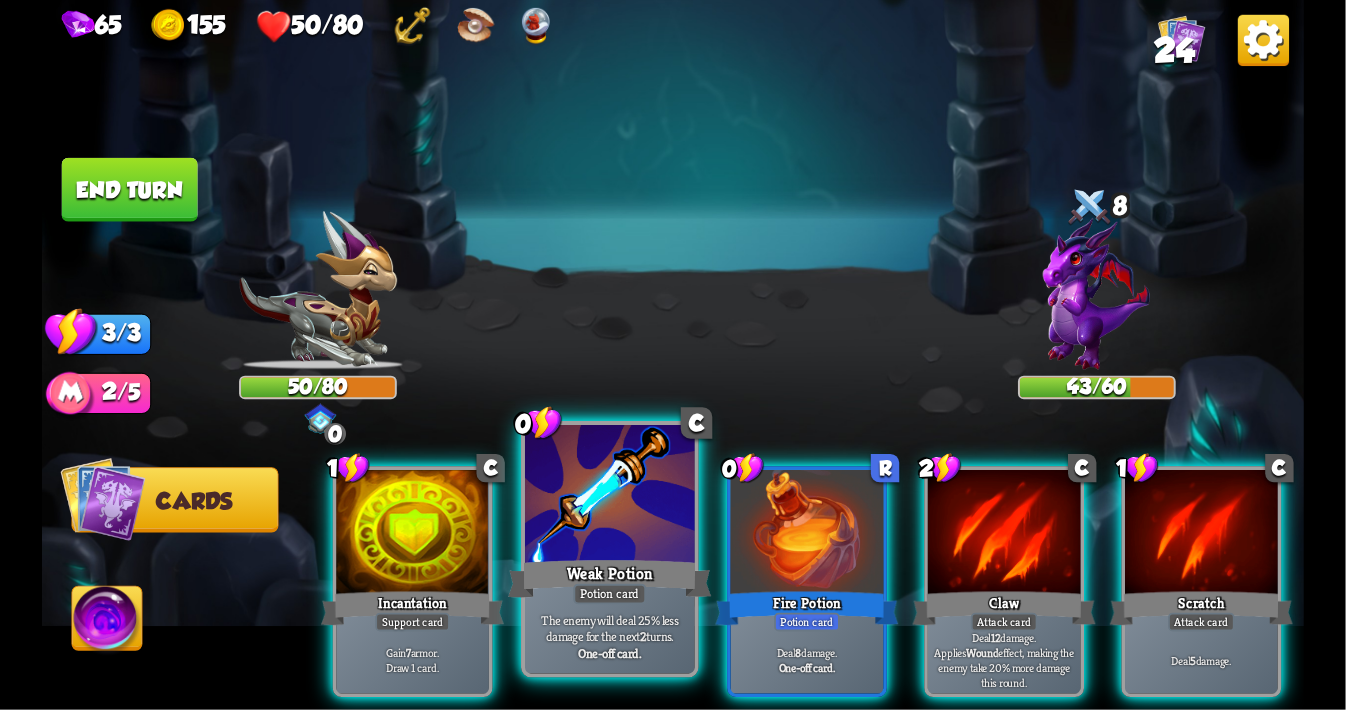 click at bounding box center [610, 496] 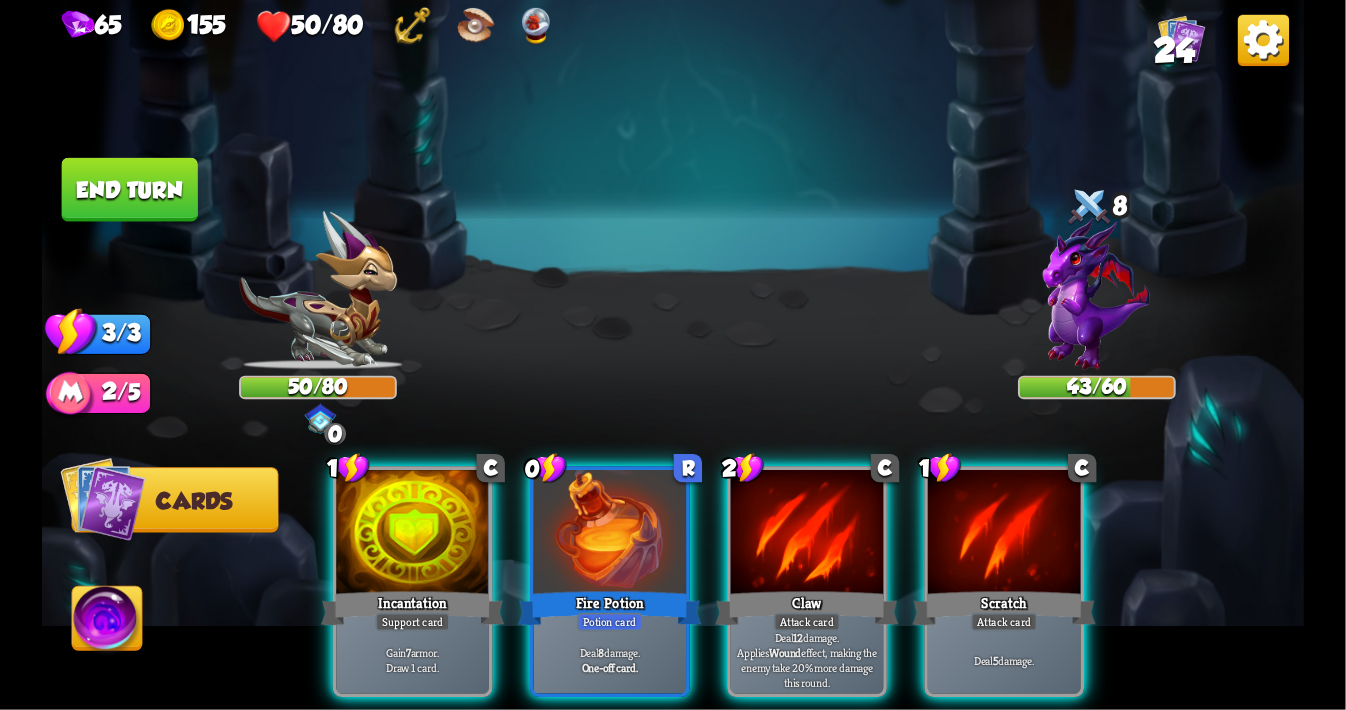 click at bounding box center [610, 534] 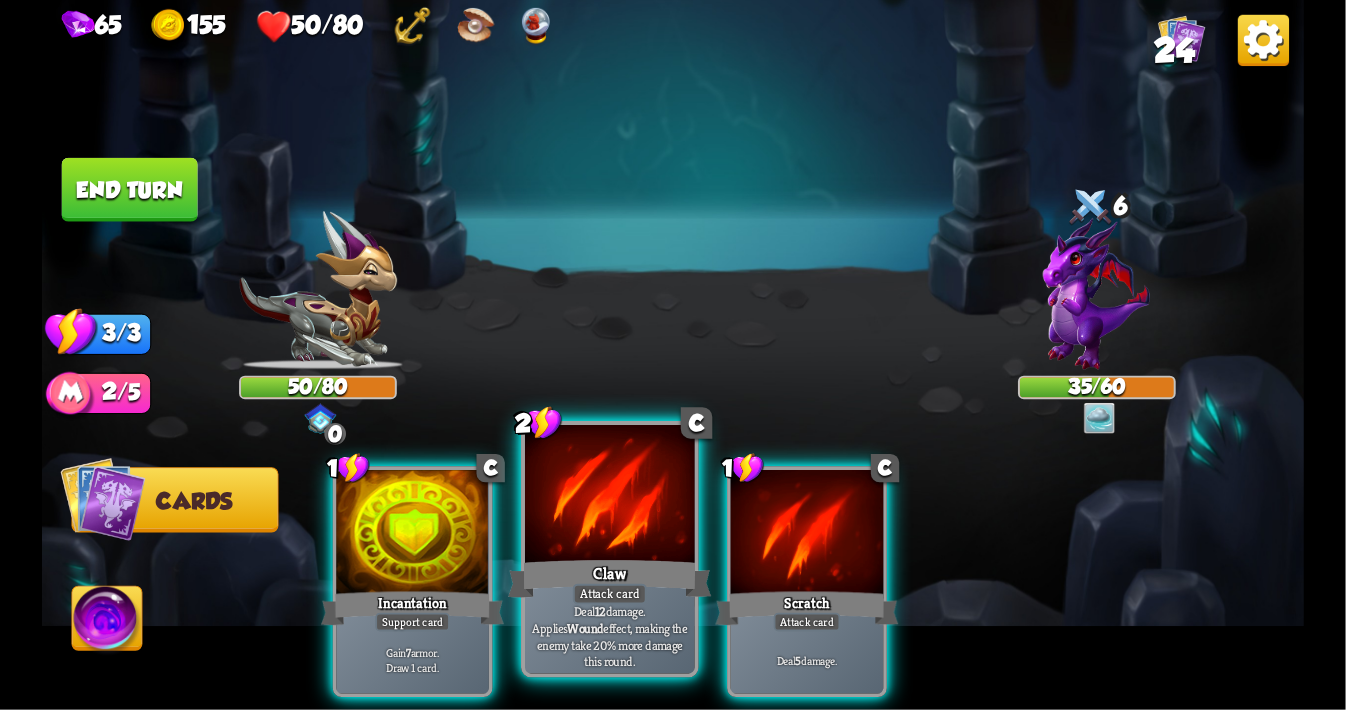 click at bounding box center [610, 496] 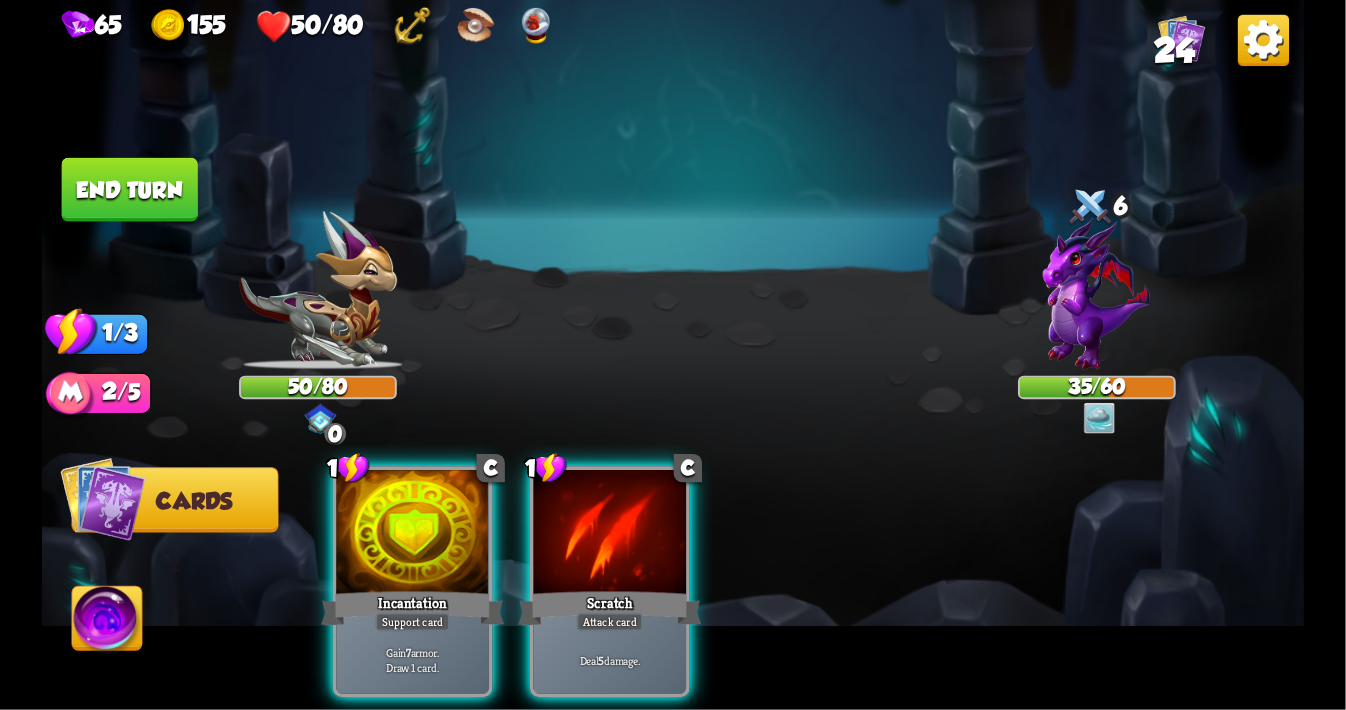 click at bounding box center [610, 534] 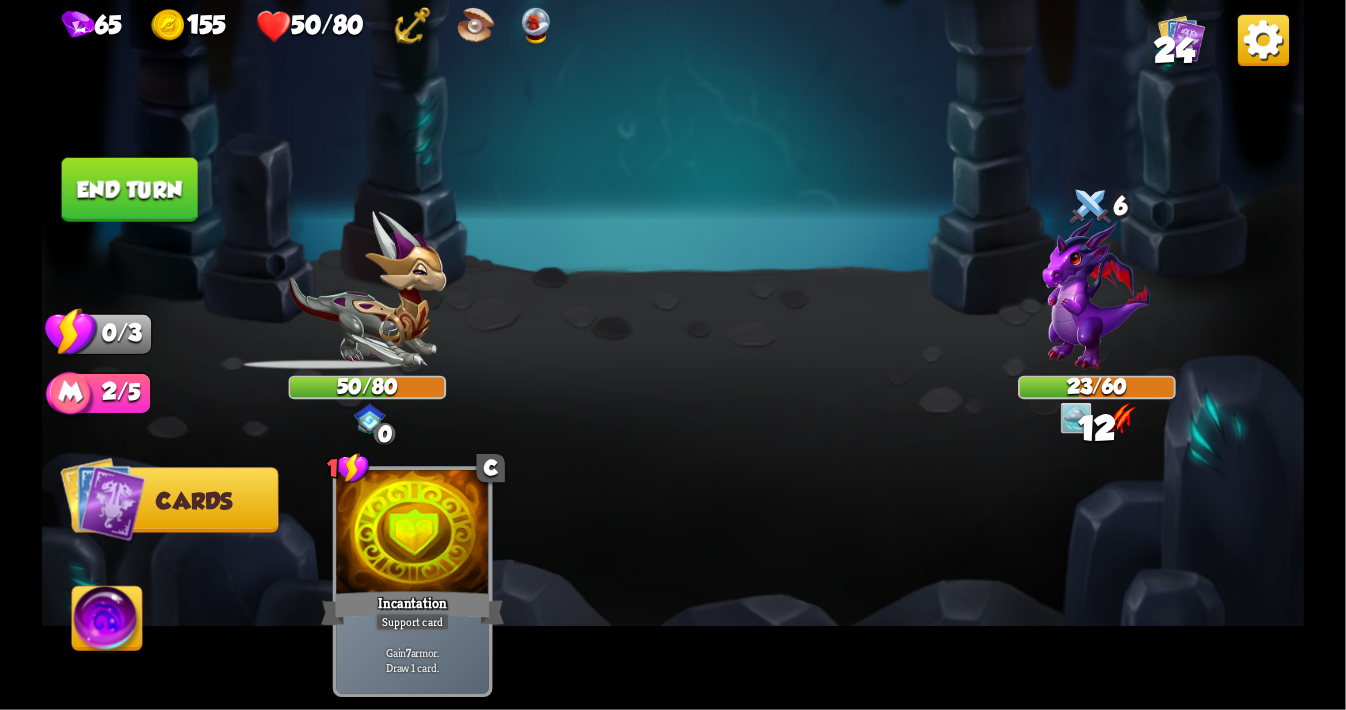 click on "End turn" at bounding box center (130, 190) 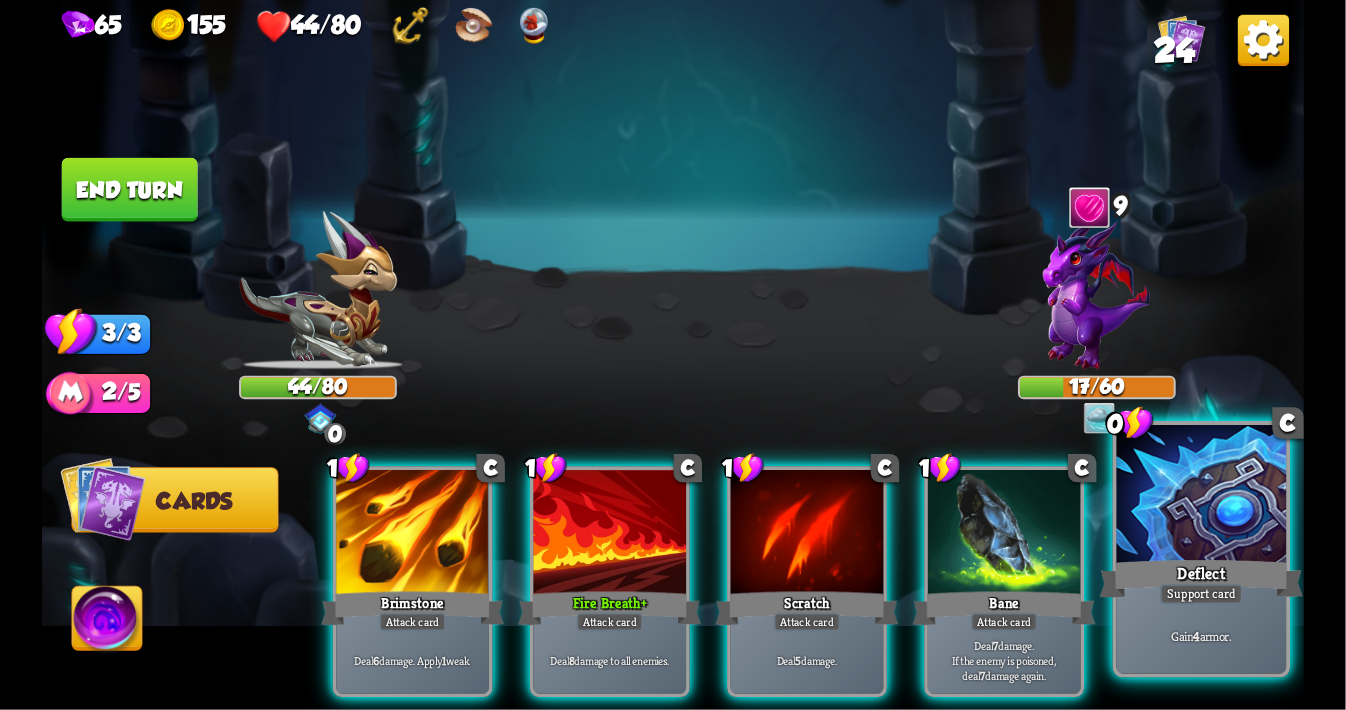 click at bounding box center [1202, 496] 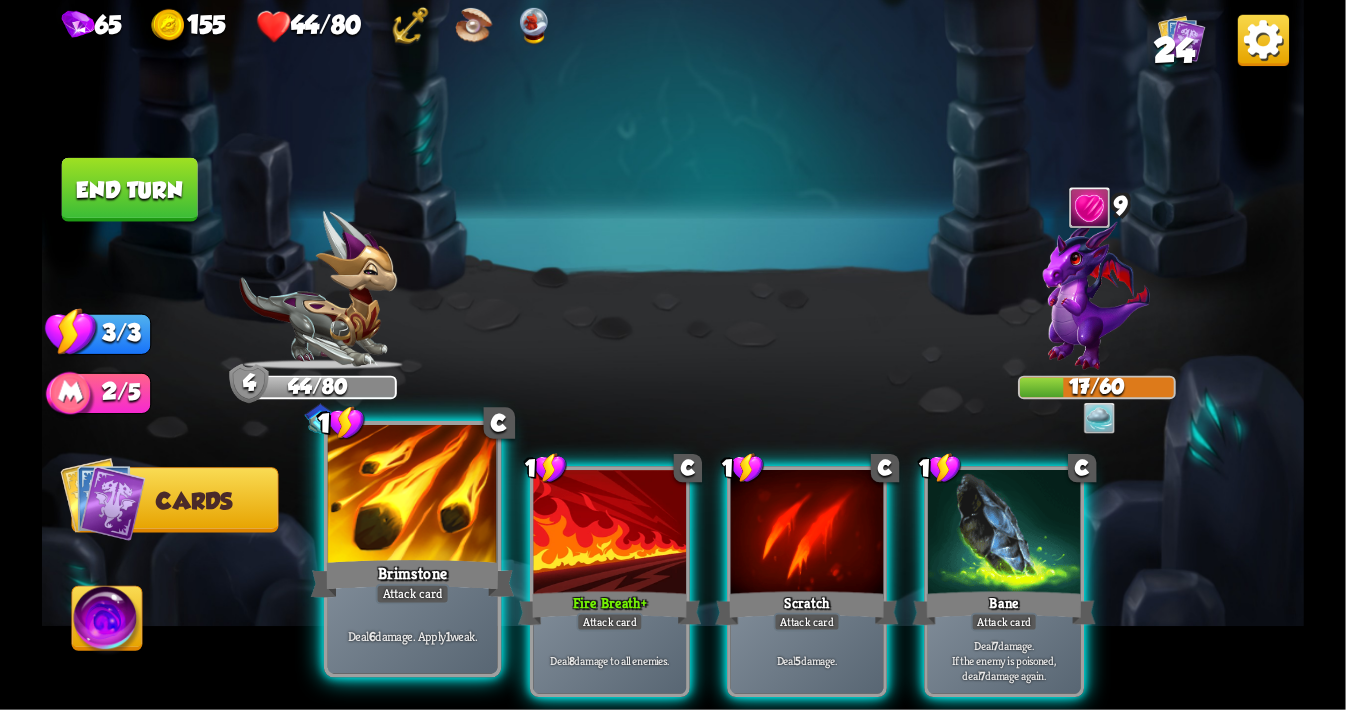 click at bounding box center [413, 496] 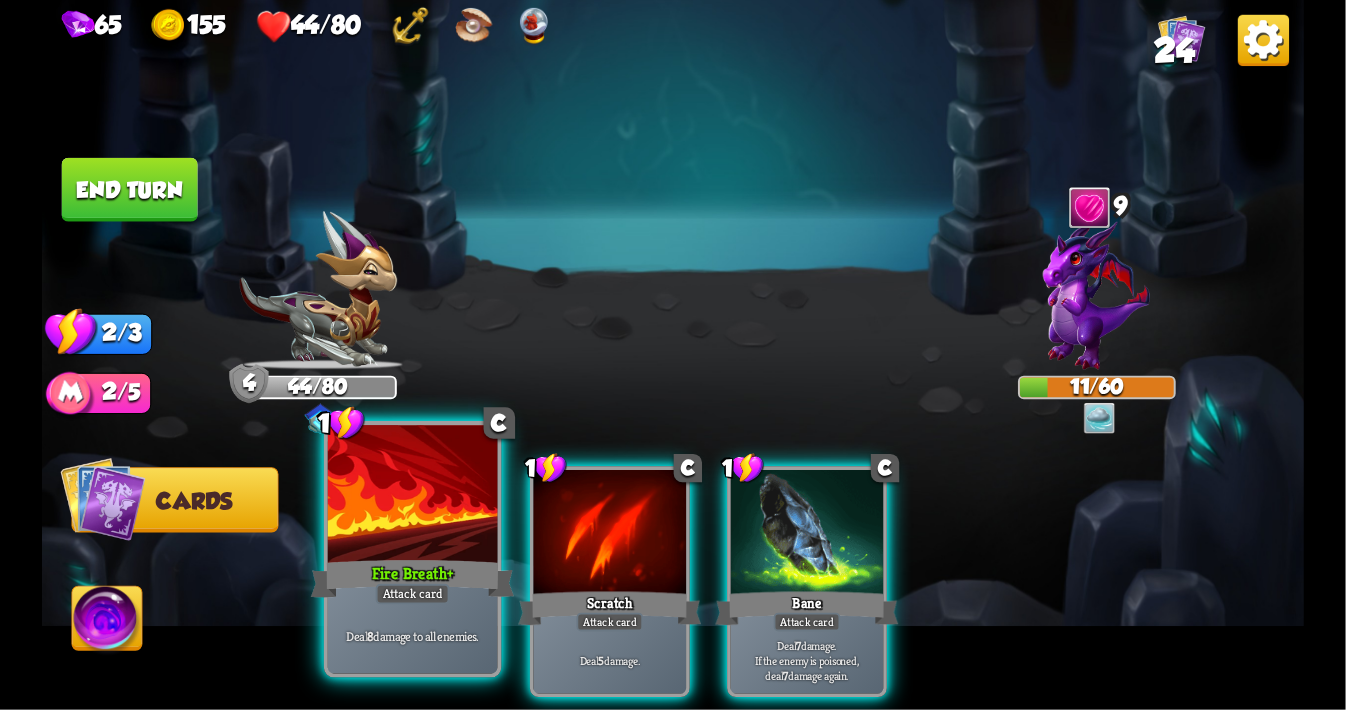 click at bounding box center (413, 496) 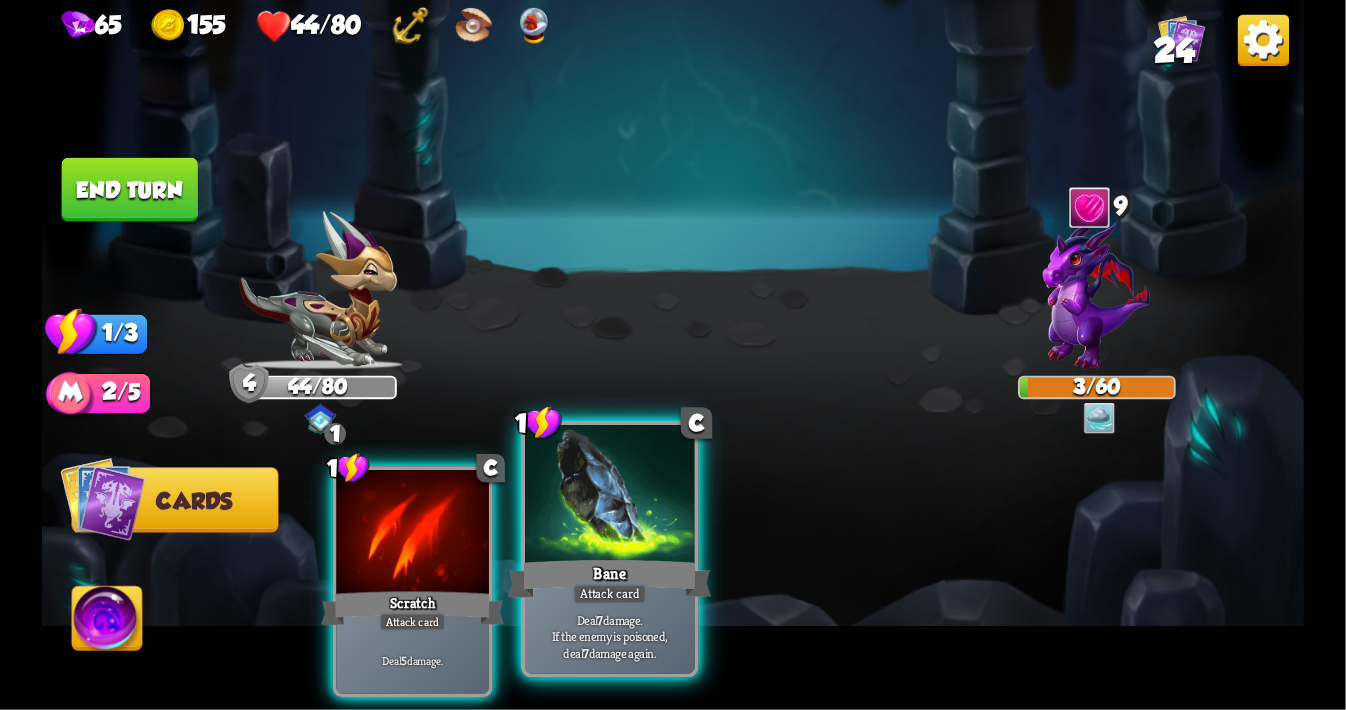 click at bounding box center (610, 496) 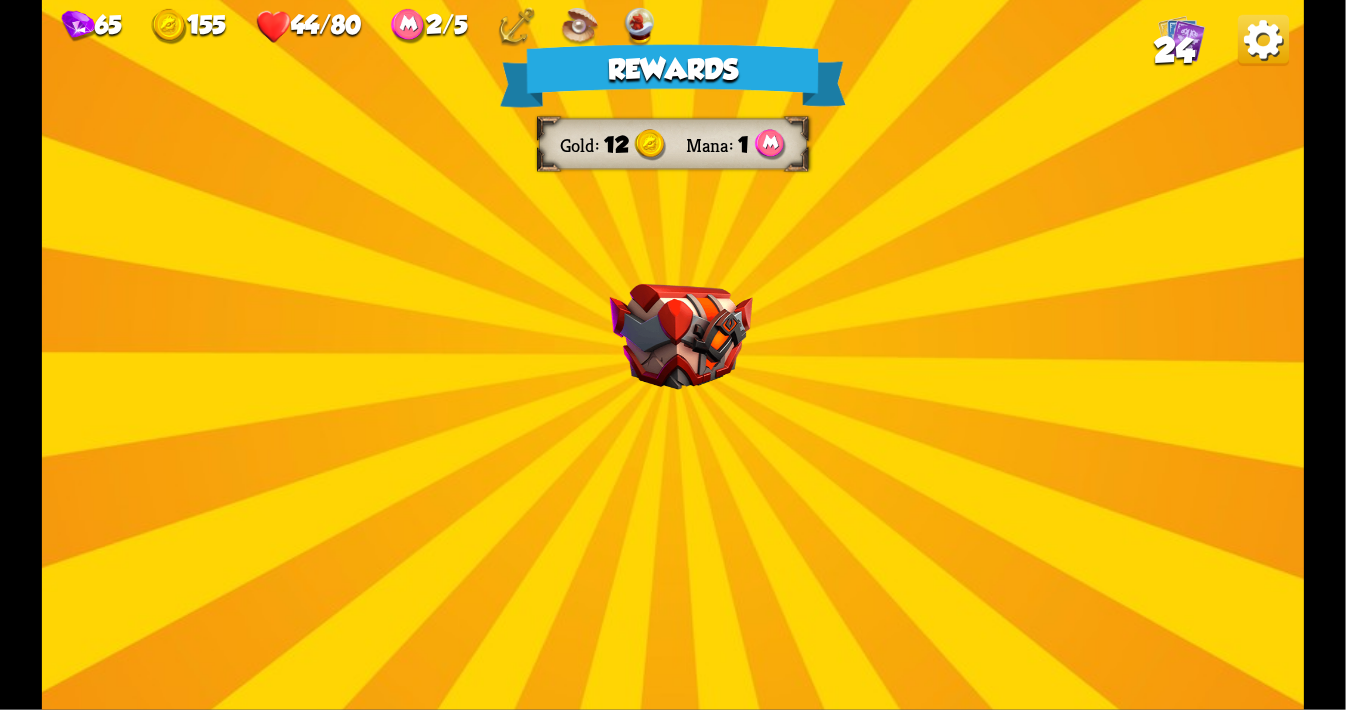 click at bounding box center (681, 337) 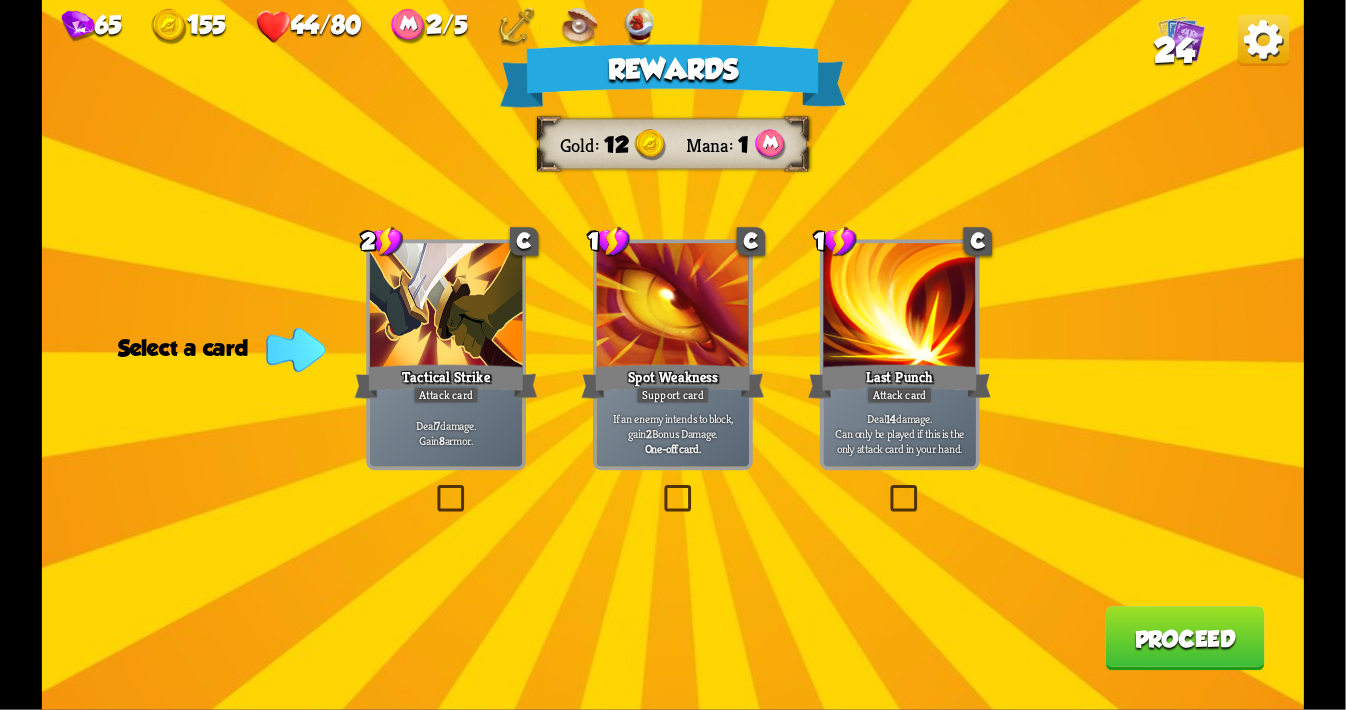 click at bounding box center [660, 488] 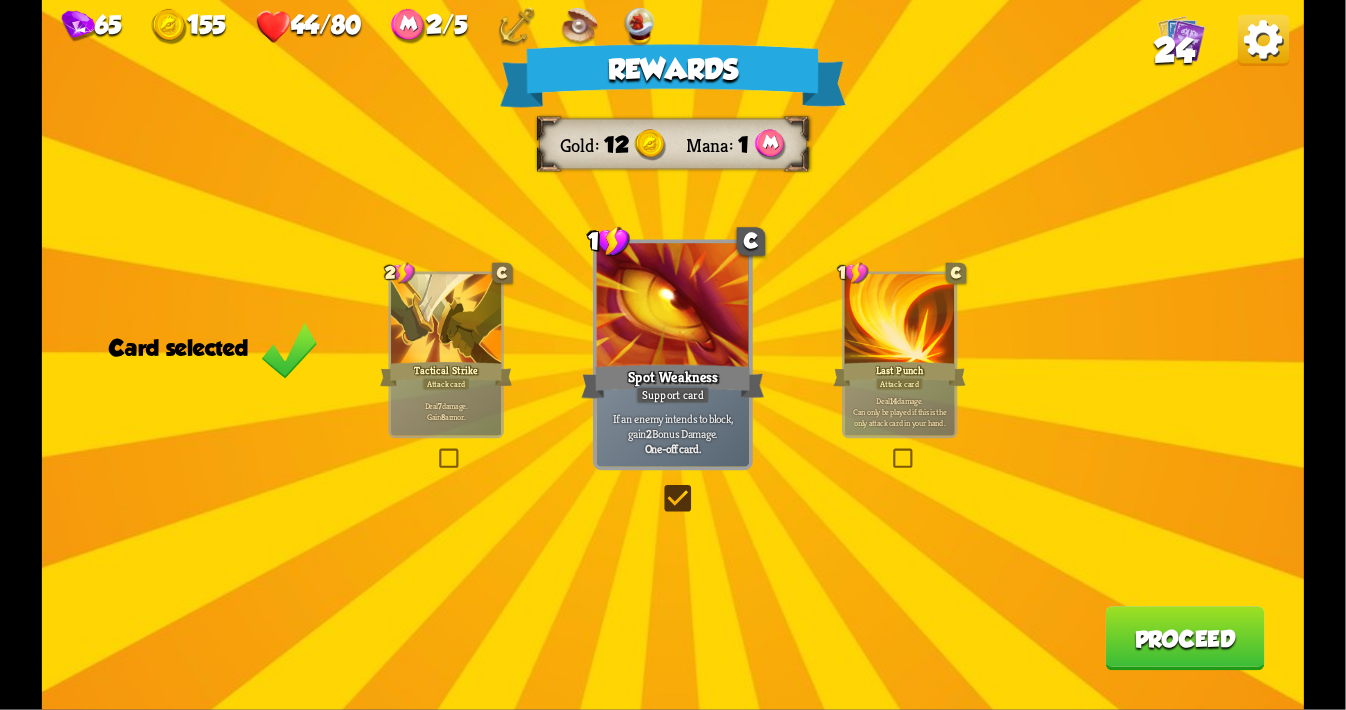 click on "Proceed" at bounding box center [1184, 638] 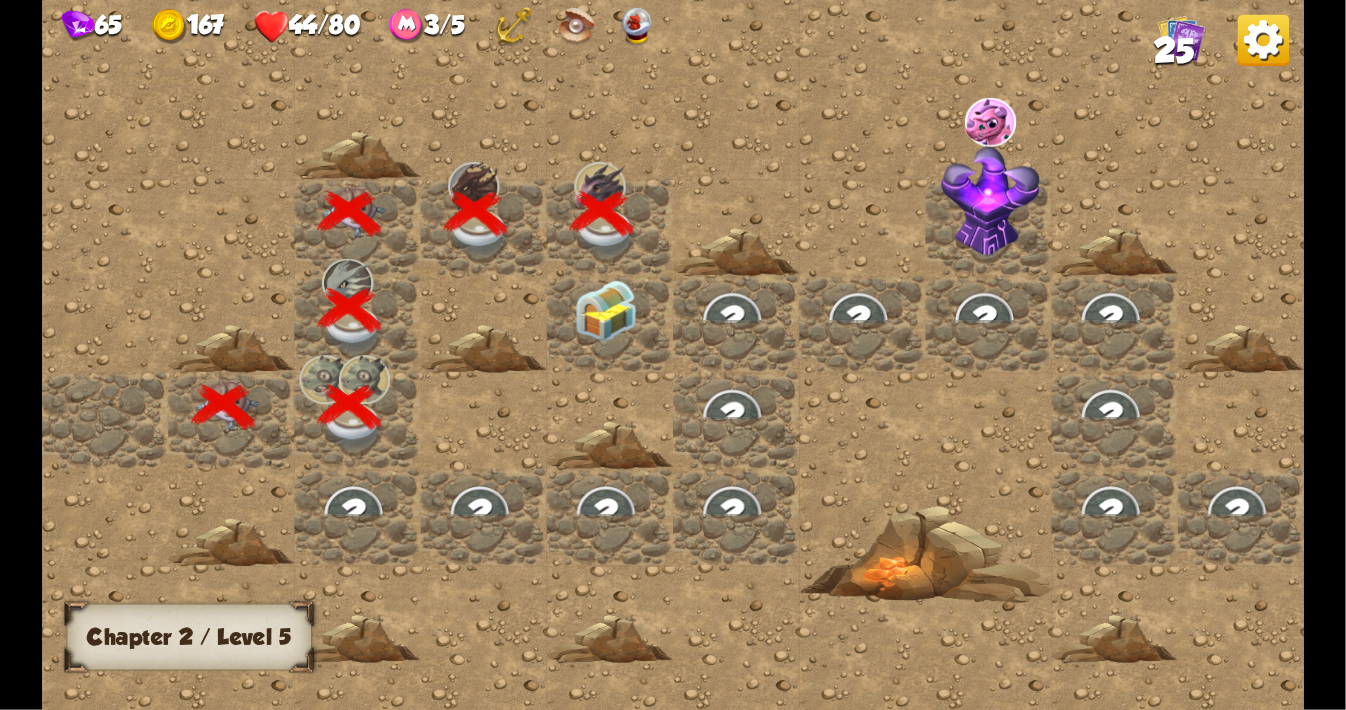 click at bounding box center [605, 311] 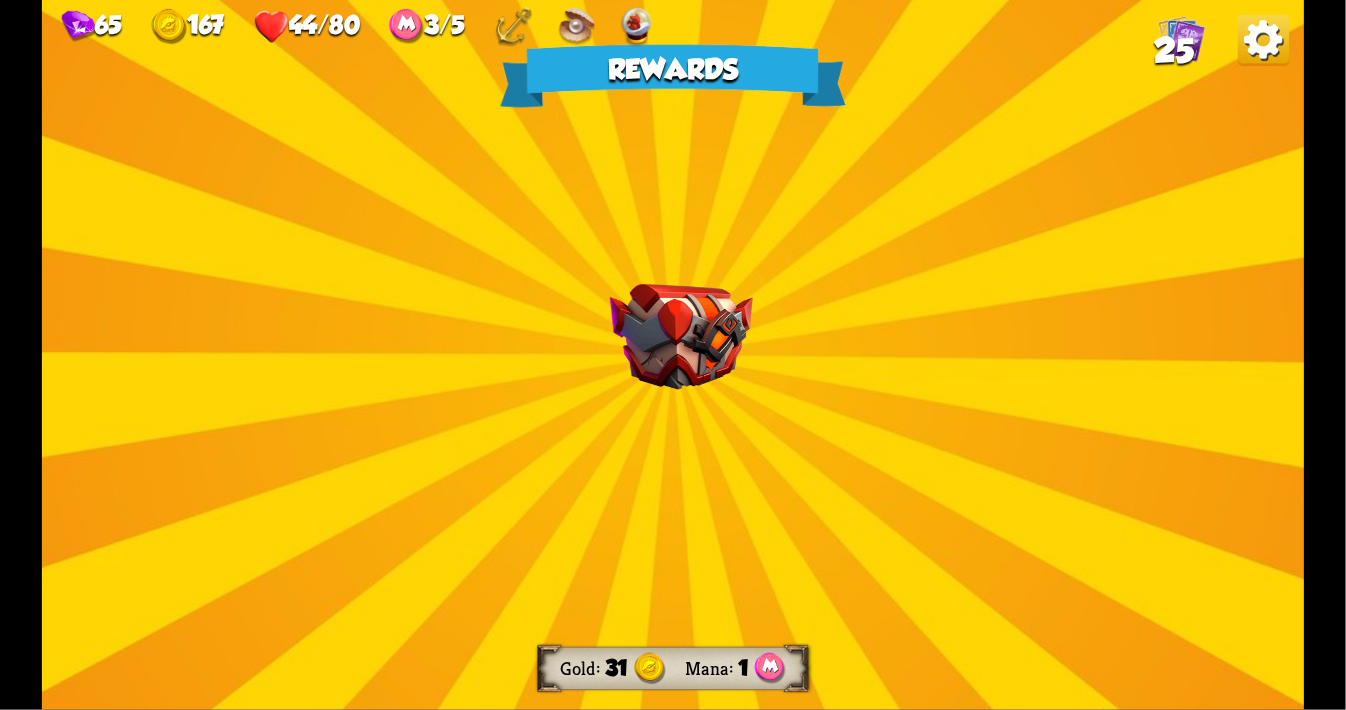 click at bounding box center (681, 337) 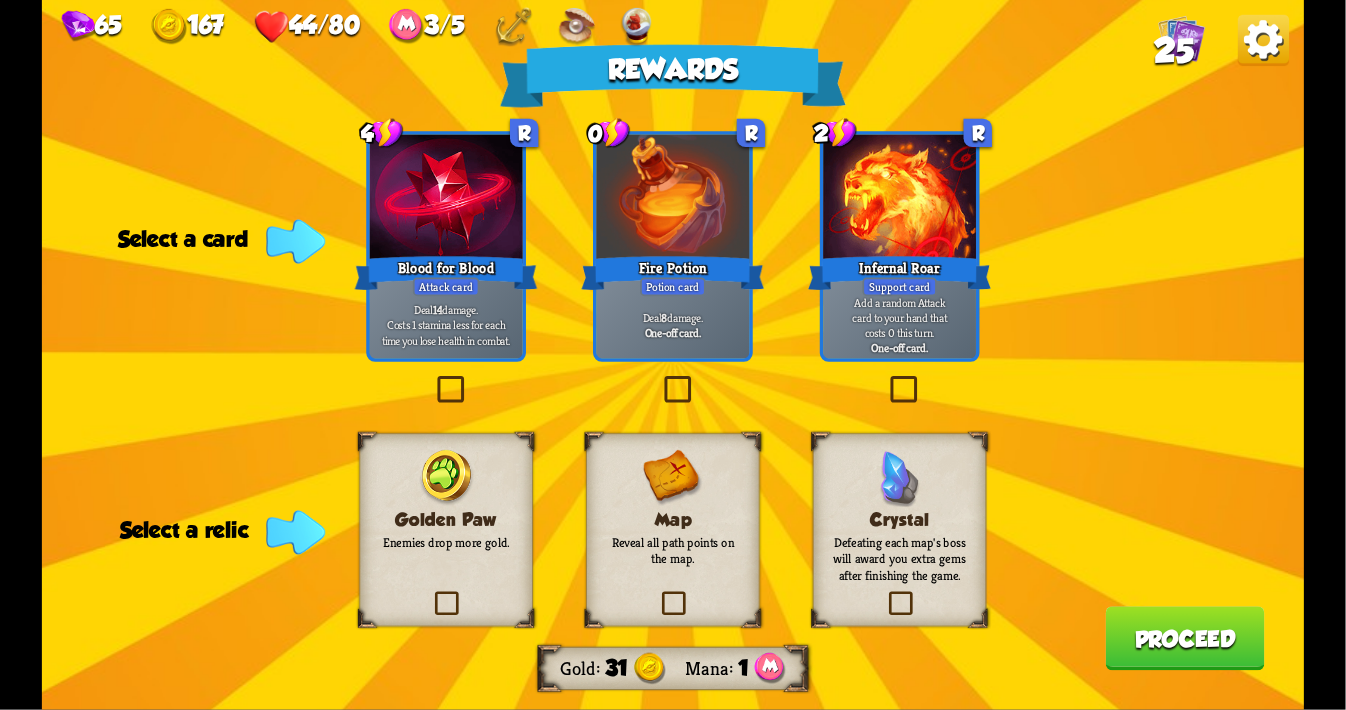 click on "Rewards           Gold   31     Mana   1
Select a card
4
R   Blood for Blood     Attack card
Deal  14  damage.
Costs 1 stamina less for each time you lose health in combat.
0
R   Fire Potion     Potion card   Deal  8  damage.   One-off card.
2
R   Infernal Roar     Support card   Add a random Attack card to your hand that costs 0 this turn.   One-off card.
Select a relic
Golden Paw   Enemies drop more gold.                 Map   Reveal all path points on the map.                 Crystal   Defeating each map's boss will award you extra gems after finishing the game.         Proceed" at bounding box center (673, 355) 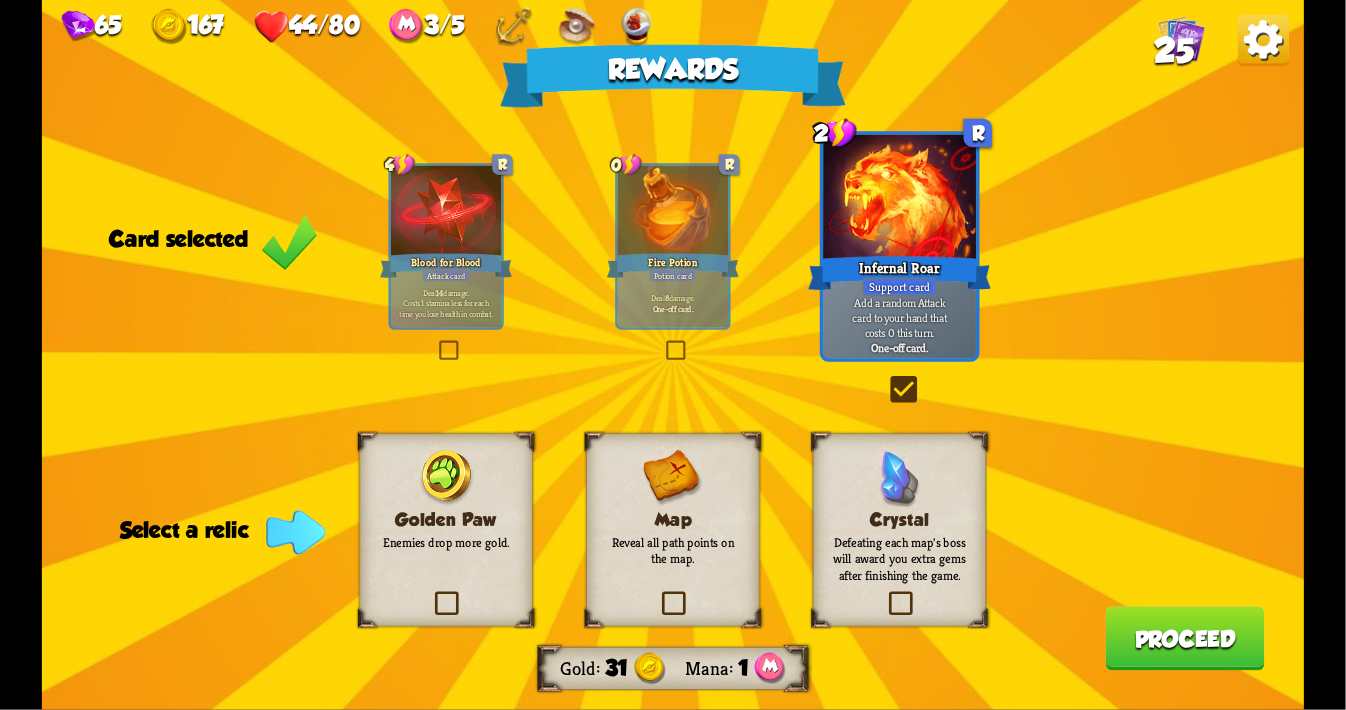 click at bounding box center [885, 594] 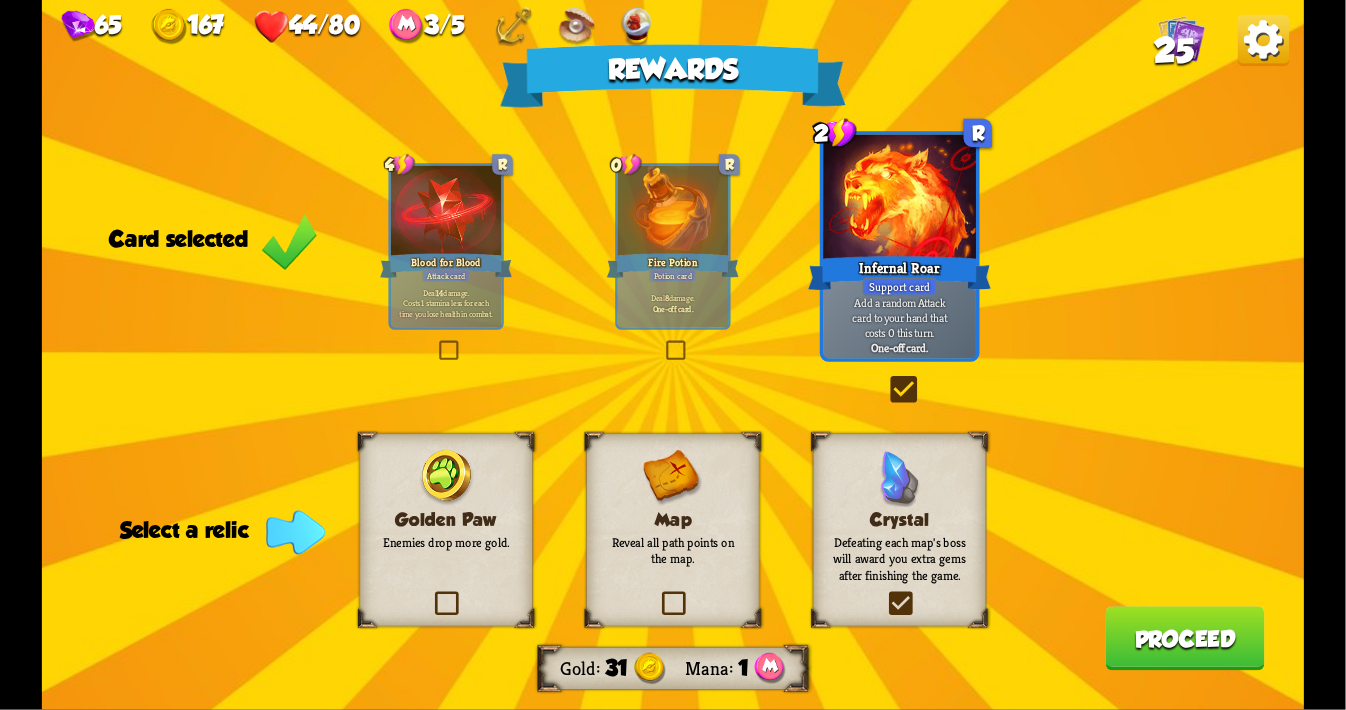 click at bounding box center [0, 0] 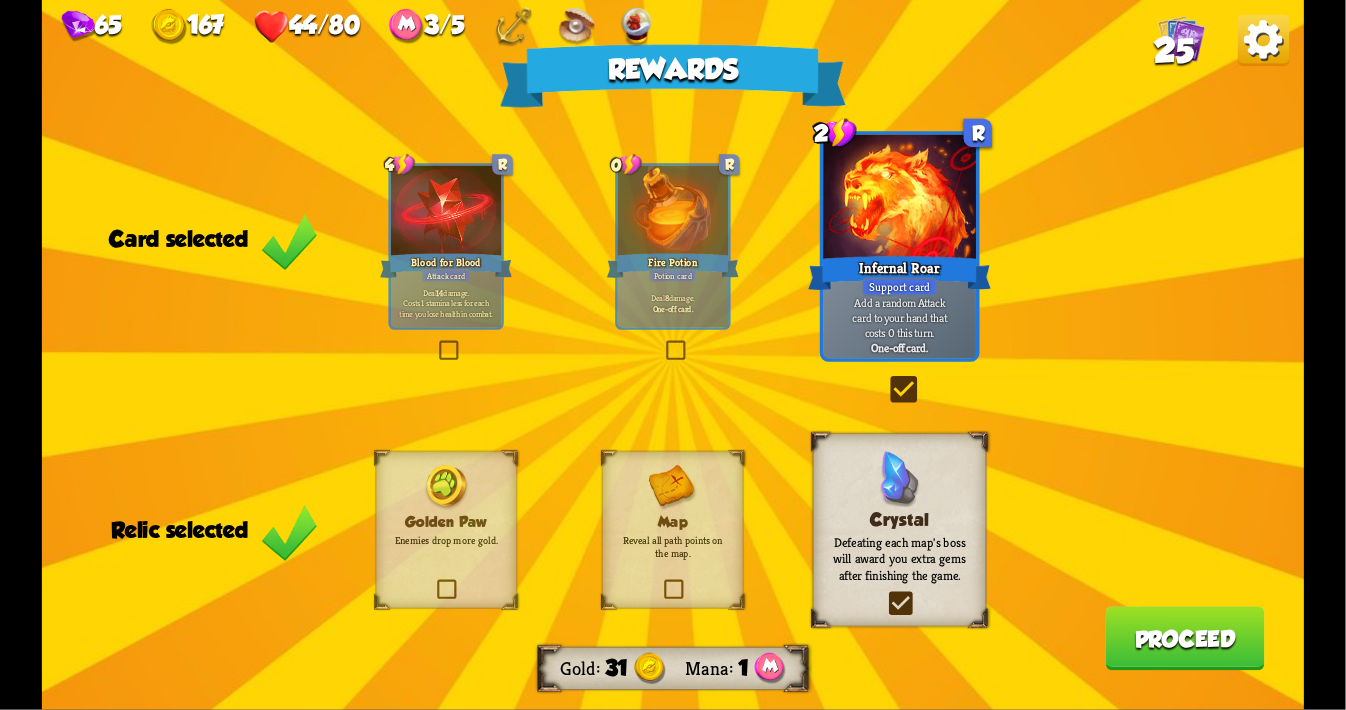 click on "Proceed" at bounding box center [1184, 638] 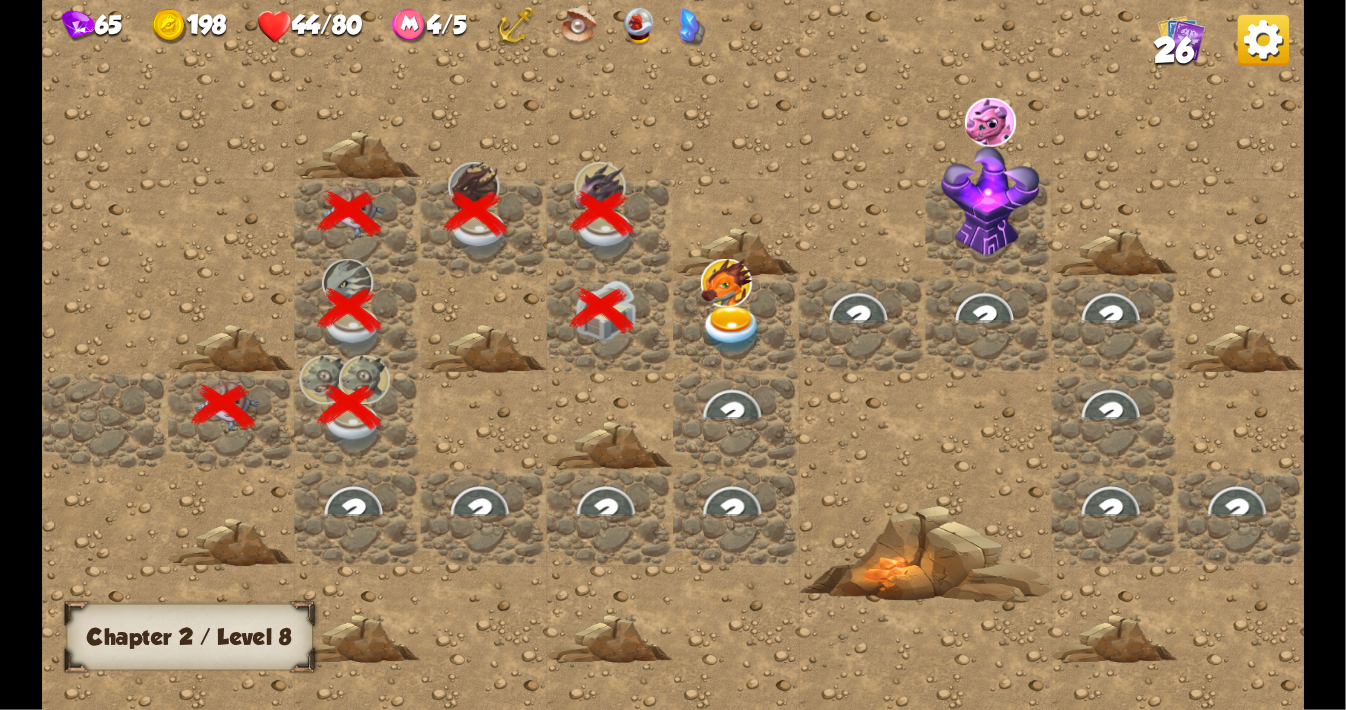 click at bounding box center [732, 330] 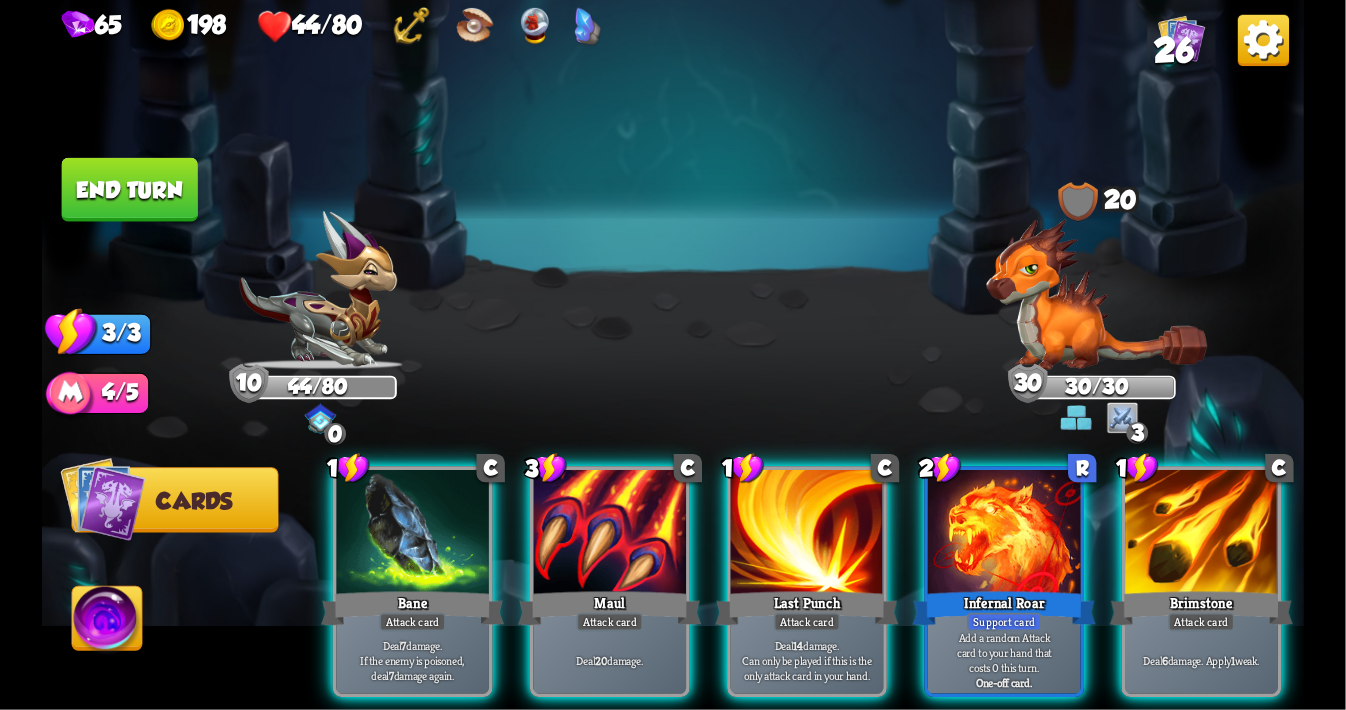 click at bounding box center (1077, 418) 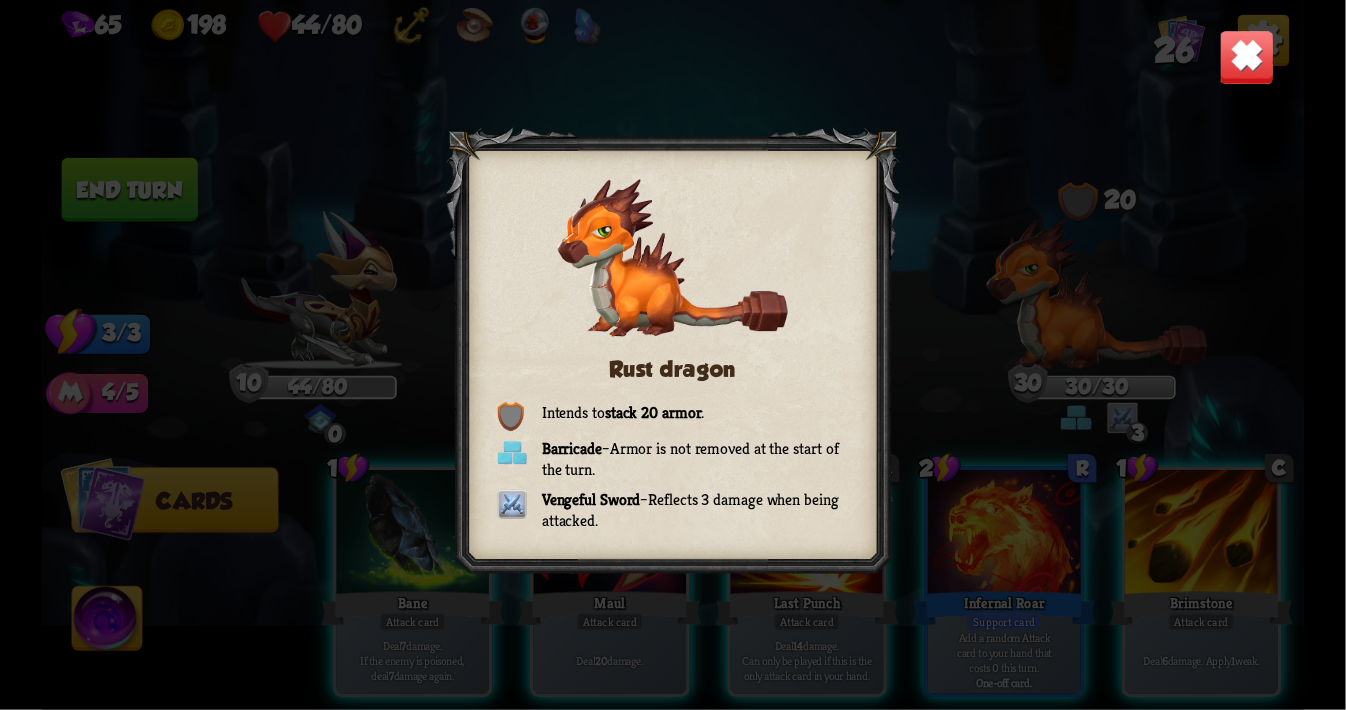 click at bounding box center (1246, 57) 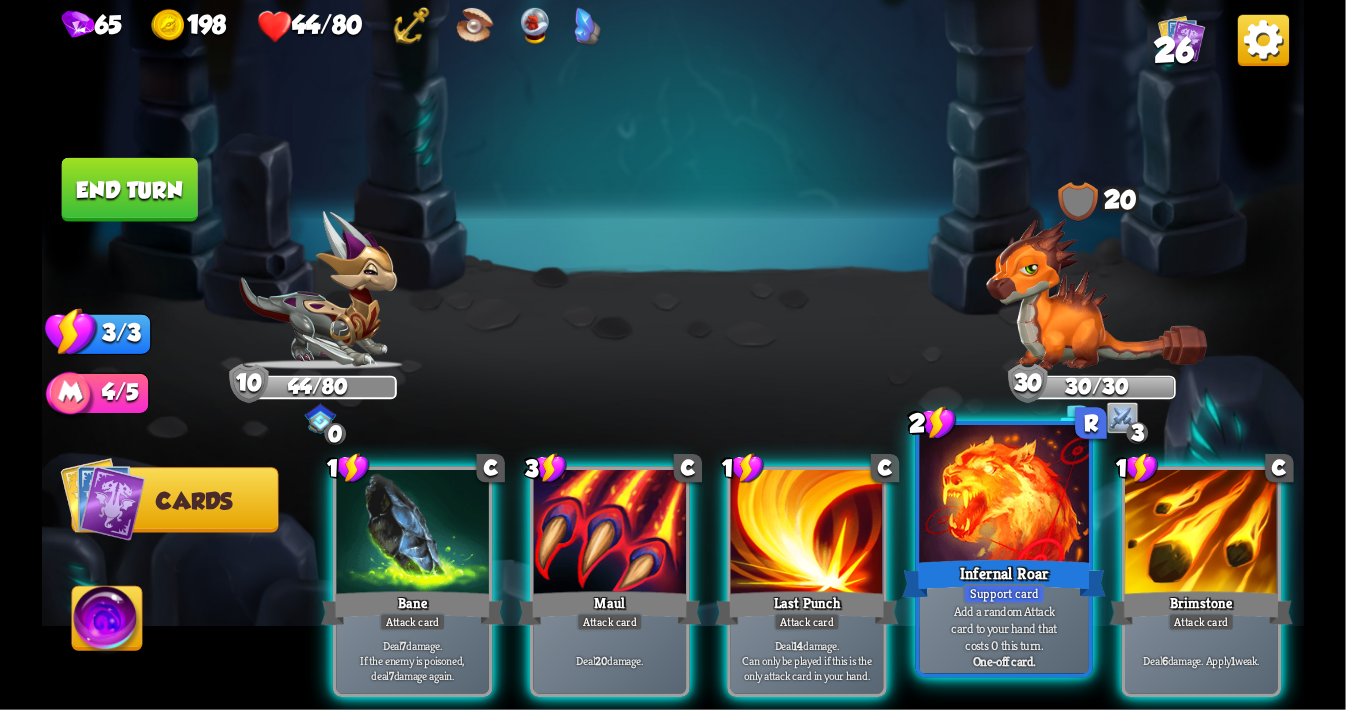 click at bounding box center (1005, 496) 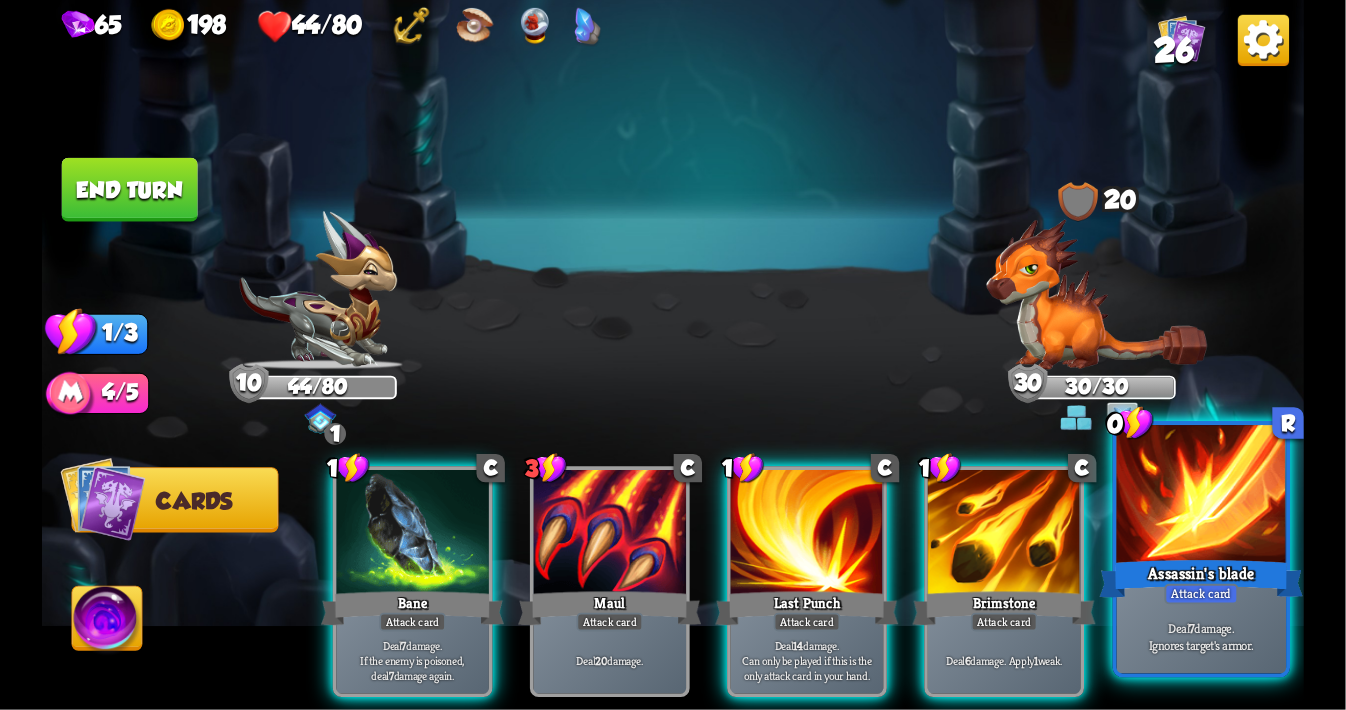 click at bounding box center [1202, 496] 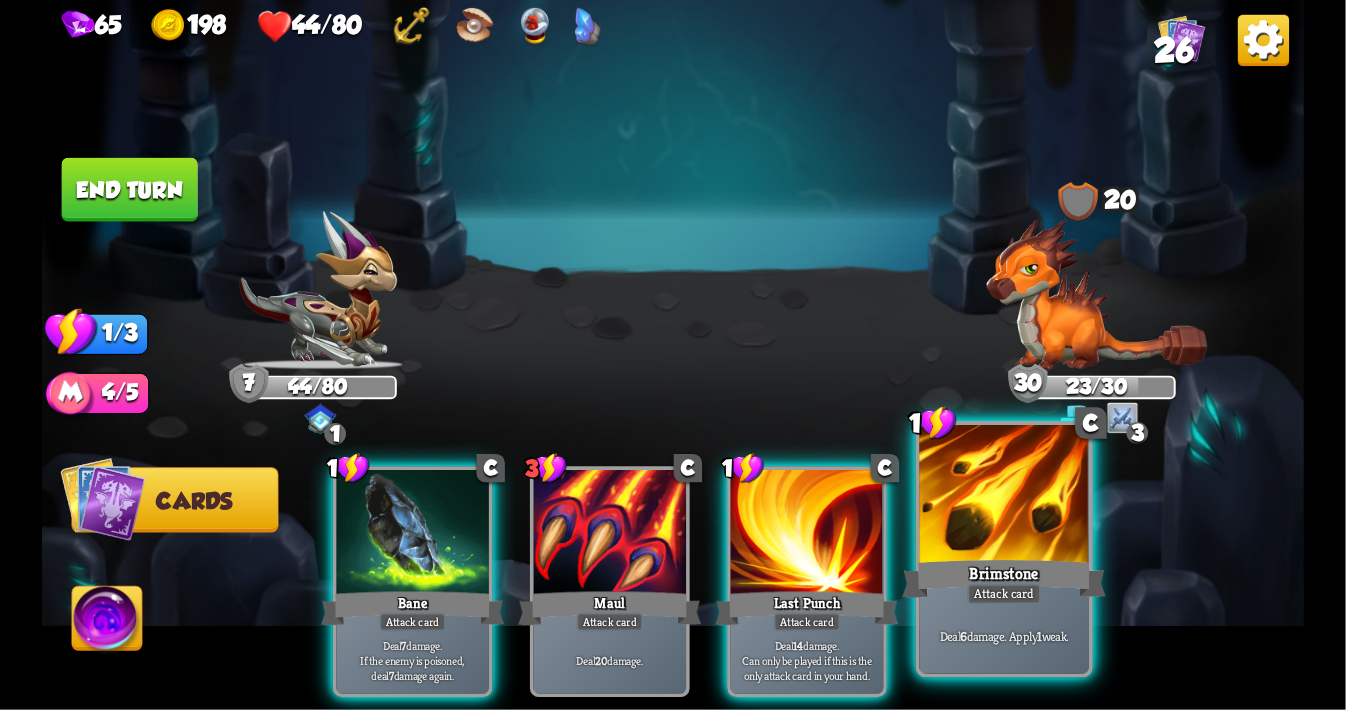 click at bounding box center [1005, 496] 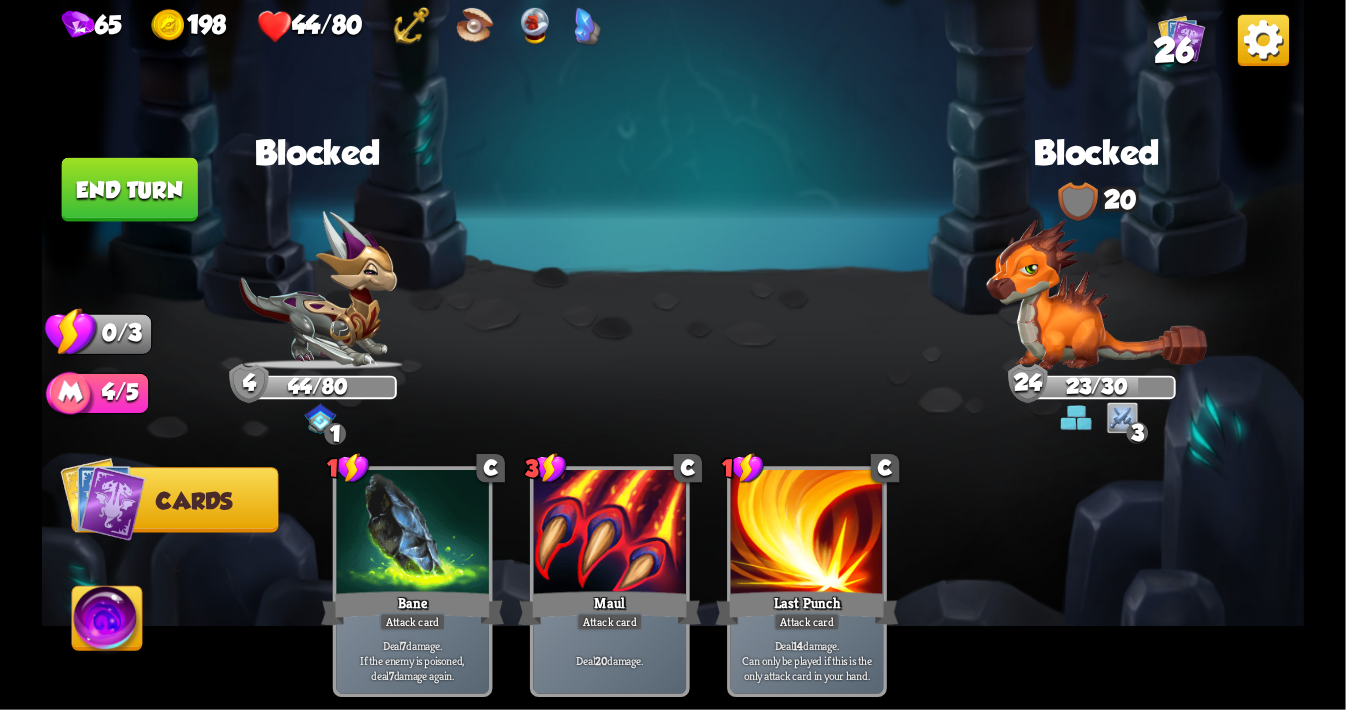 click on "Cards" at bounding box center [174, 499] 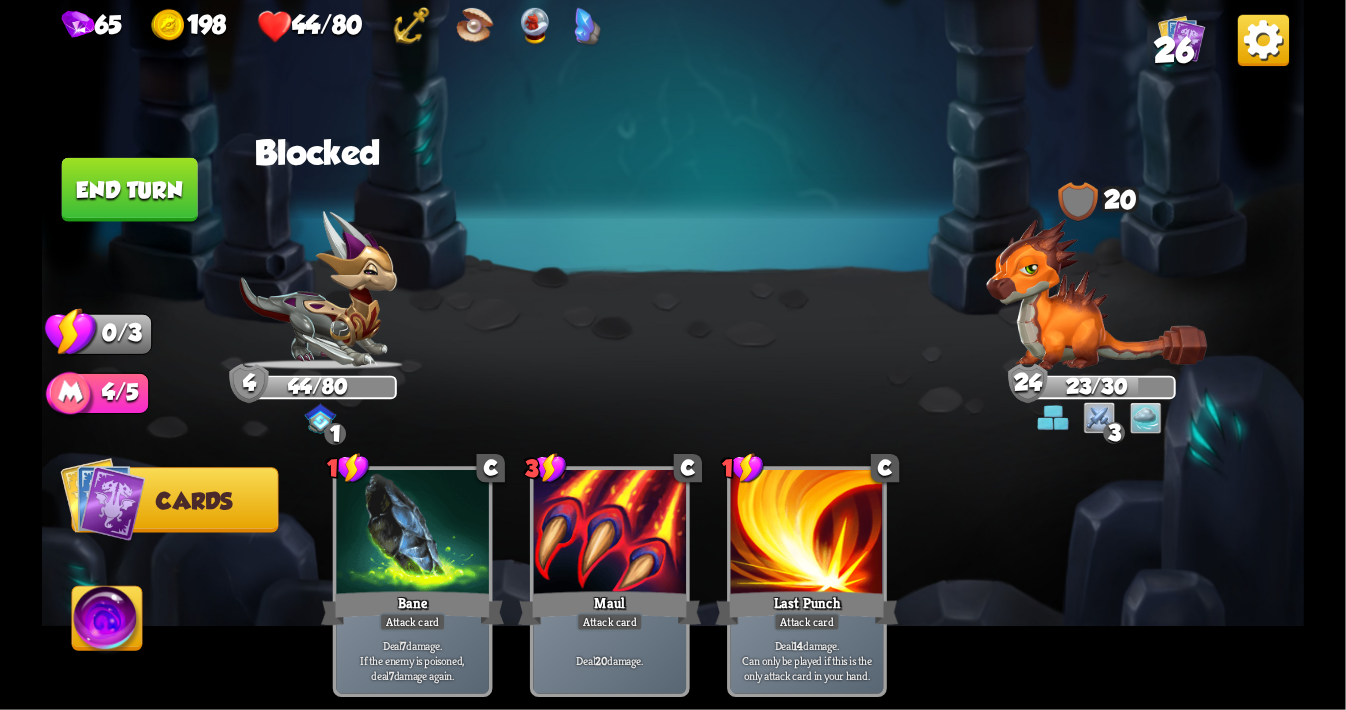 click at bounding box center [107, 622] 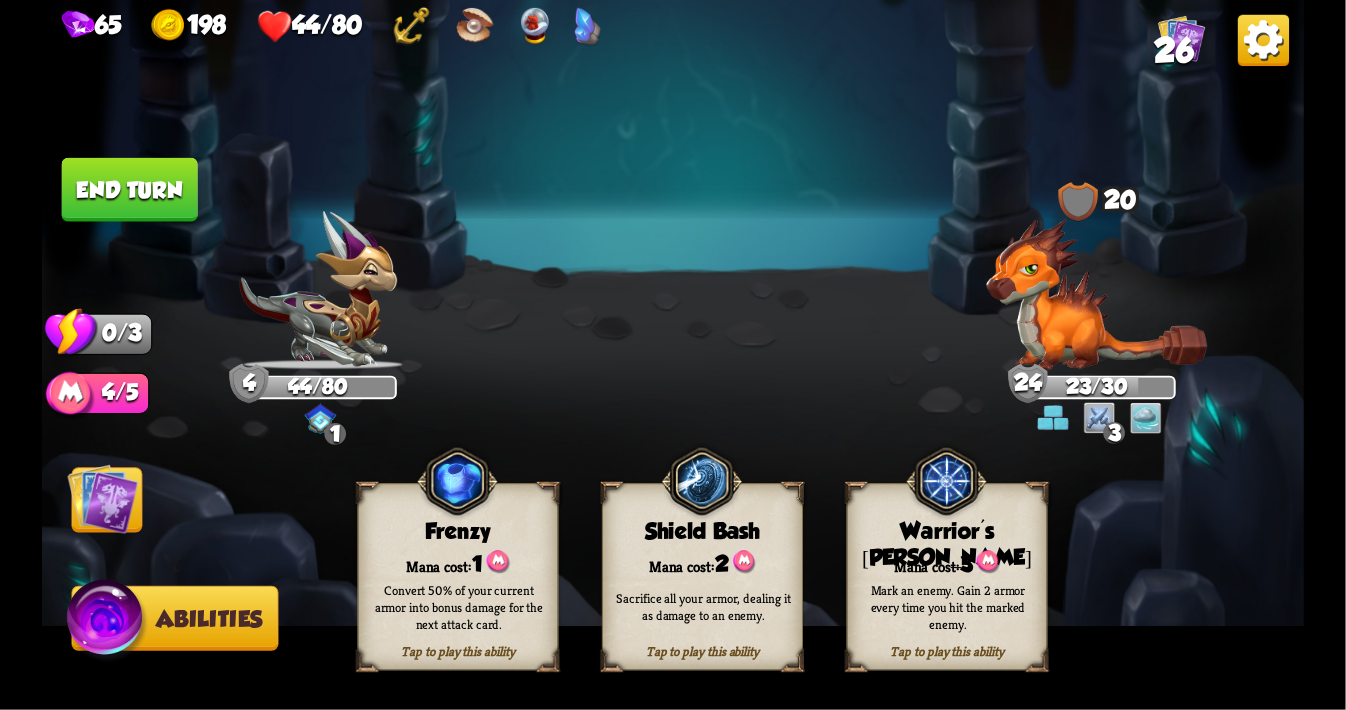 click on "Mana cost:  3" at bounding box center (947, 562) 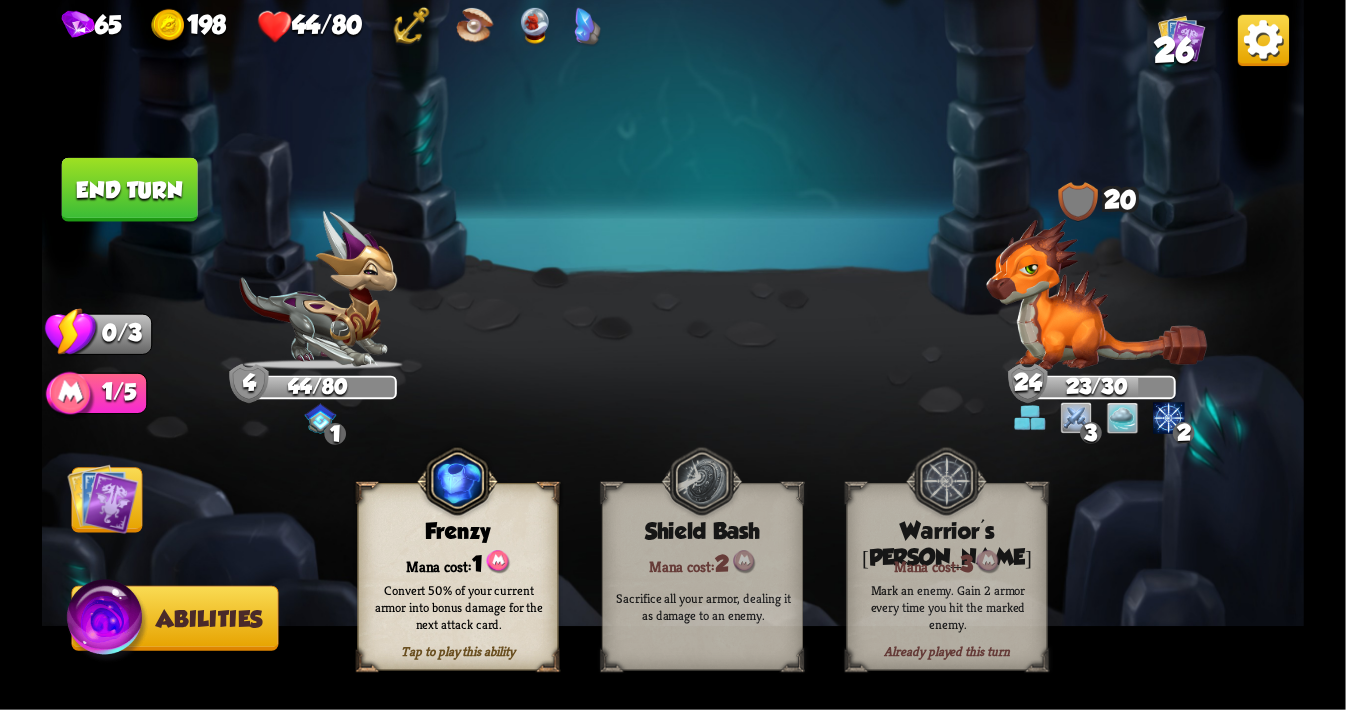 click on "End turn" at bounding box center (130, 190) 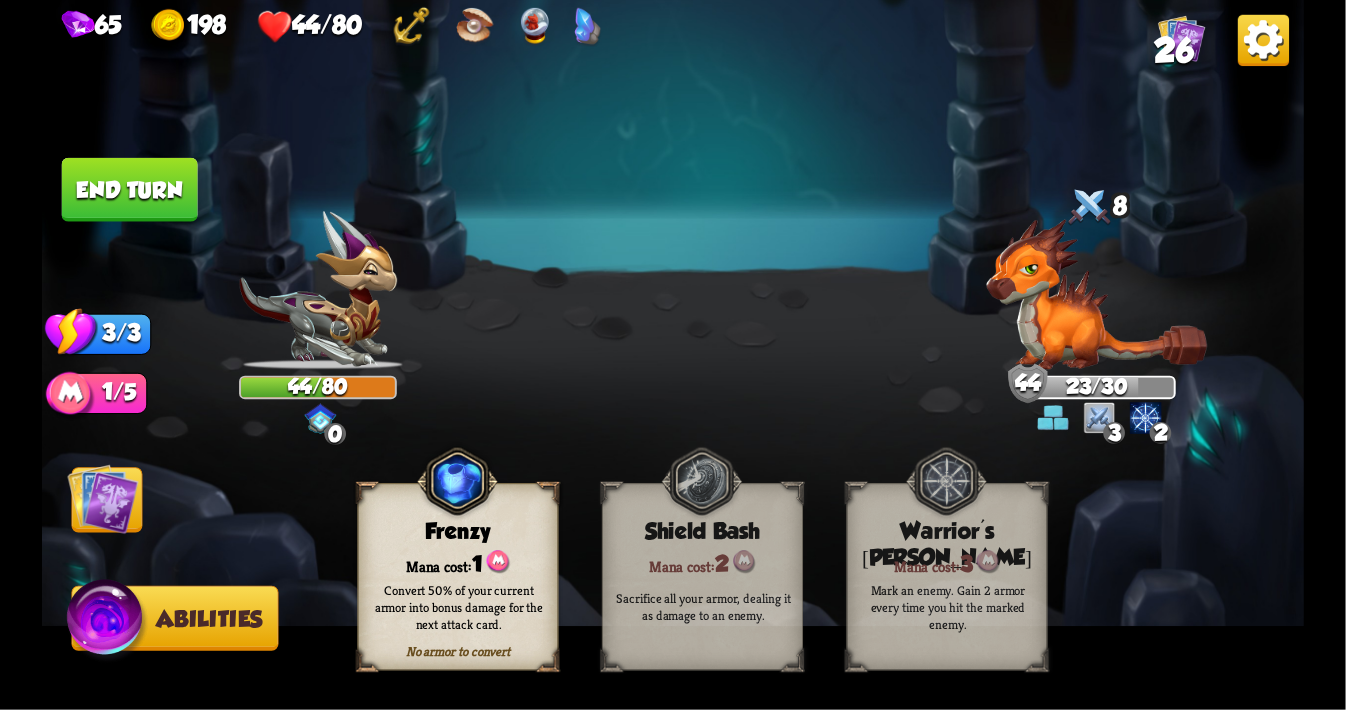 click at bounding box center [103, 498] 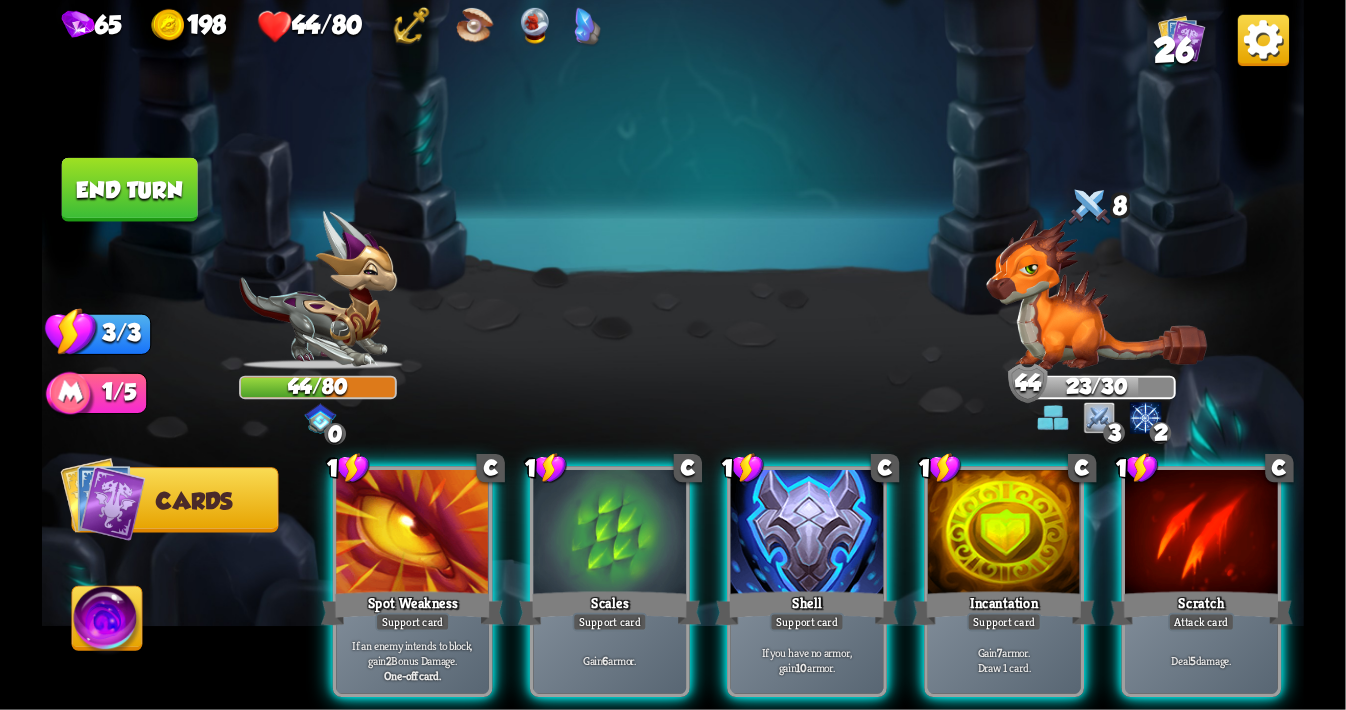 click on "0     0         3     2" at bounding box center [1097, 418] 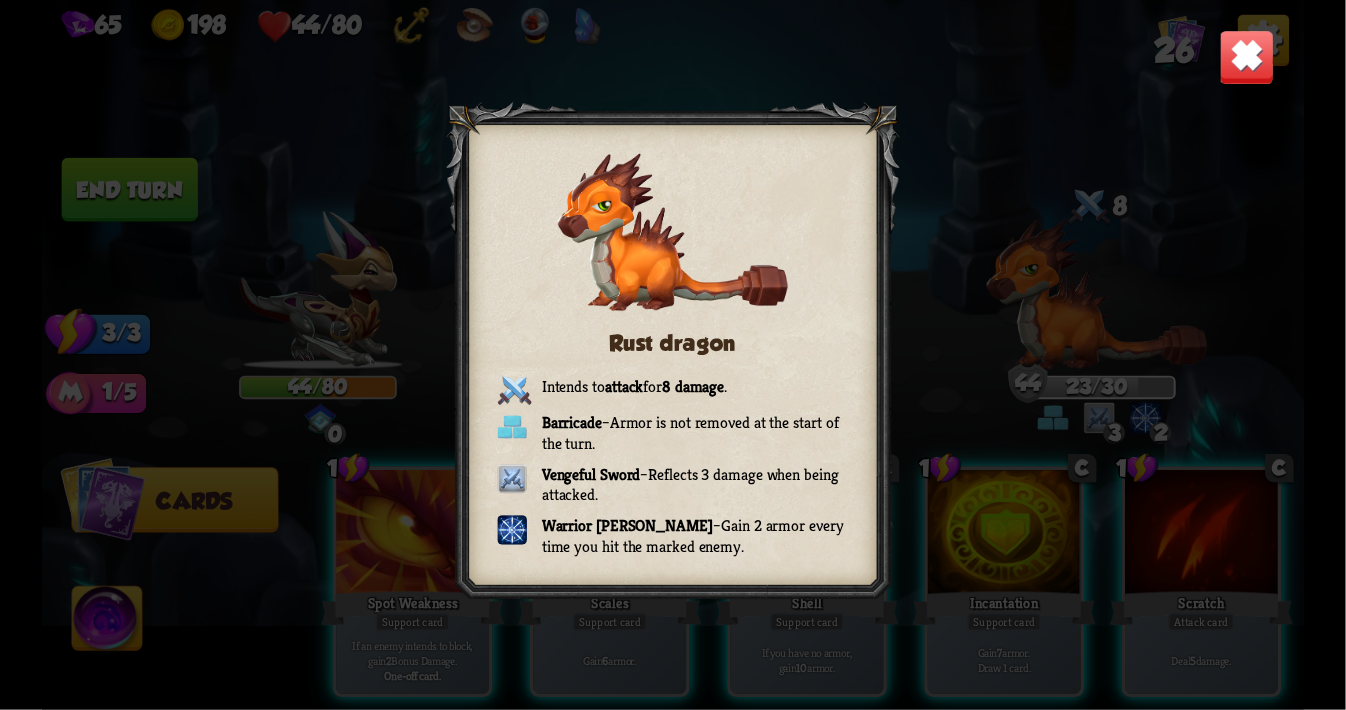 click at bounding box center [1246, 57] 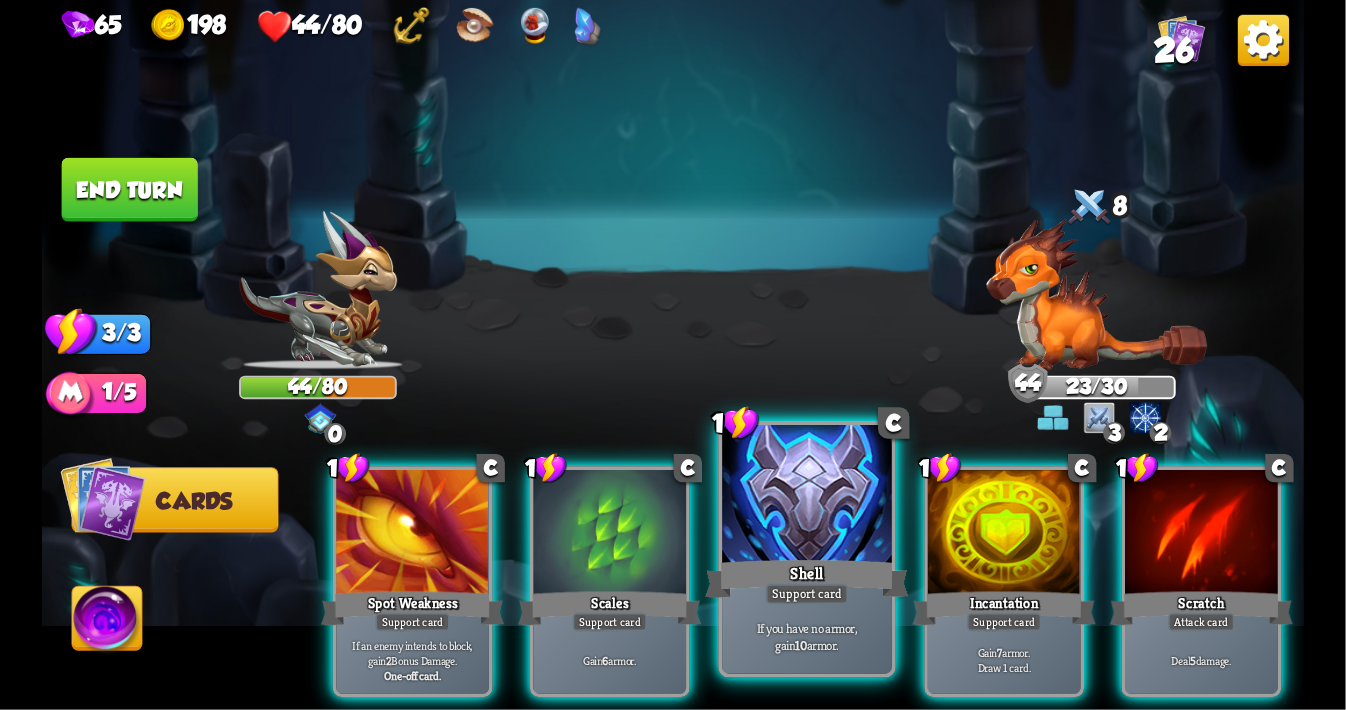 click at bounding box center [807, 496] 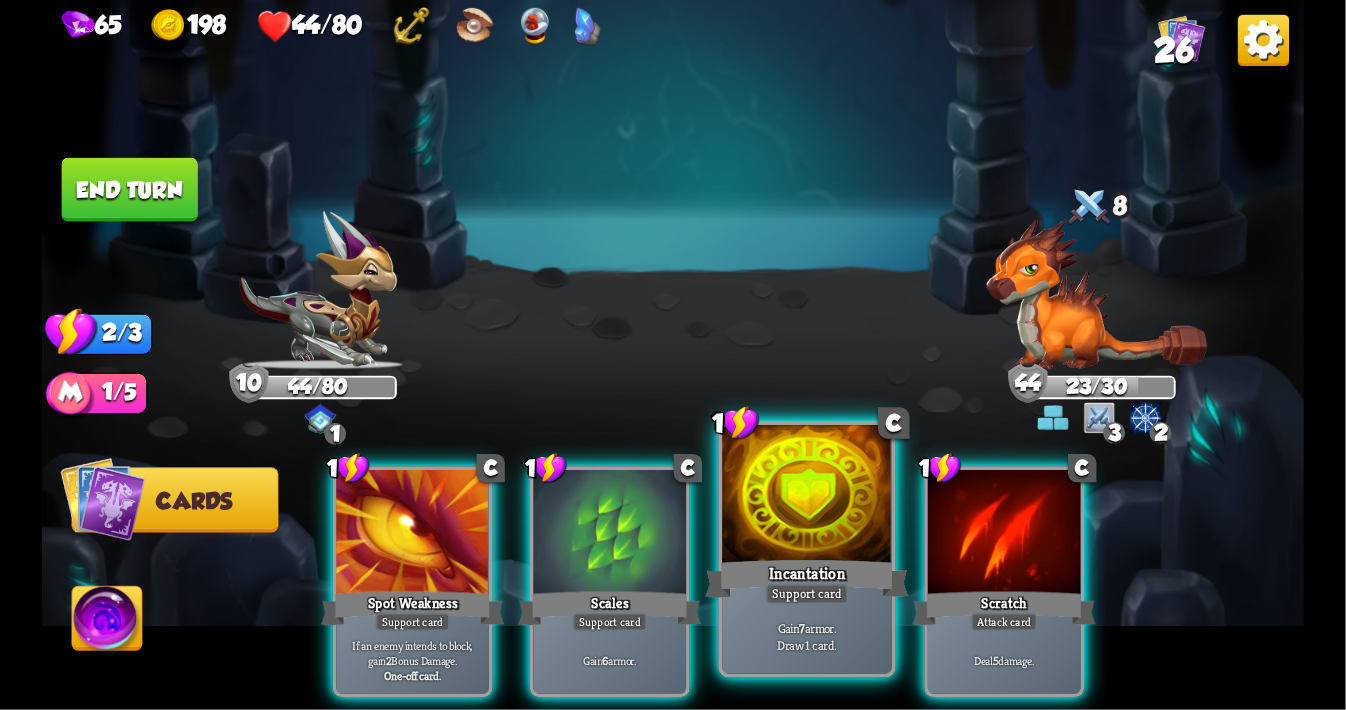 click at bounding box center (807, 496) 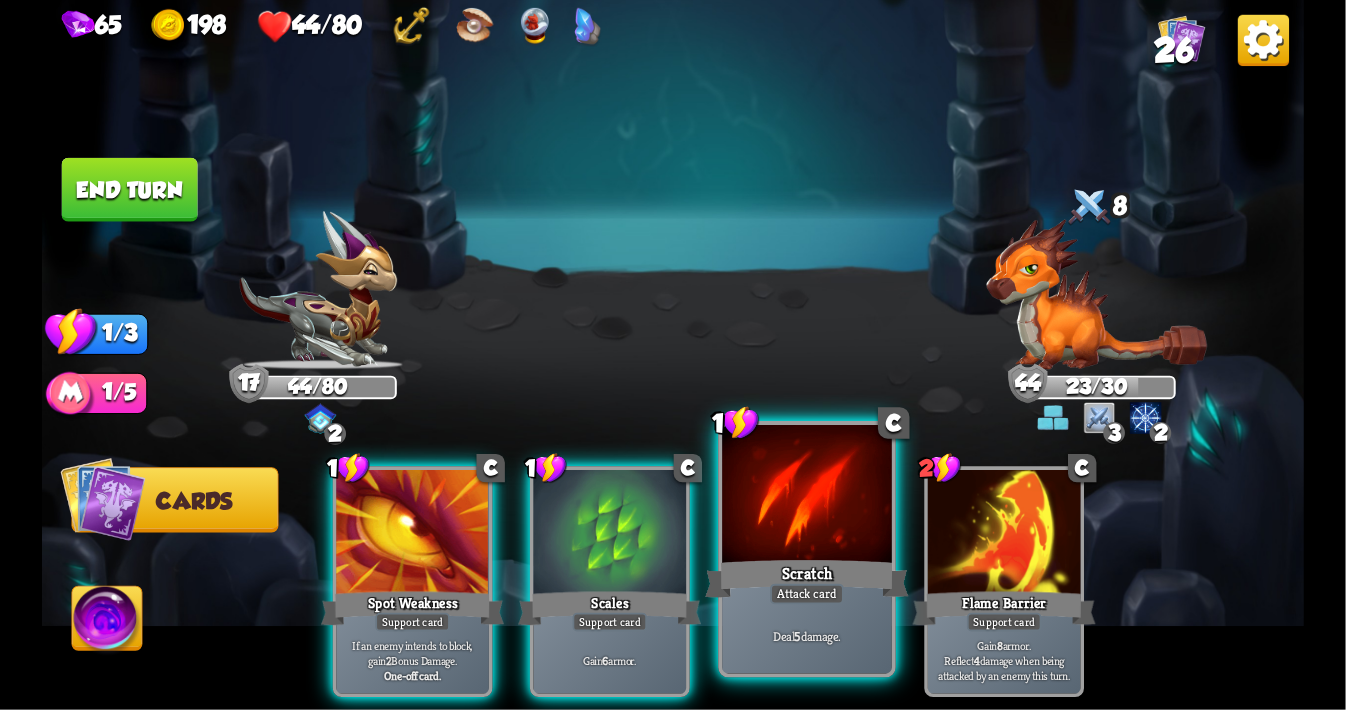 click at bounding box center [807, 496] 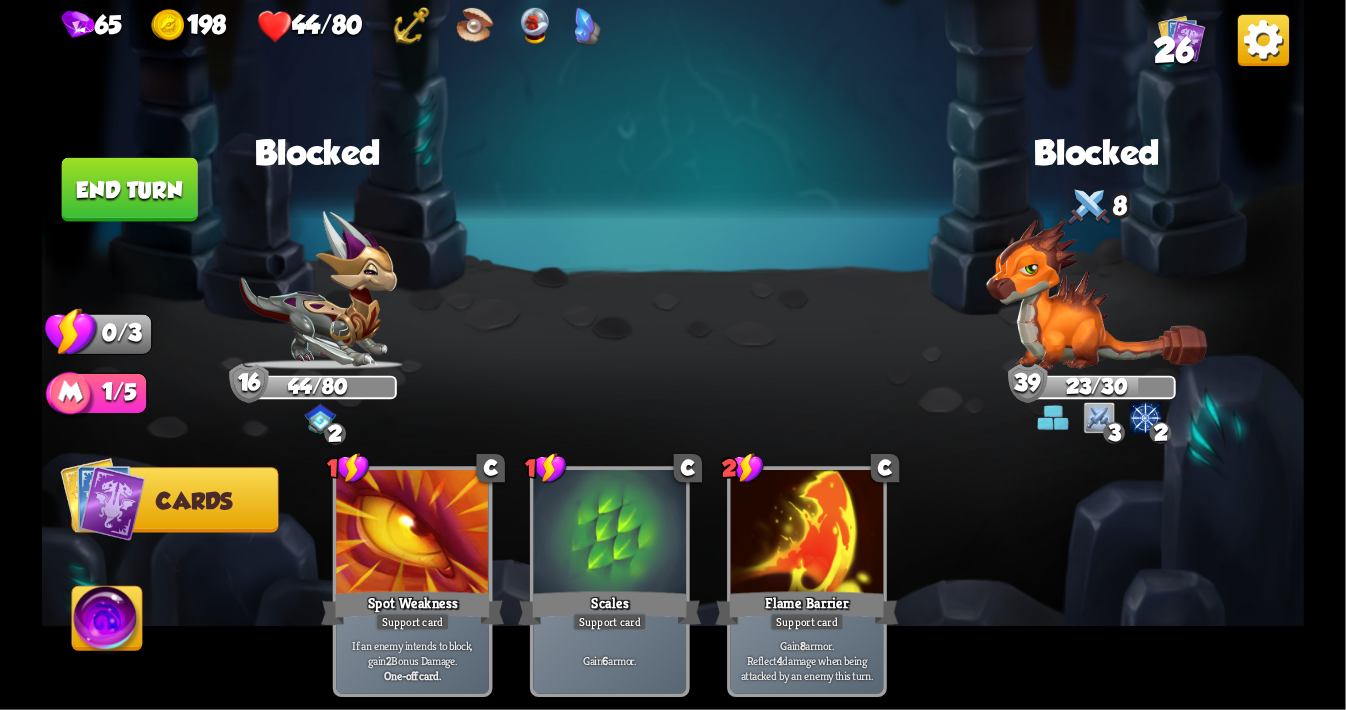 click on "End turn" at bounding box center [130, 190] 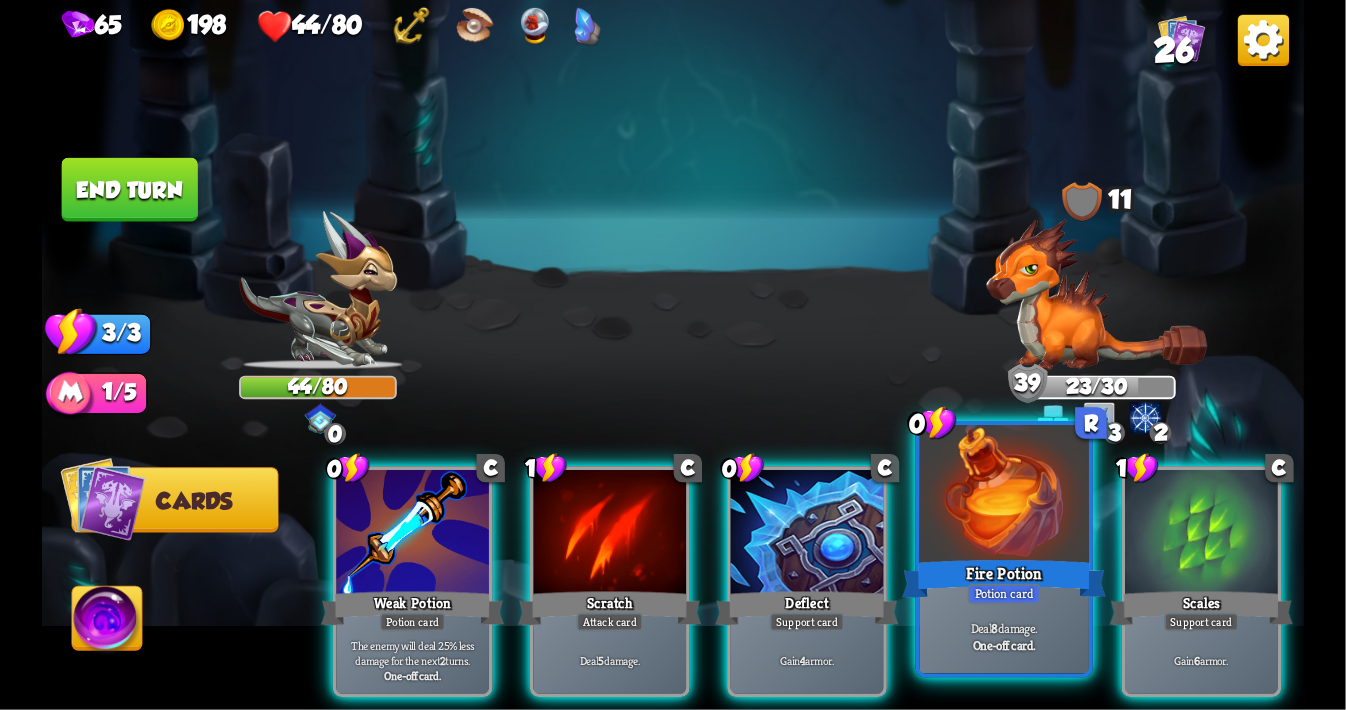 click at bounding box center (1005, 496) 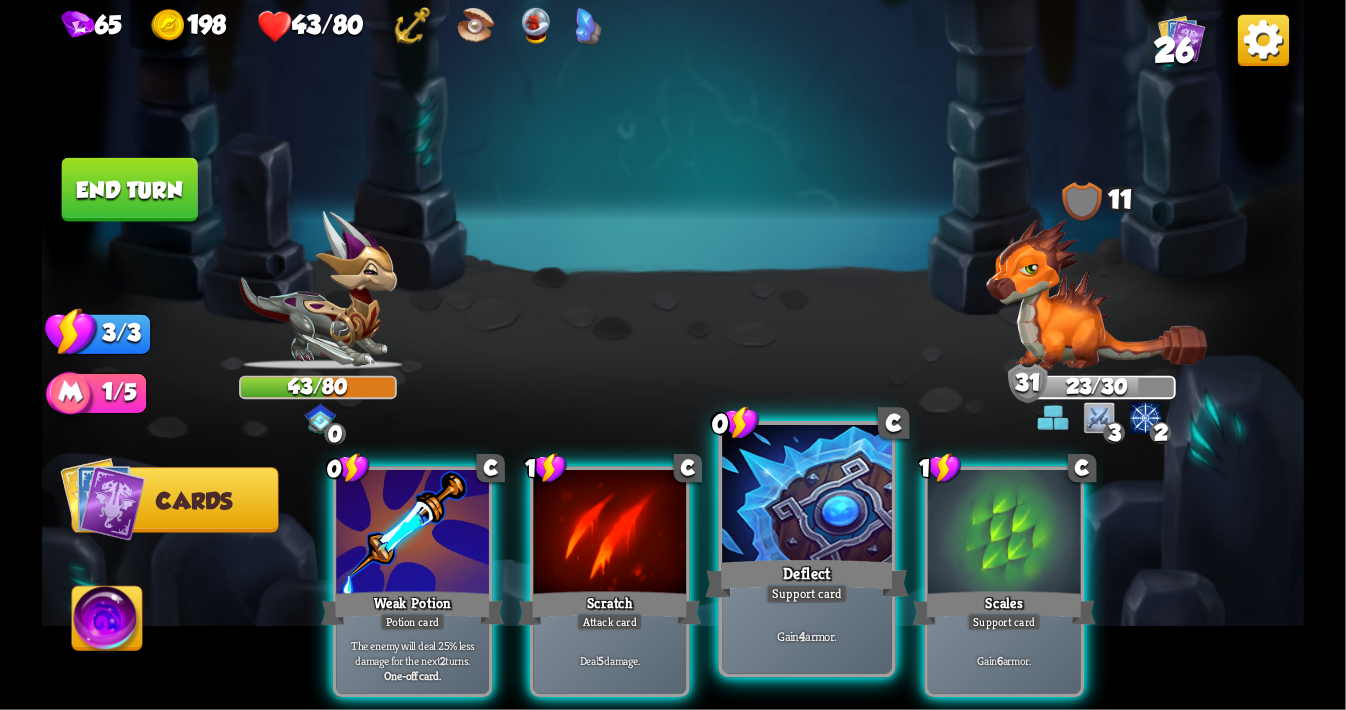 click at bounding box center (807, 496) 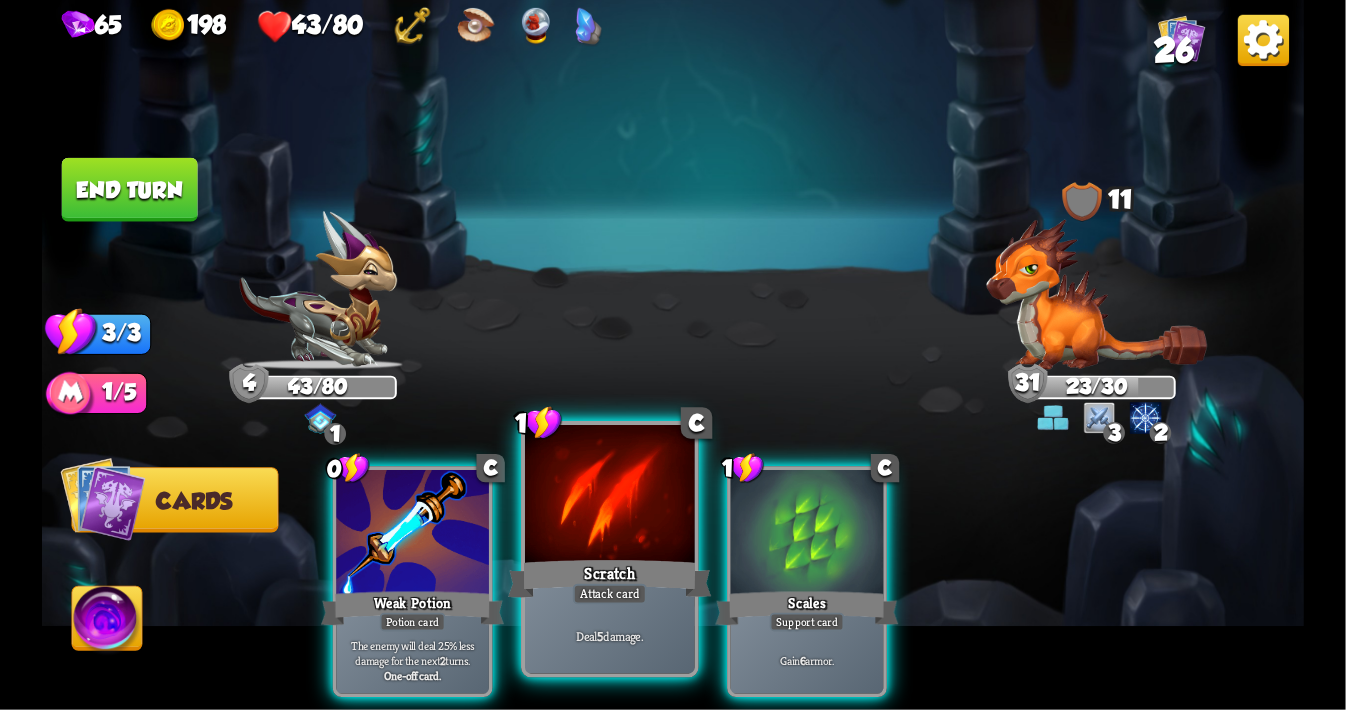 click at bounding box center [610, 496] 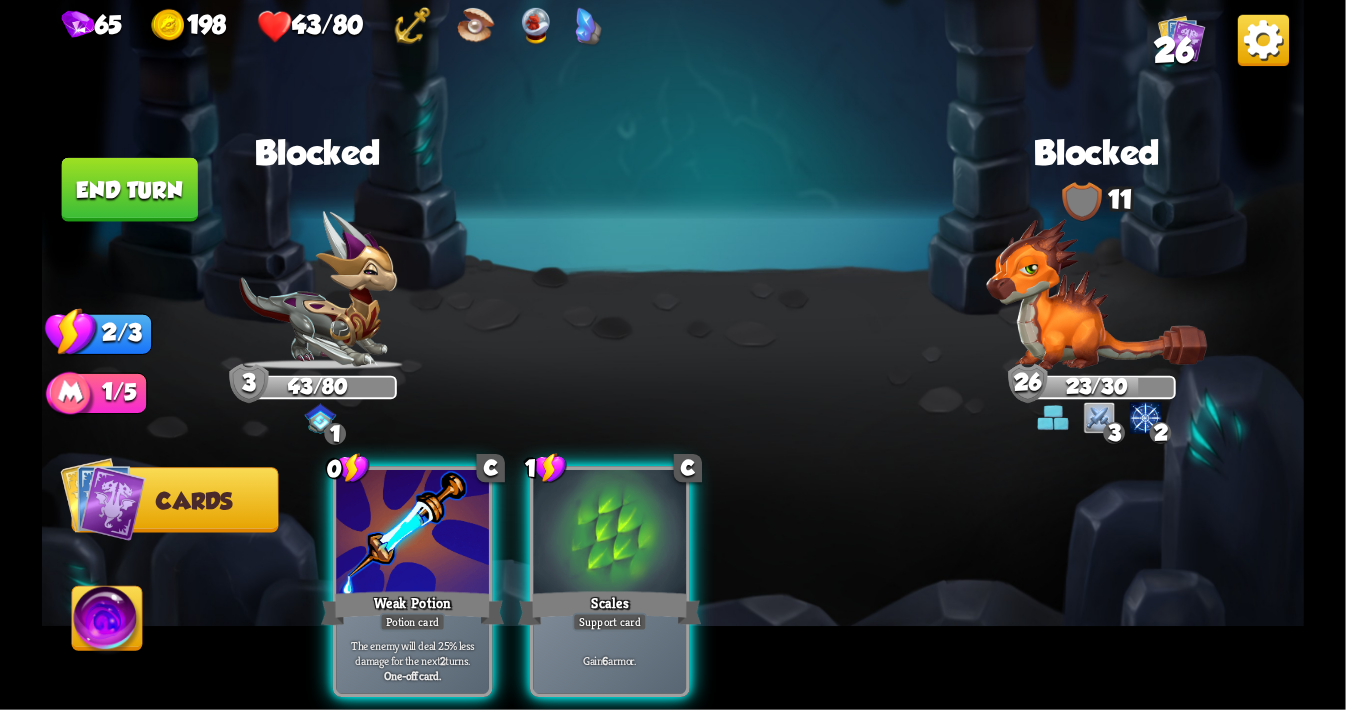 click on "End turn" at bounding box center [130, 190] 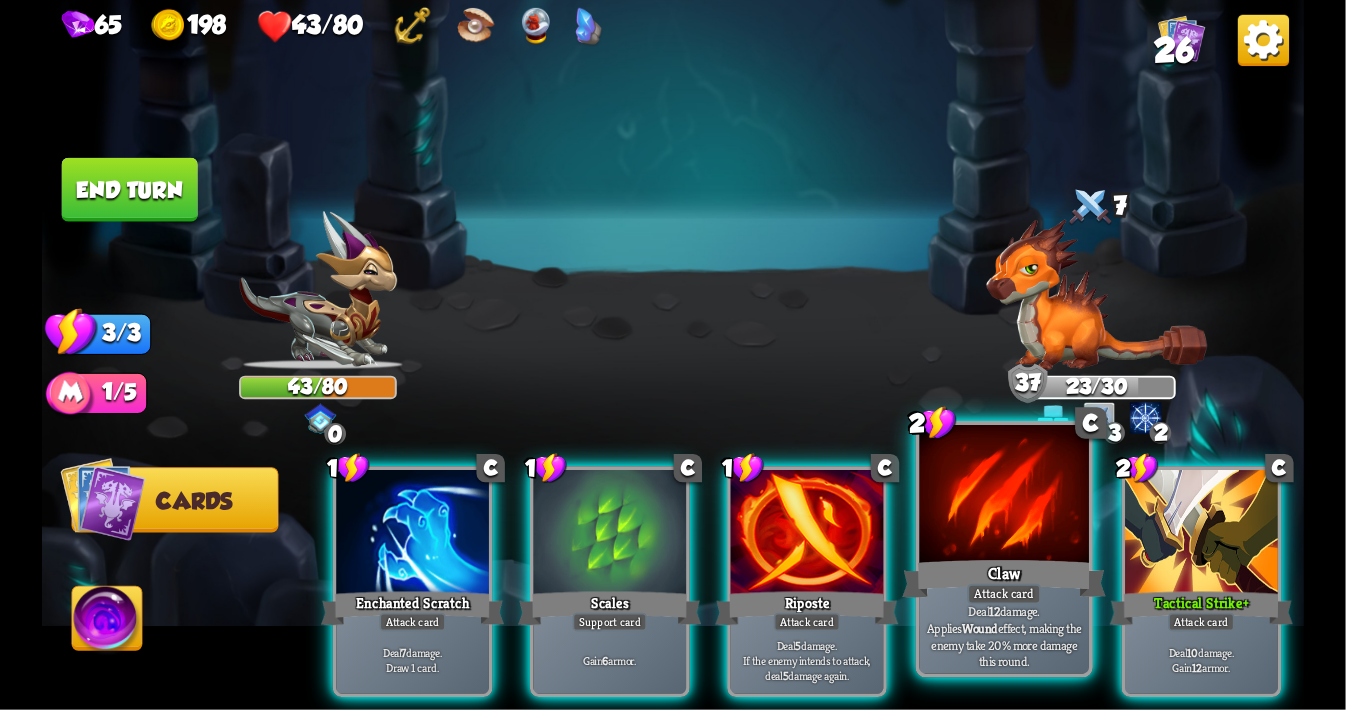 click at bounding box center (1005, 496) 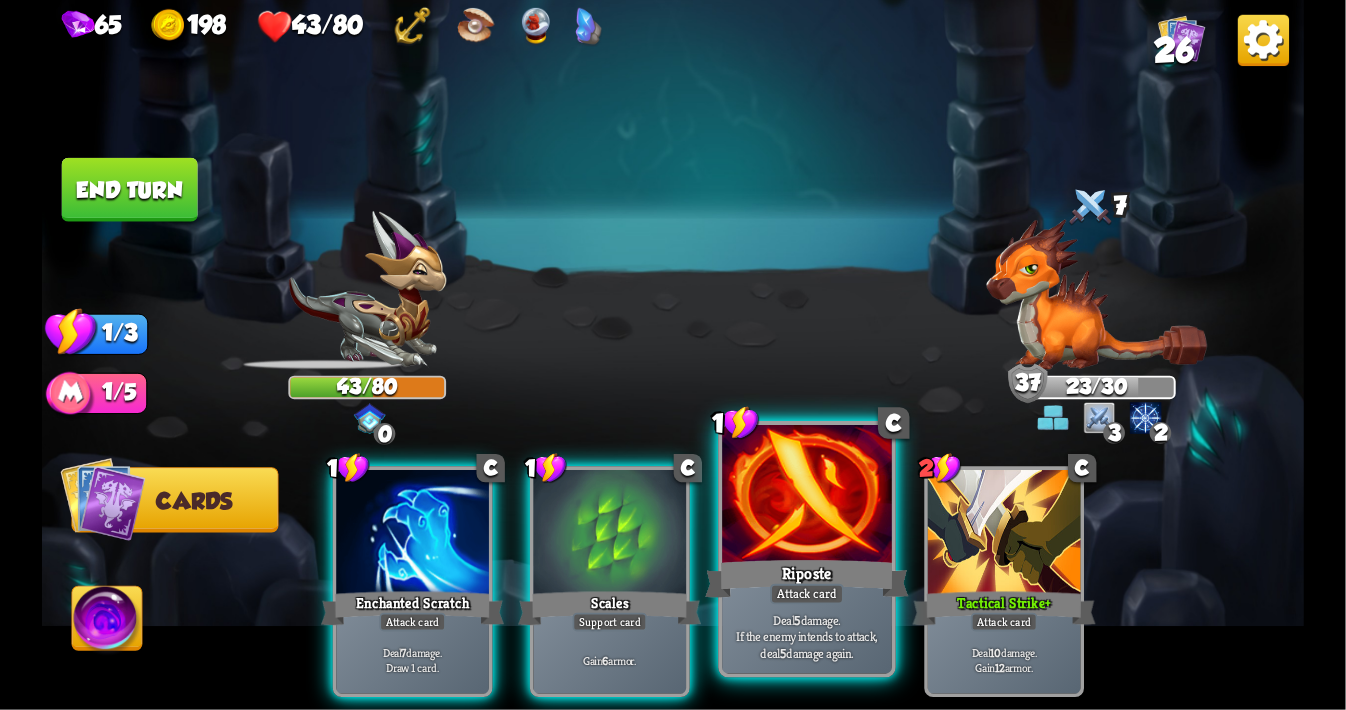 click at bounding box center [807, 496] 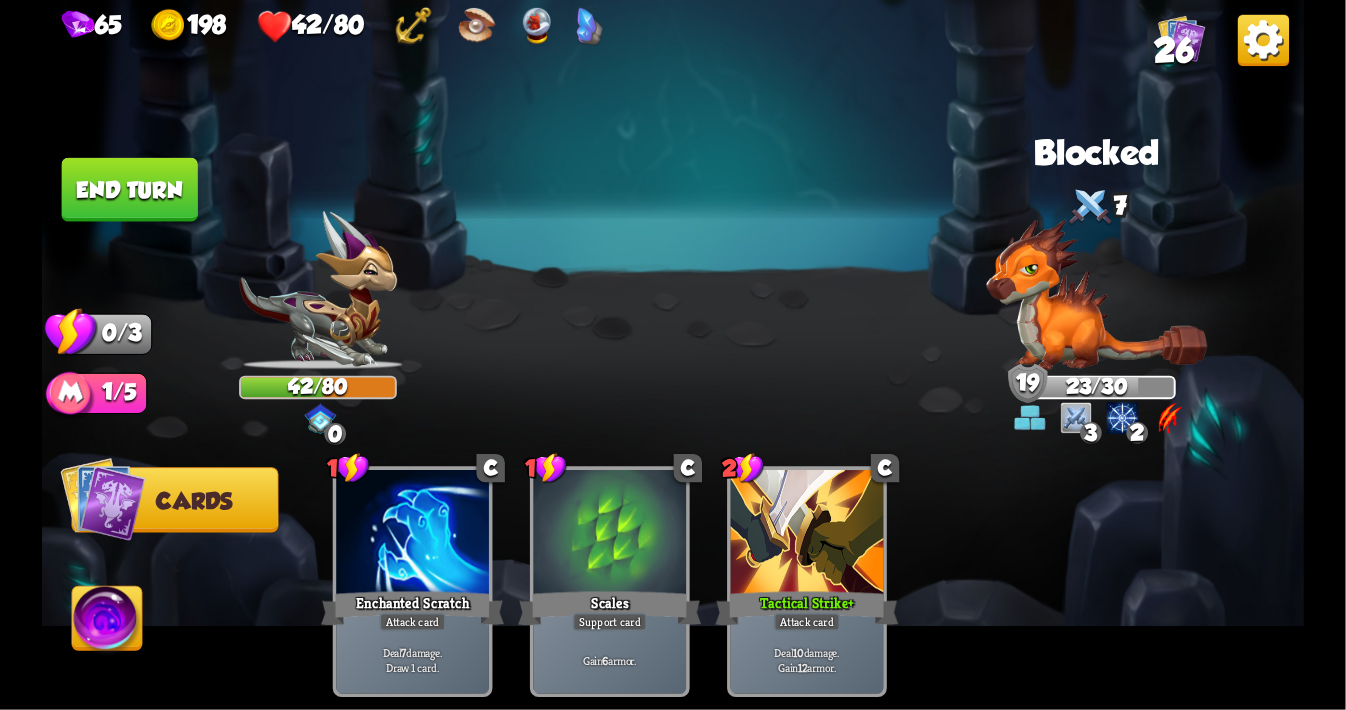 click on "End turn" at bounding box center [130, 190] 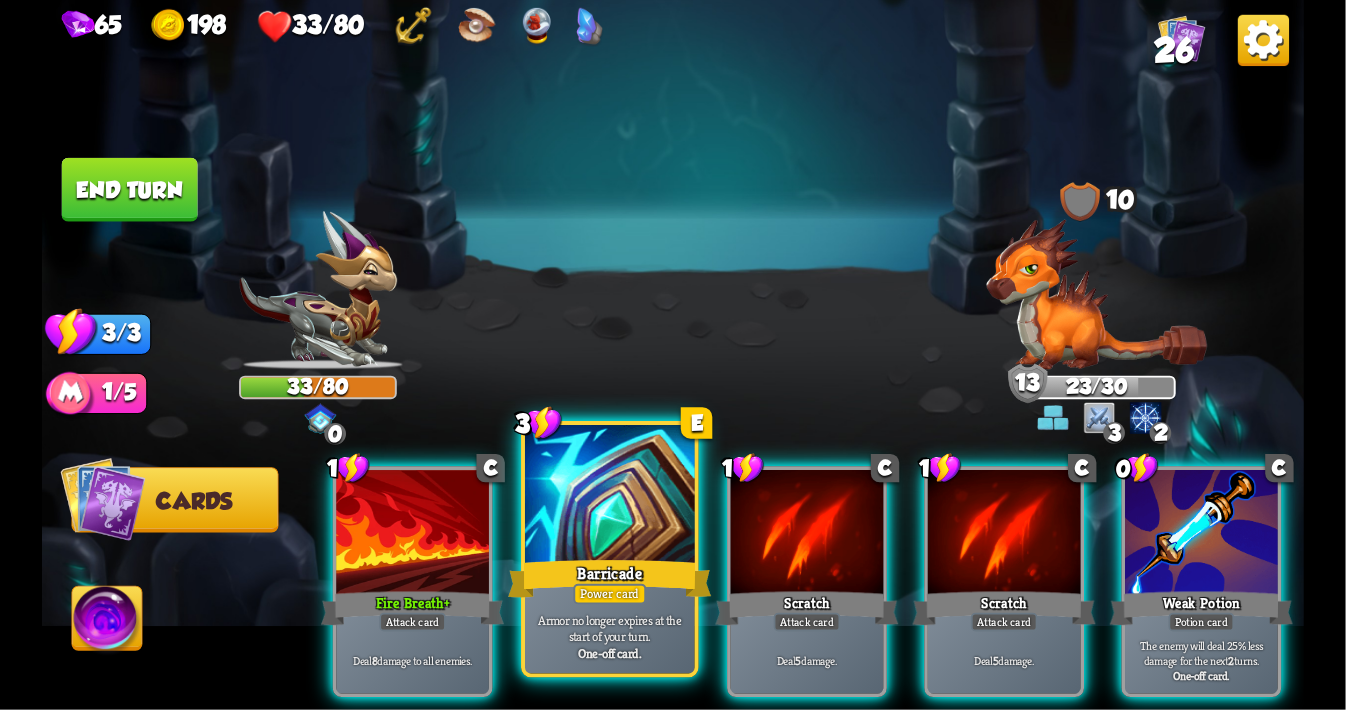 click at bounding box center (610, 496) 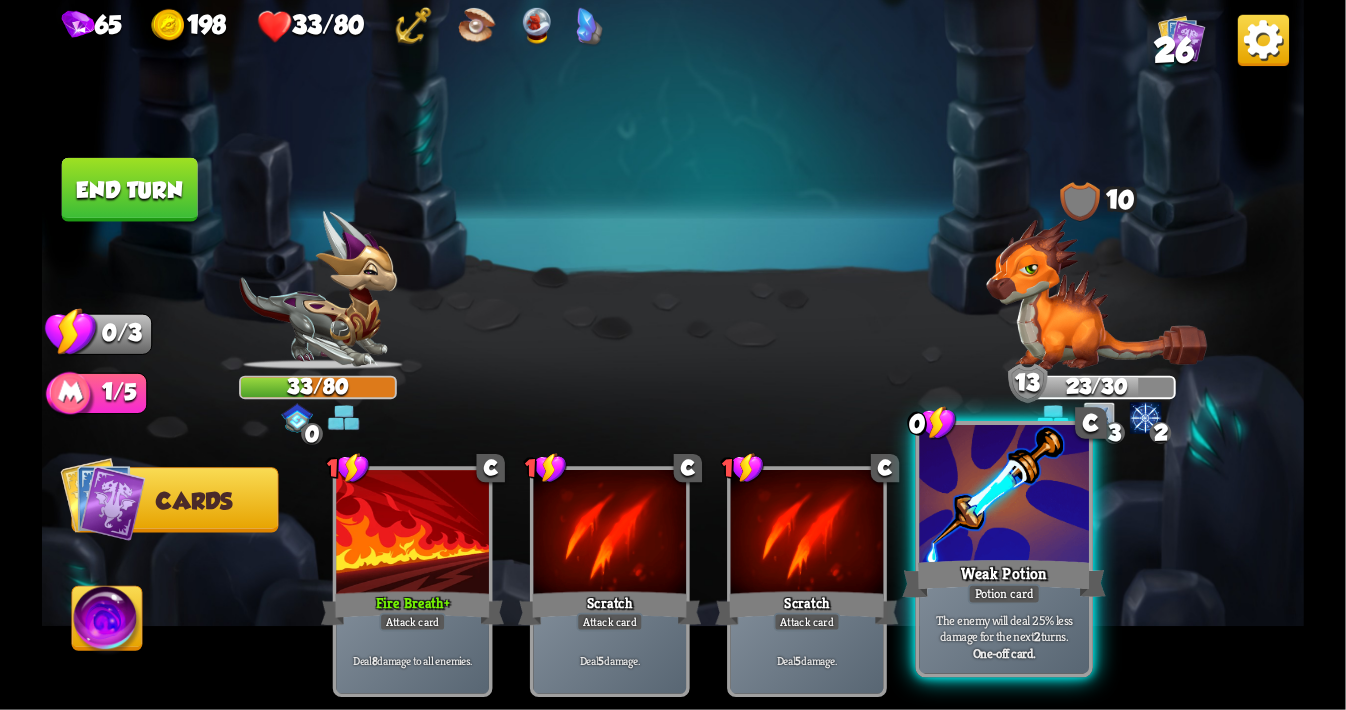 click at bounding box center [1005, 496] 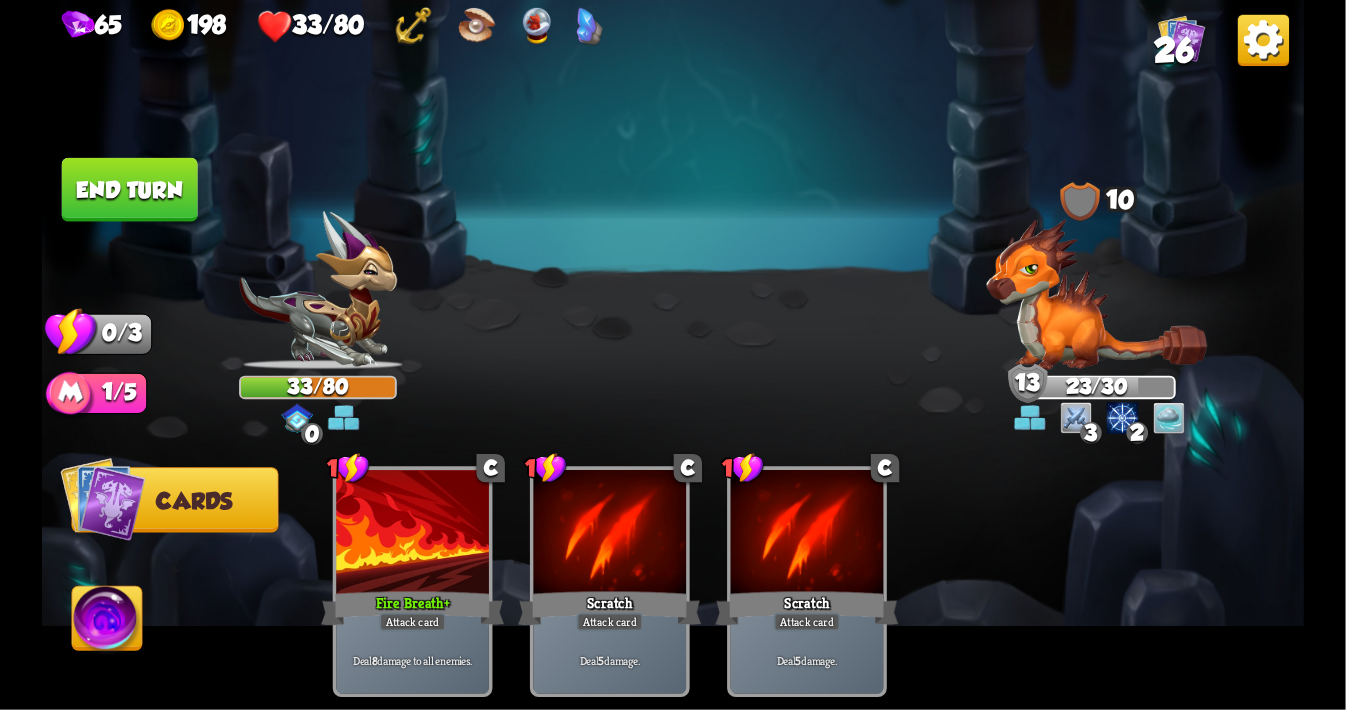 click on "End turn" at bounding box center (130, 190) 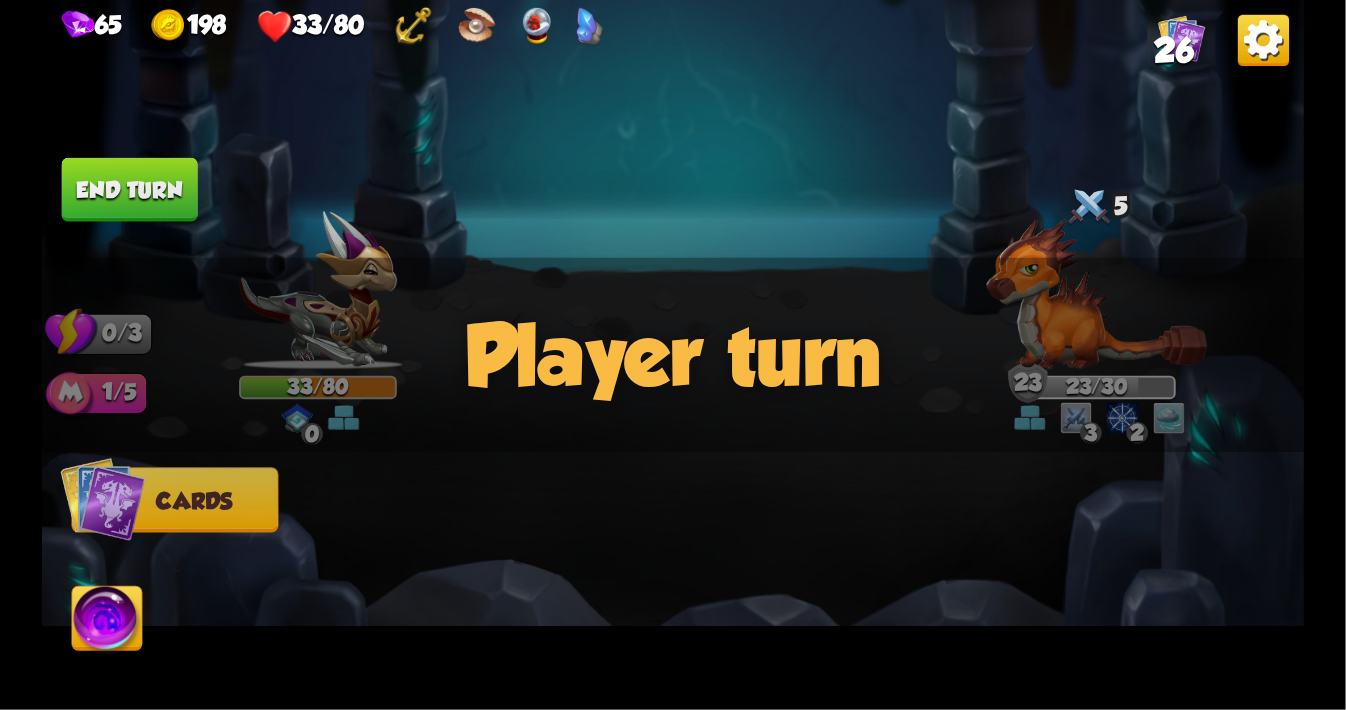 click on "Player turn" at bounding box center [673, 355] 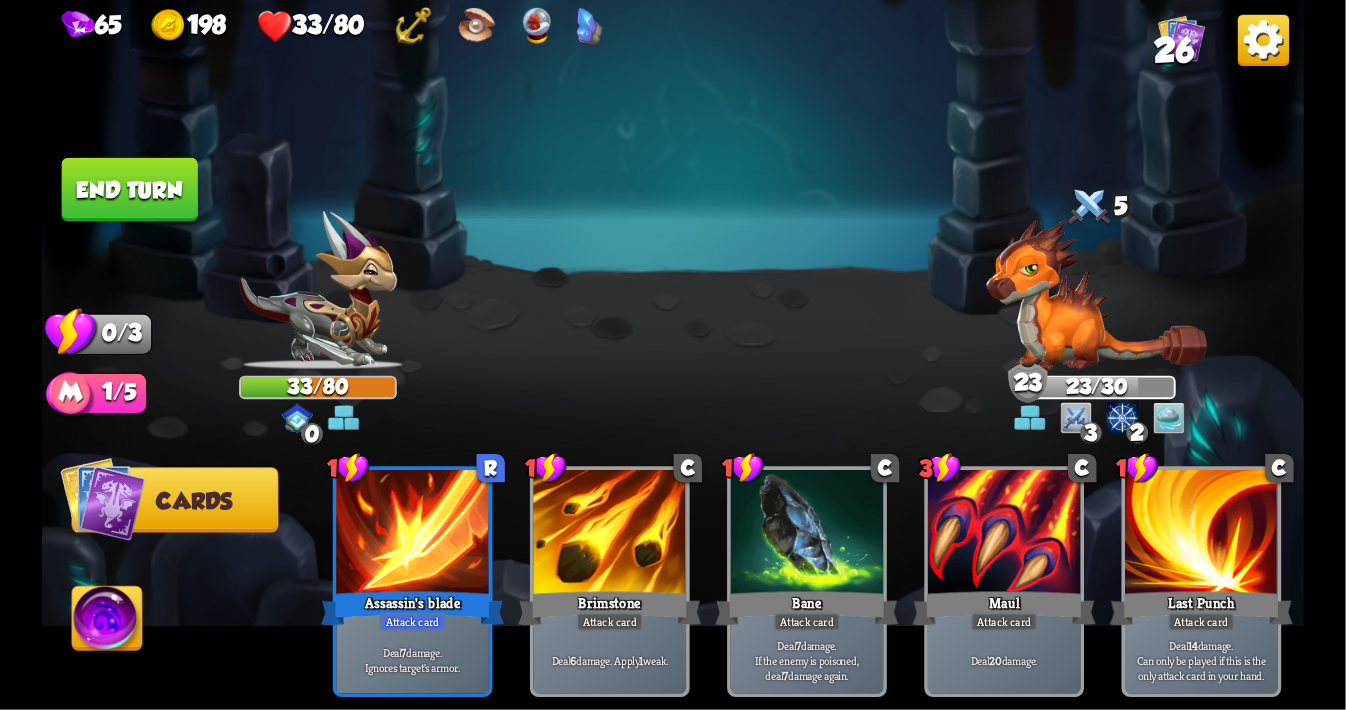 click on "Player turn" at bounding box center (673, 355) 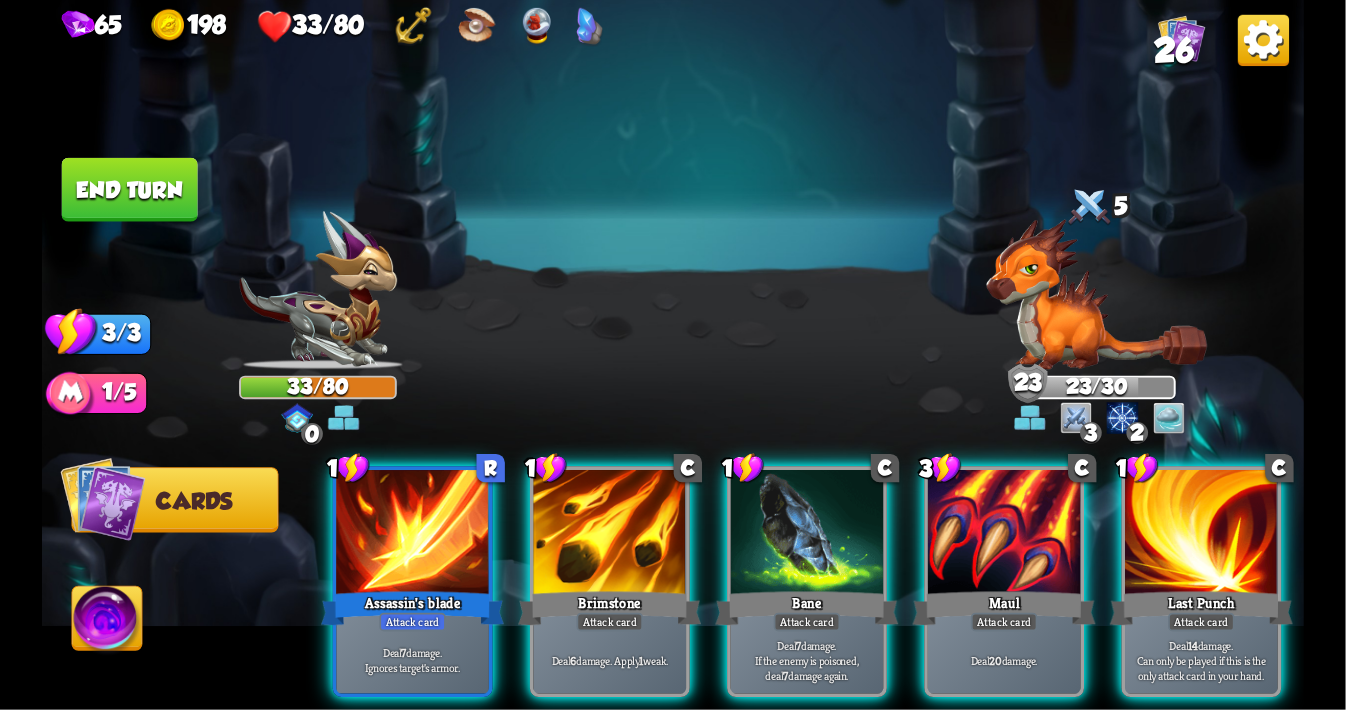 click at bounding box center [1169, 418] 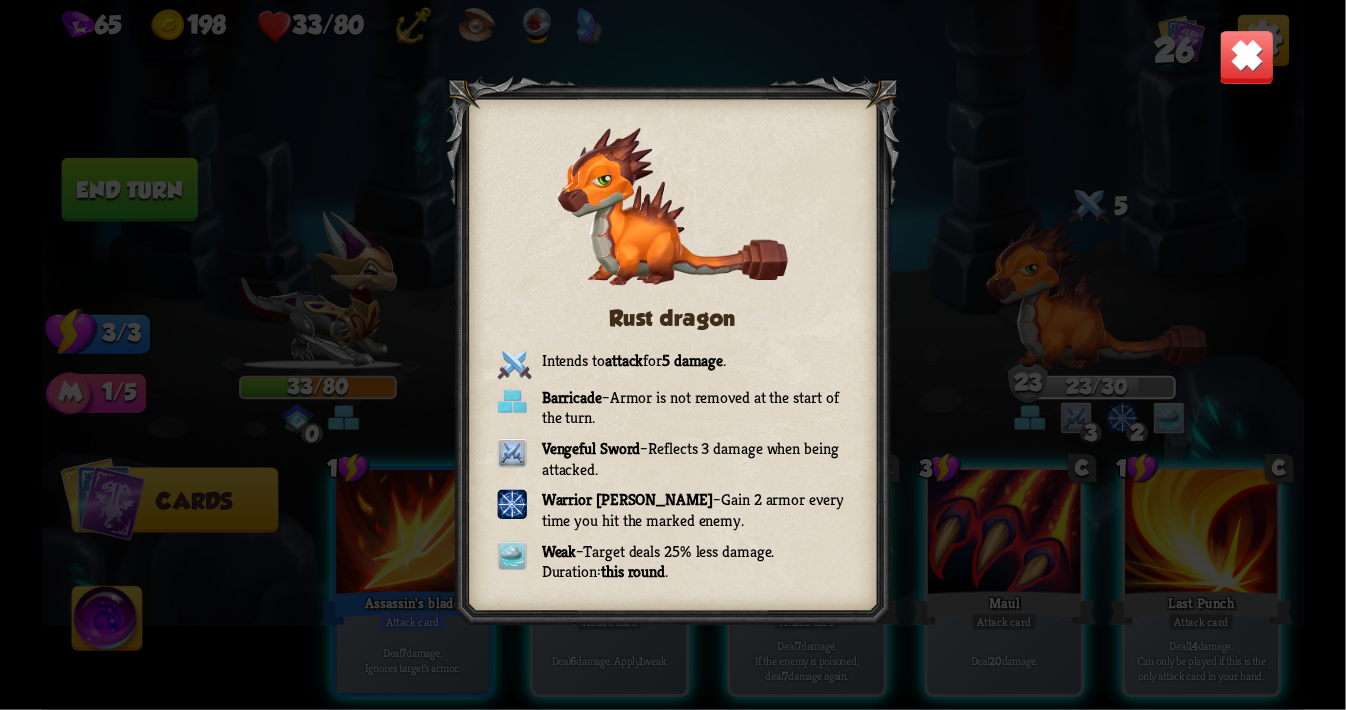 click at bounding box center (1246, 57) 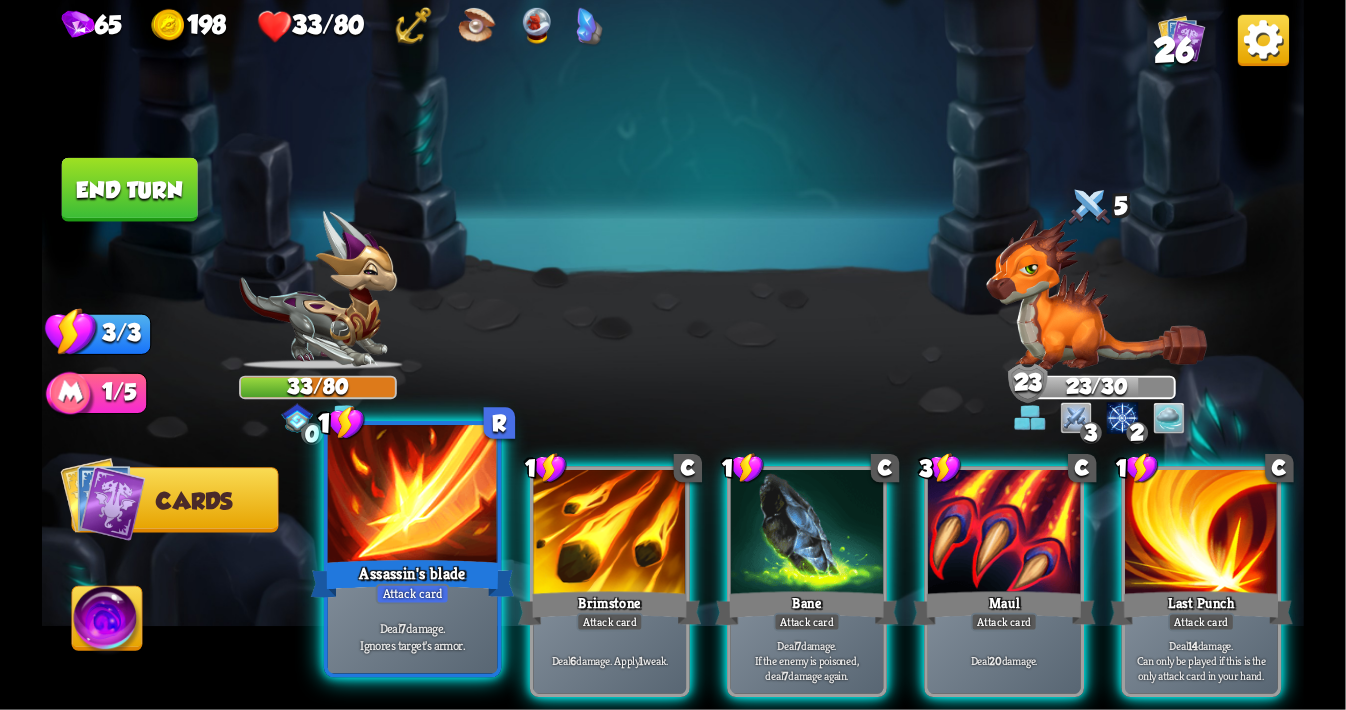click at bounding box center [413, 496] 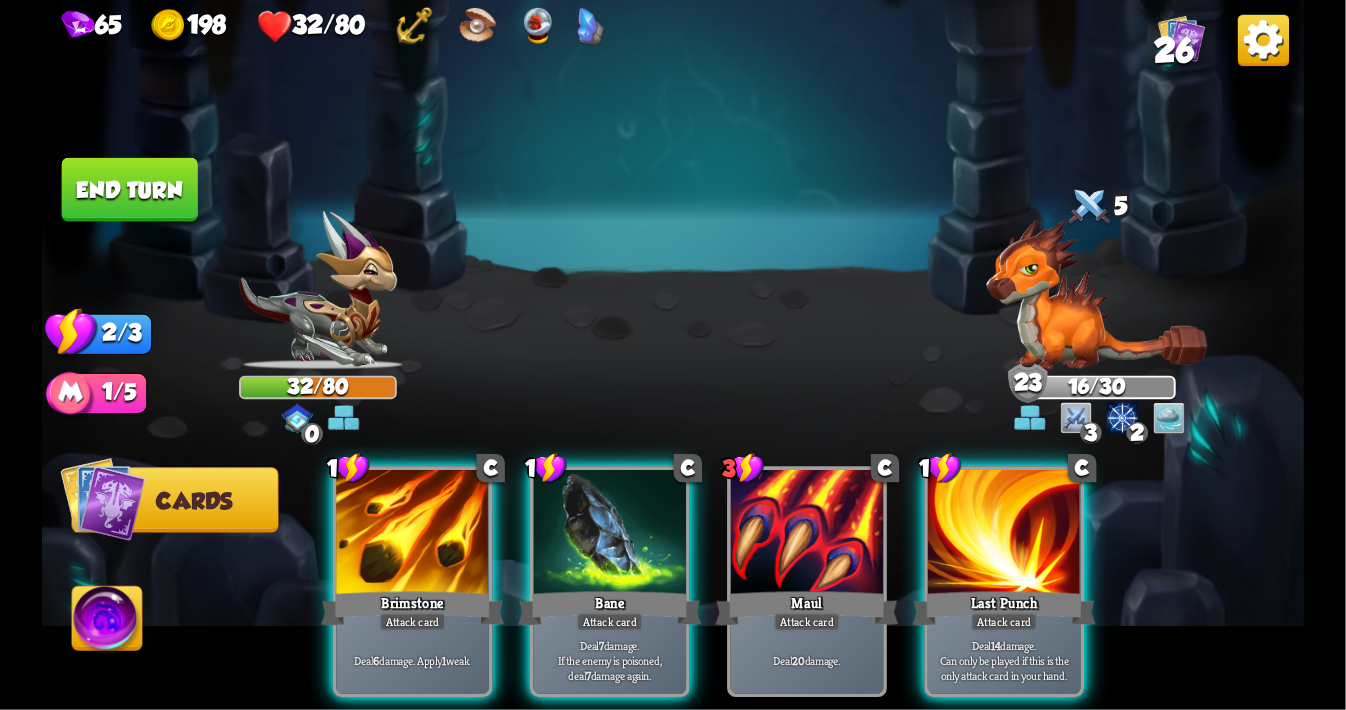 click at bounding box center [412, 534] 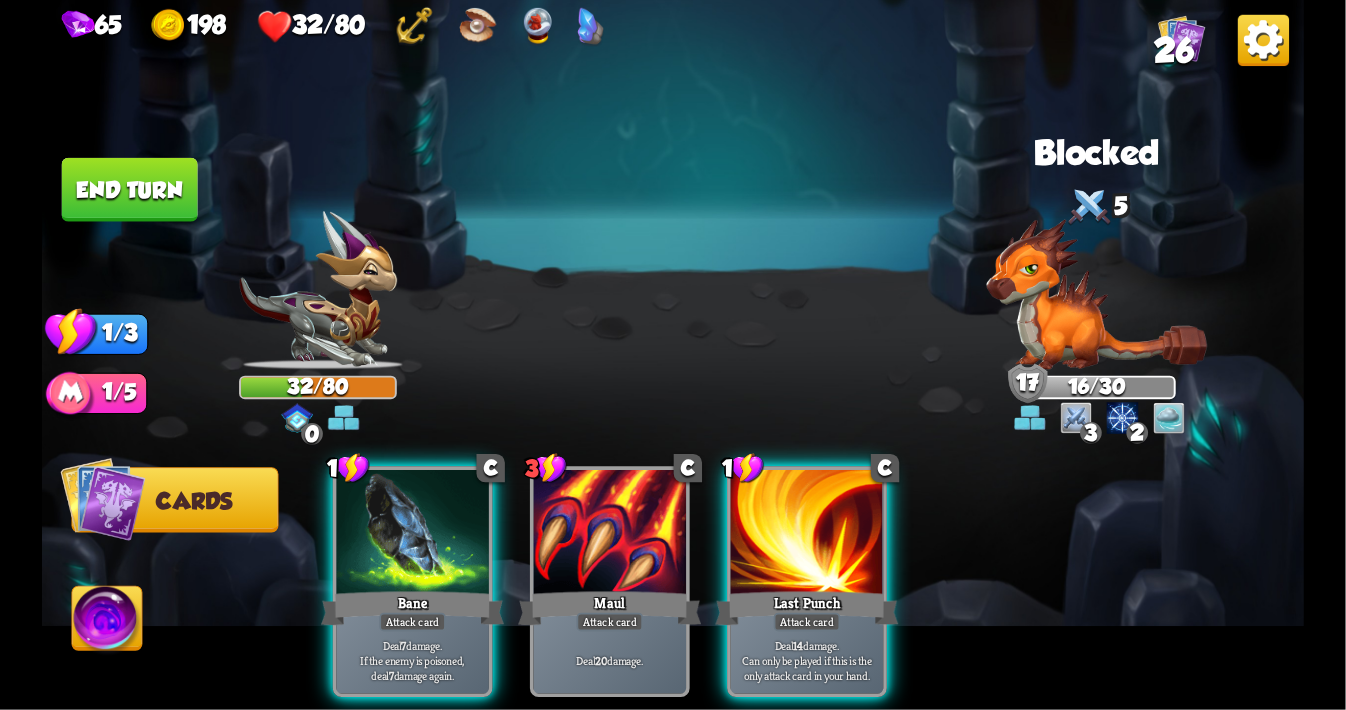 click at bounding box center (412, 534) 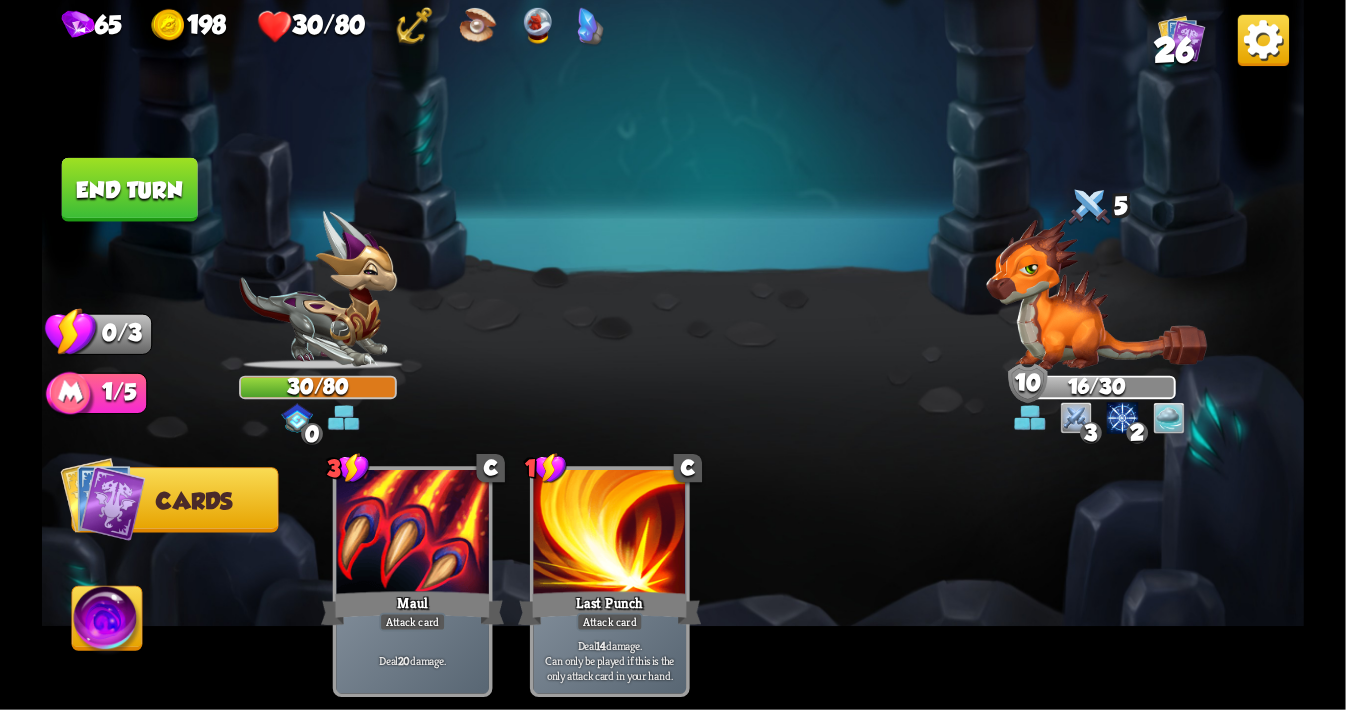 click on "End turn" at bounding box center (129, 190) 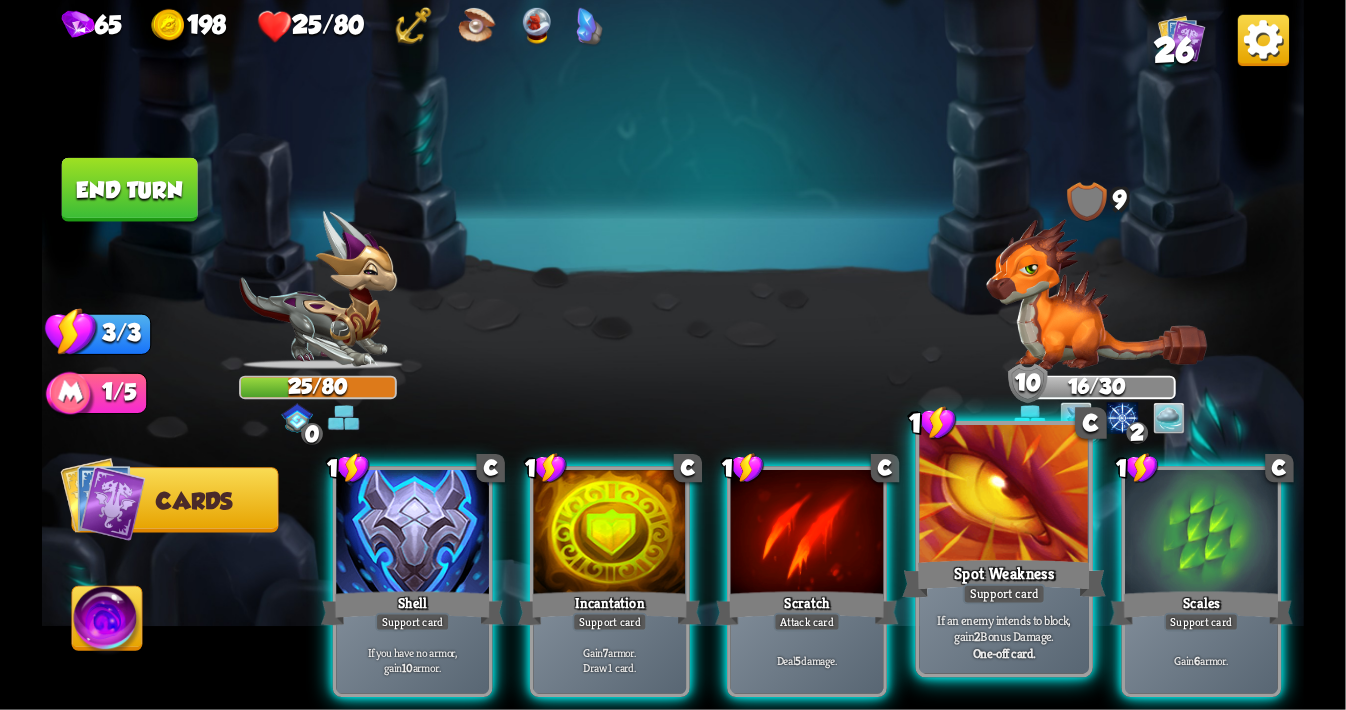 click at bounding box center [1005, 496] 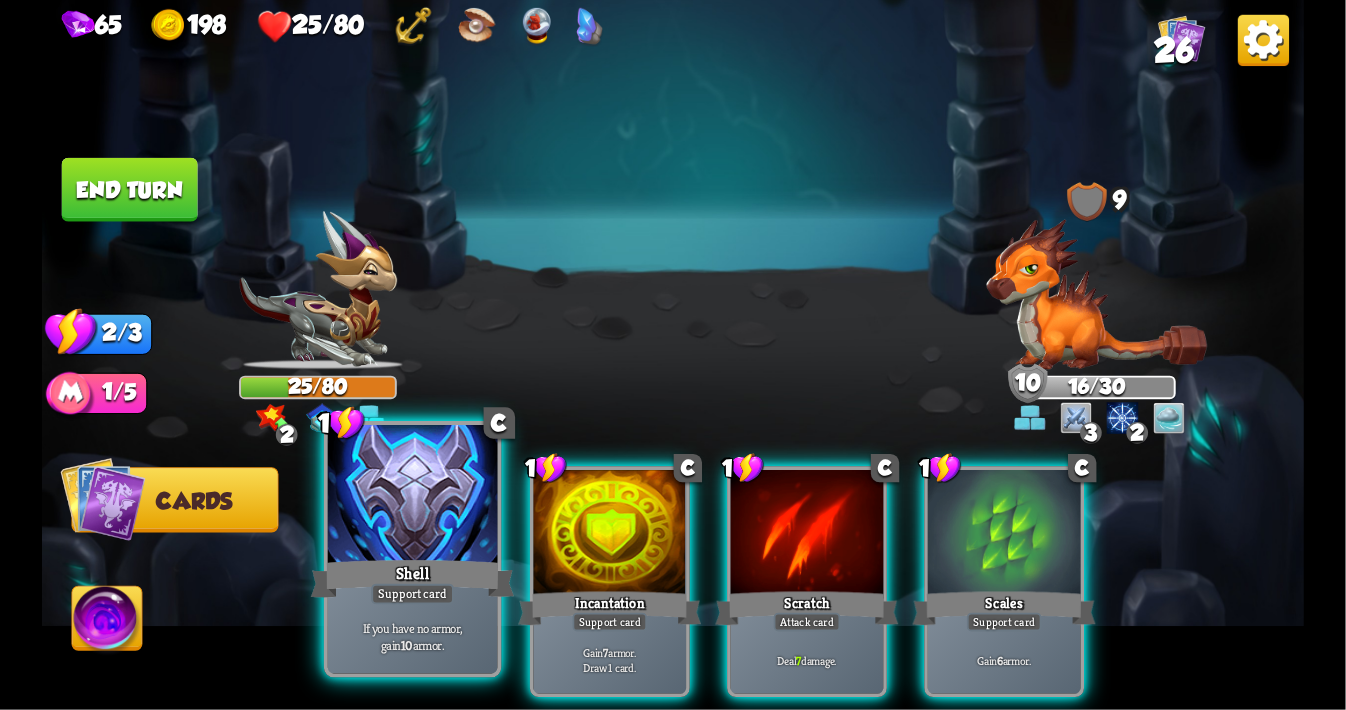 click at bounding box center (413, 496) 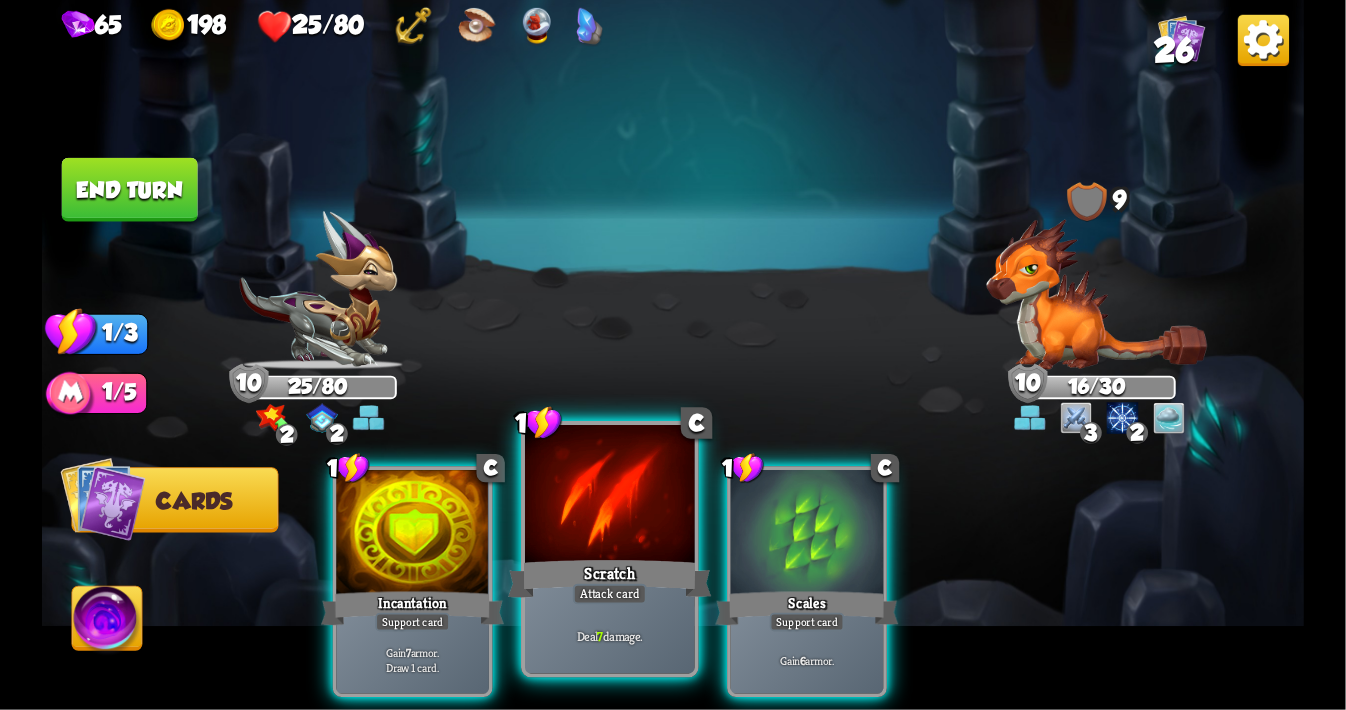 click at bounding box center (610, 496) 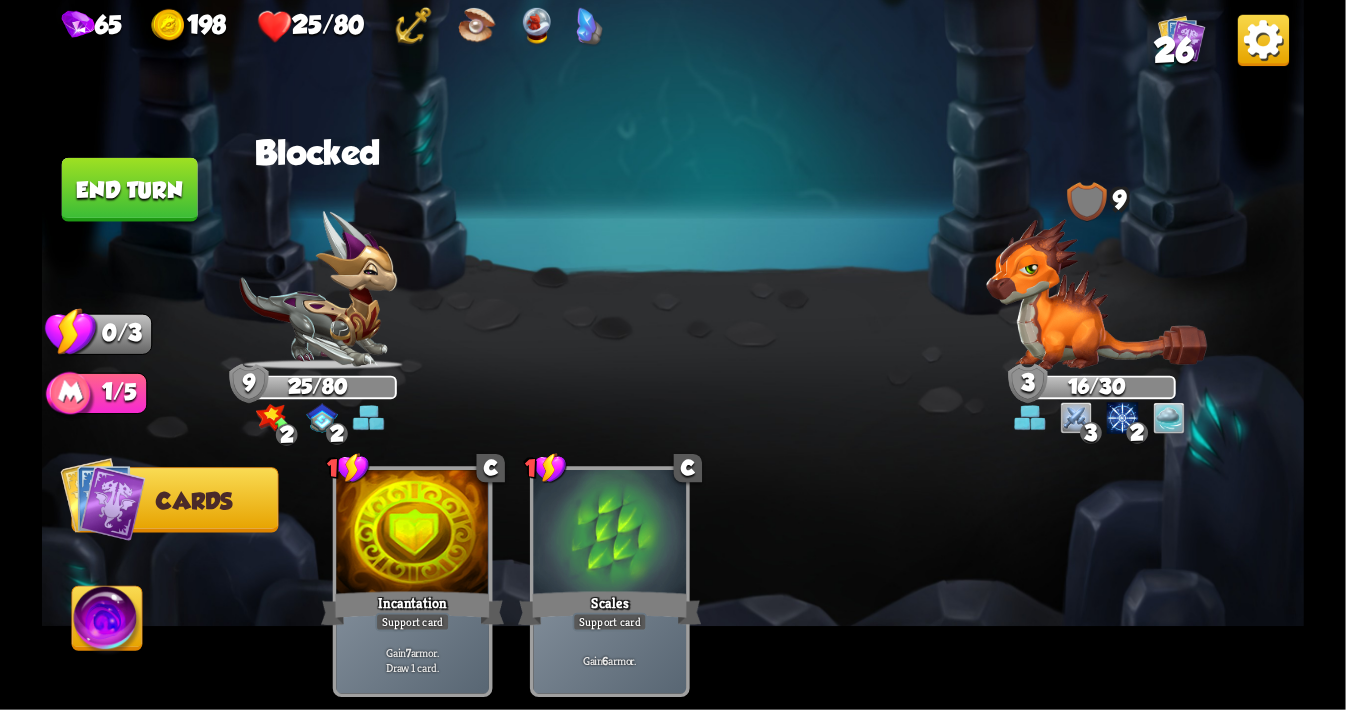 click on "End turn" at bounding box center (130, 190) 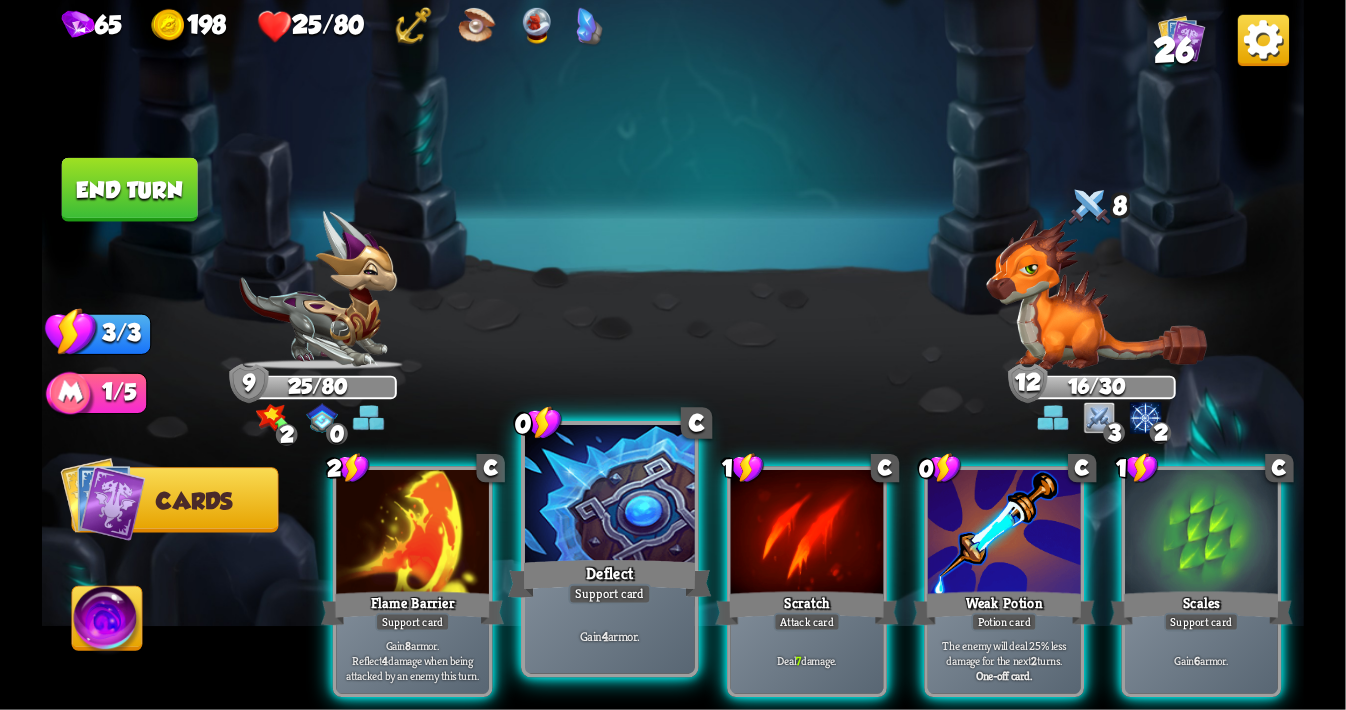 click at bounding box center [610, 496] 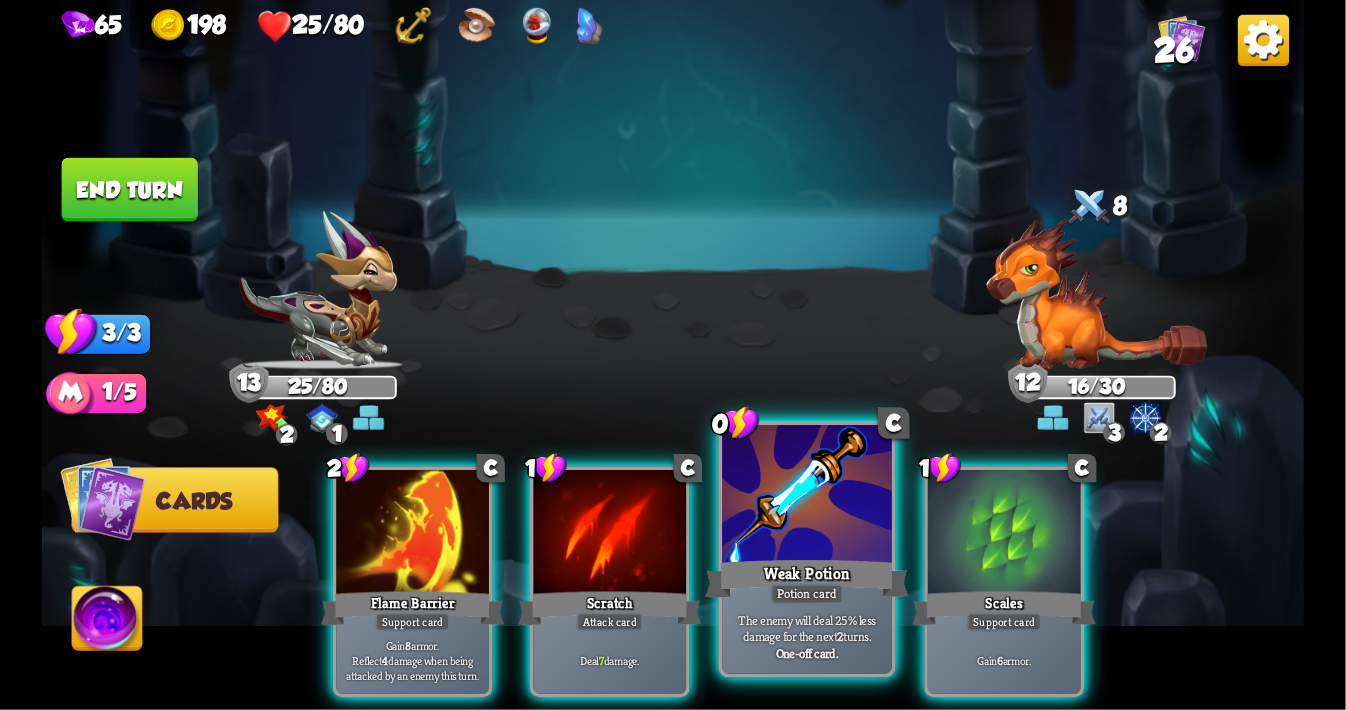 click at bounding box center [807, 496] 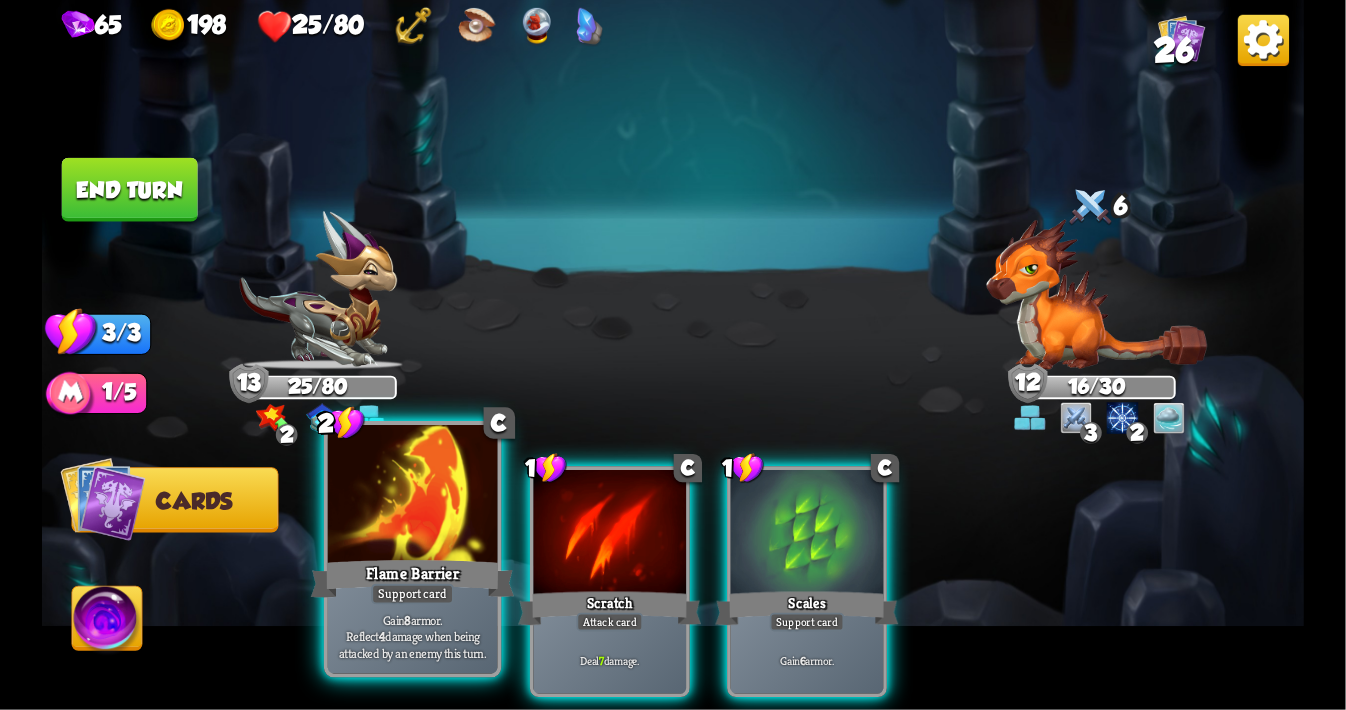 click at bounding box center (413, 496) 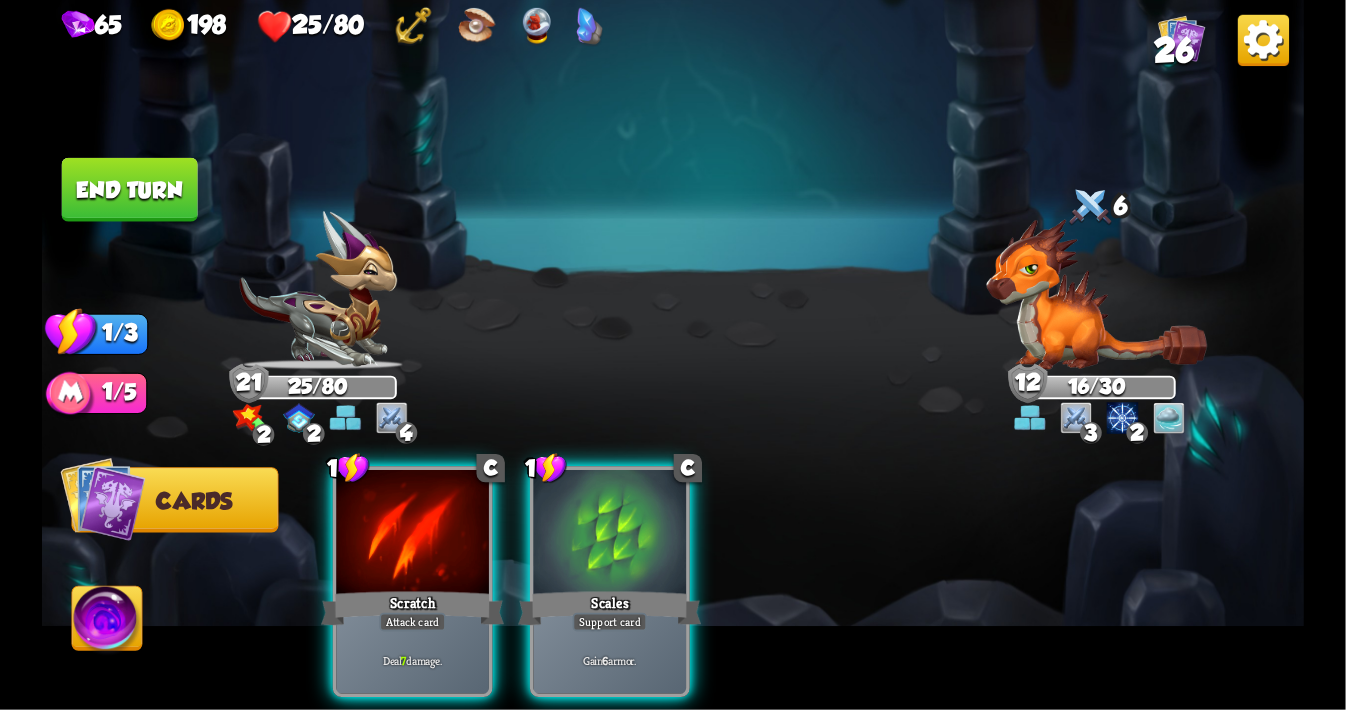 click at bounding box center [412, 534] 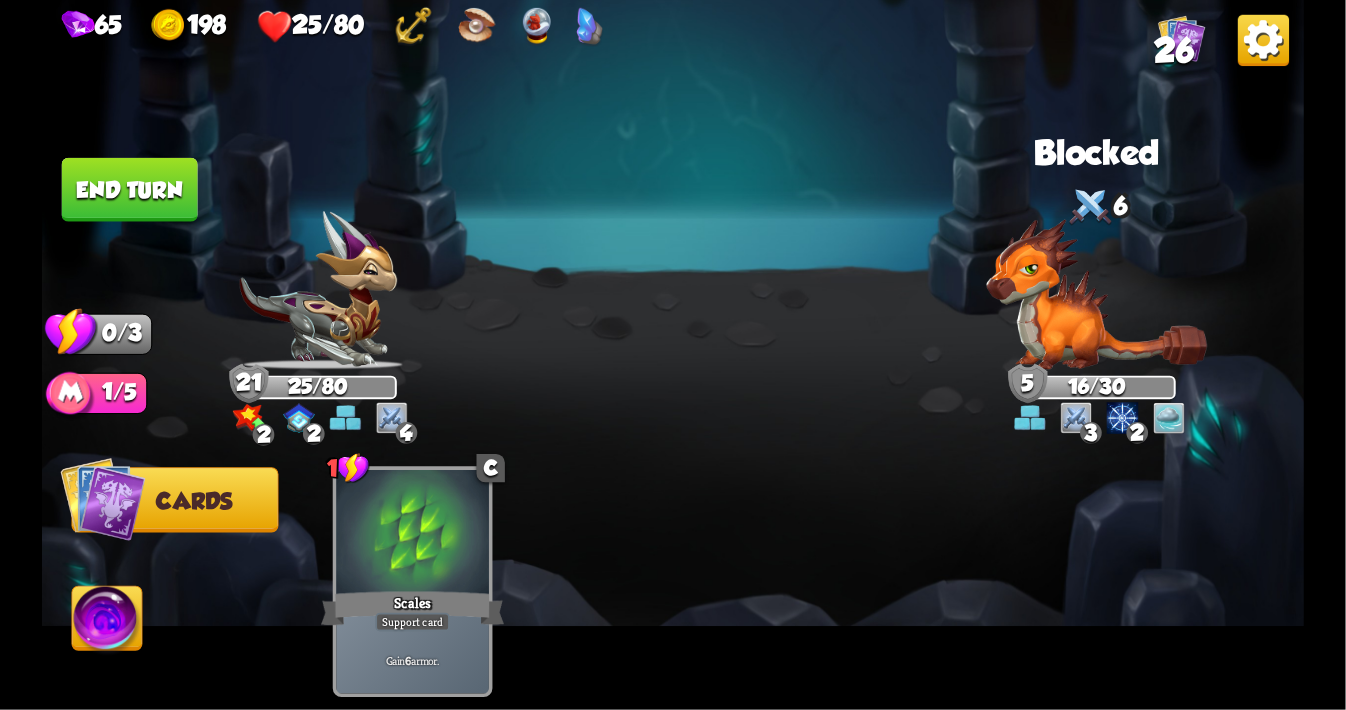 click on "End turn" at bounding box center [130, 190] 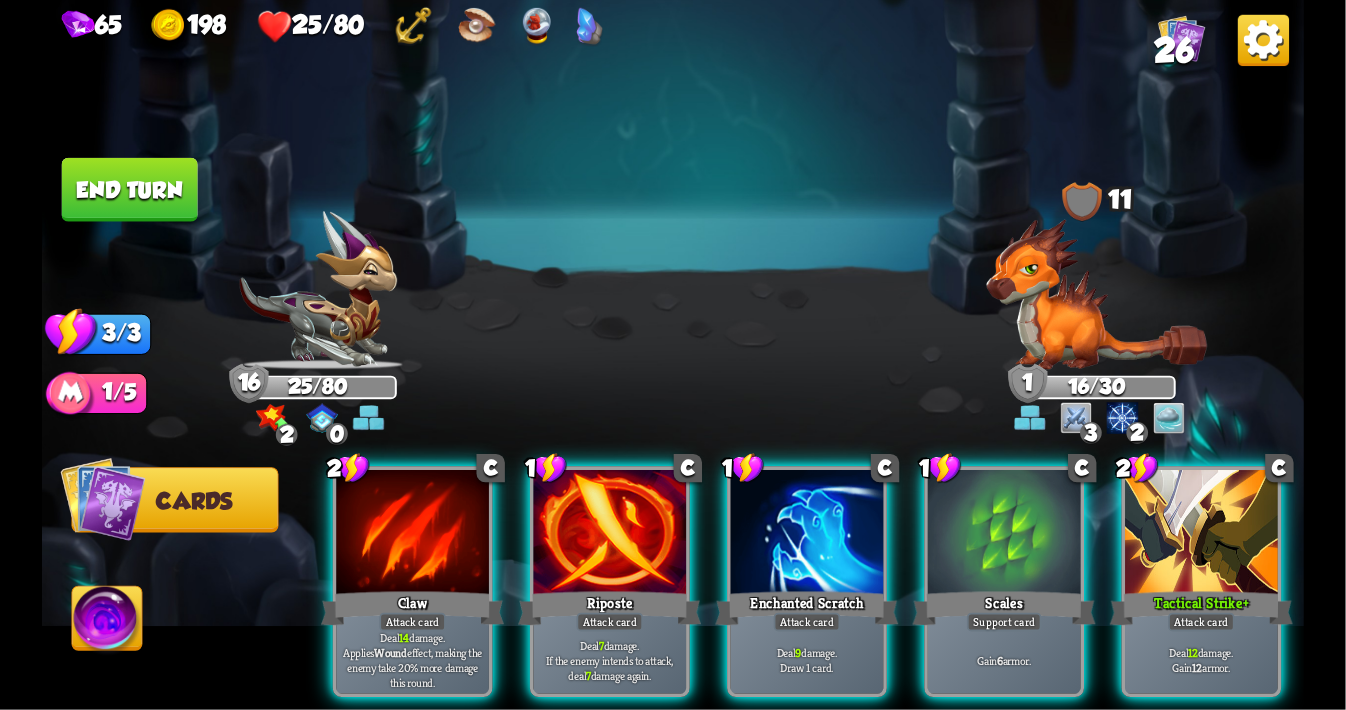 click at bounding box center (272, 418) 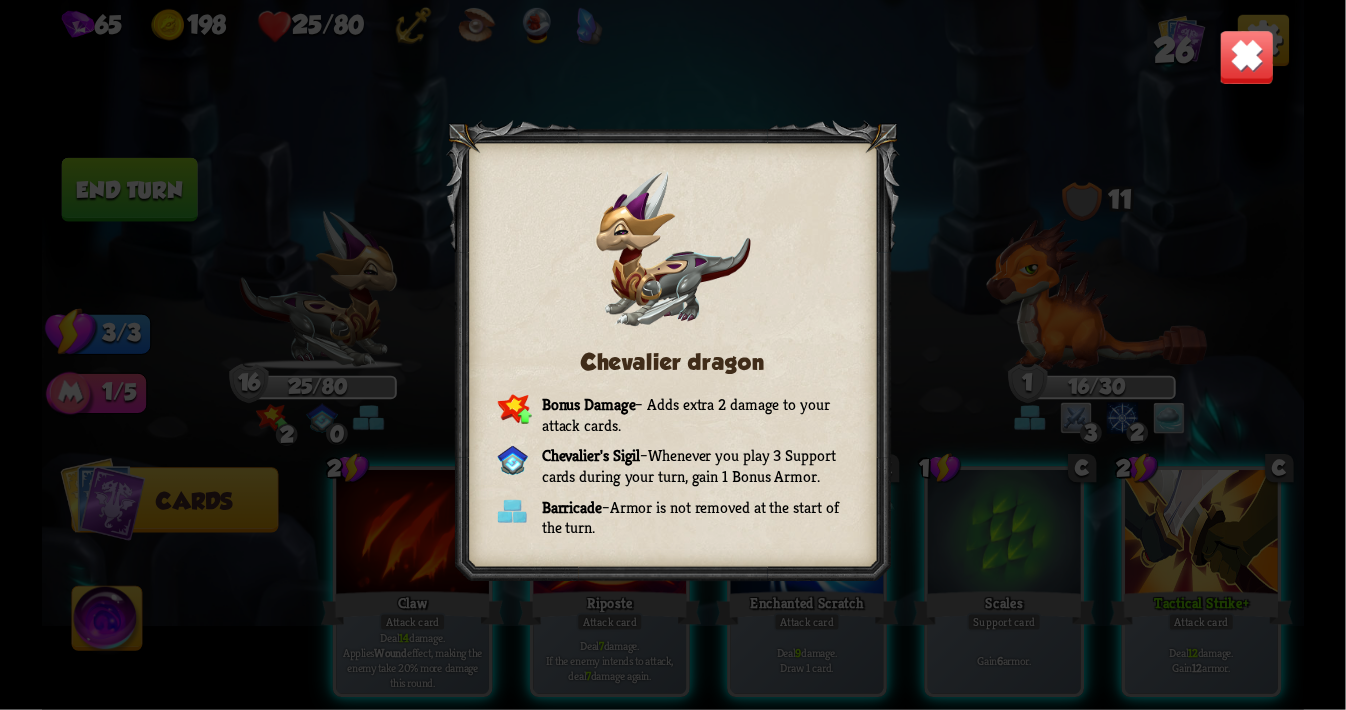 click at bounding box center (1246, 57) 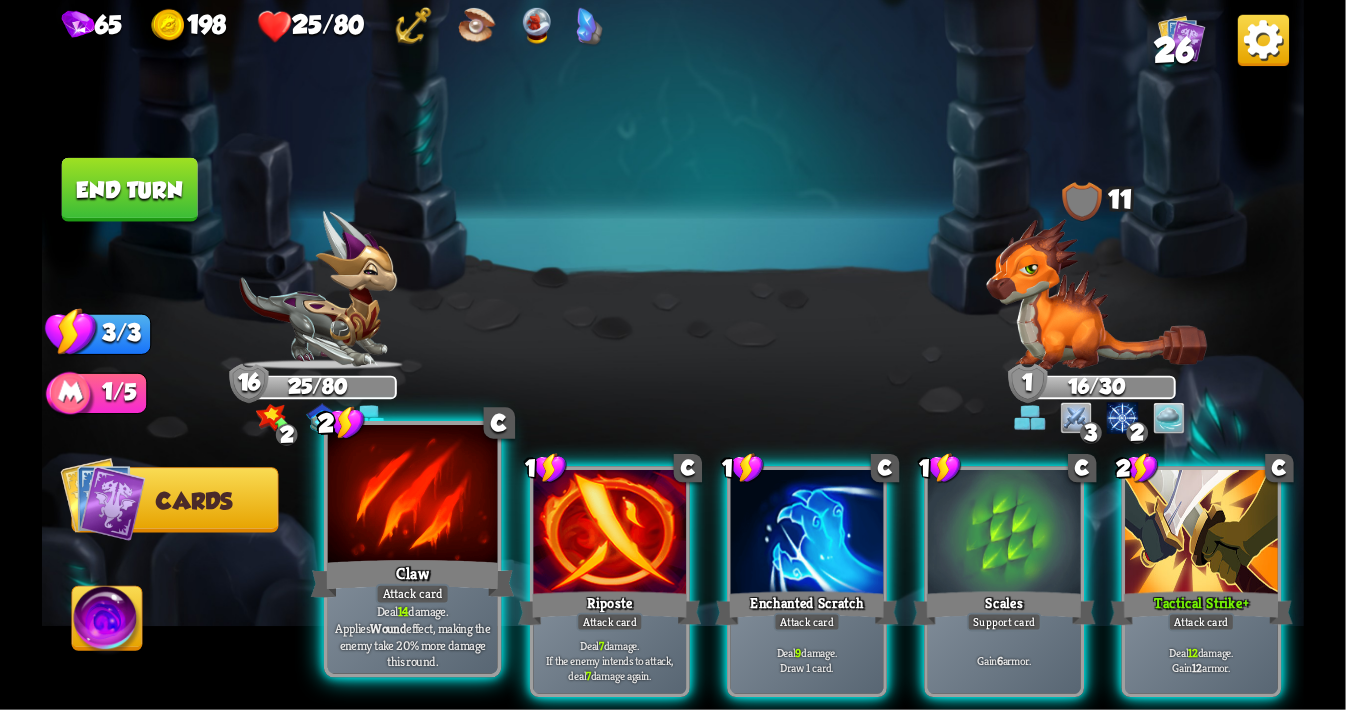 click at bounding box center (413, 496) 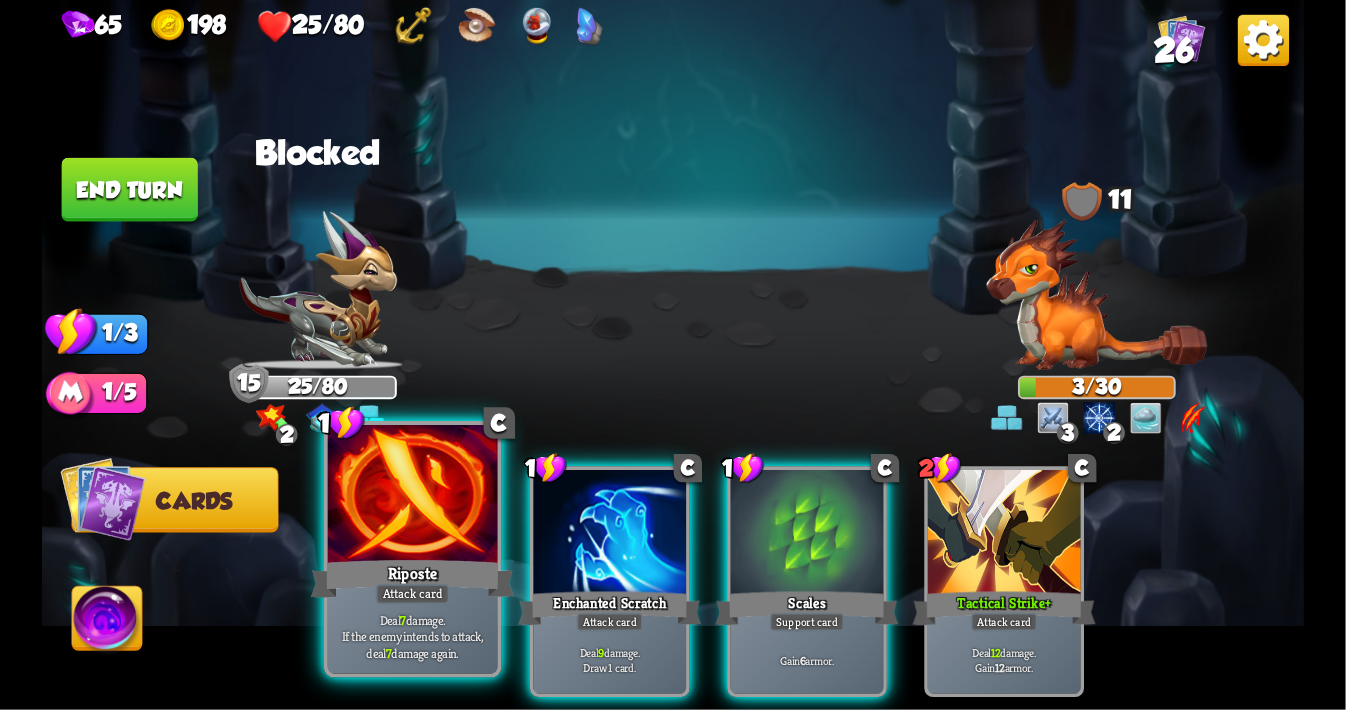 click at bounding box center [413, 496] 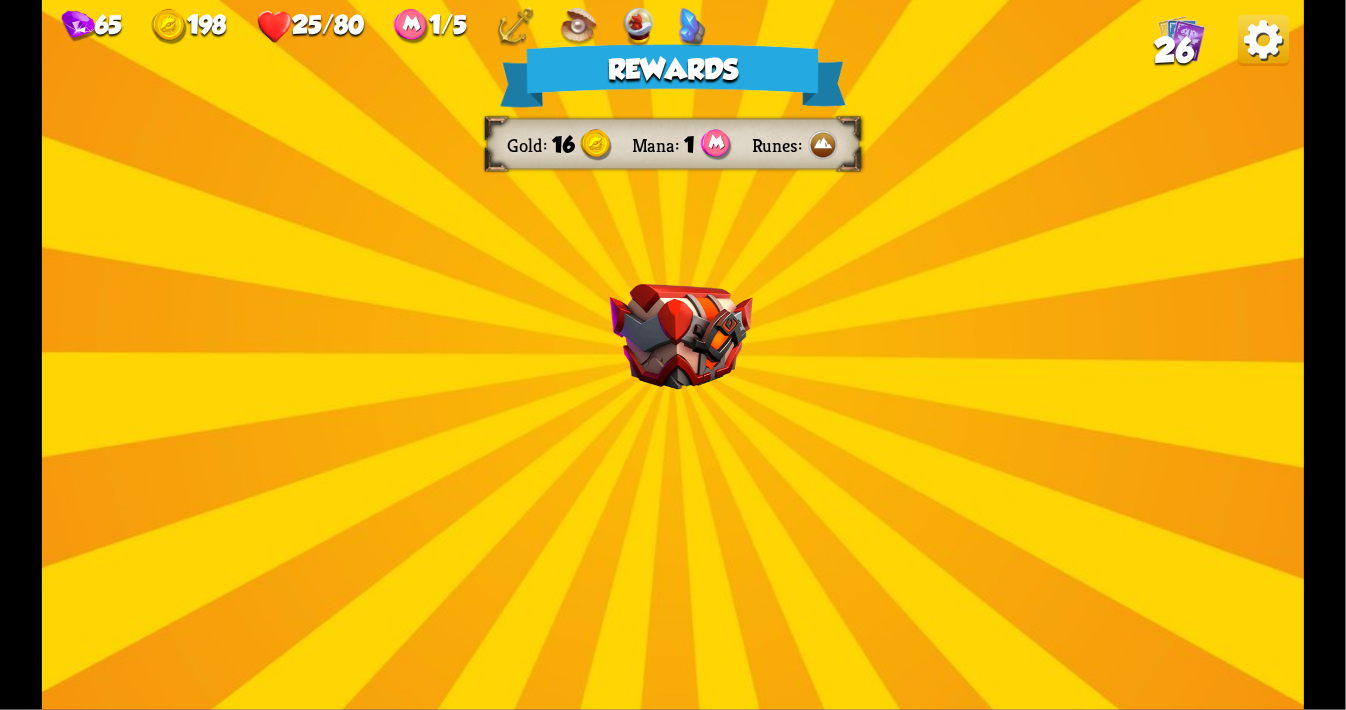 click on "Rewards           Gold   16     Mana   1     Runes
Select a card
1
C   Burst     Support card   The next Support card you play this turn is played twice.   One-off card.
2
C   Claw     Attack card   Deal  12  damage. Applies  Wound  effect, making the enemy take 20% more damage this round.
1
C   Shell     Support card   If you have no armor, gain  10  armor.               Proceed" at bounding box center [673, 355] 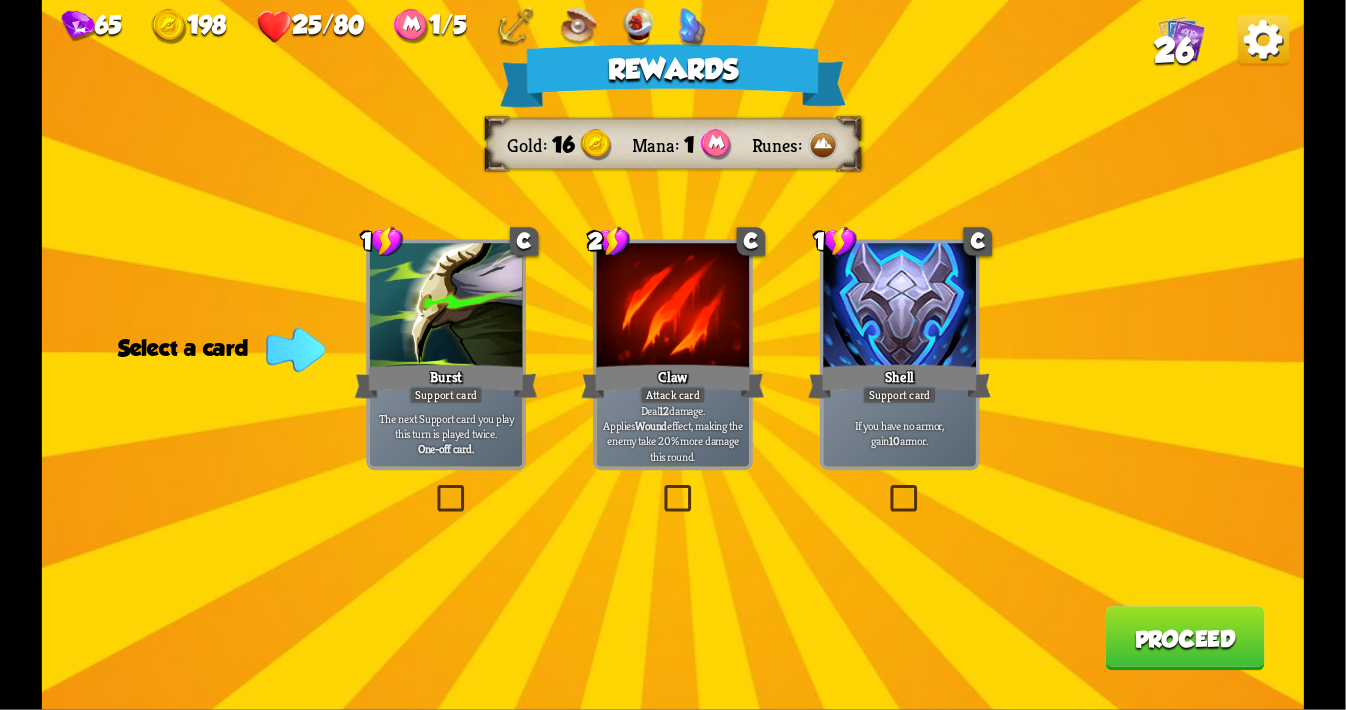 click at bounding box center [433, 488] 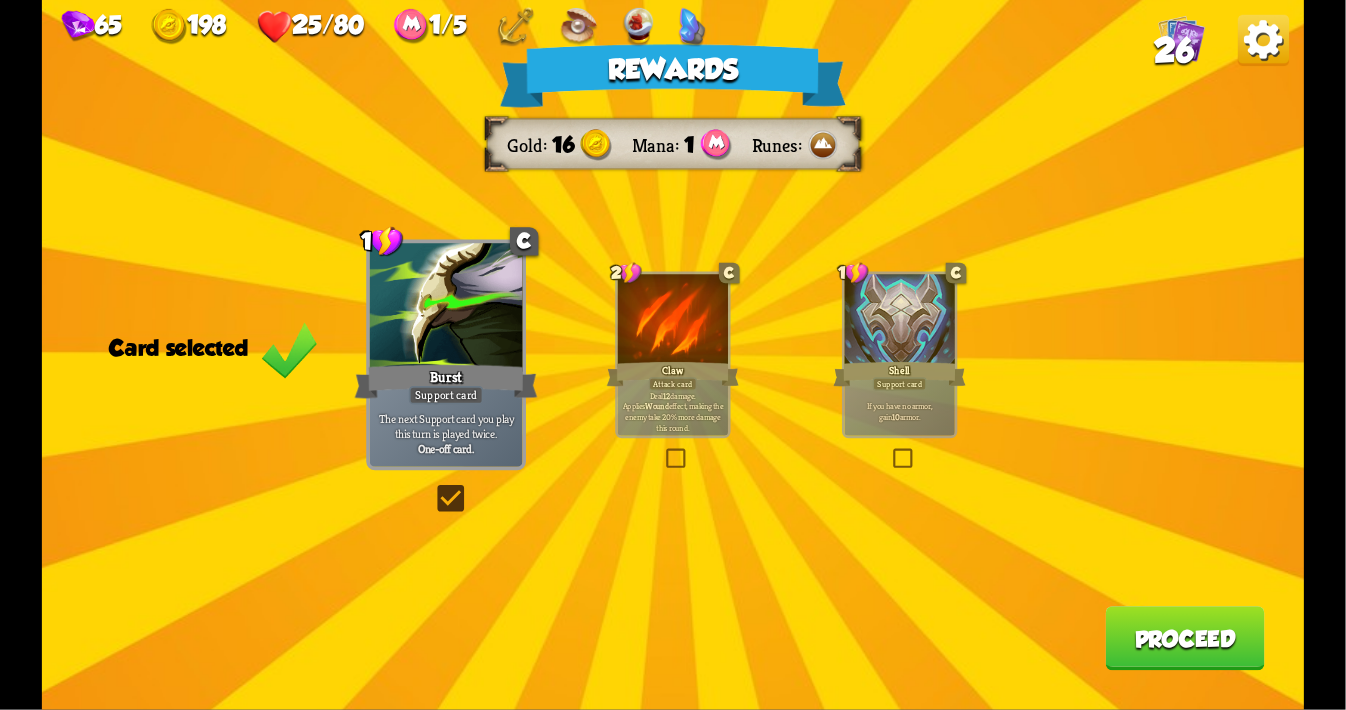 click on "Proceed" at bounding box center [1184, 638] 